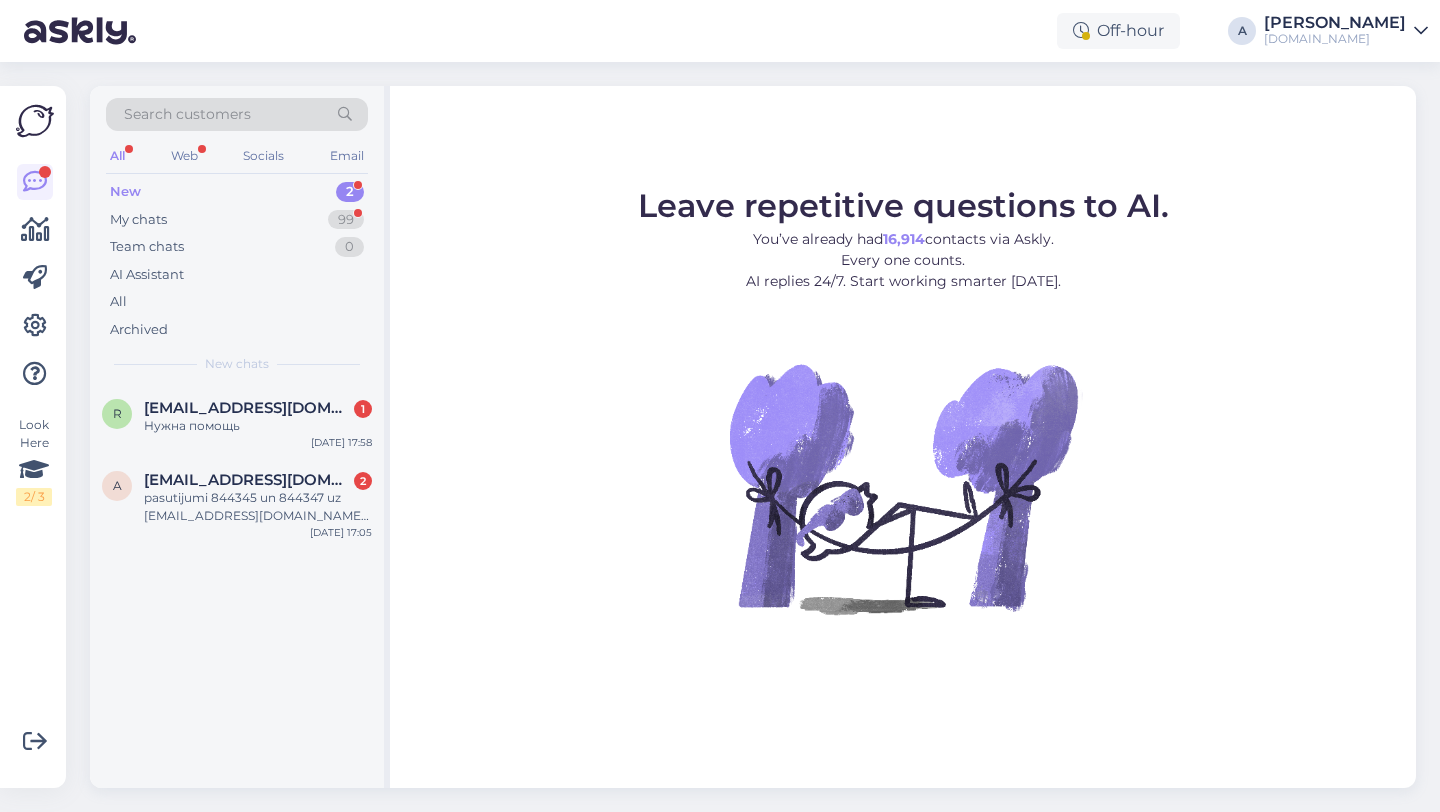 scroll, scrollTop: 0, scrollLeft: 0, axis: both 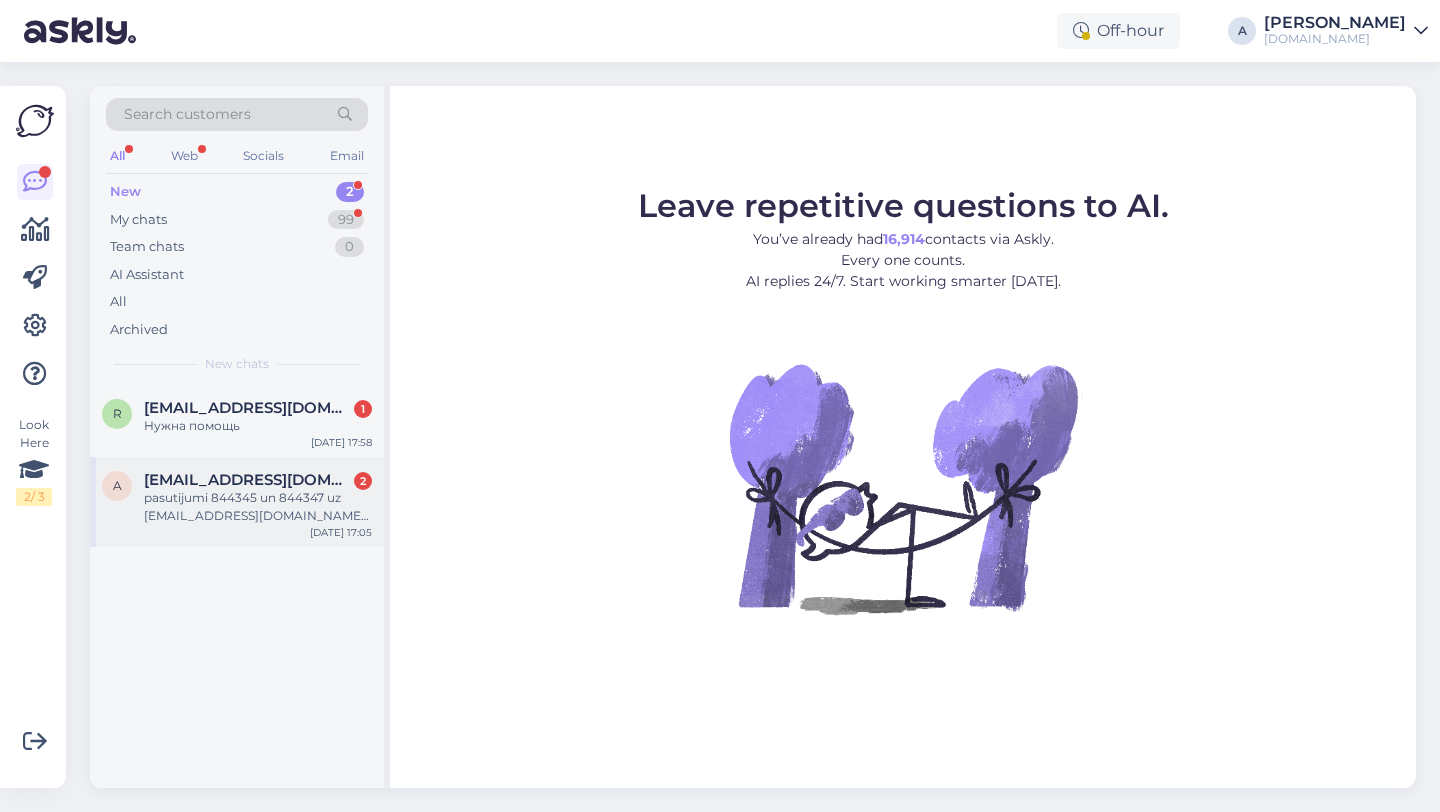 click on "pasutijumi 844345 un 844347 uz 4uba4ok2@gmail.com kad var gaidit?" at bounding box center (258, 507) 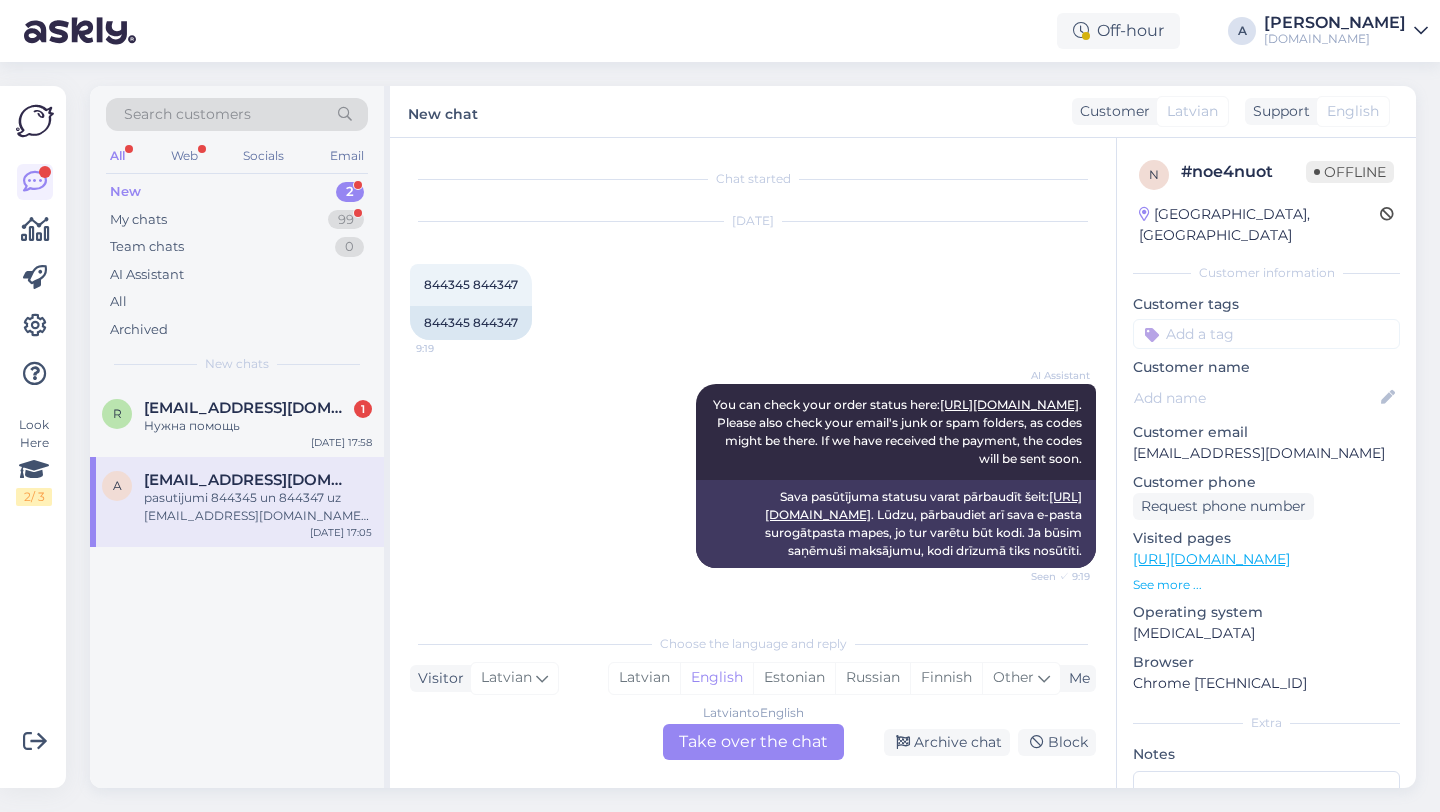 scroll, scrollTop: 1047, scrollLeft: 0, axis: vertical 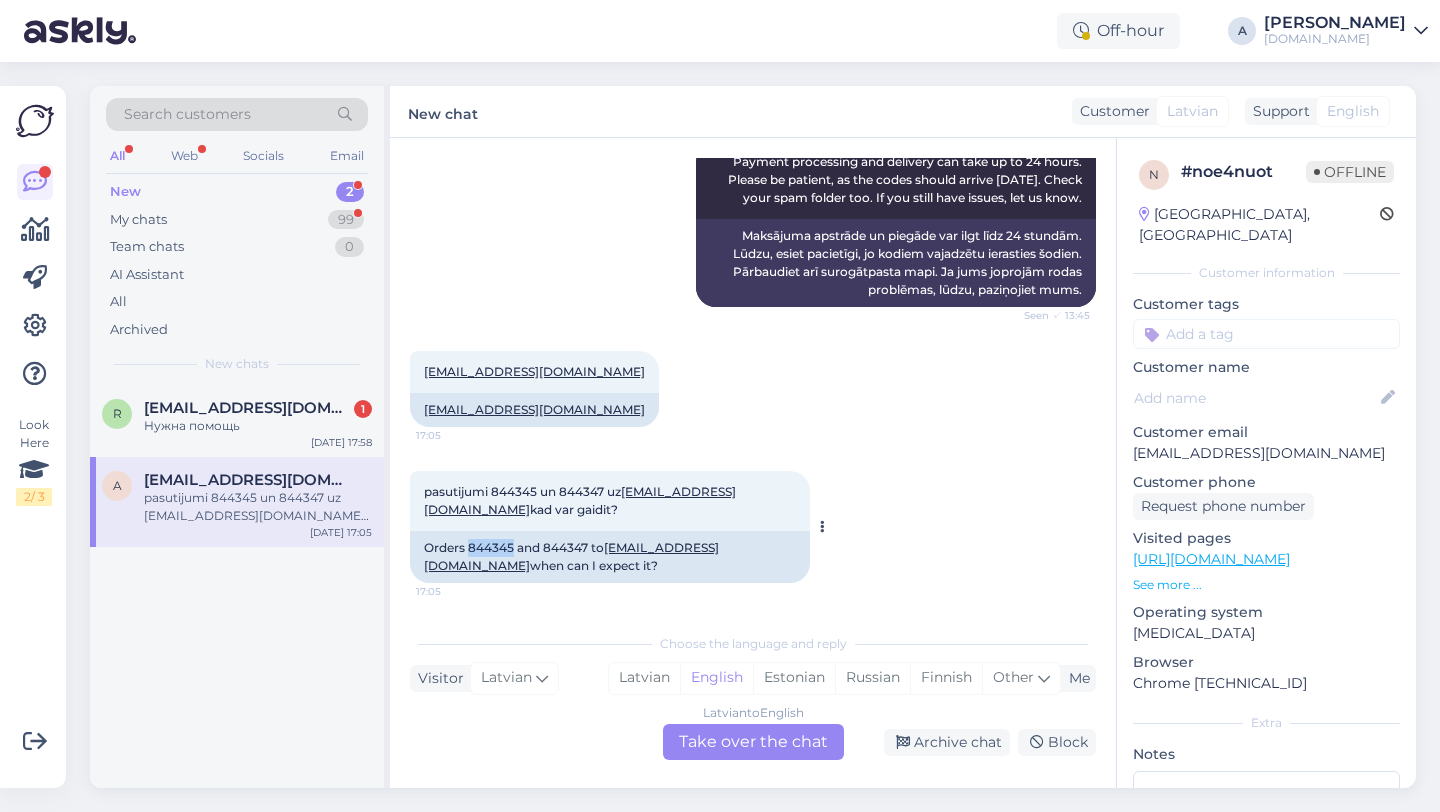 drag, startPoint x: 515, startPoint y: 546, endPoint x: 471, endPoint y: 548, distance: 44.04543 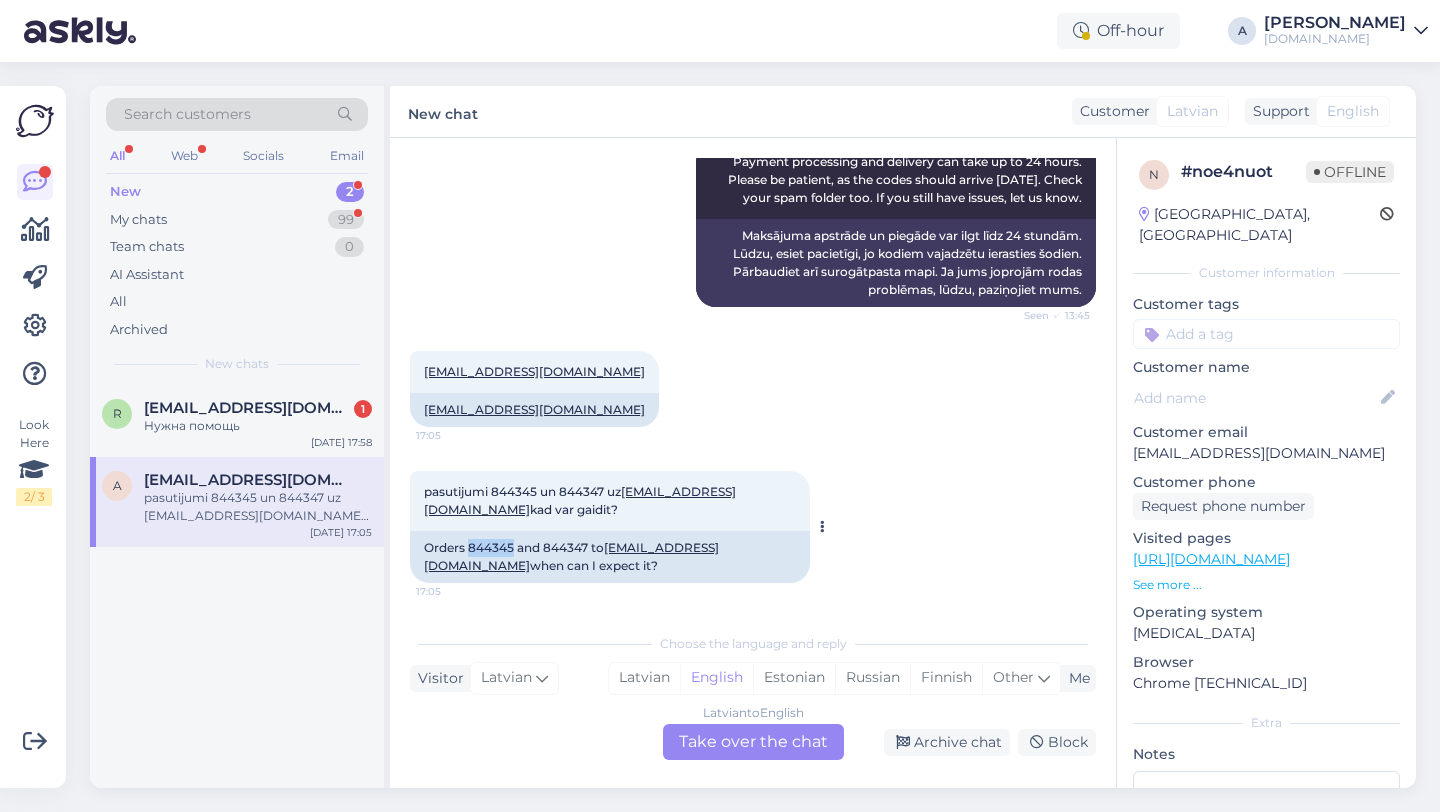 copy on "844345" 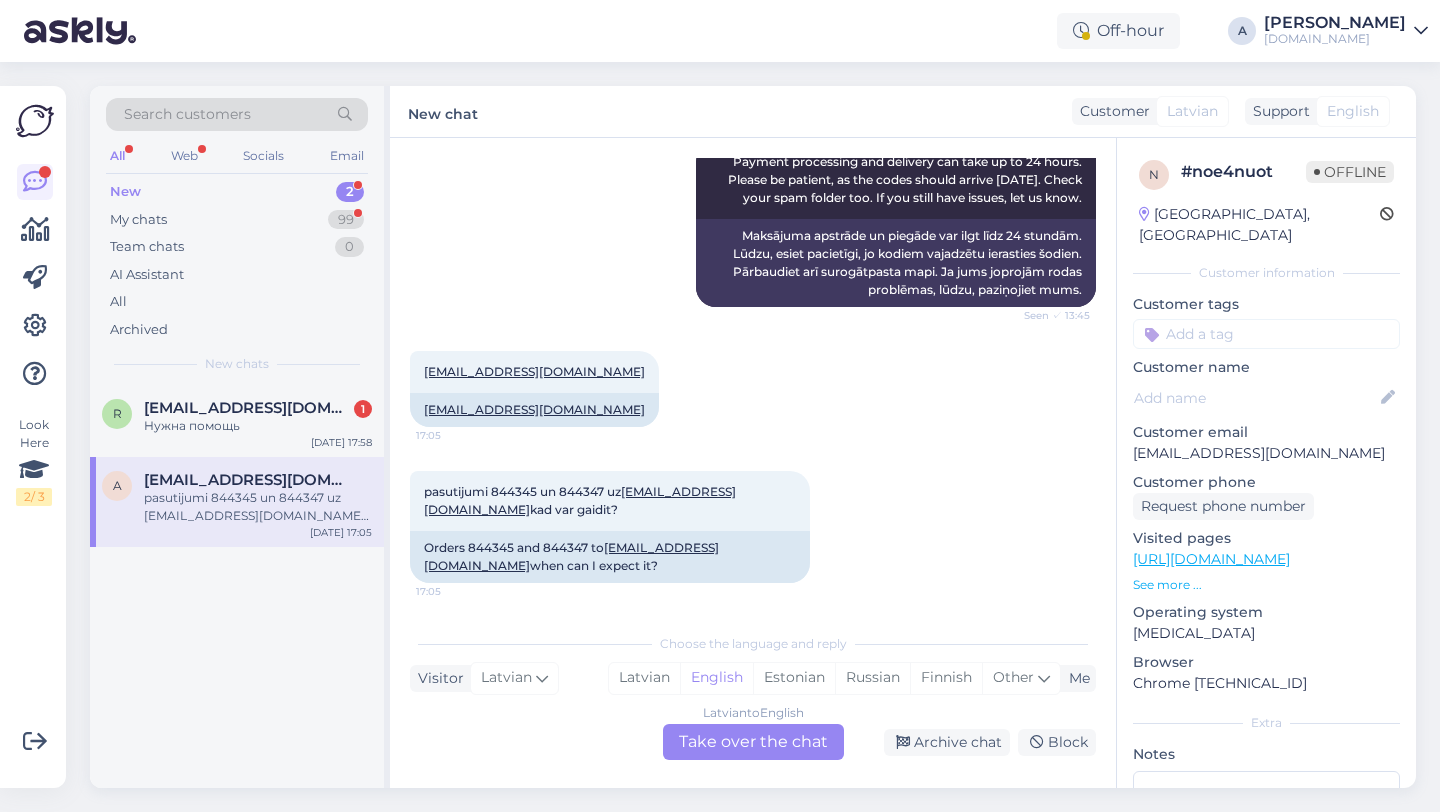 click on "Latvian  to  English Take over the chat" at bounding box center (753, 742) 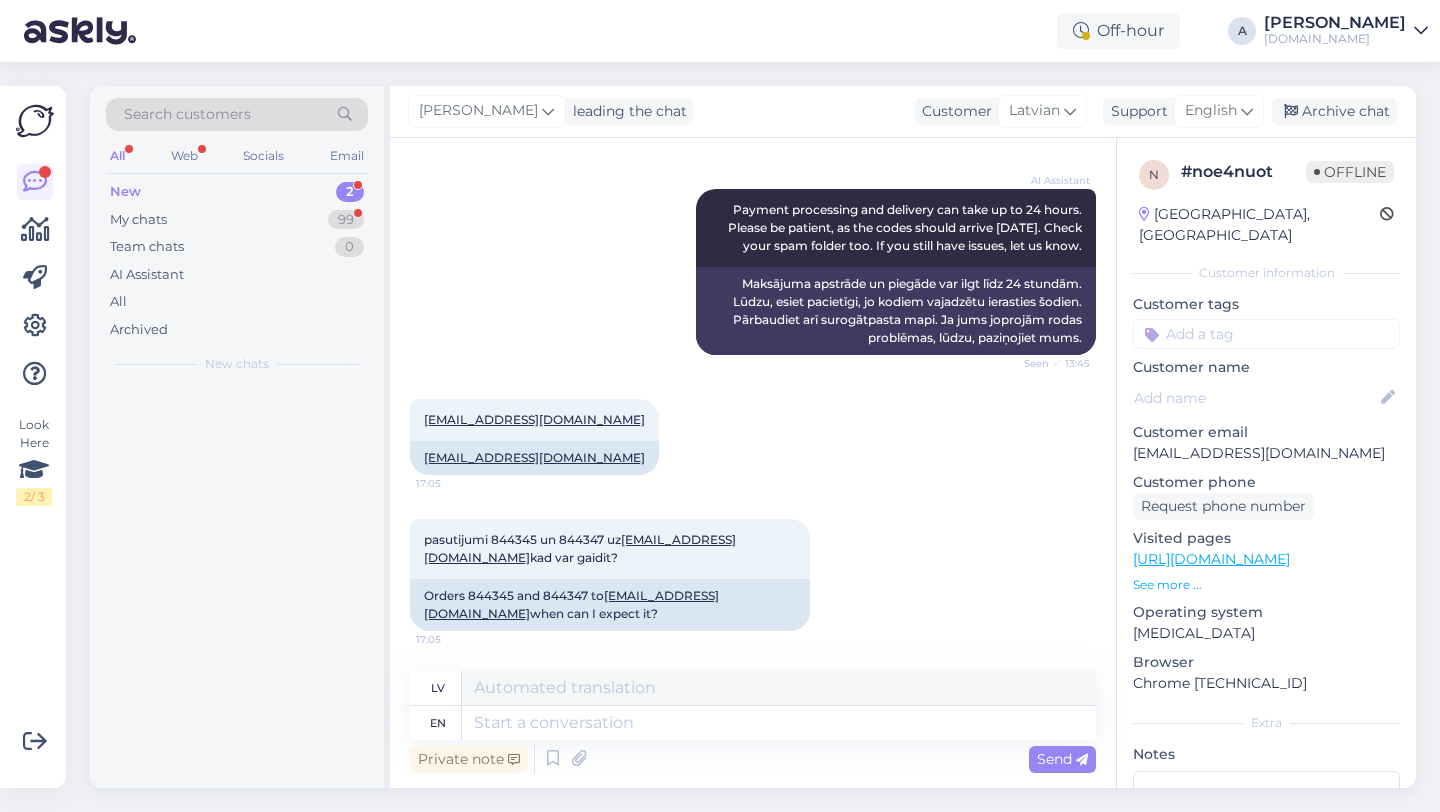 scroll, scrollTop: 999, scrollLeft: 0, axis: vertical 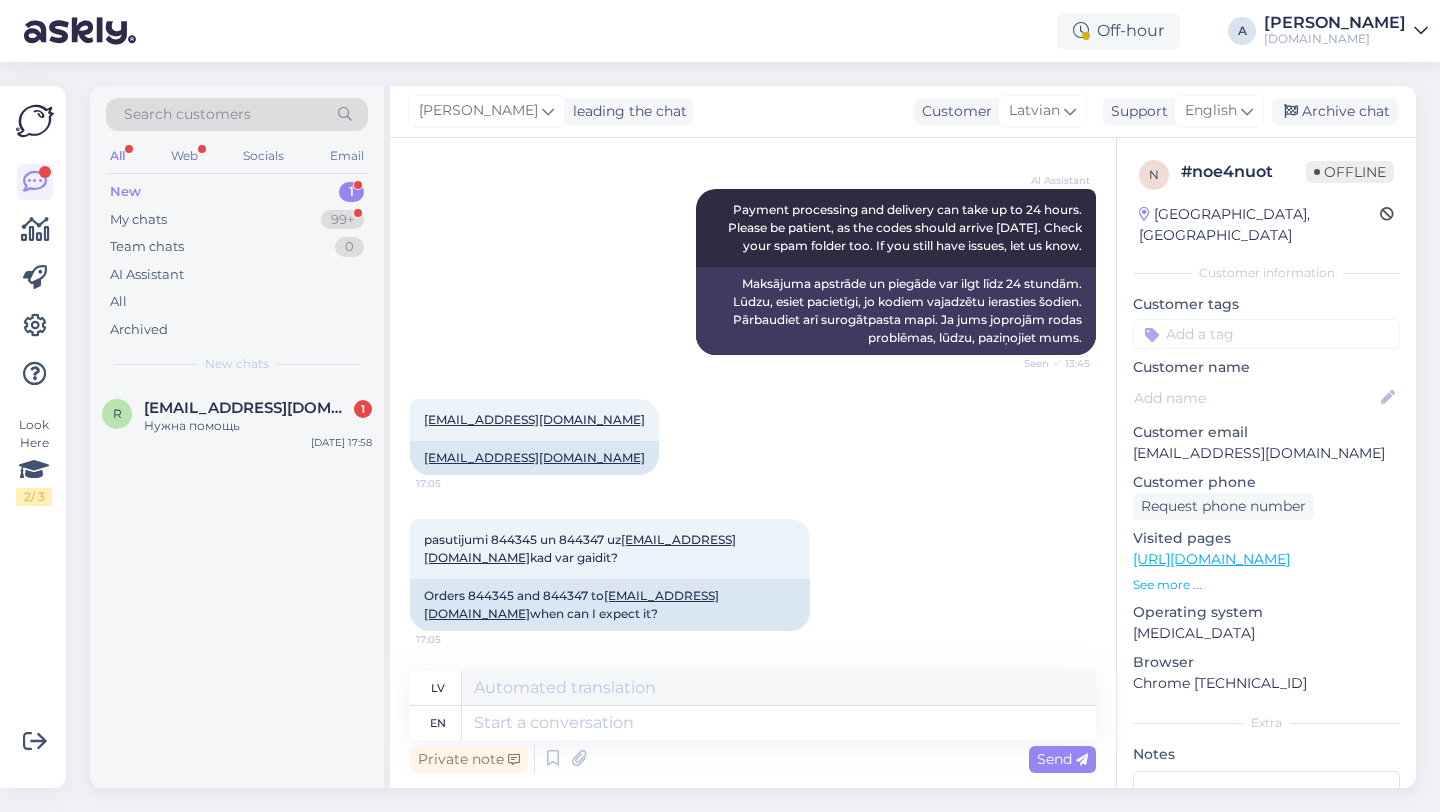 click on "Private note Send" at bounding box center (753, 759) 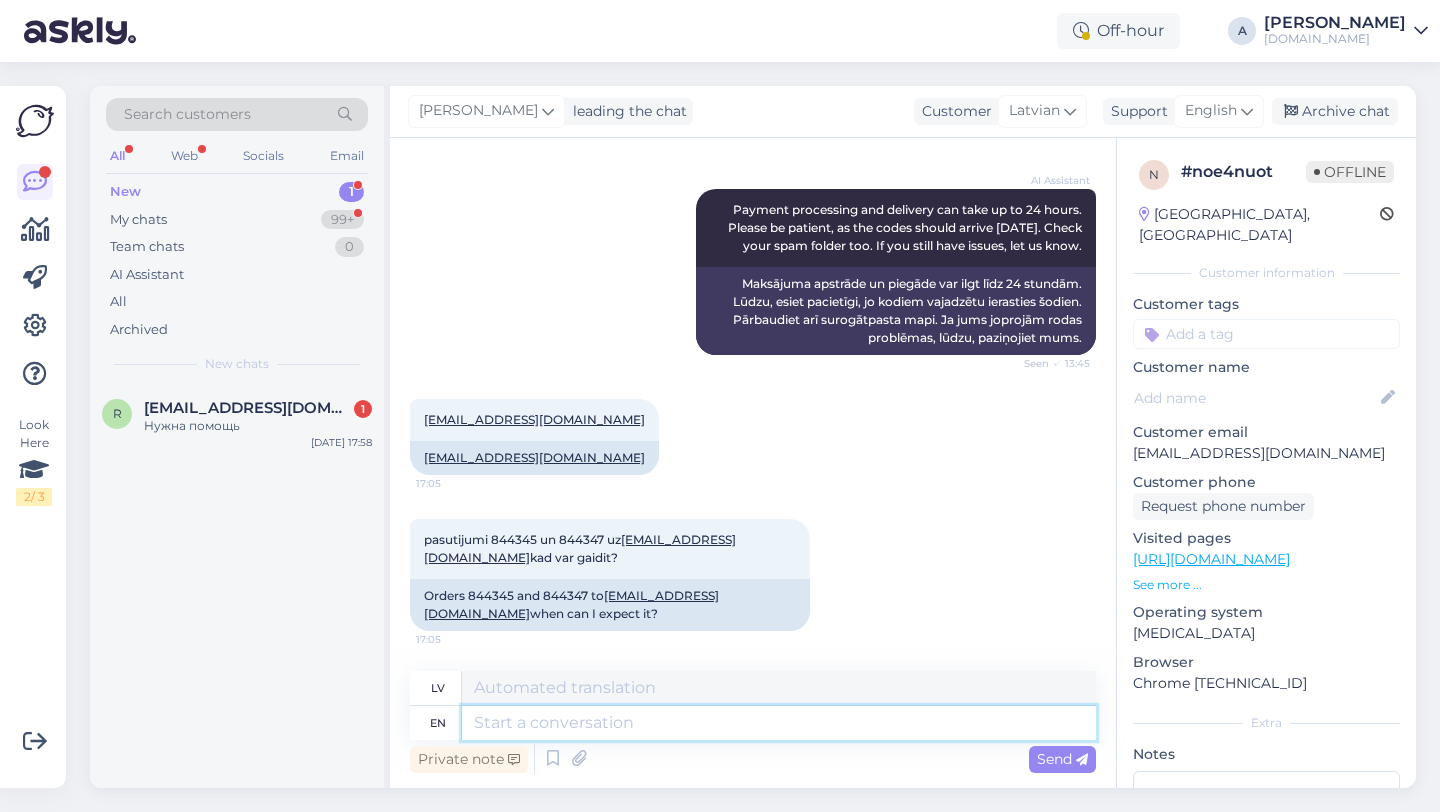 click at bounding box center [779, 723] 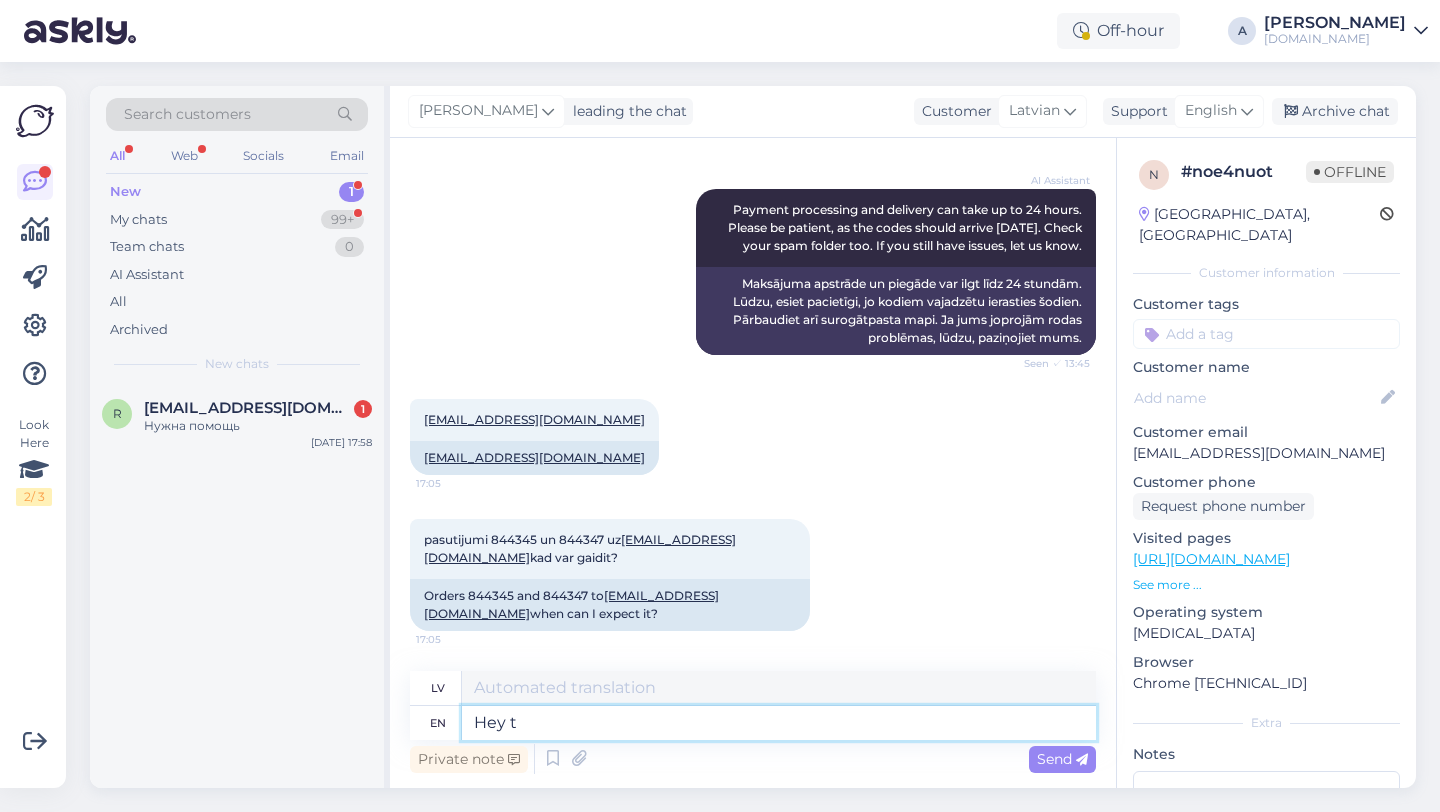 type on "Hey th" 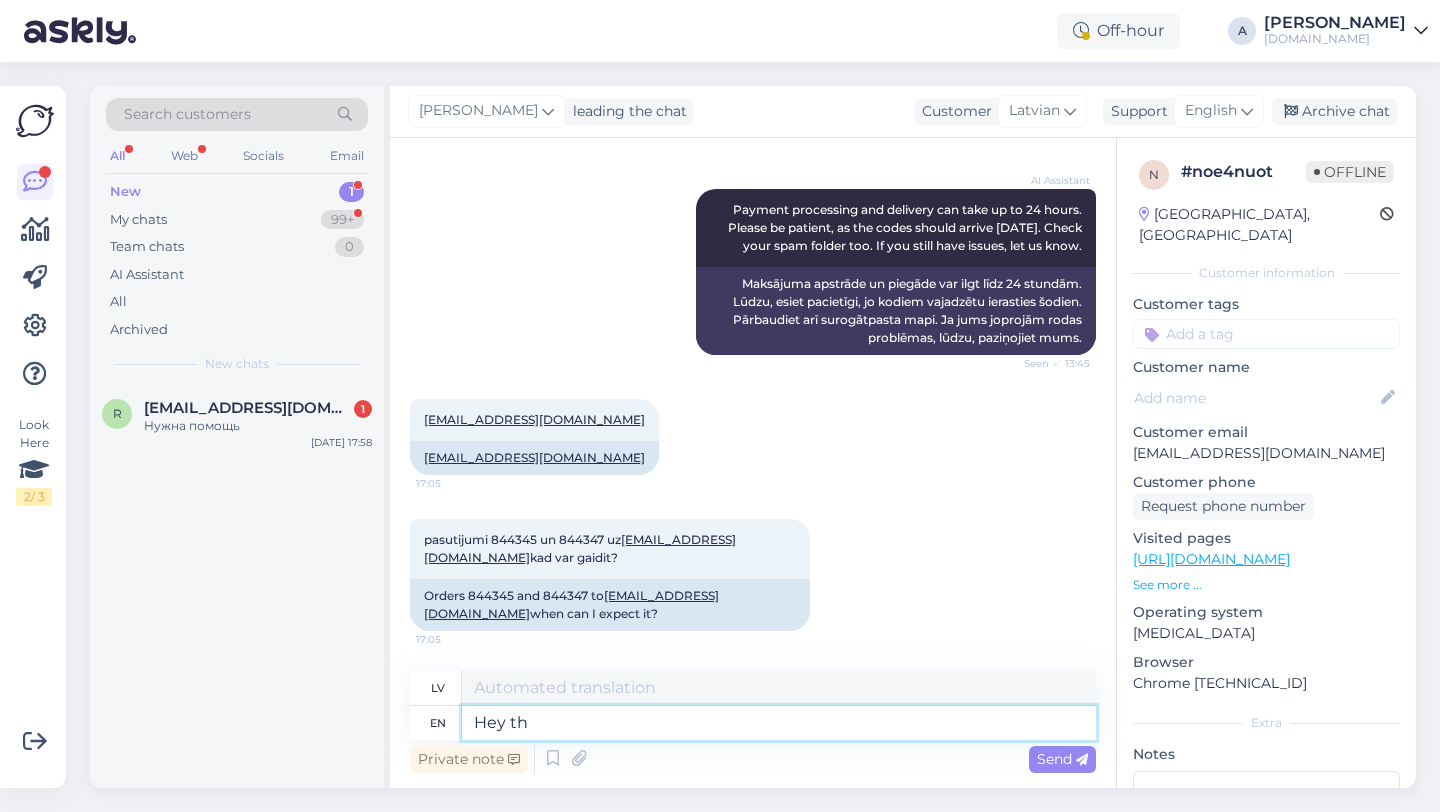 type on "Hei" 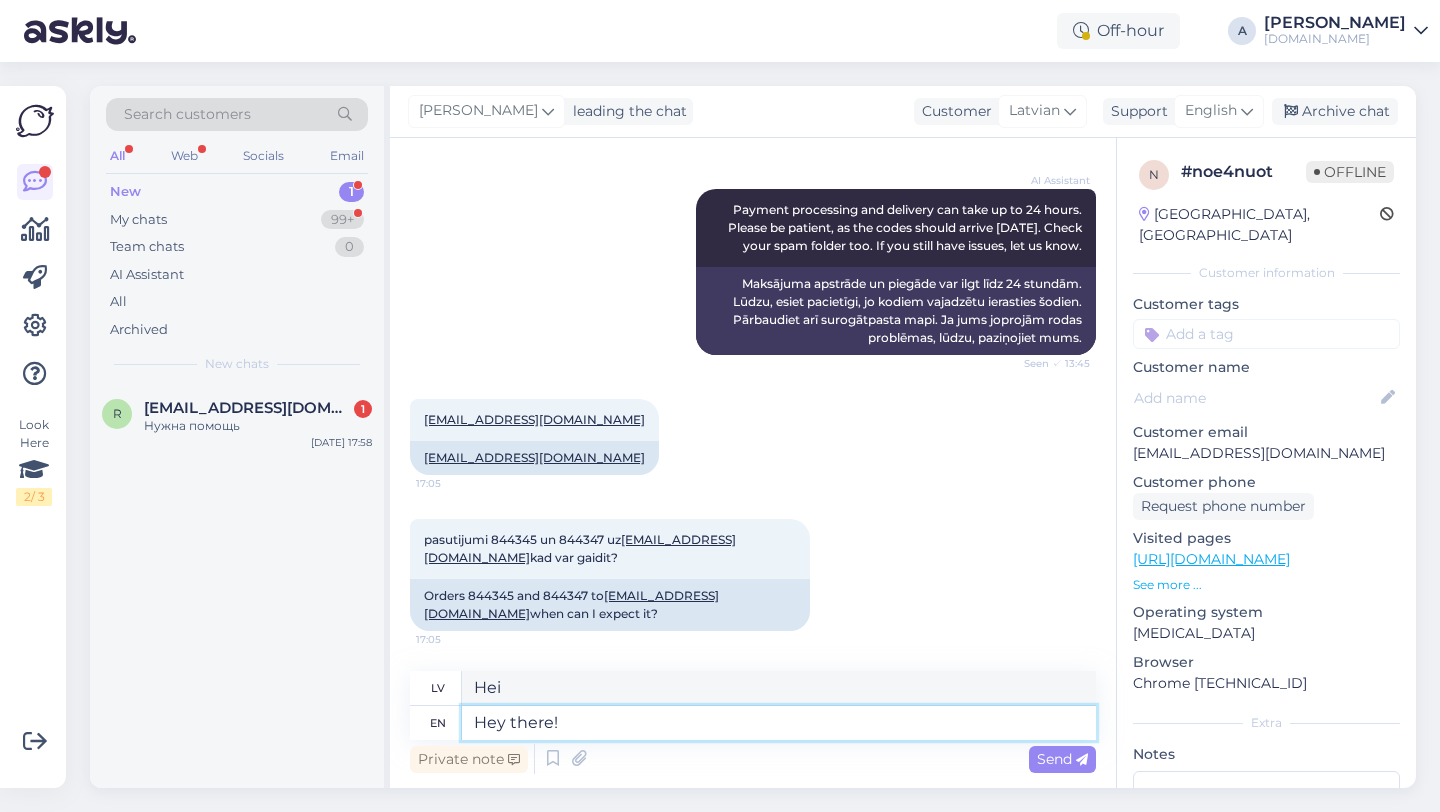 type on "Hey there!" 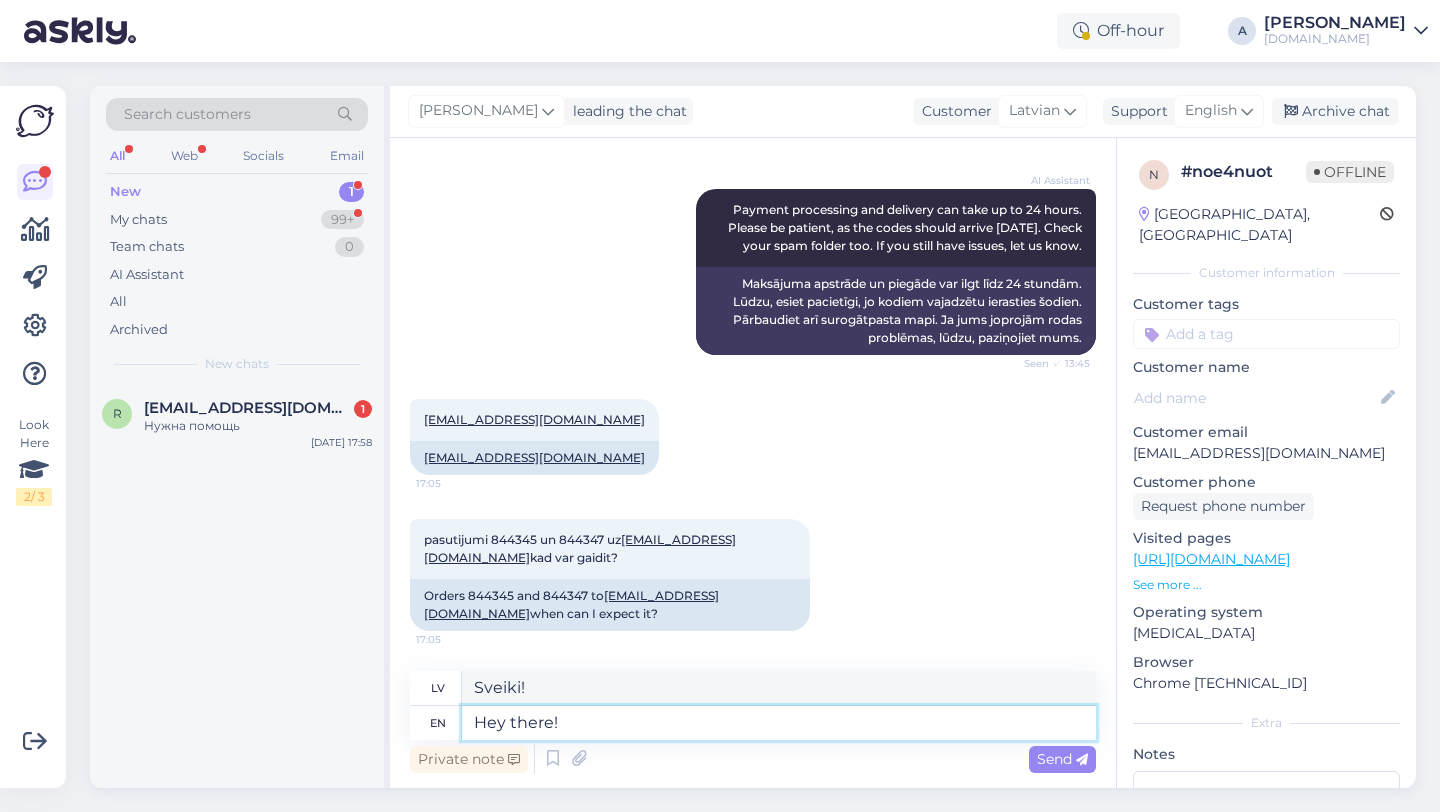 type 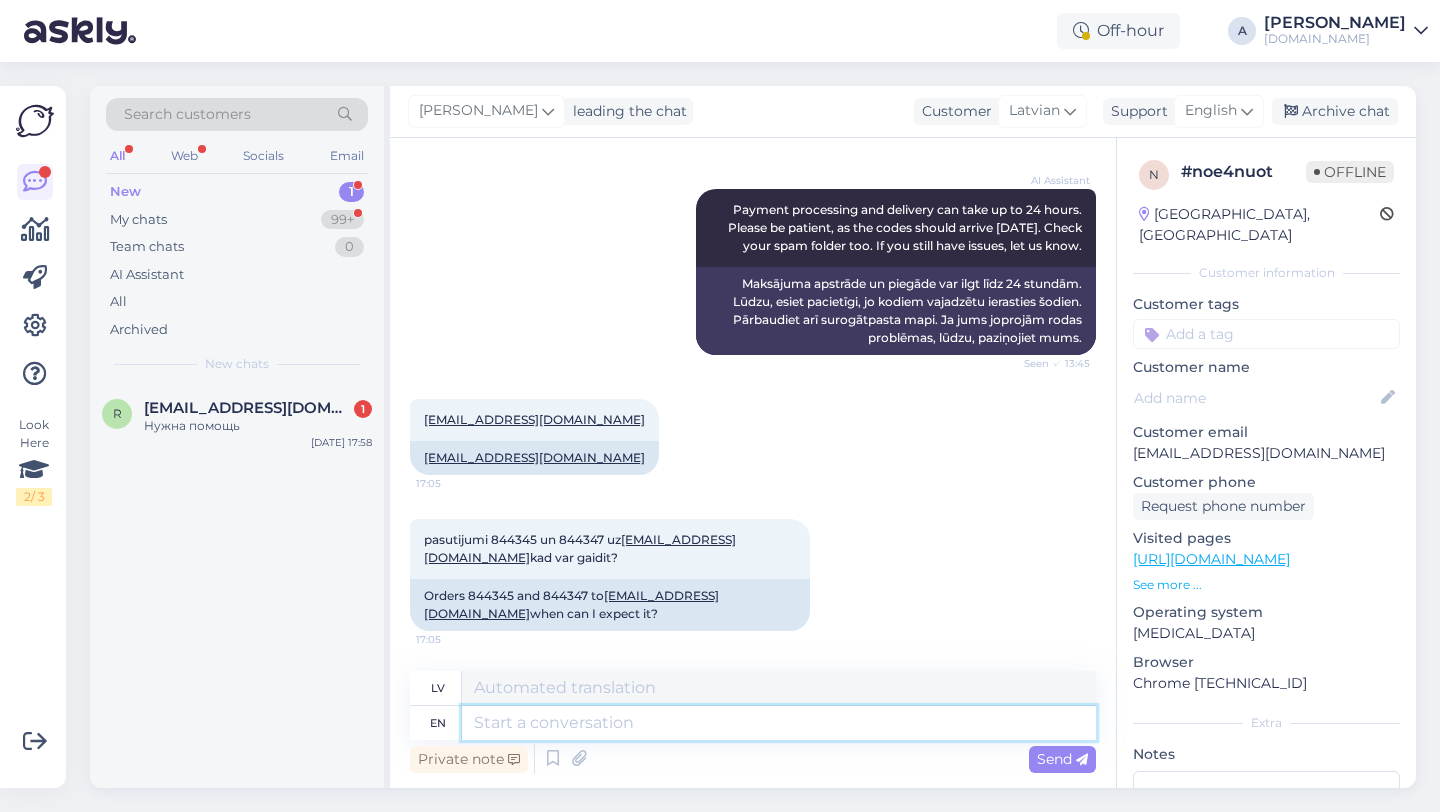 scroll, scrollTop: 1119, scrollLeft: 0, axis: vertical 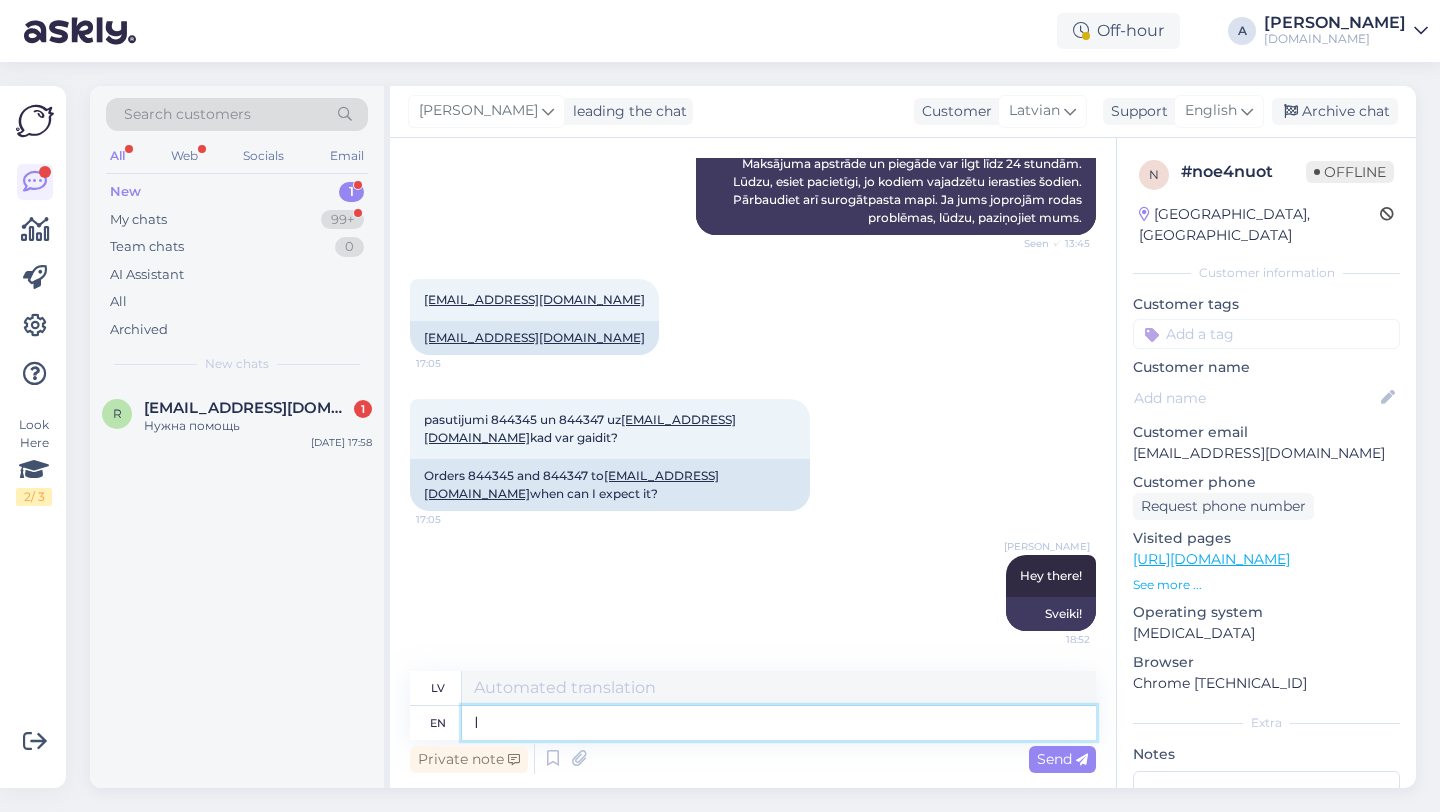 type on "I" 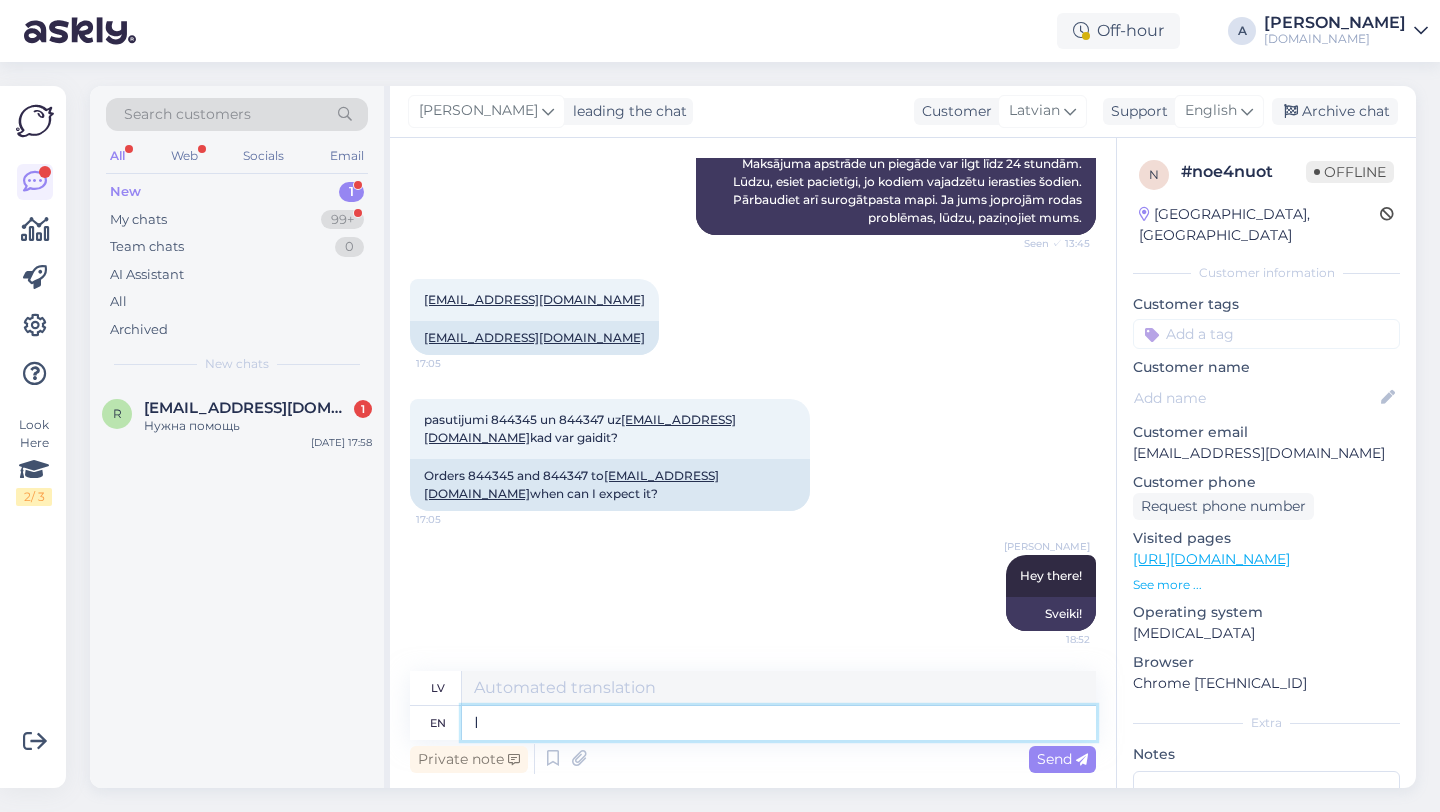 type on "Es" 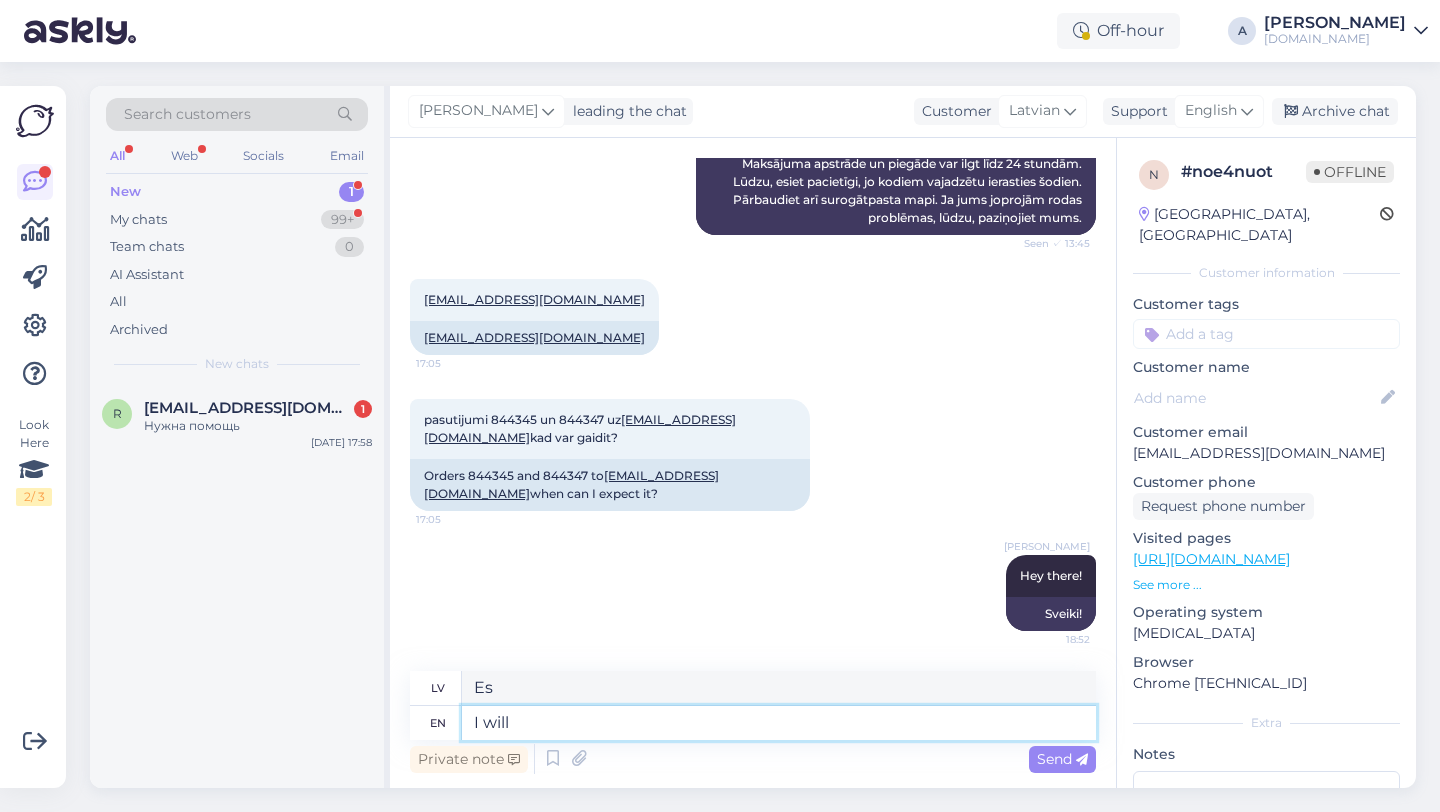 type on "I will" 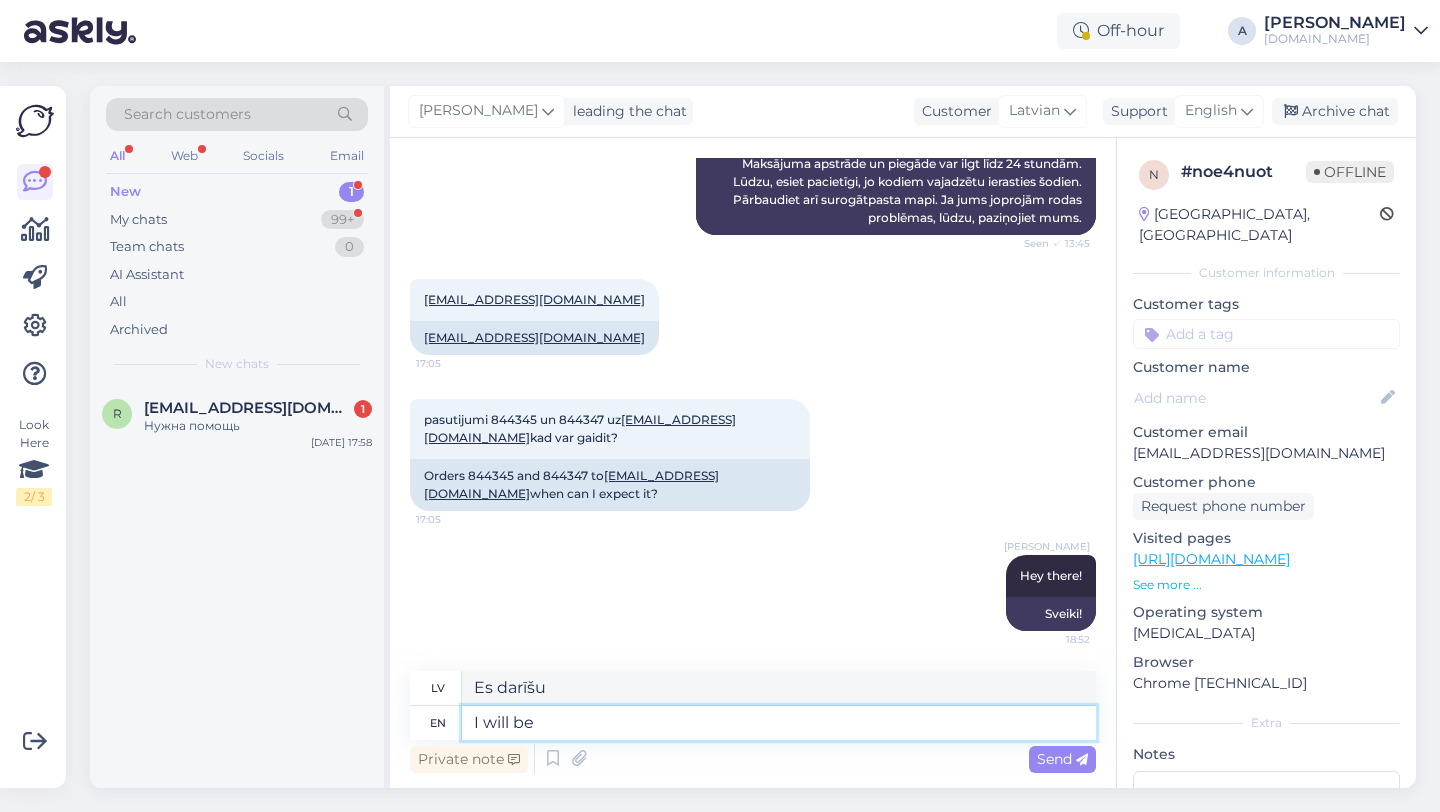 type on "I will be" 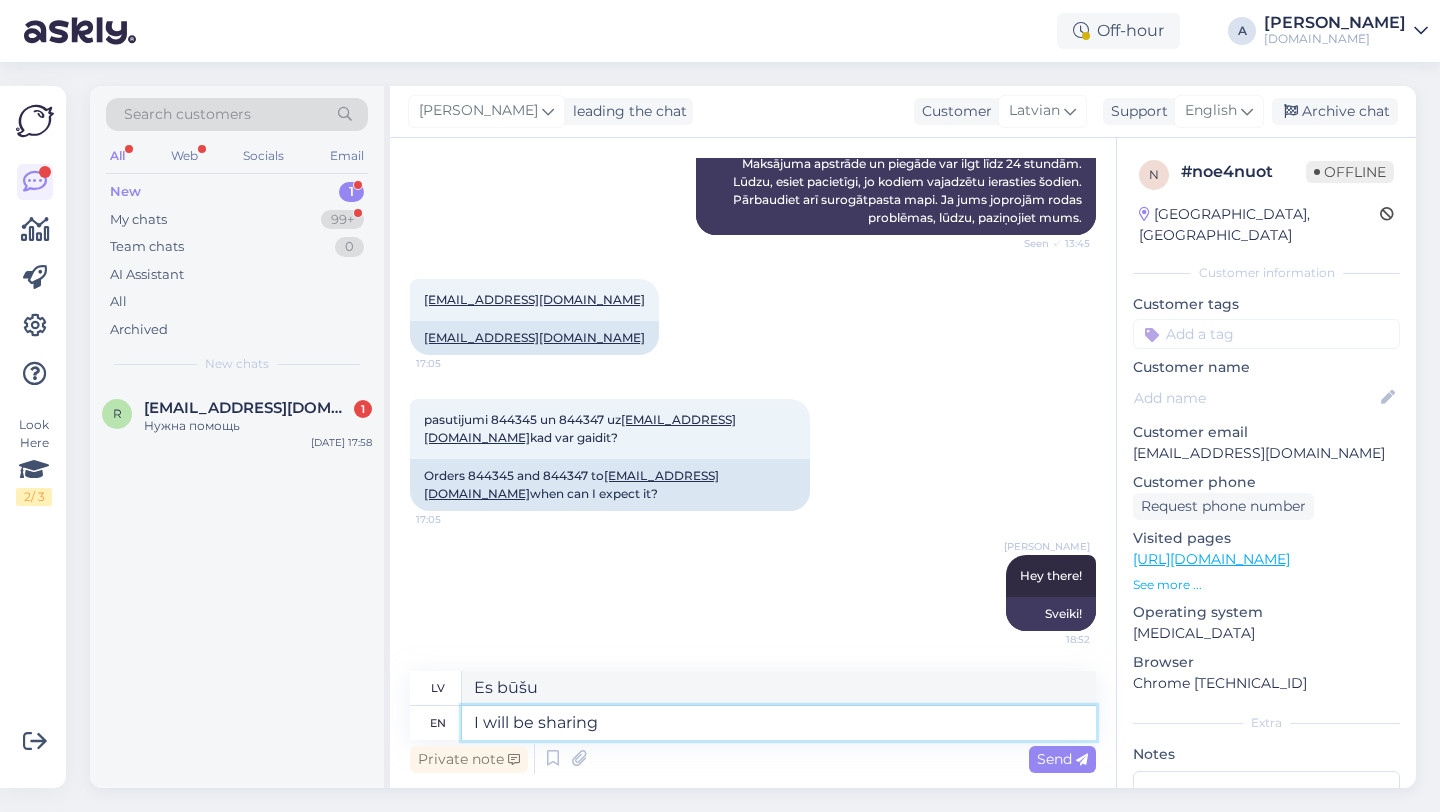 type on "I will be sharing" 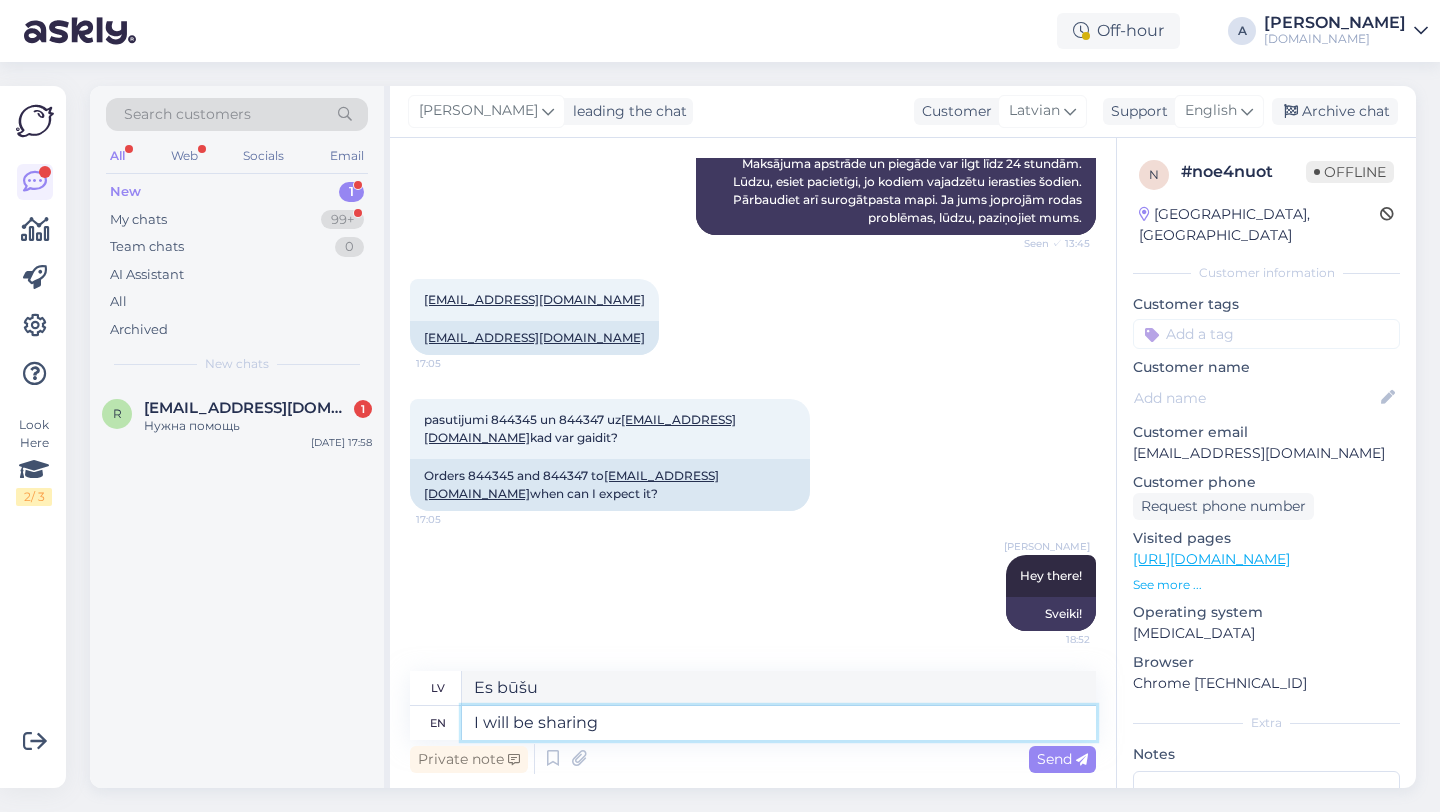 type on "Es dalīšos" 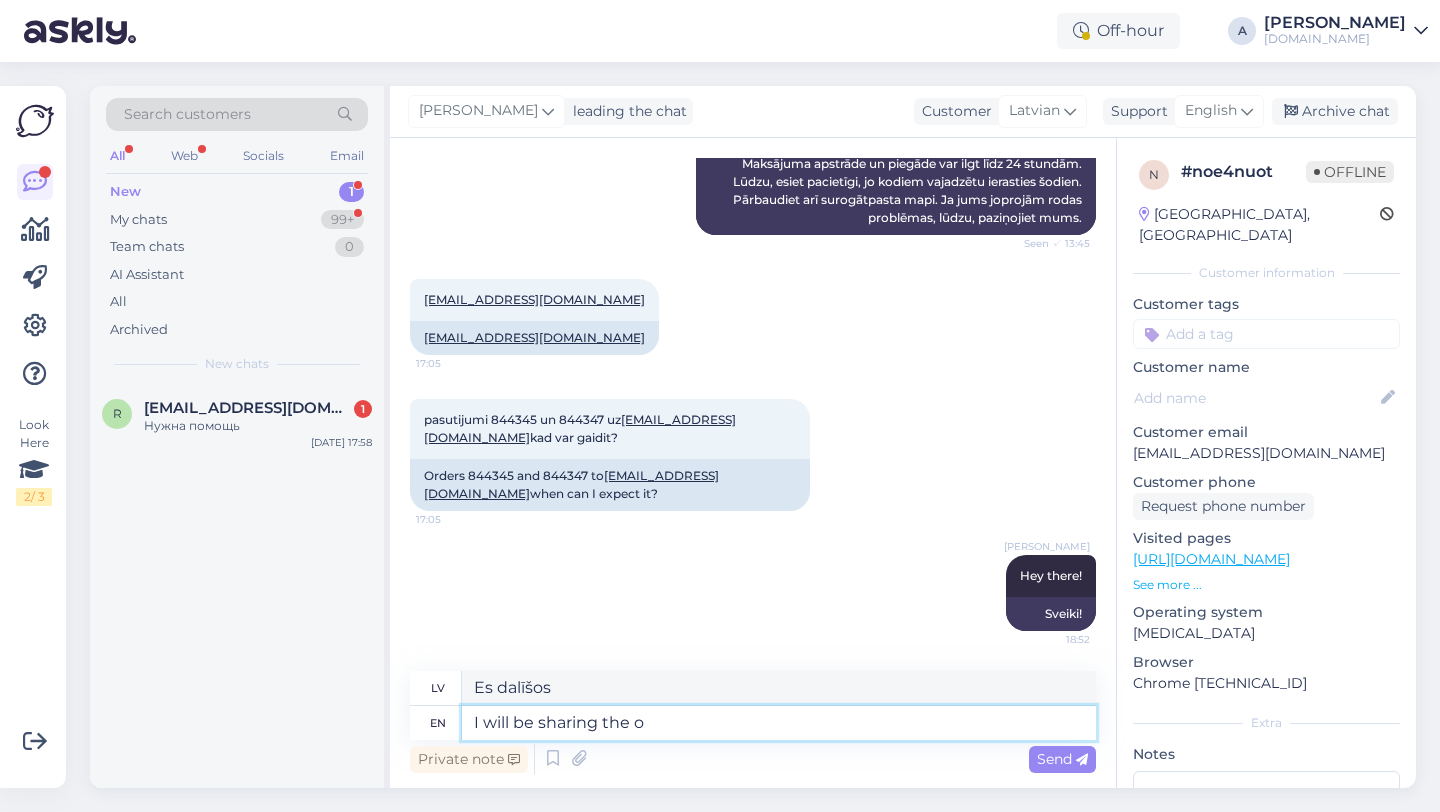 type on "I will be sharing the or" 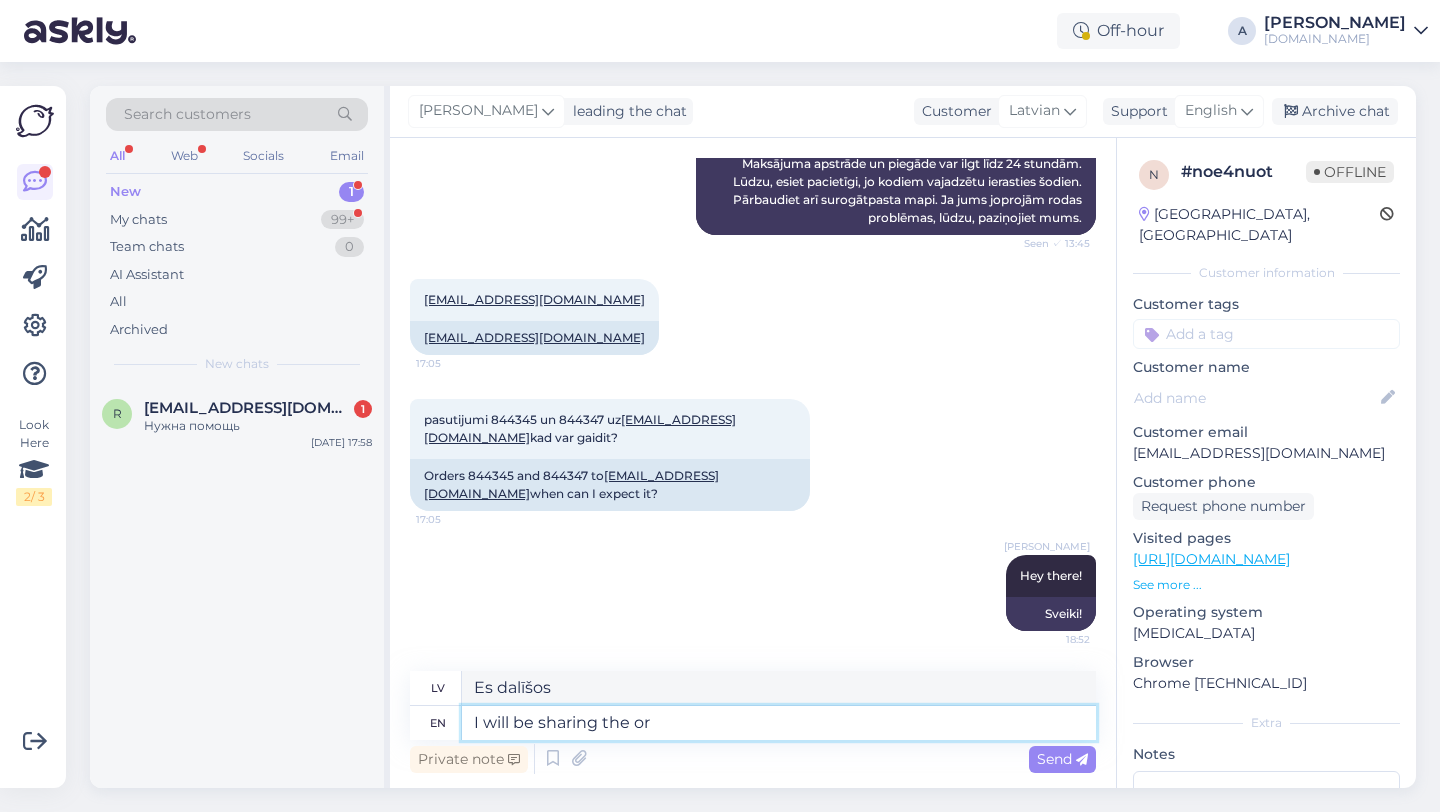 type on "Es dalīšos ar" 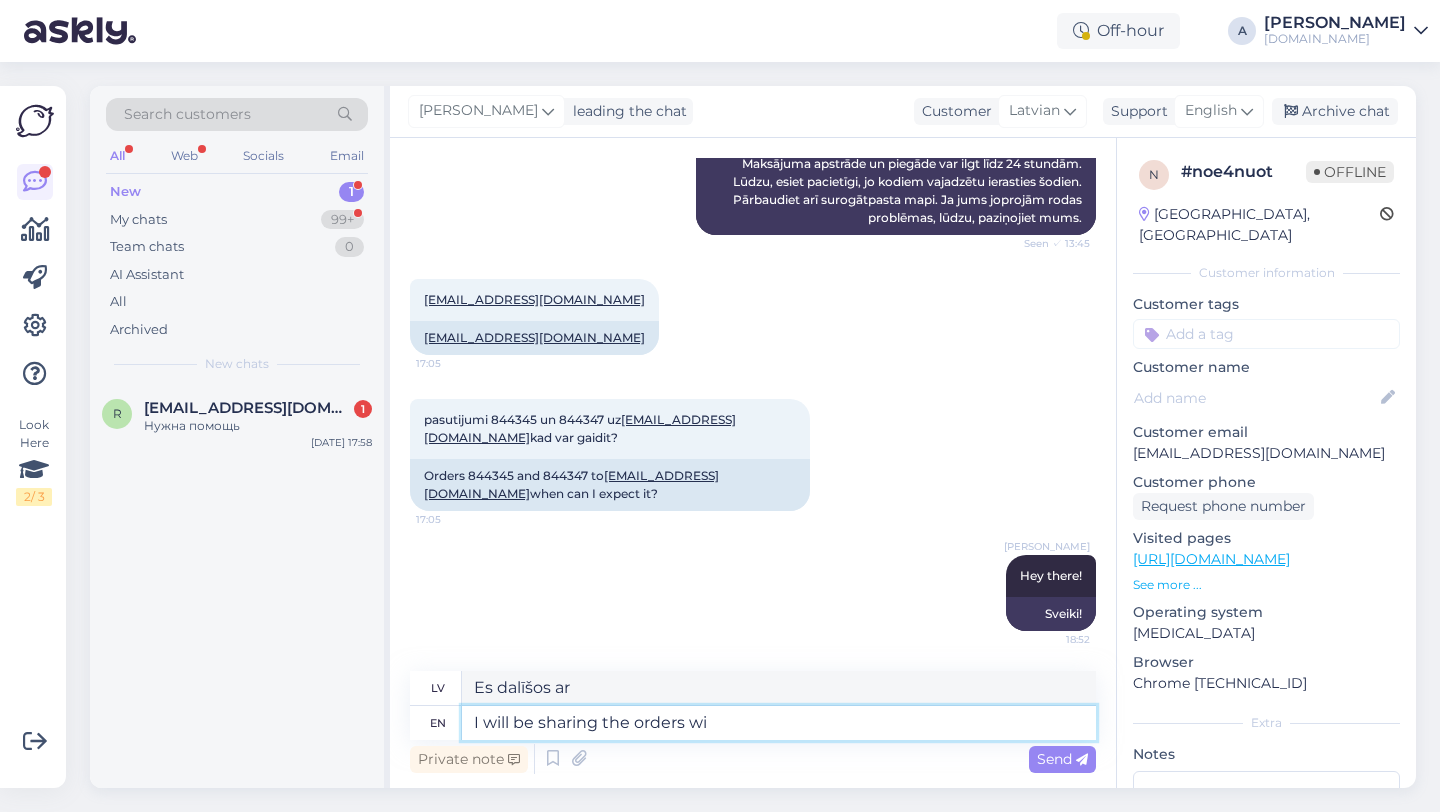 type on "I will be sharing the orders wit" 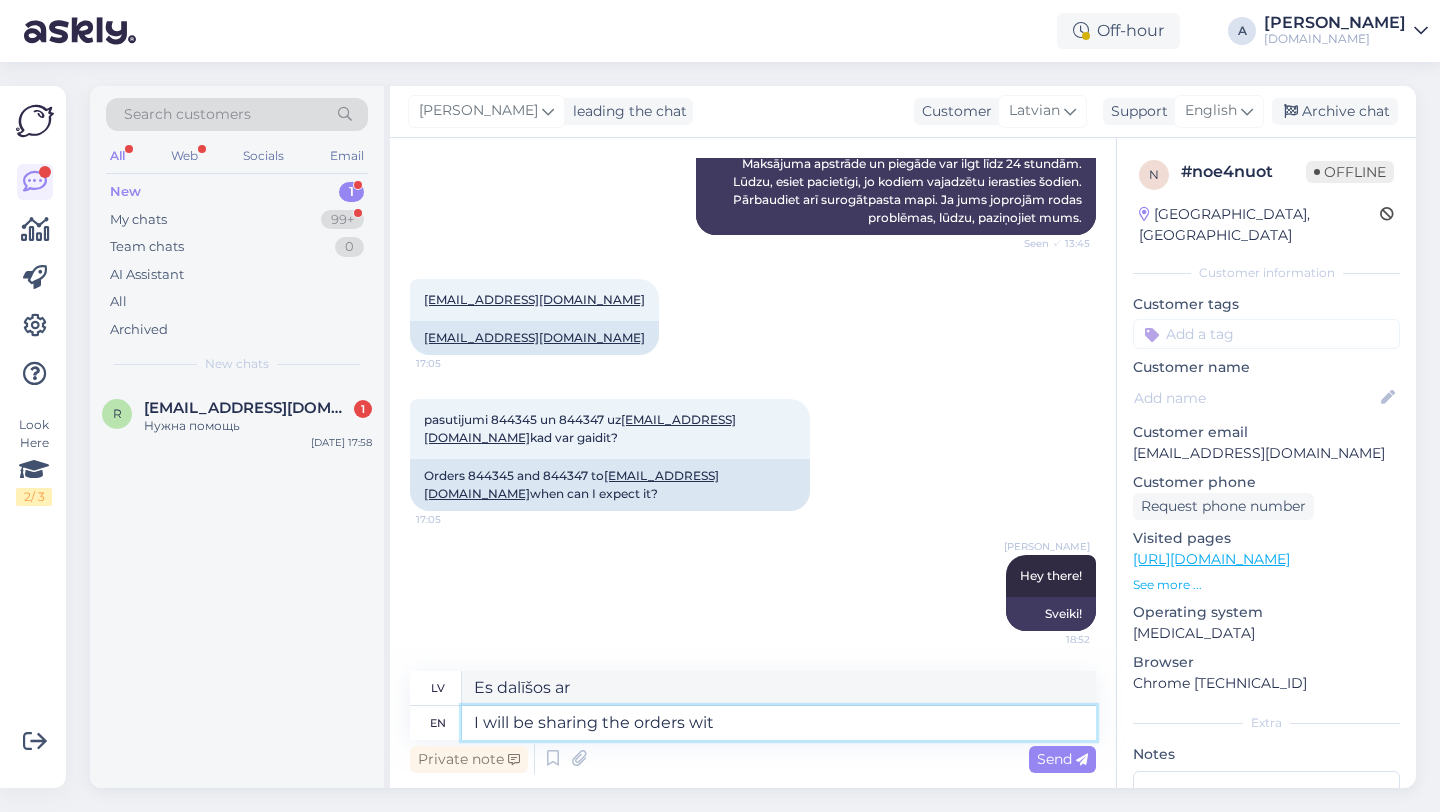 type on "Es dalīšos ar pasūtījumiem" 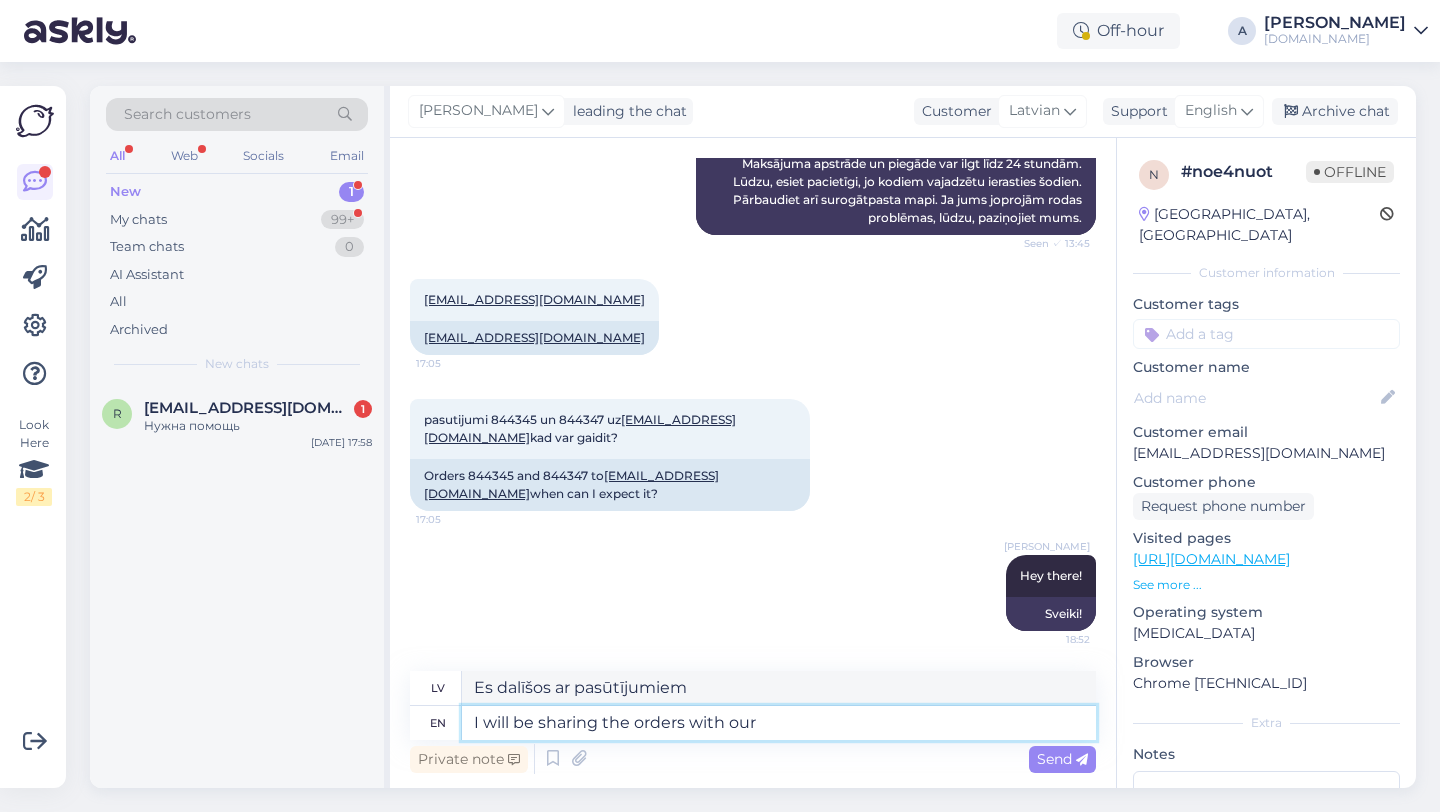 type on "I will be sharing the orders with our i" 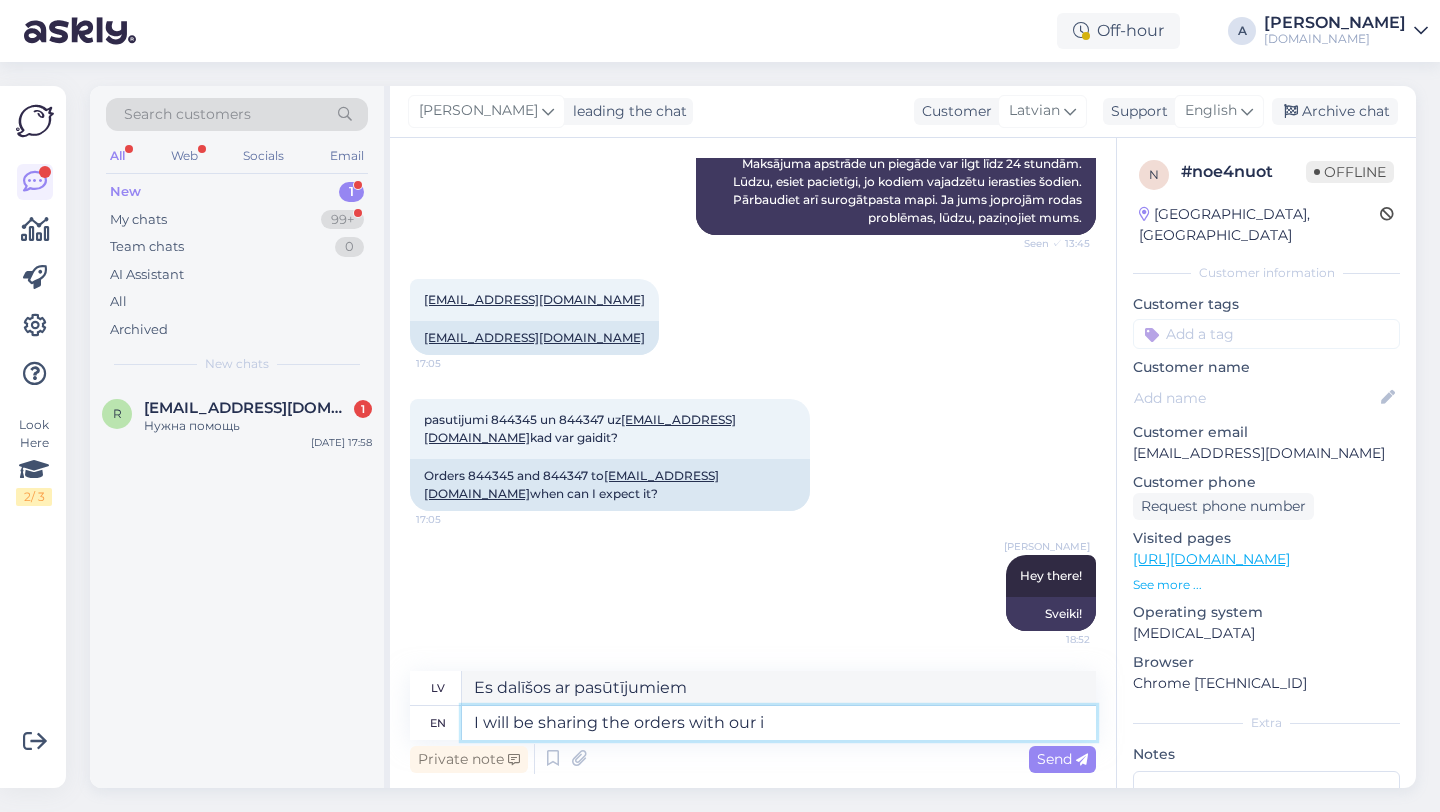 type on "Es dalīšos pasūtījumos ar mūsu" 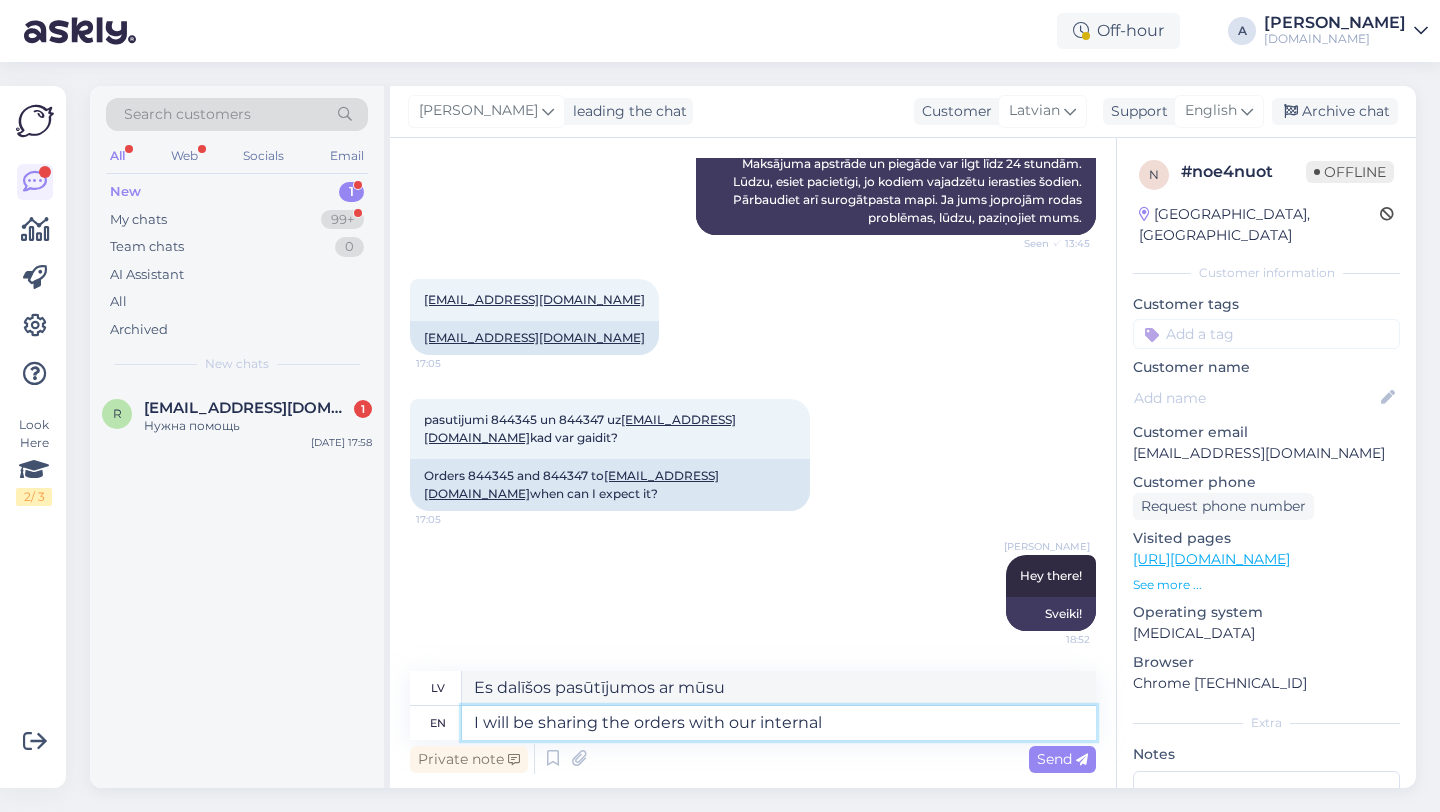 type on "I will be sharing the orders with our internal" 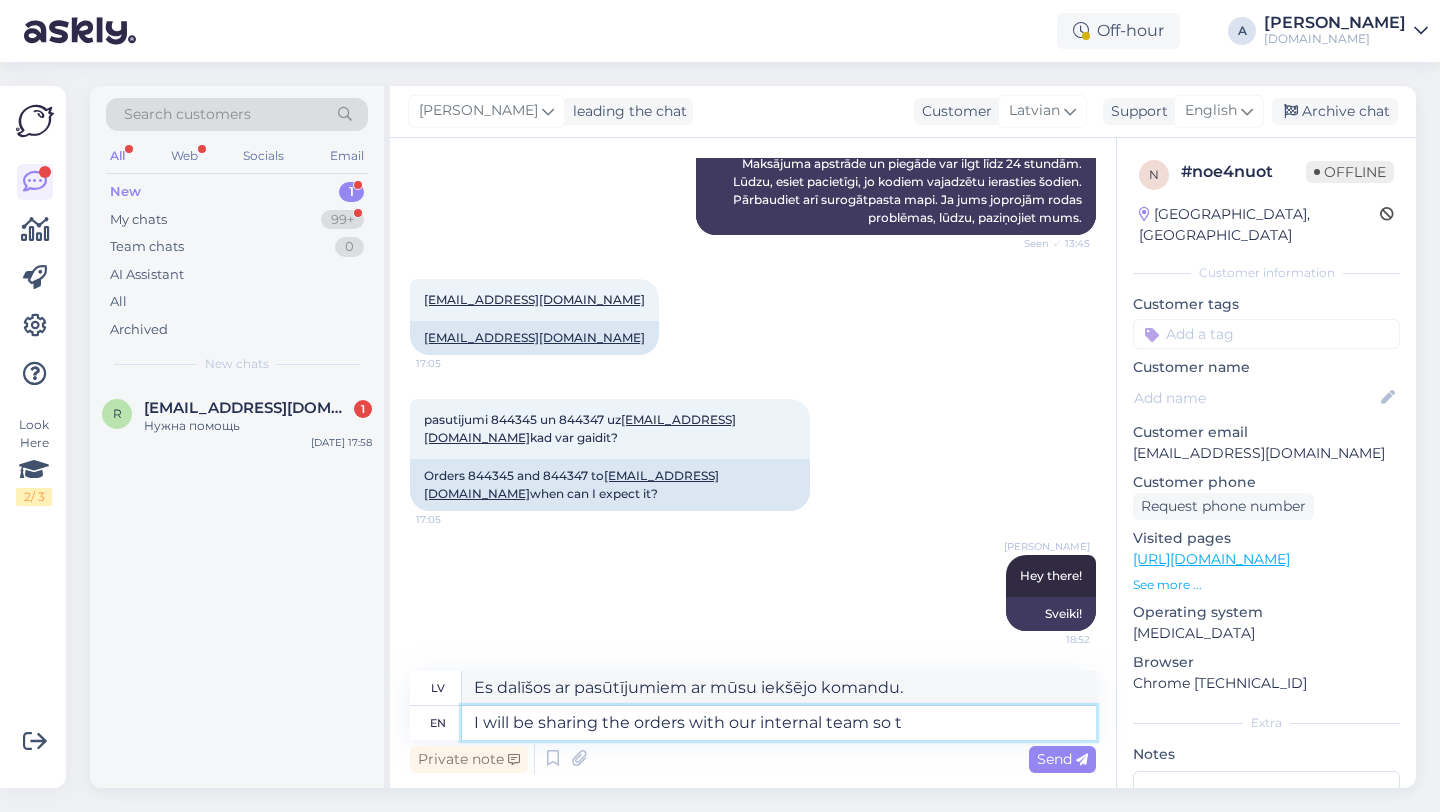 type on "I will be sharing the orders with our internal team so th" 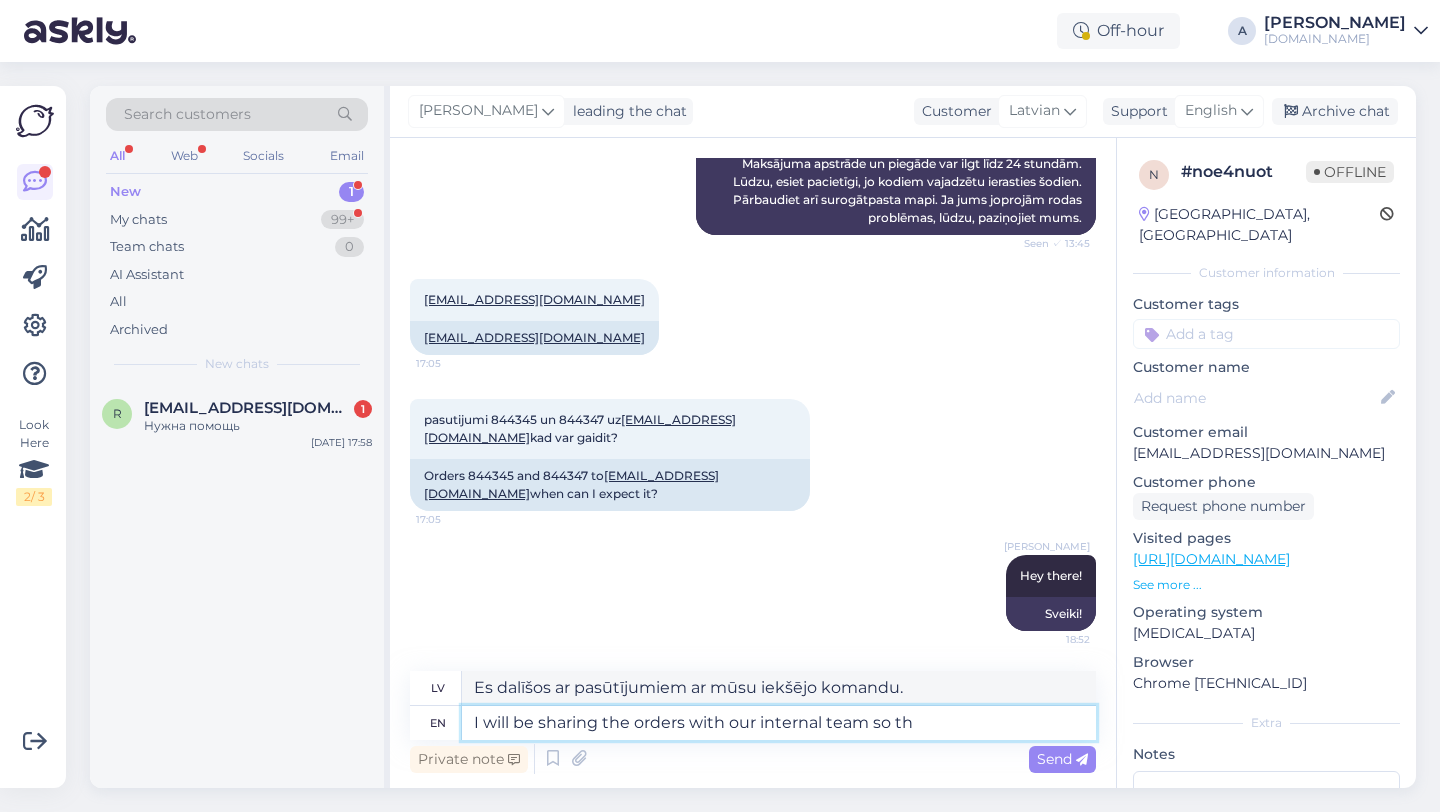type on "Es dalīšos ar pasūtījumiem ar mūsu iekšējo komandu, tāpēc" 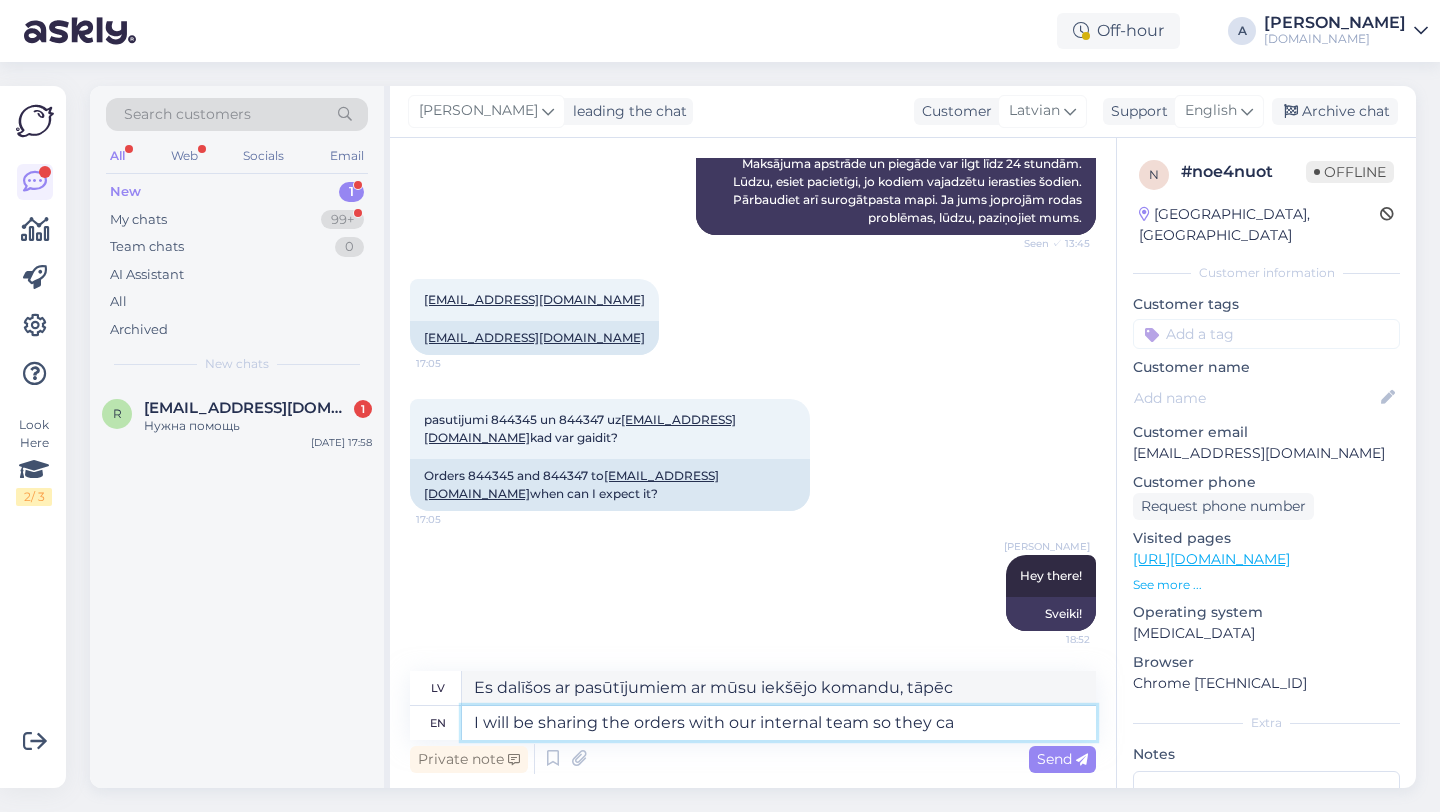 type on "I will be sharing the orders with our internal team so they can" 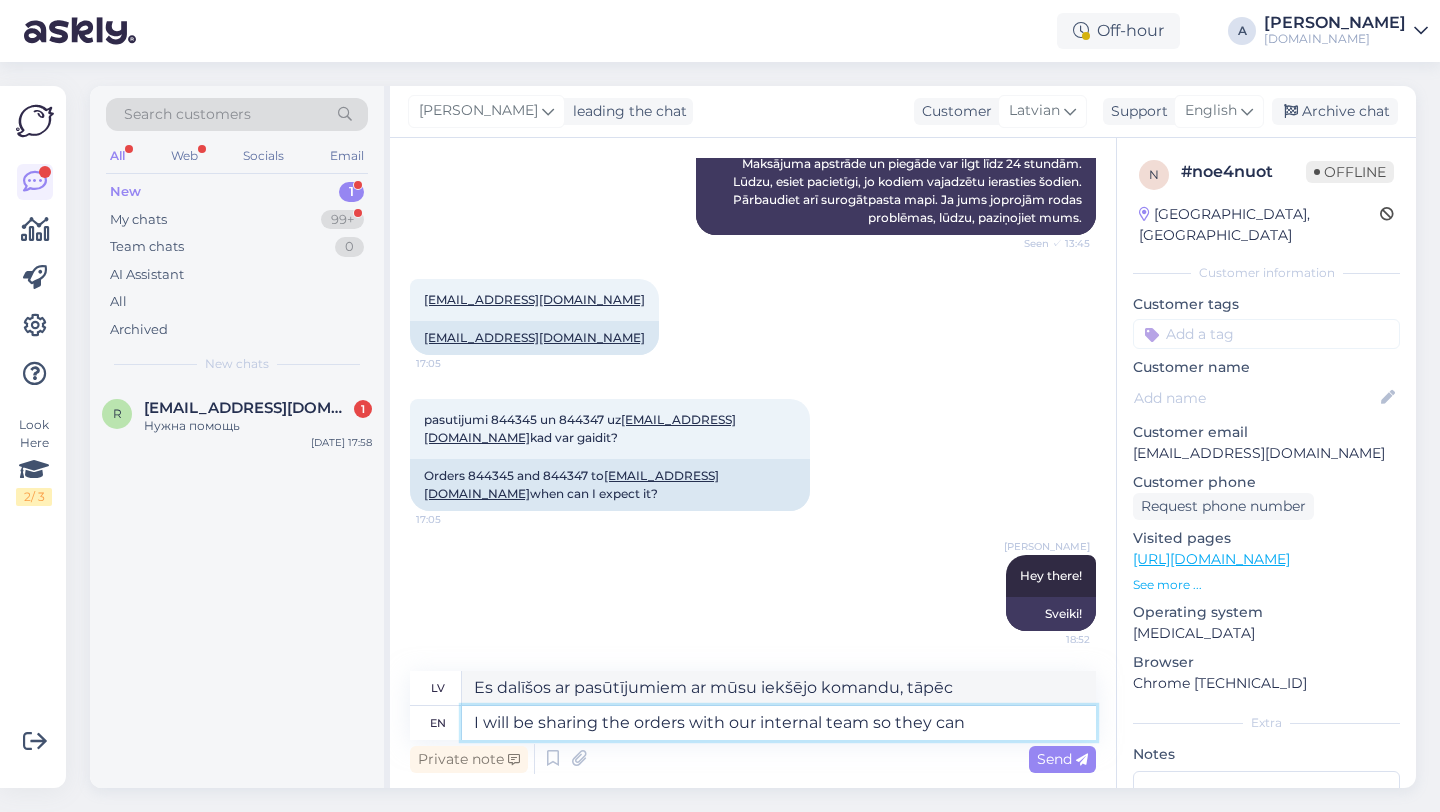 type on "Es dalīšos ar pasūtījumiem mūsu iekšējā komandā, lai viņi" 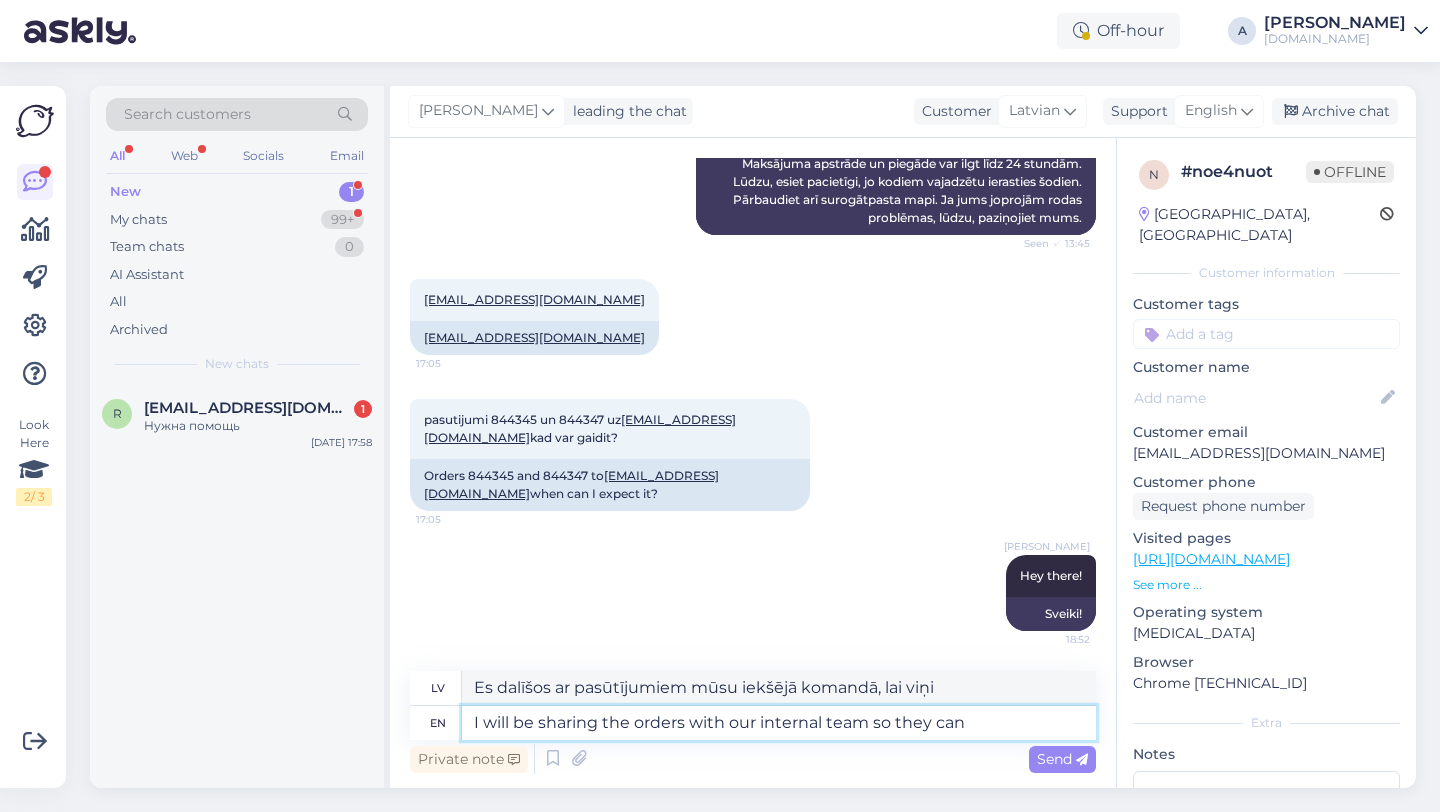 type on "I will be sharing the orders with our internal team so they can" 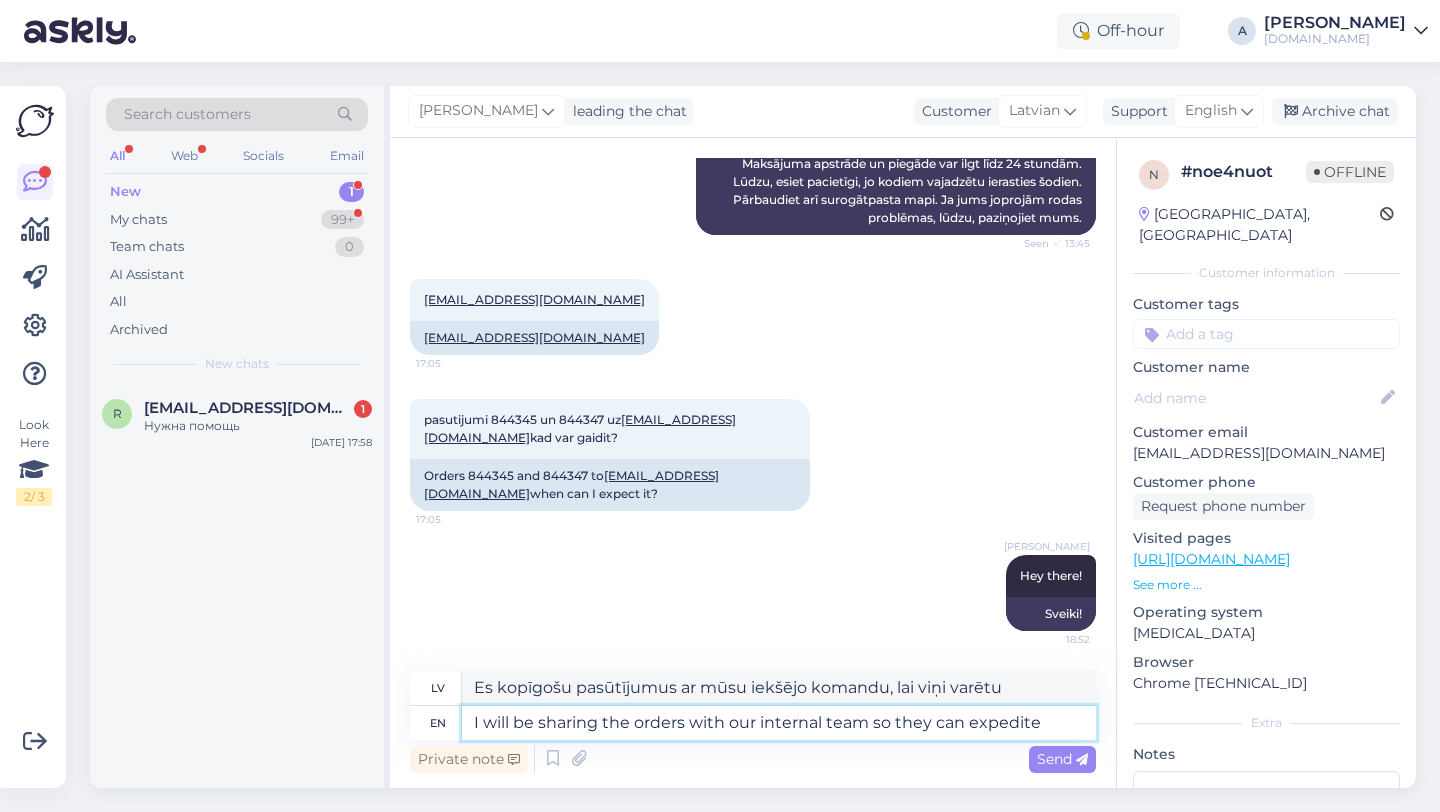 type on "I will be sharing the orders with our internal team so they can expedite i" 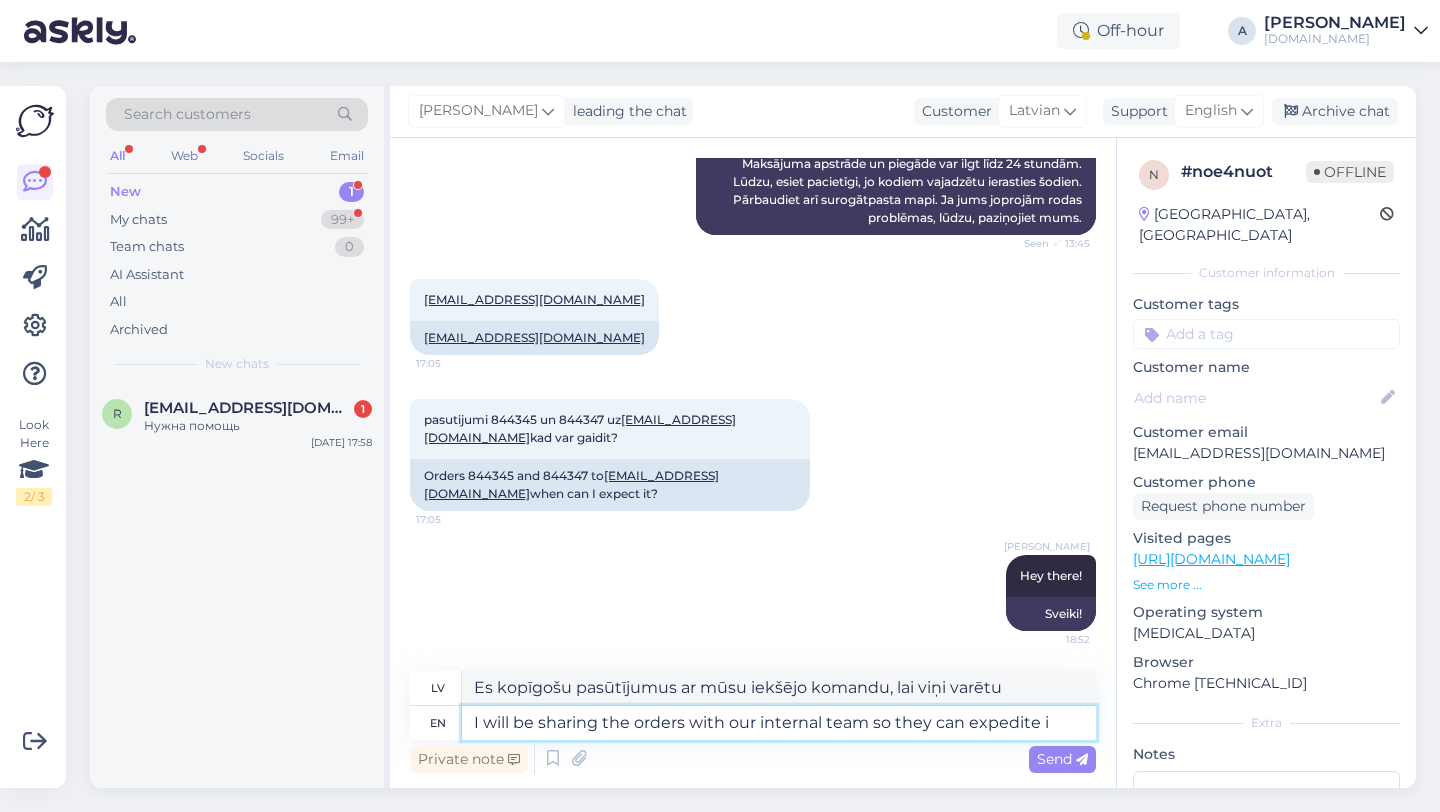 type on "Es kopīgošu pasūtījumus ar mūsu iekšējo komandu, lai viņi varētu paātrināt to izpildi." 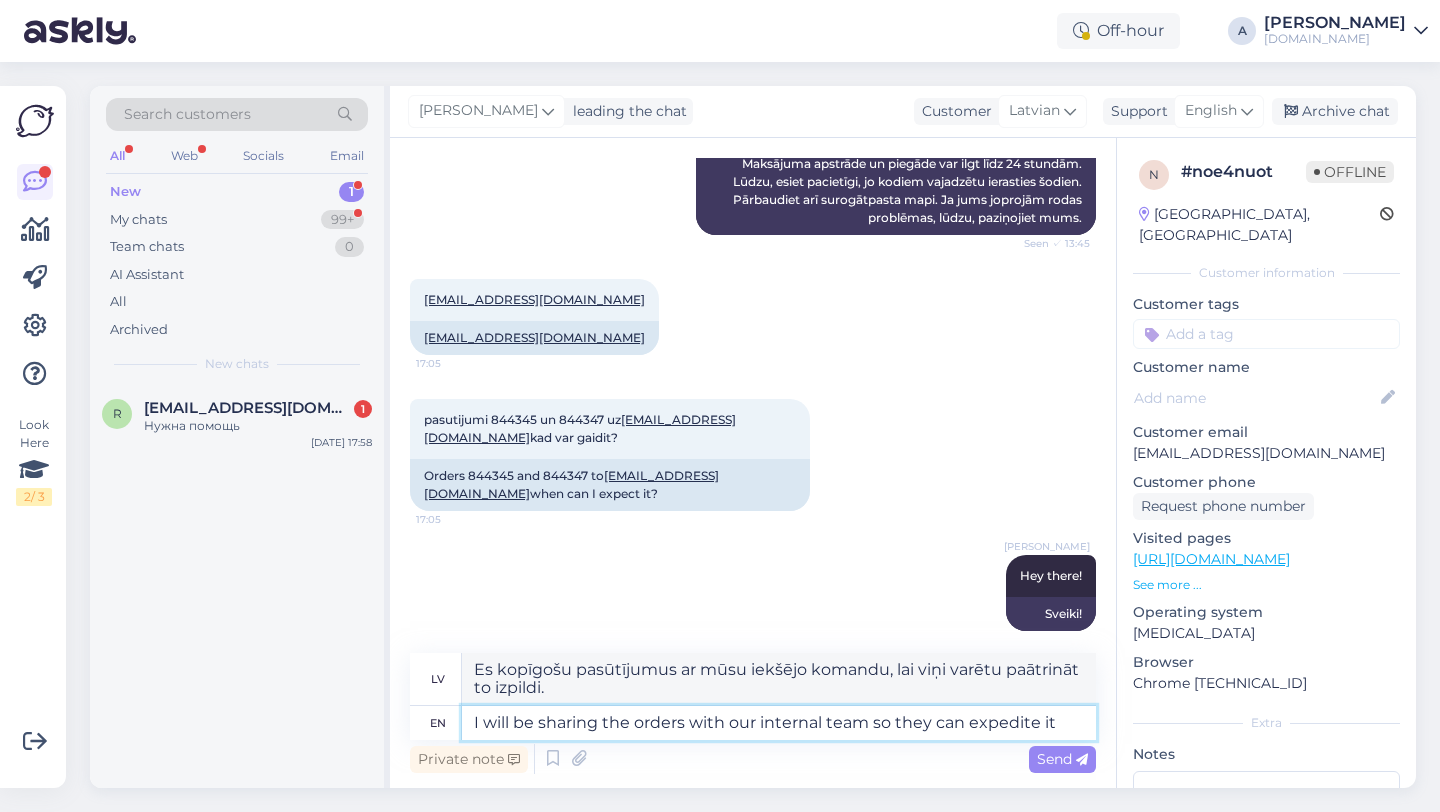 type on "I will be sharing the orders with our internal team so they can expedite it" 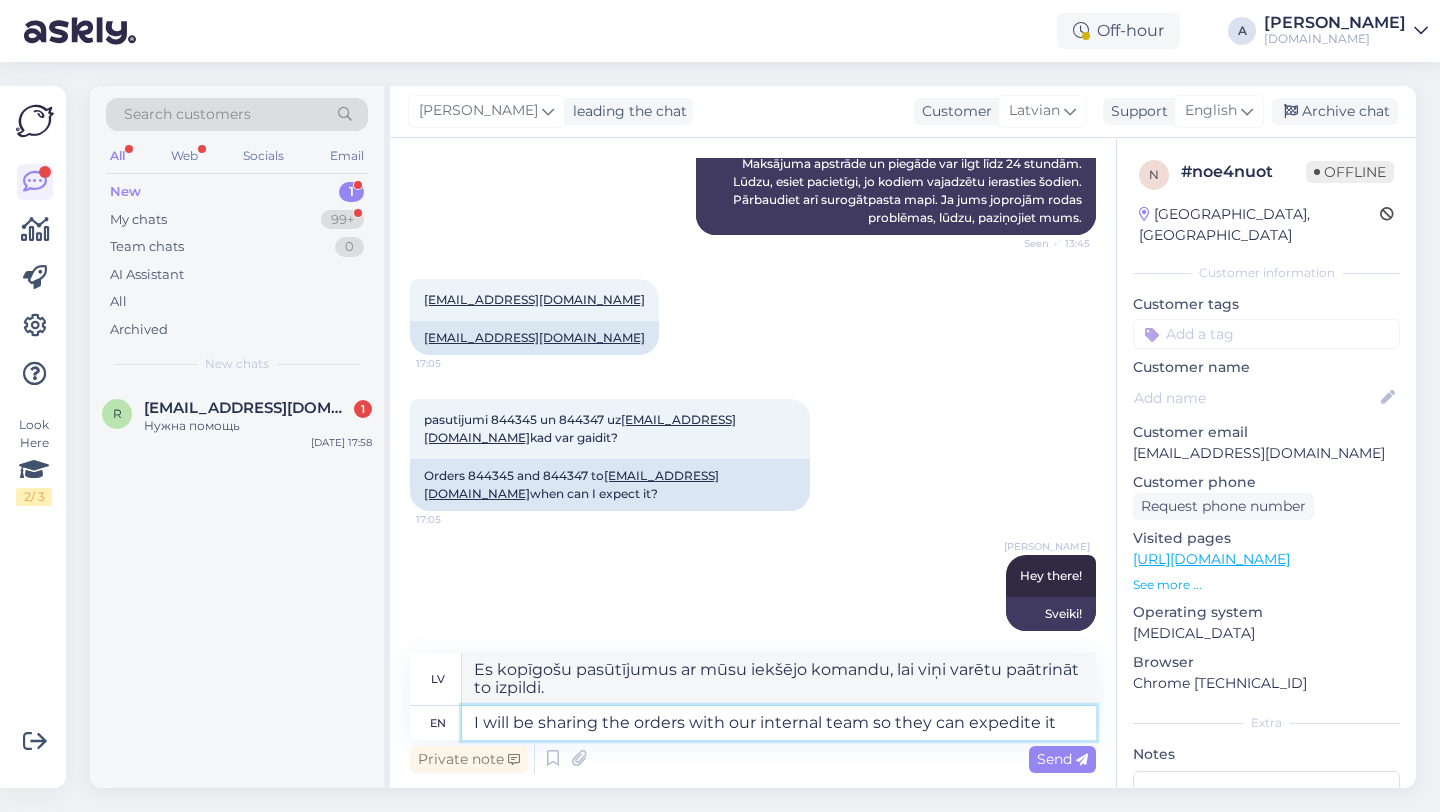 type on "Es kopīgošu pasūtījumus ar mūsu iekšējo komandu, lai viņi varētu tos paātrināt." 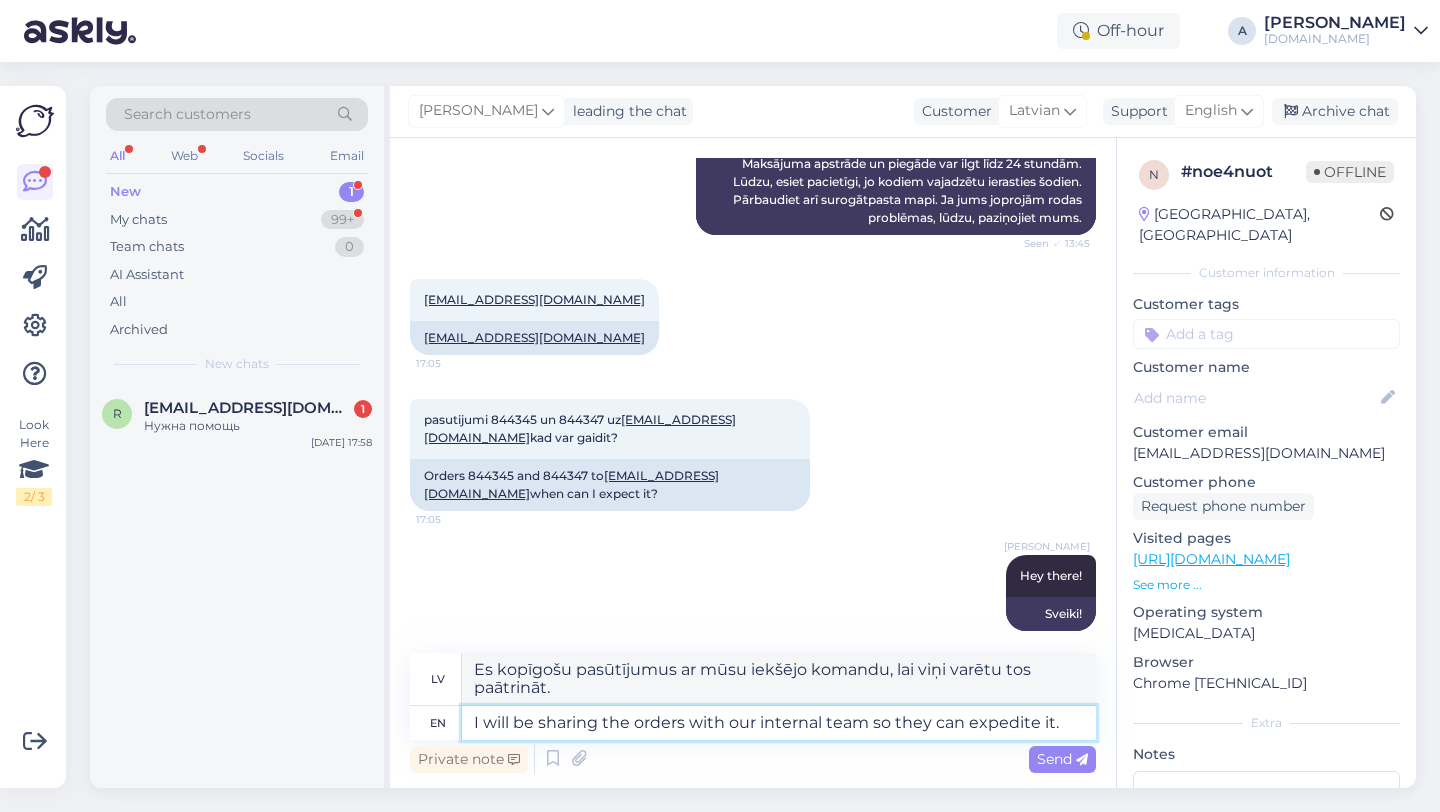 type on "I will be sharing the orders with our internal team so they can expedite it." 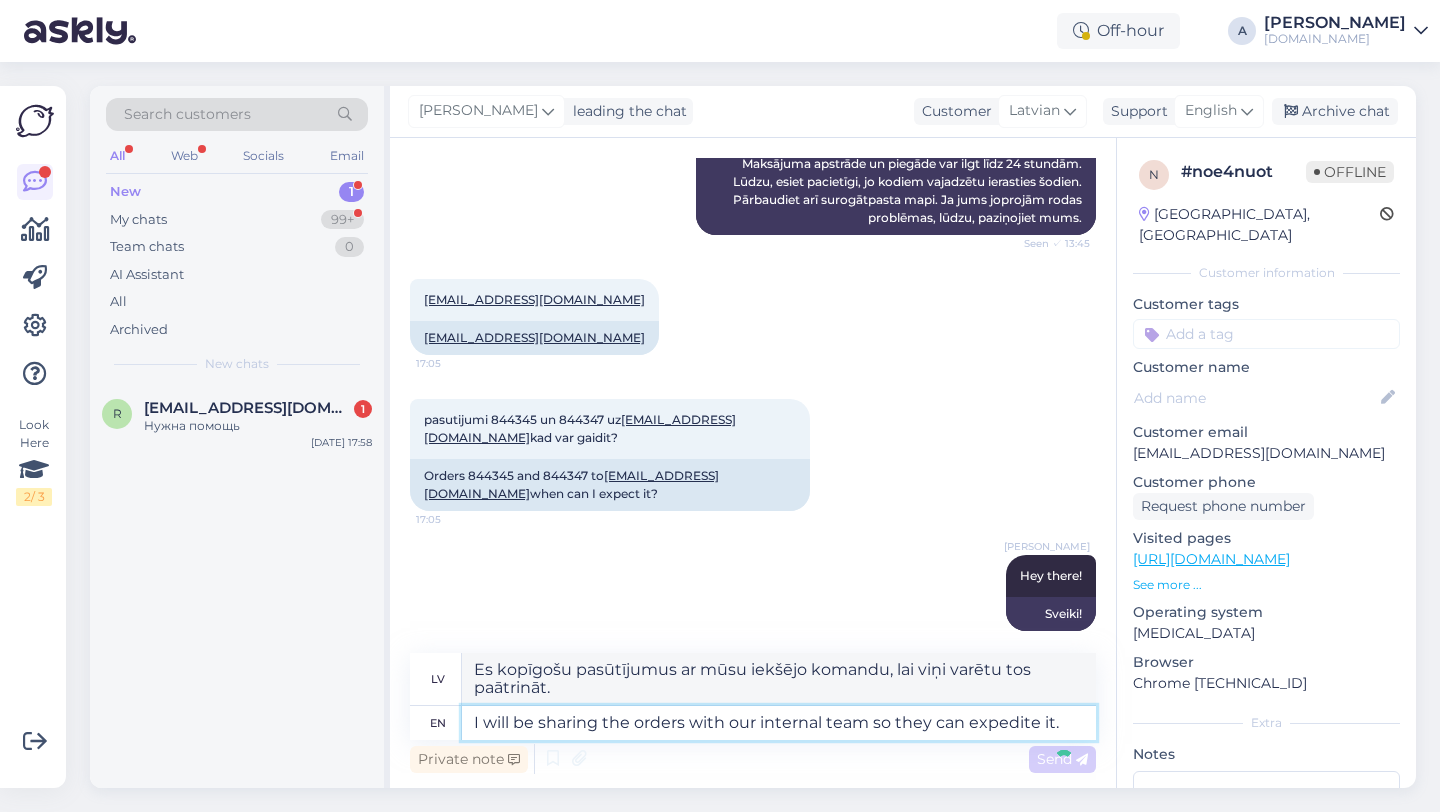 type 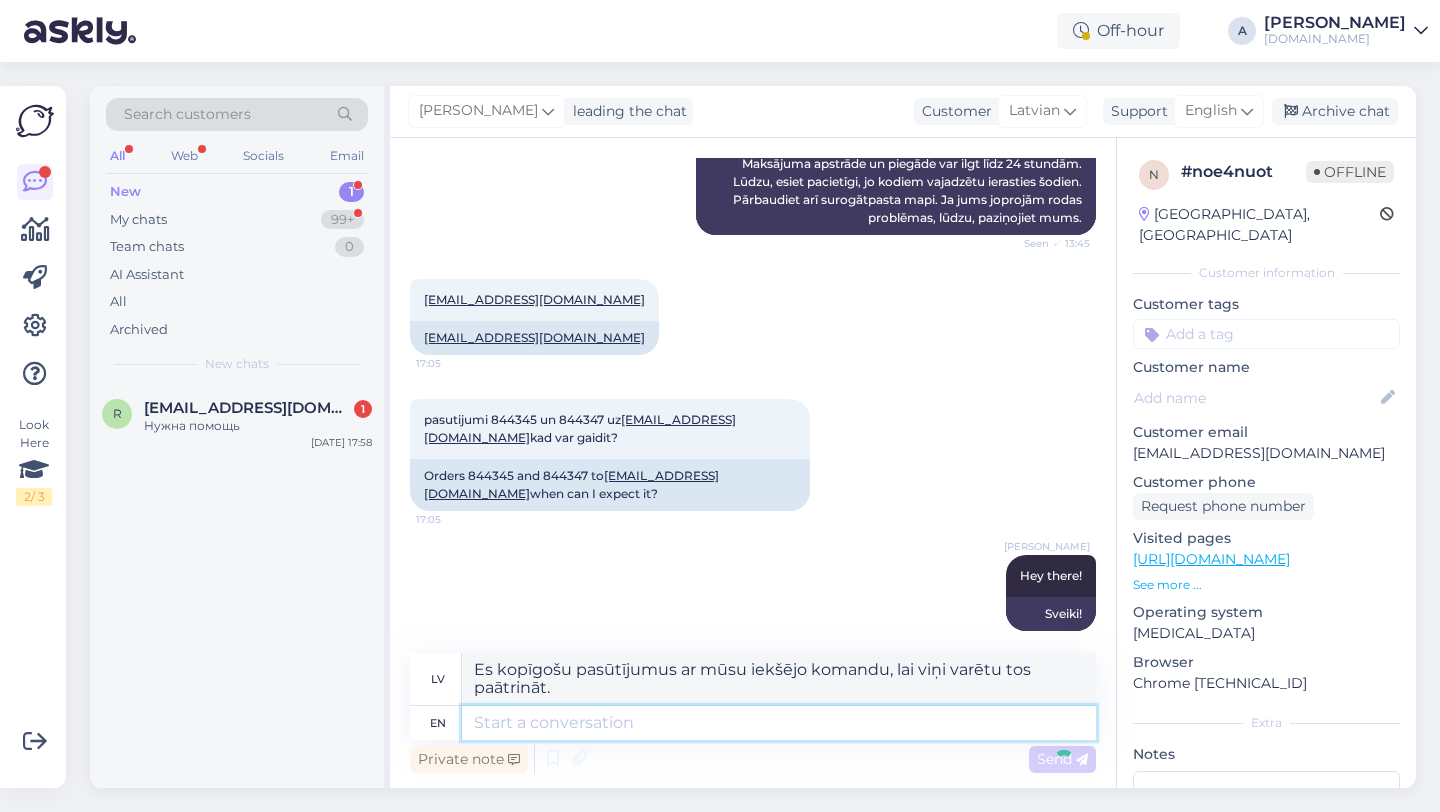 type 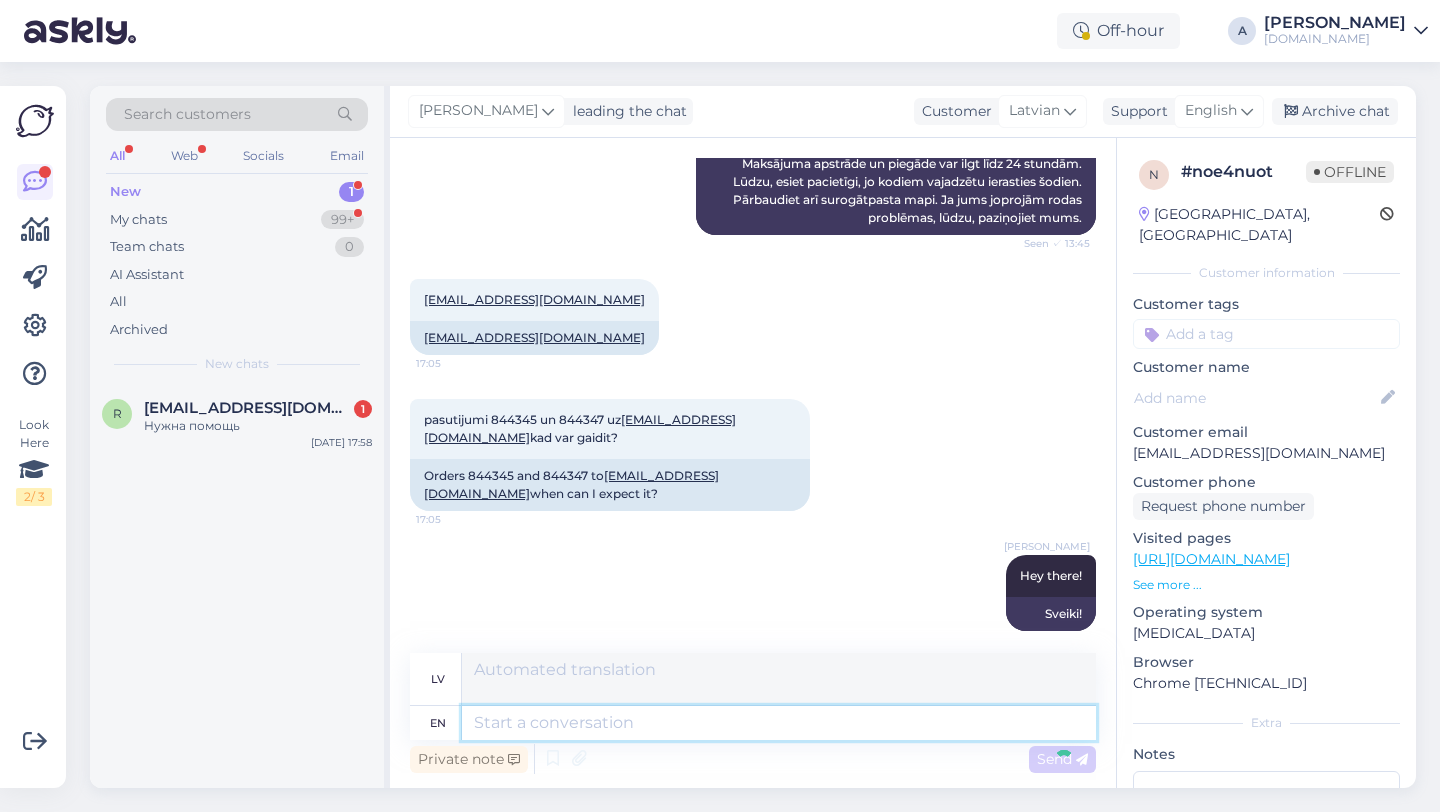 scroll, scrollTop: 1275, scrollLeft: 0, axis: vertical 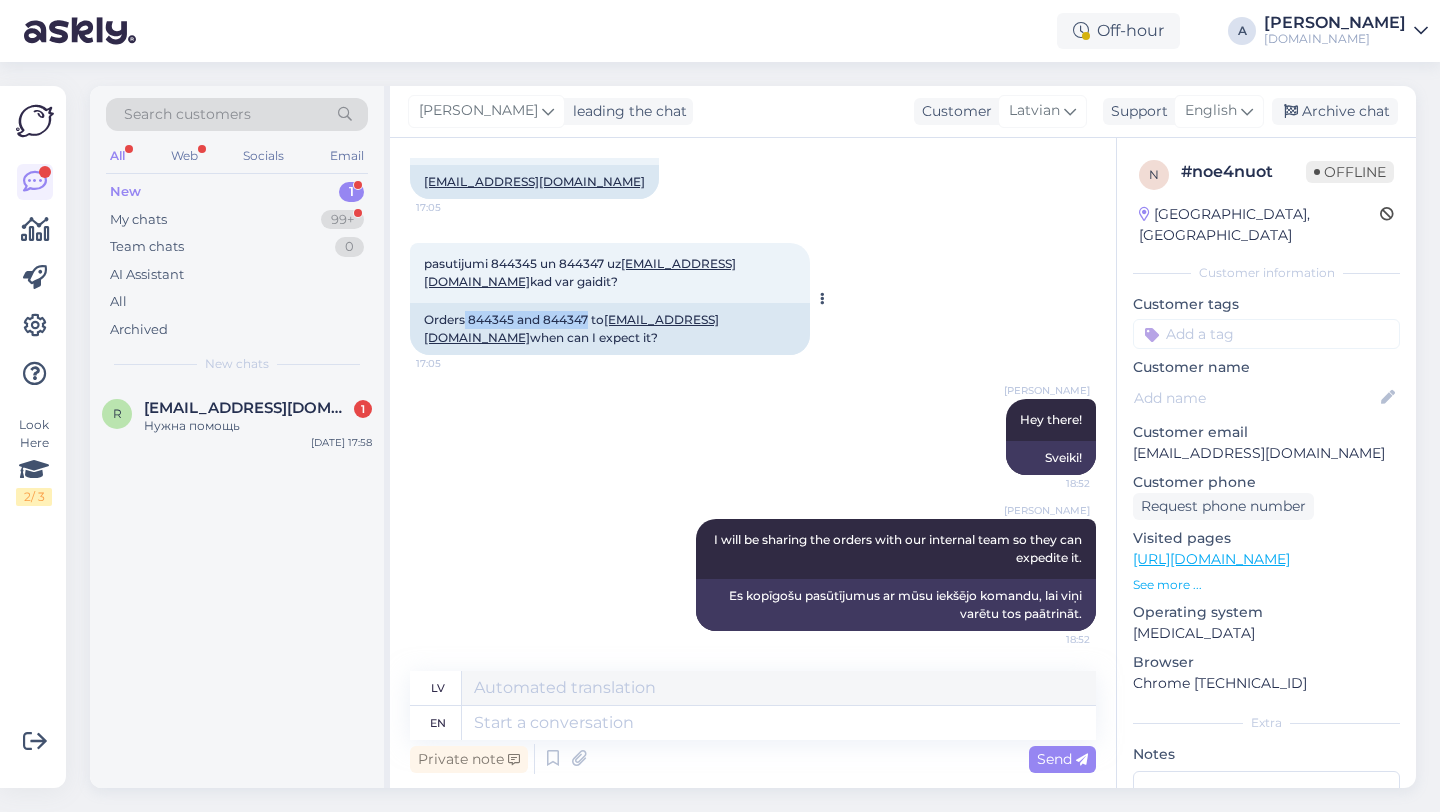 drag, startPoint x: 590, startPoint y: 318, endPoint x: 466, endPoint y: 317, distance: 124.004036 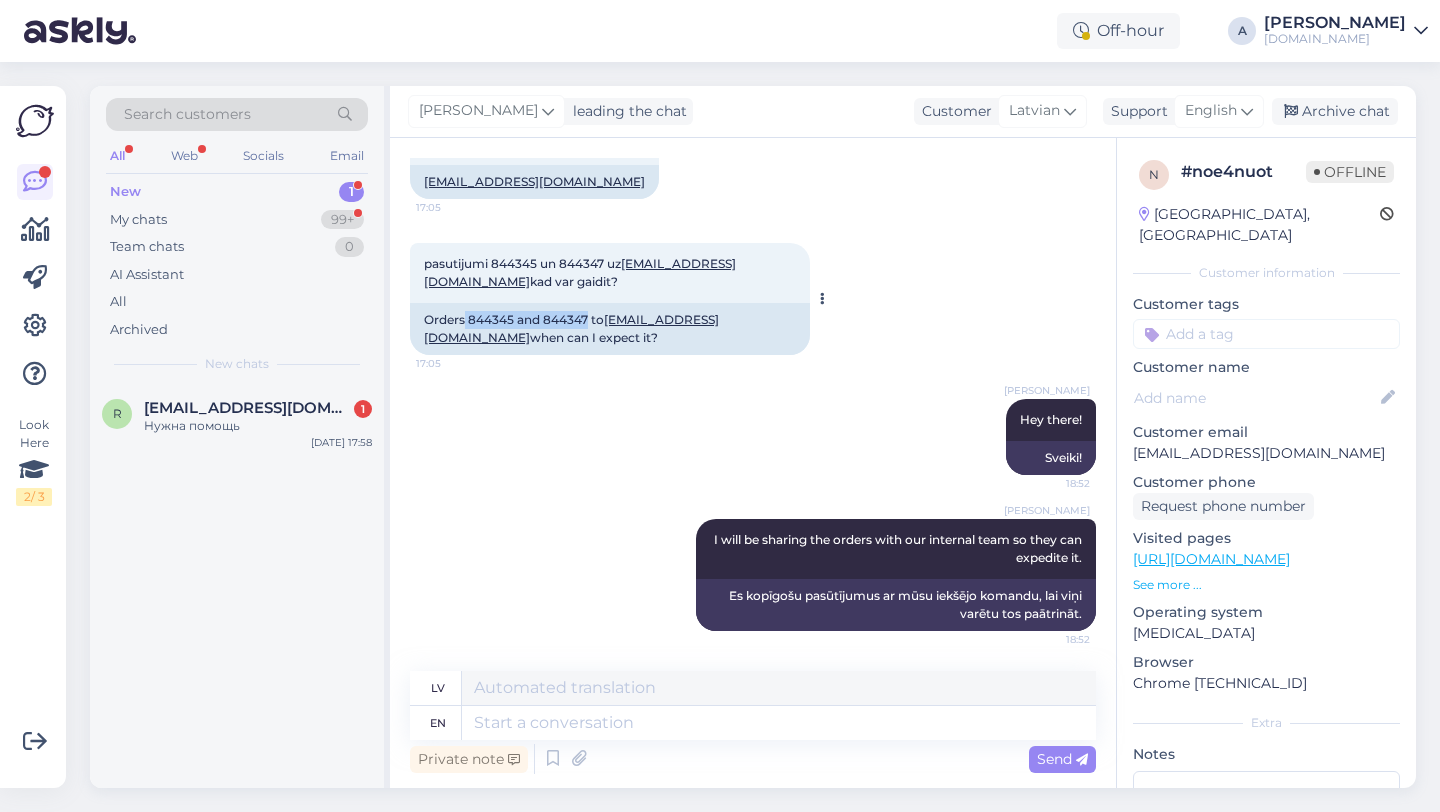 copy on "844345 and 844347" 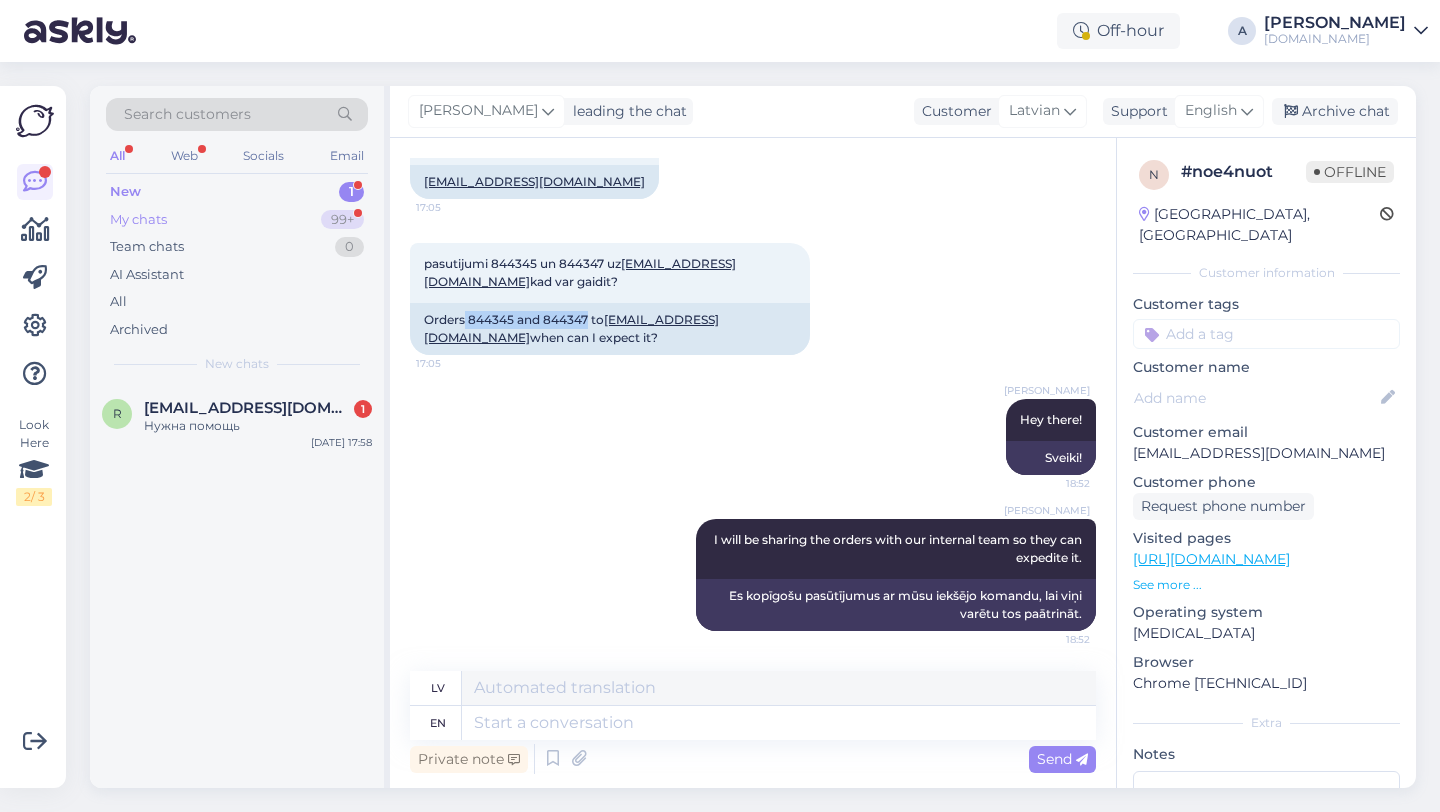 click on "My chats 99+" at bounding box center (237, 220) 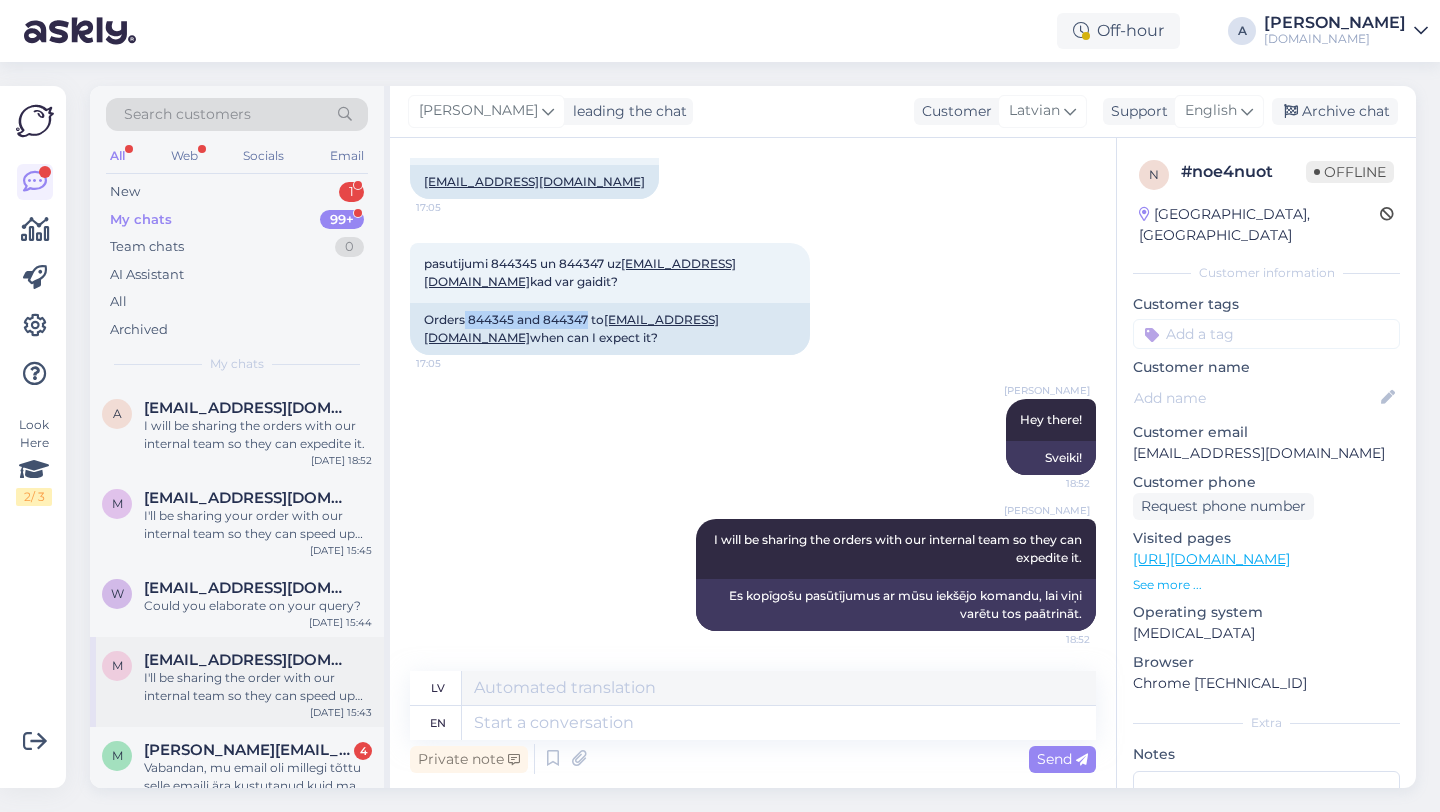 scroll, scrollTop: 0, scrollLeft: 0, axis: both 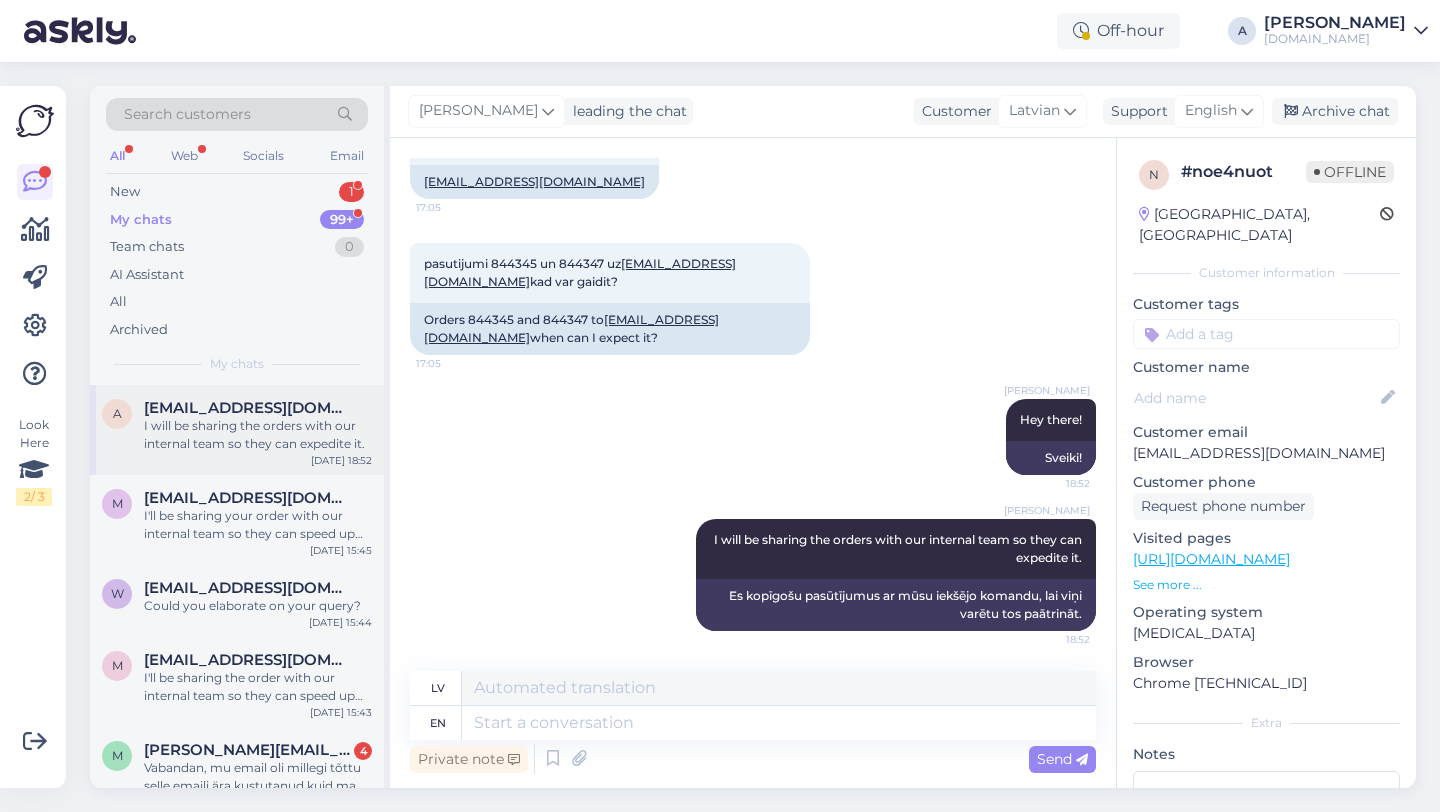 click on "I will be sharing the orders with our internal team so they can expedite it." at bounding box center [258, 435] 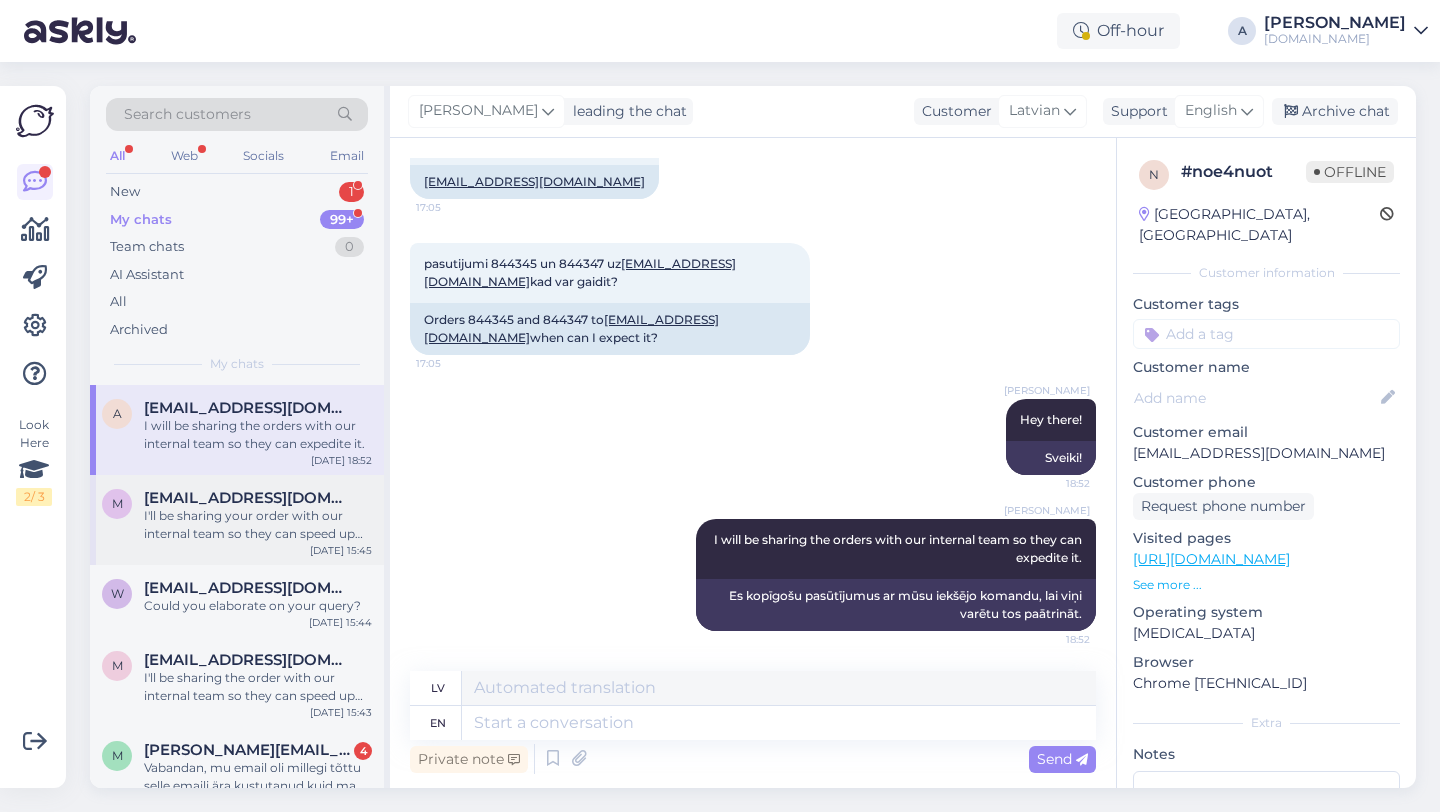 click on "[DATE] 15:45" at bounding box center (341, 550) 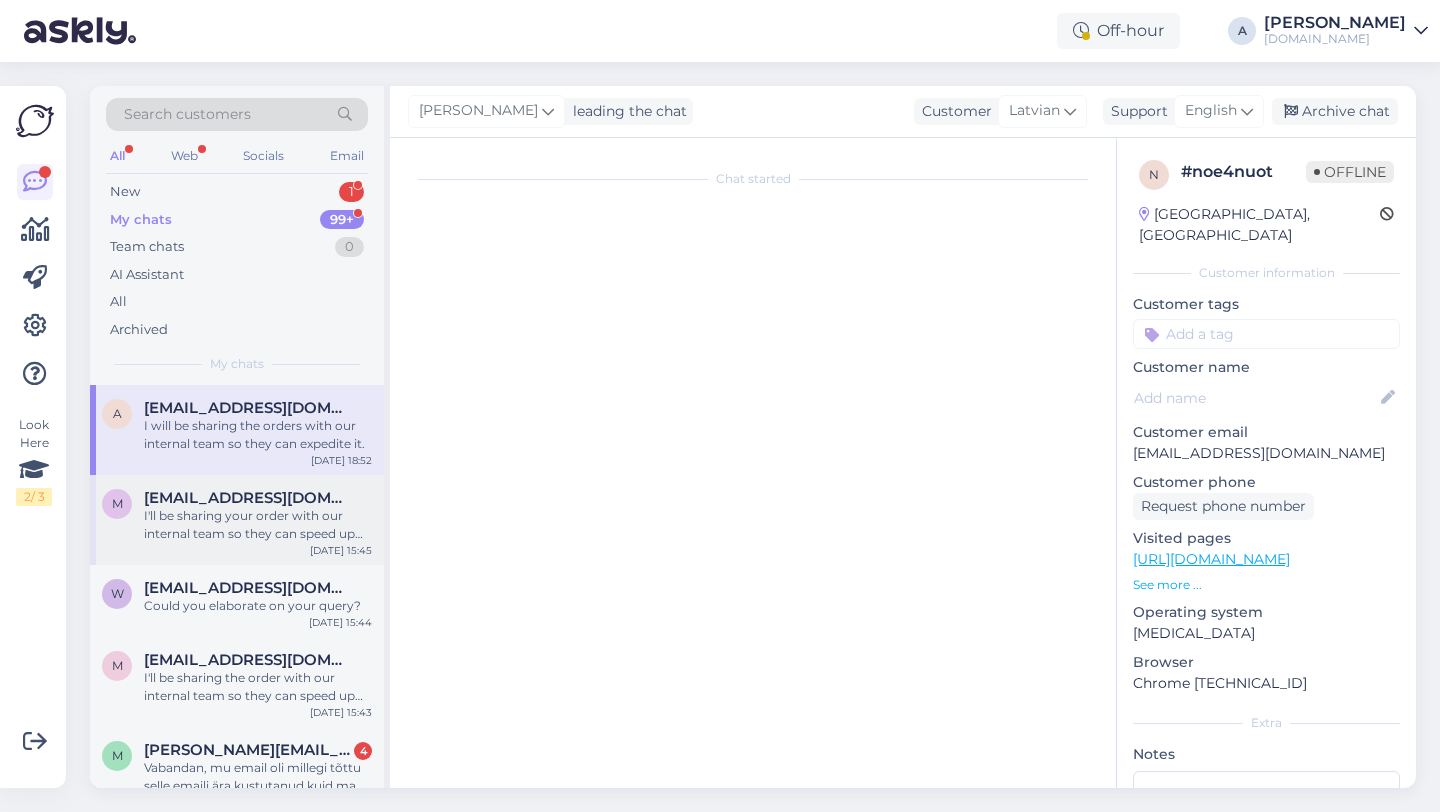 scroll, scrollTop: 561, scrollLeft: 0, axis: vertical 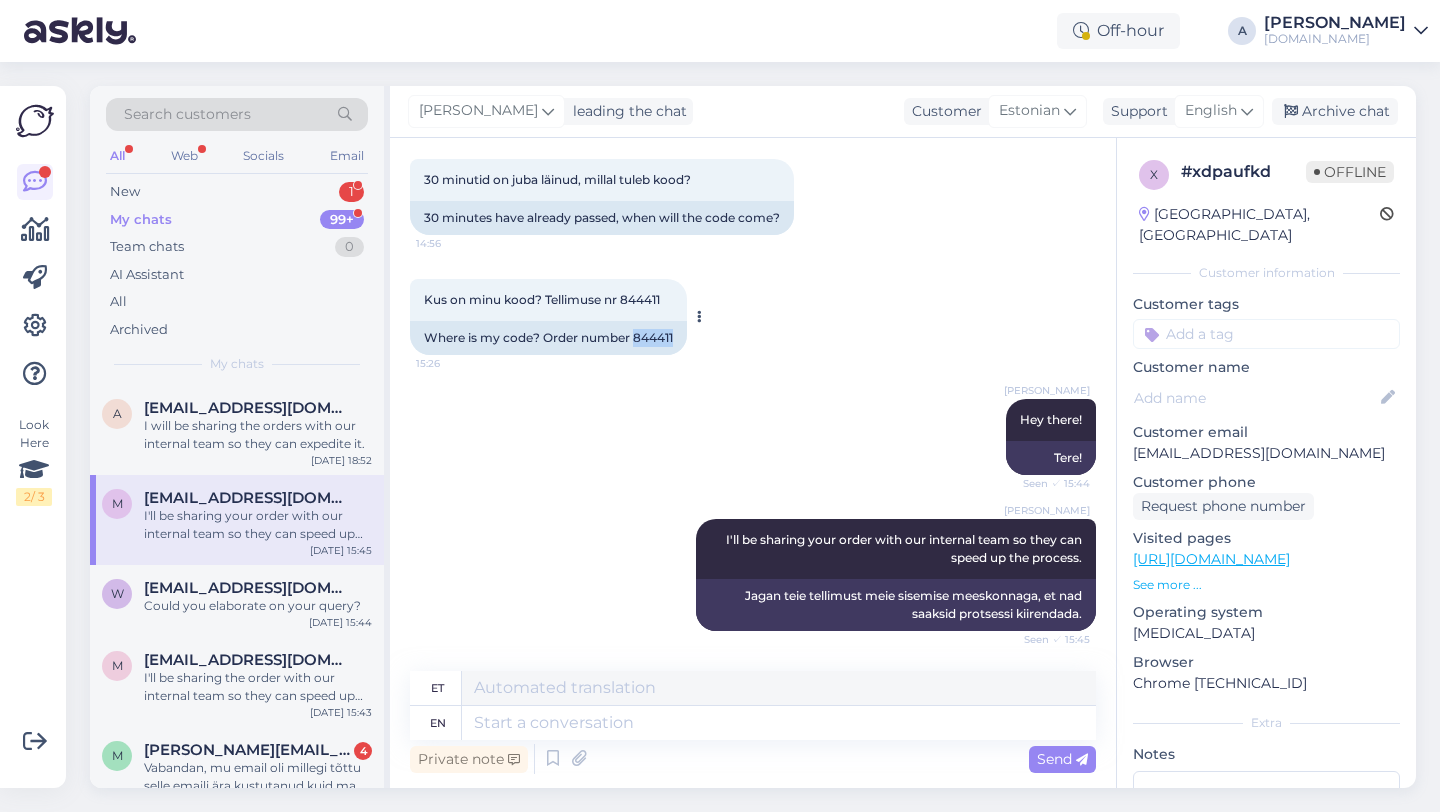 drag, startPoint x: 679, startPoint y: 335, endPoint x: 633, endPoint y: 337, distance: 46.043457 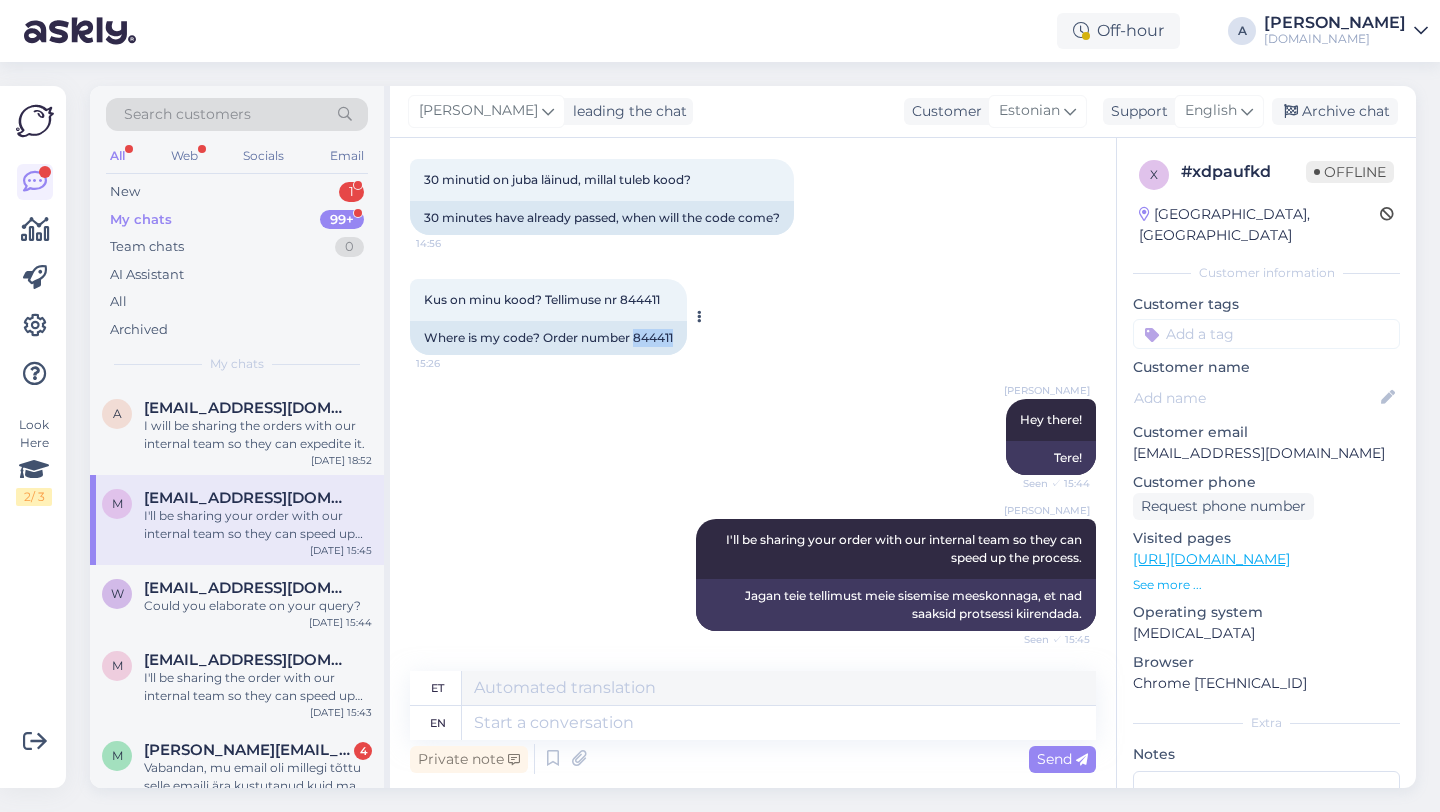 copy on "844411" 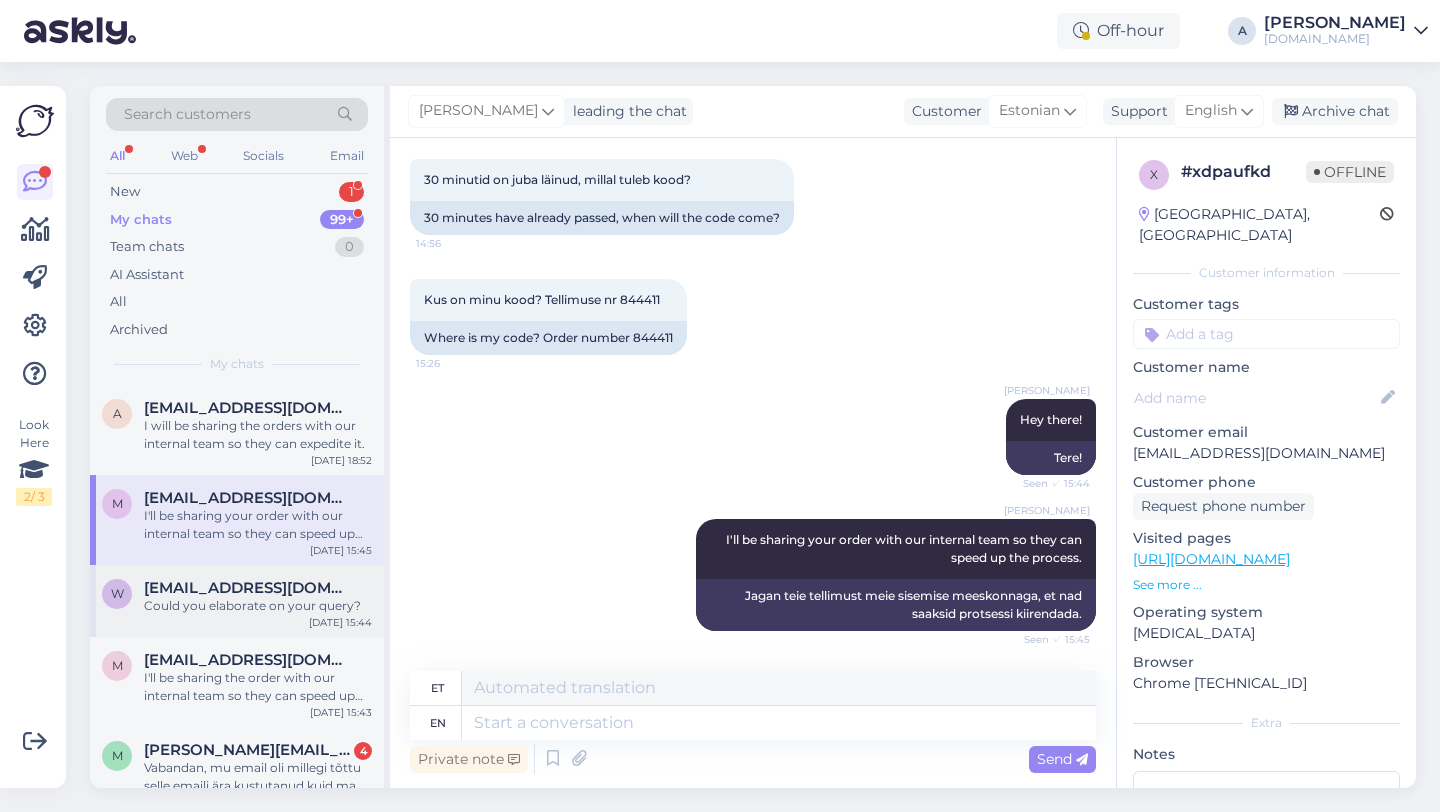 click on "[EMAIL_ADDRESS][DOMAIN_NAME]" at bounding box center [248, 588] 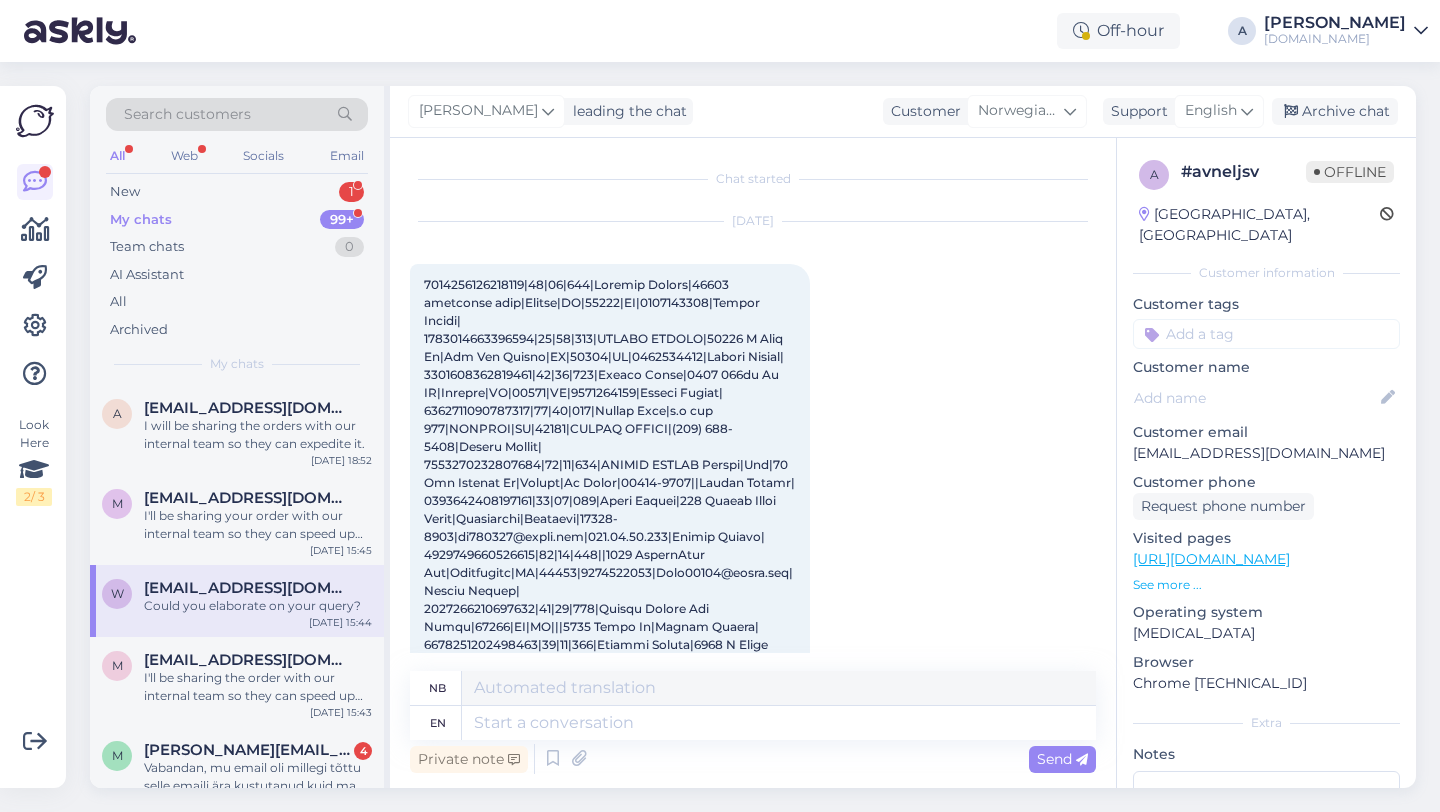 scroll, scrollTop: 43629, scrollLeft: 0, axis: vertical 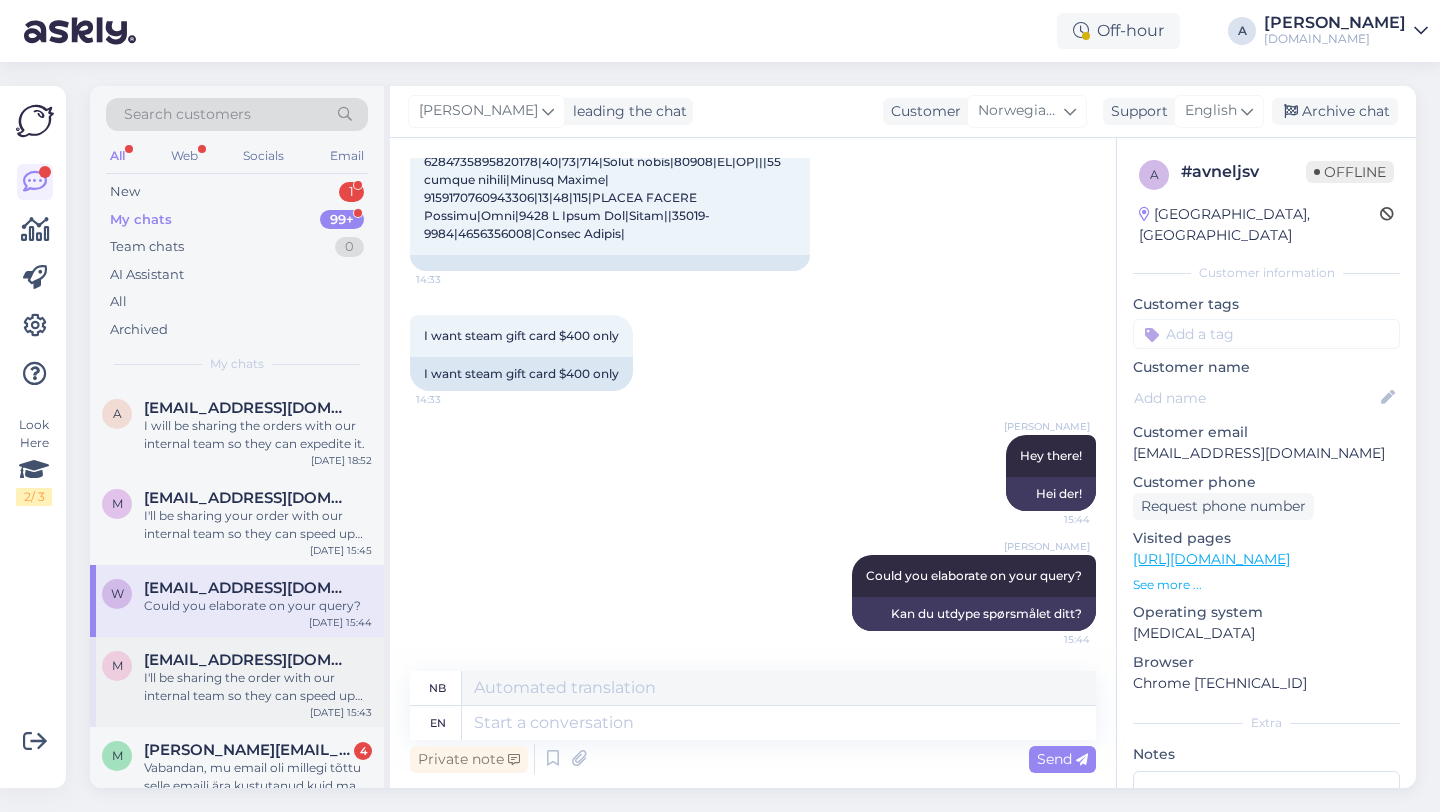 click on "I'll be sharing the order with our internal team so they can speed up the process." at bounding box center (258, 687) 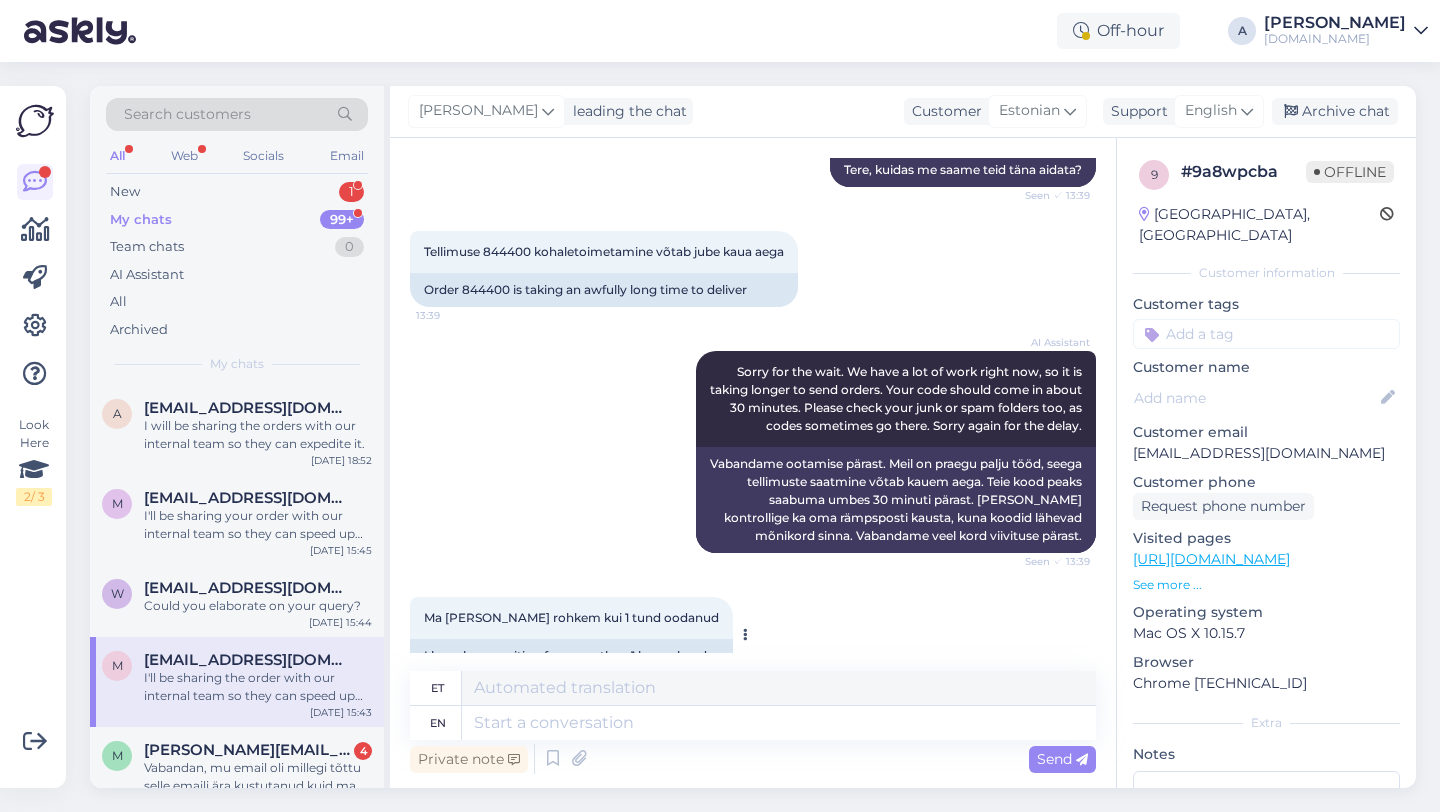 scroll, scrollTop: 272, scrollLeft: 0, axis: vertical 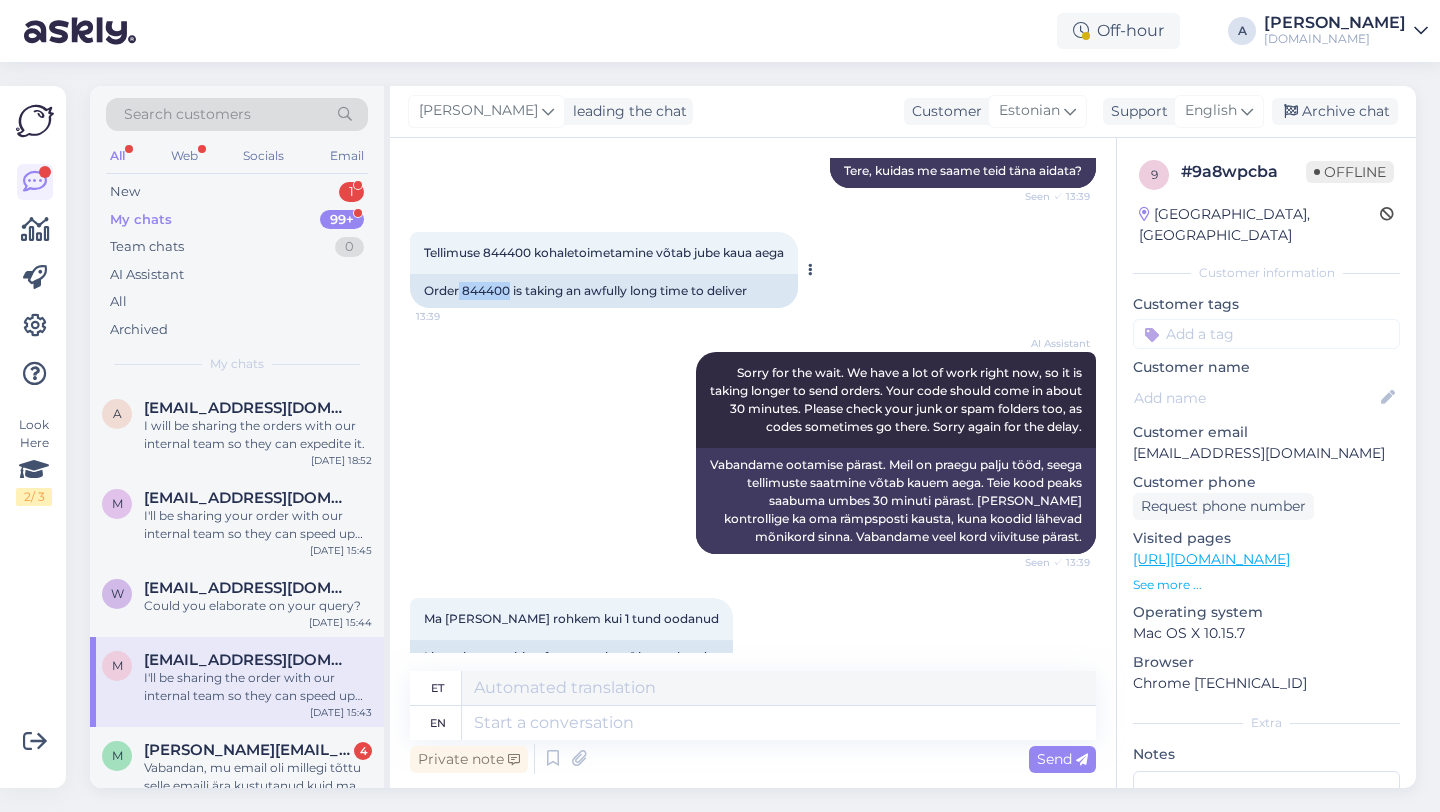 drag, startPoint x: 510, startPoint y: 293, endPoint x: 459, endPoint y: 291, distance: 51.0392 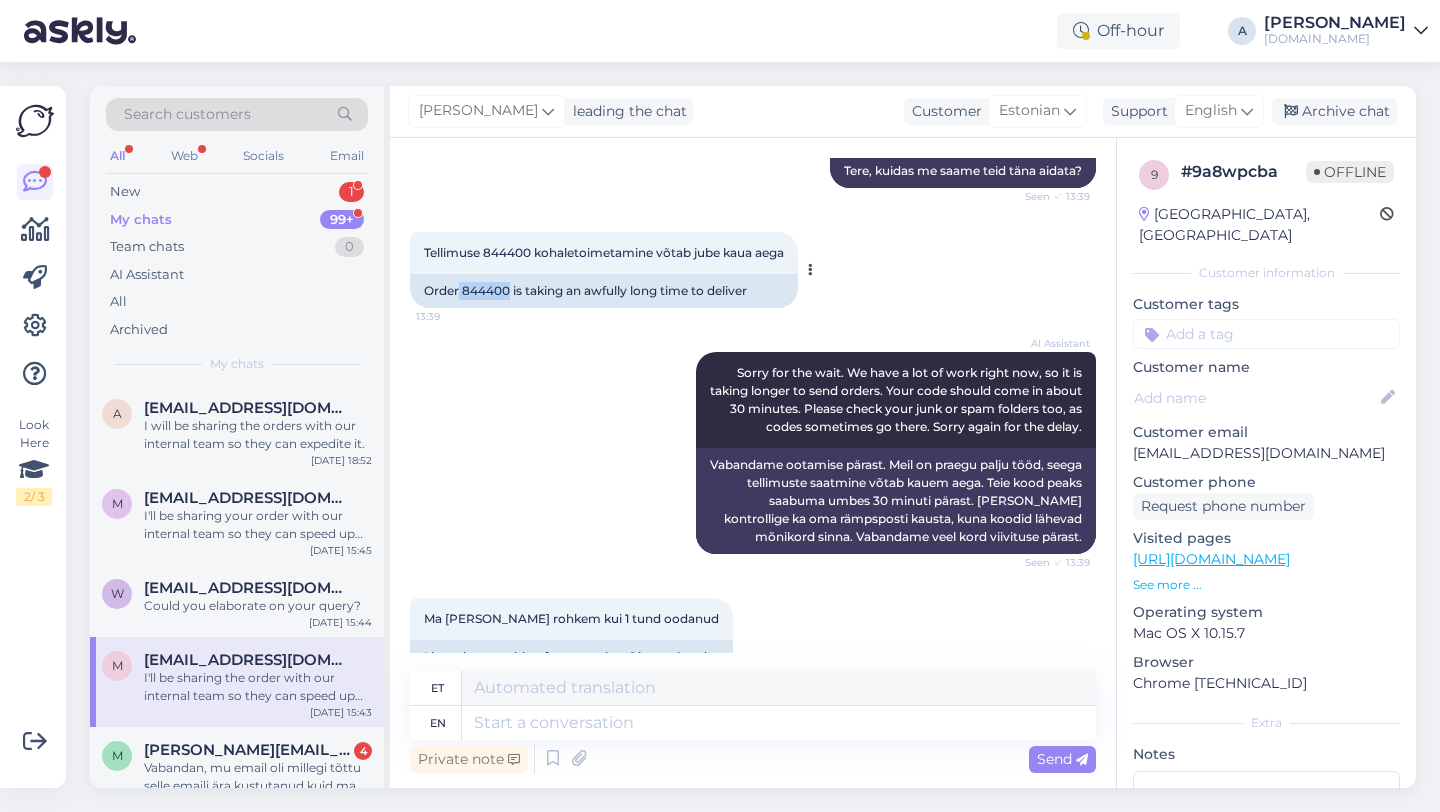 copy on "844400" 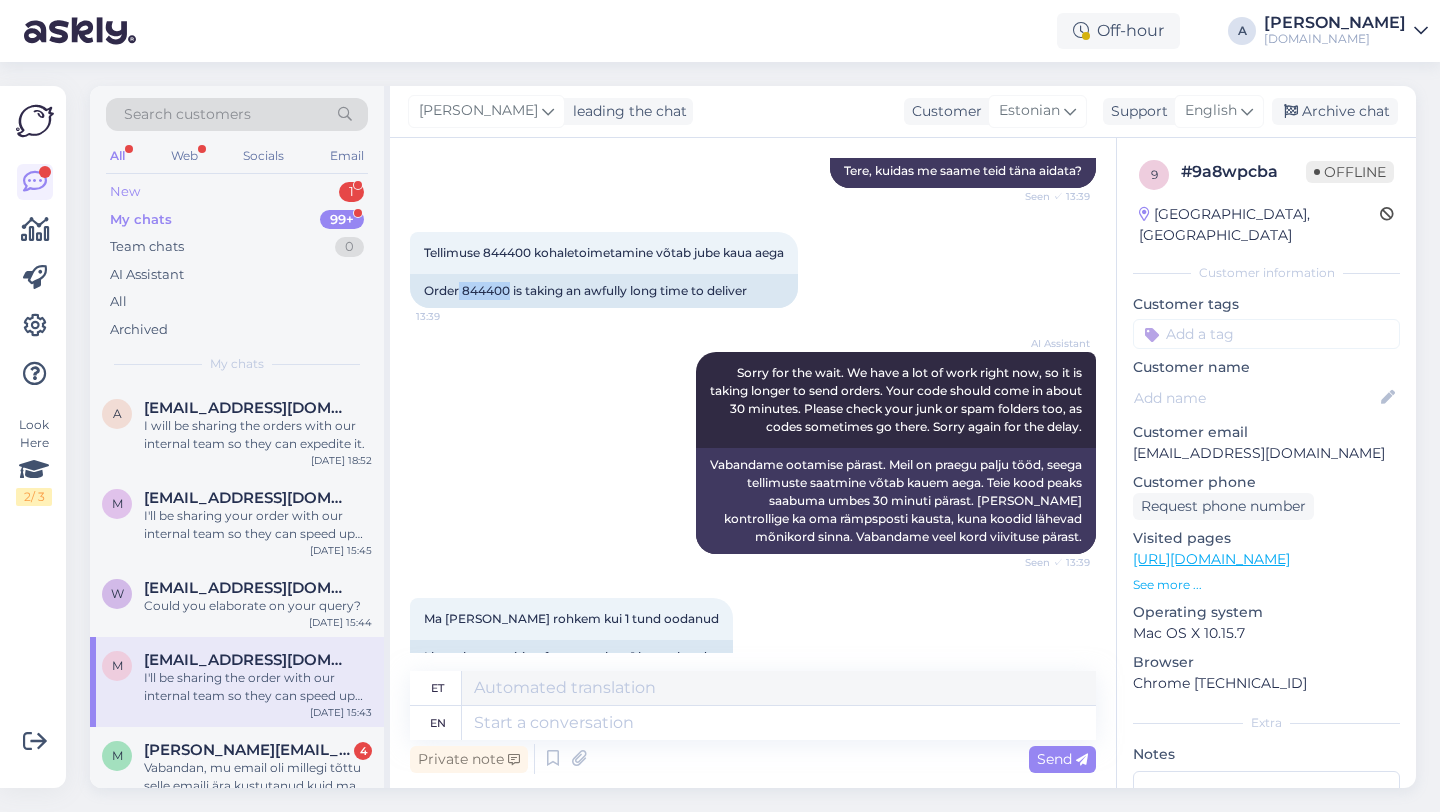 click on "New 1" at bounding box center (237, 192) 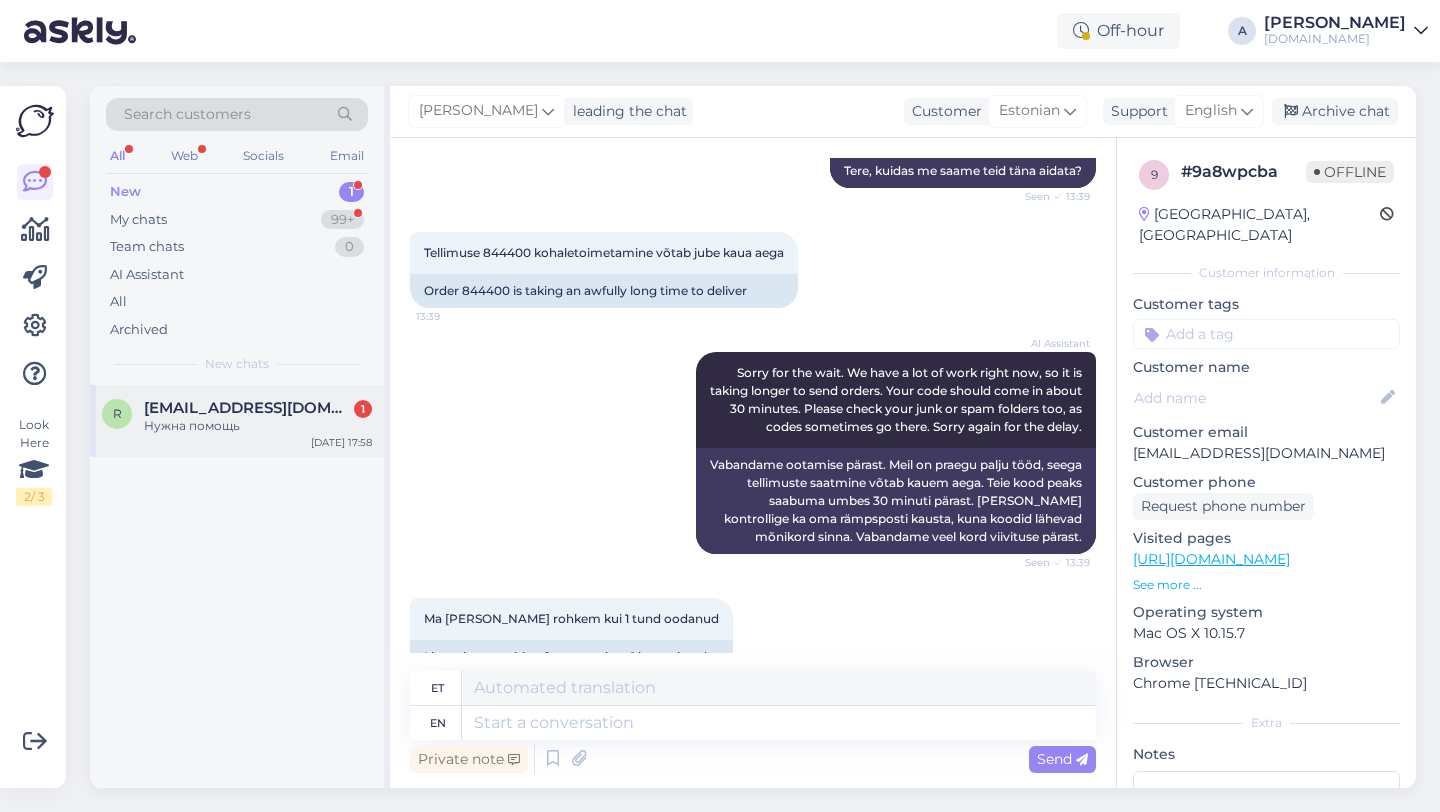 click on "Нужна помощь" at bounding box center (258, 426) 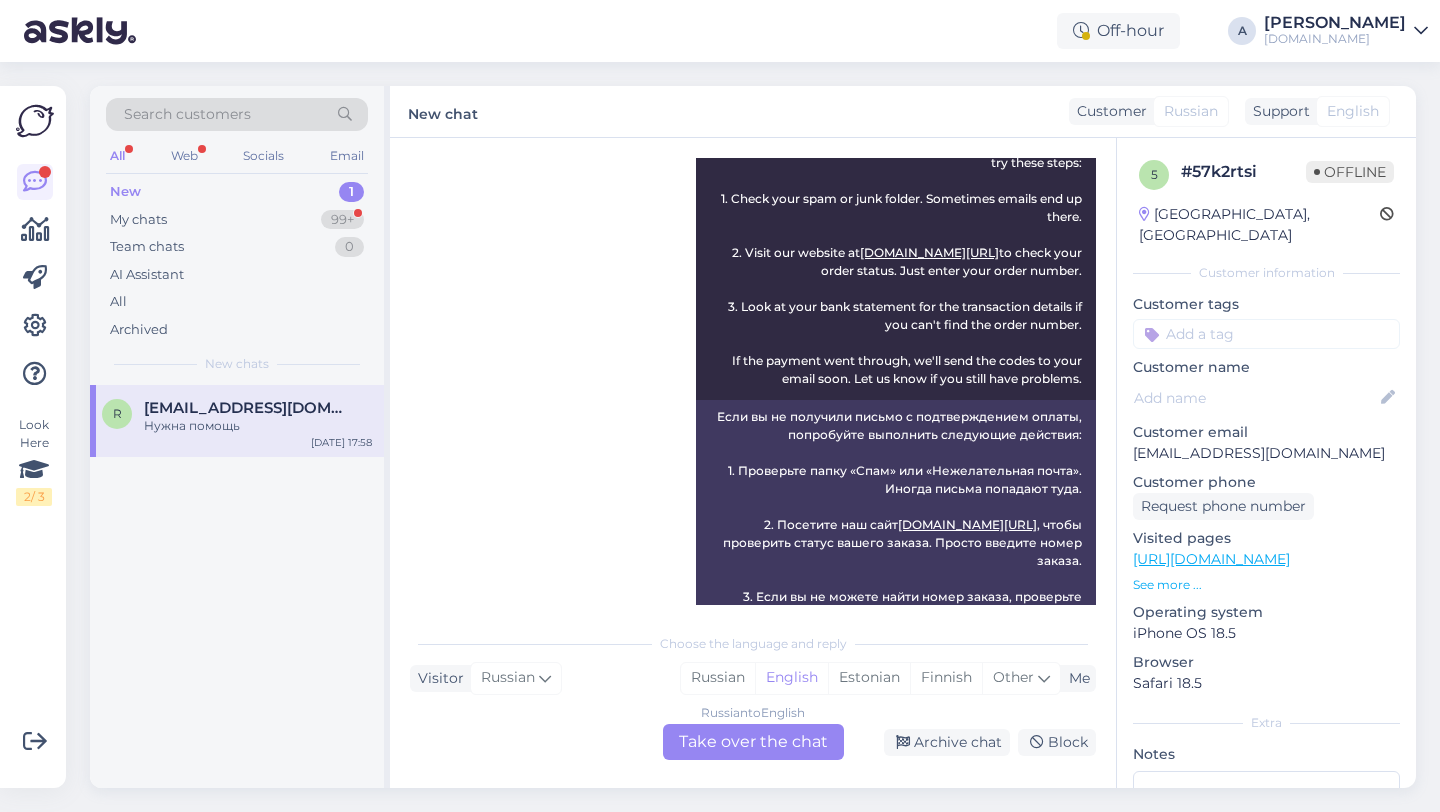 scroll, scrollTop: 0, scrollLeft: 0, axis: both 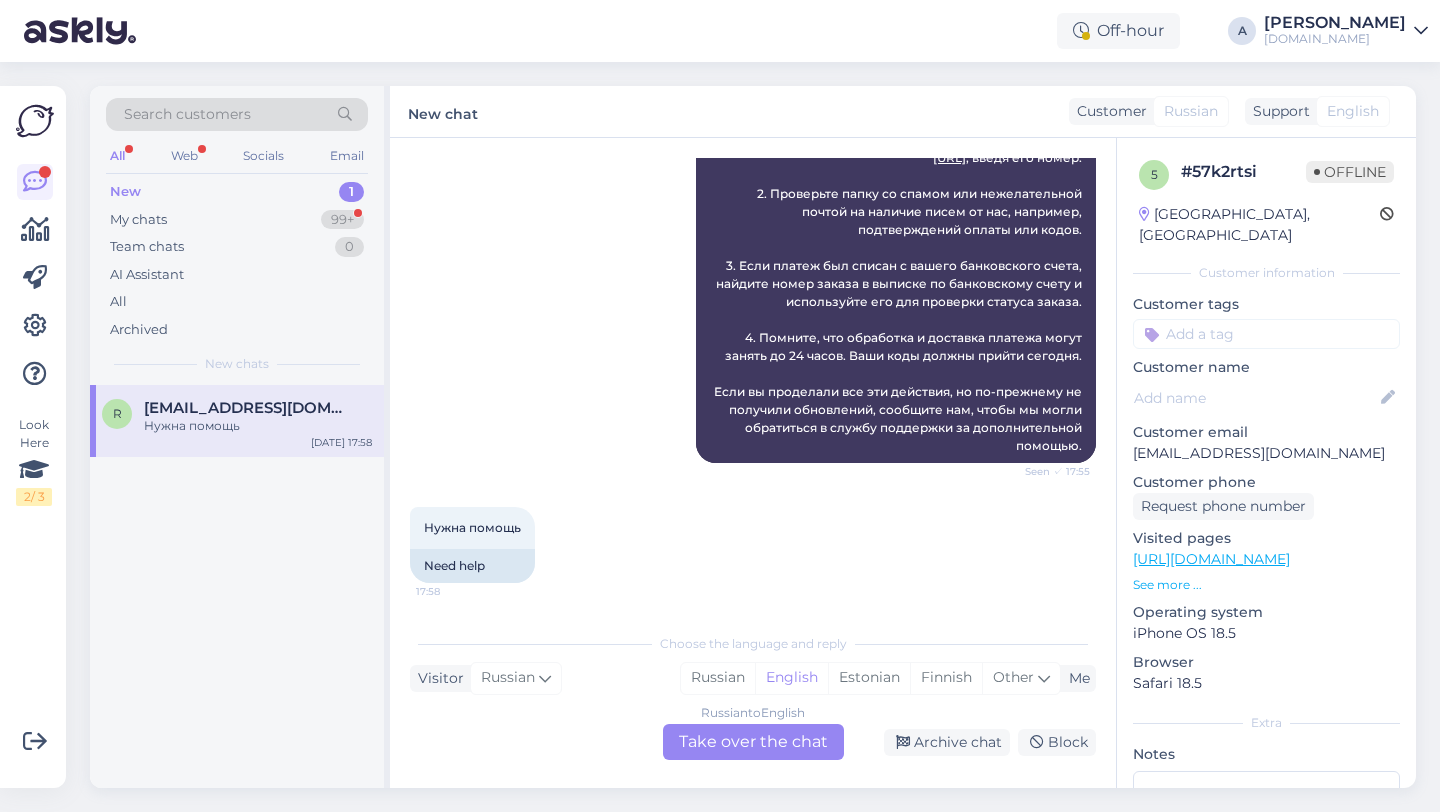 click on "Russian  to  English Take over the chat" at bounding box center [753, 742] 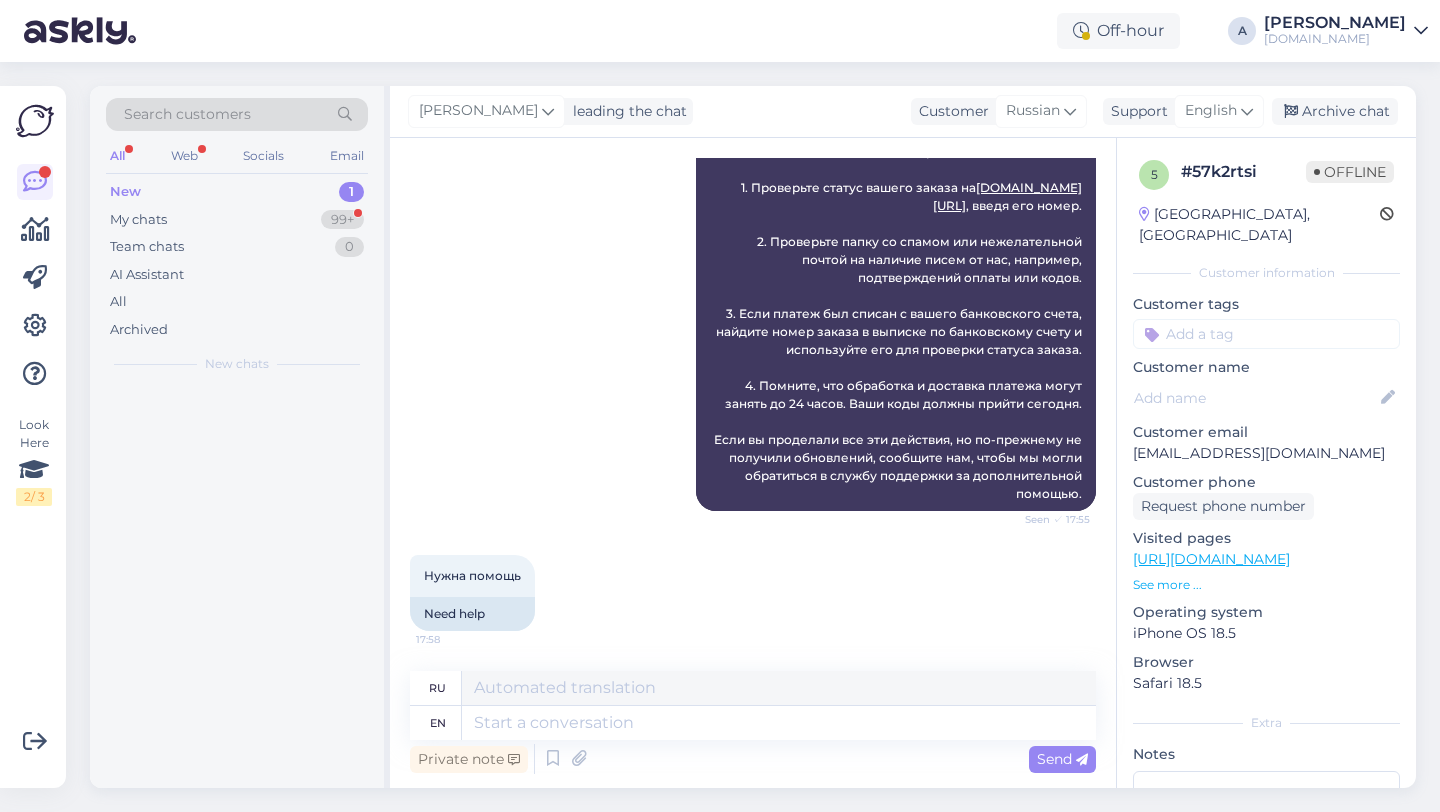 scroll, scrollTop: 1491, scrollLeft: 0, axis: vertical 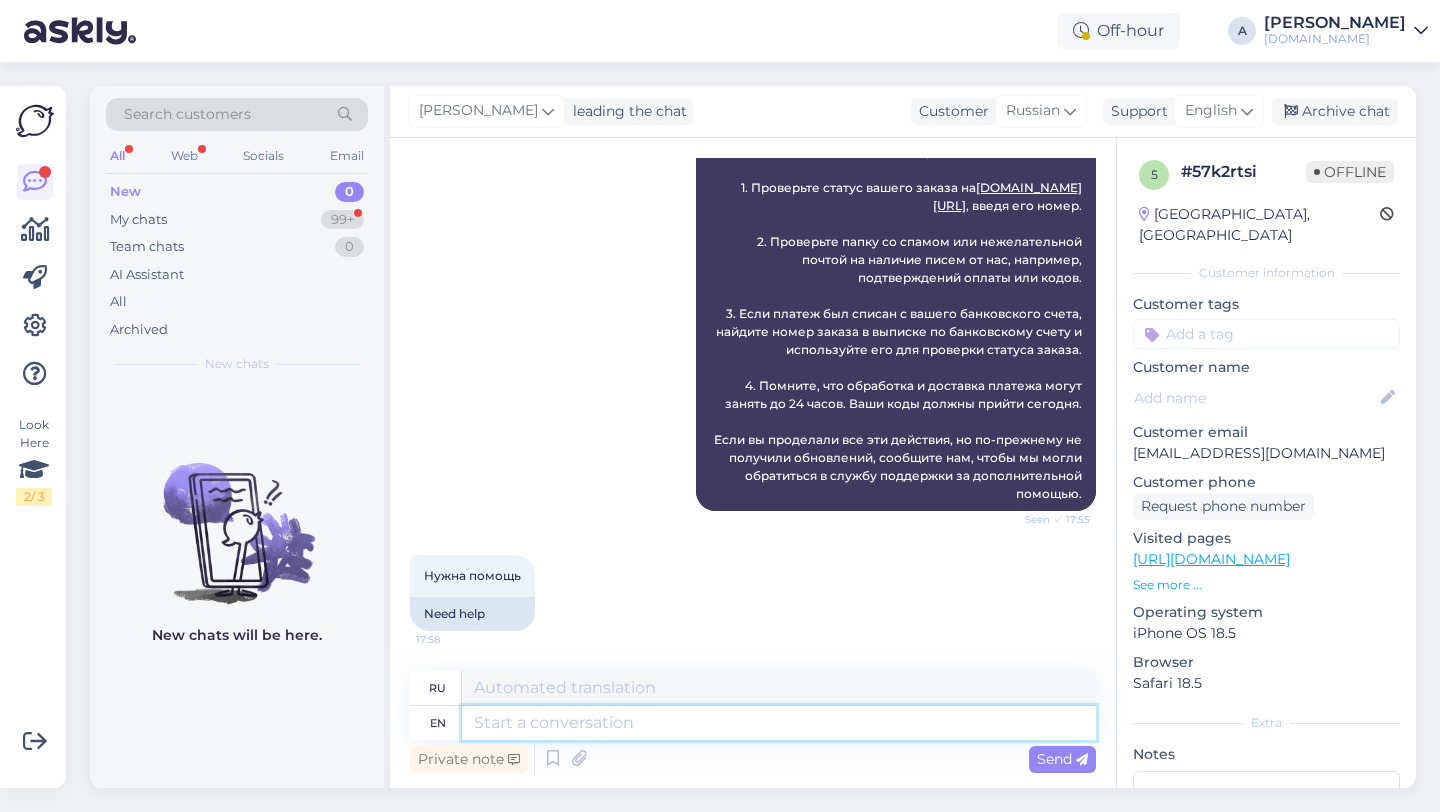 click at bounding box center (779, 723) 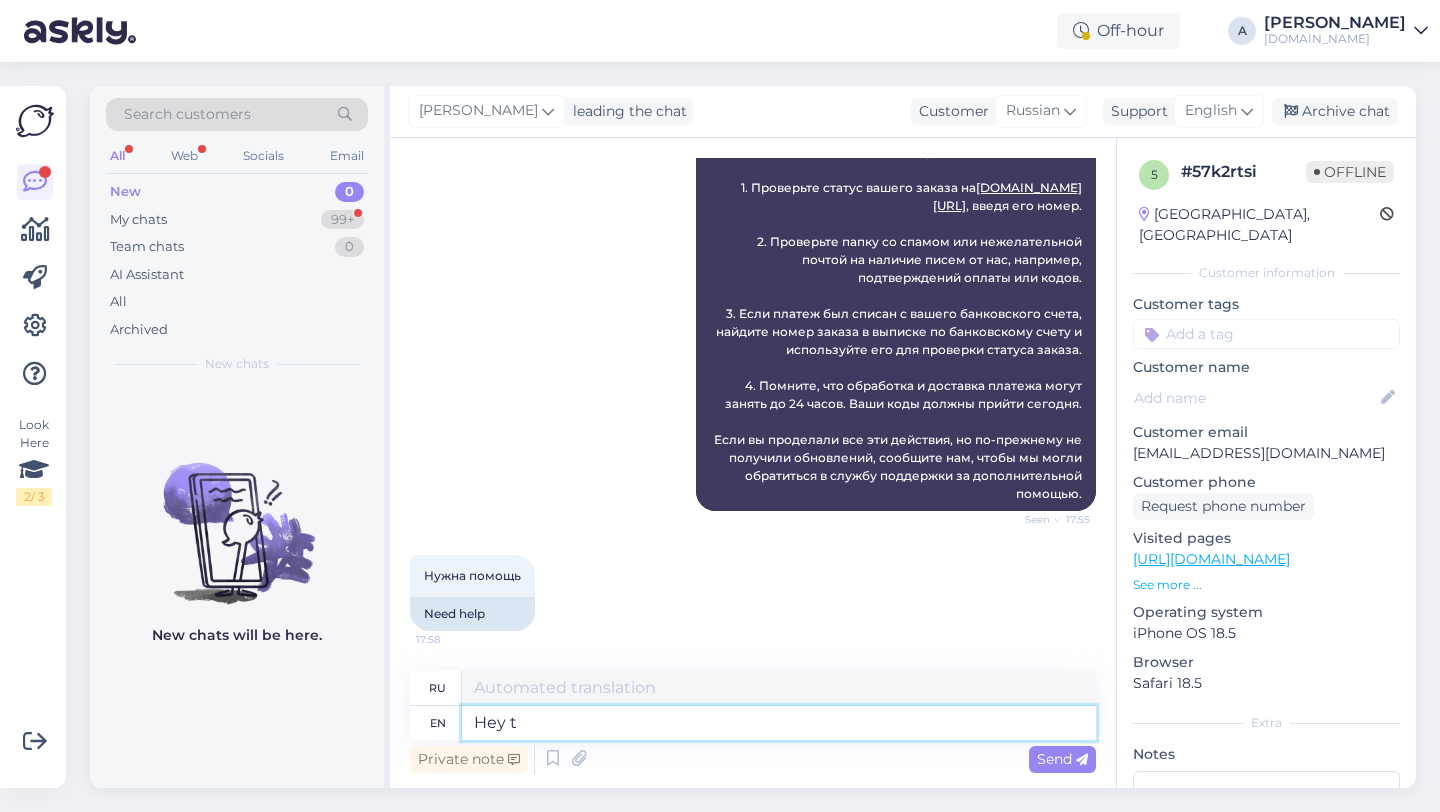 type on "Hey th" 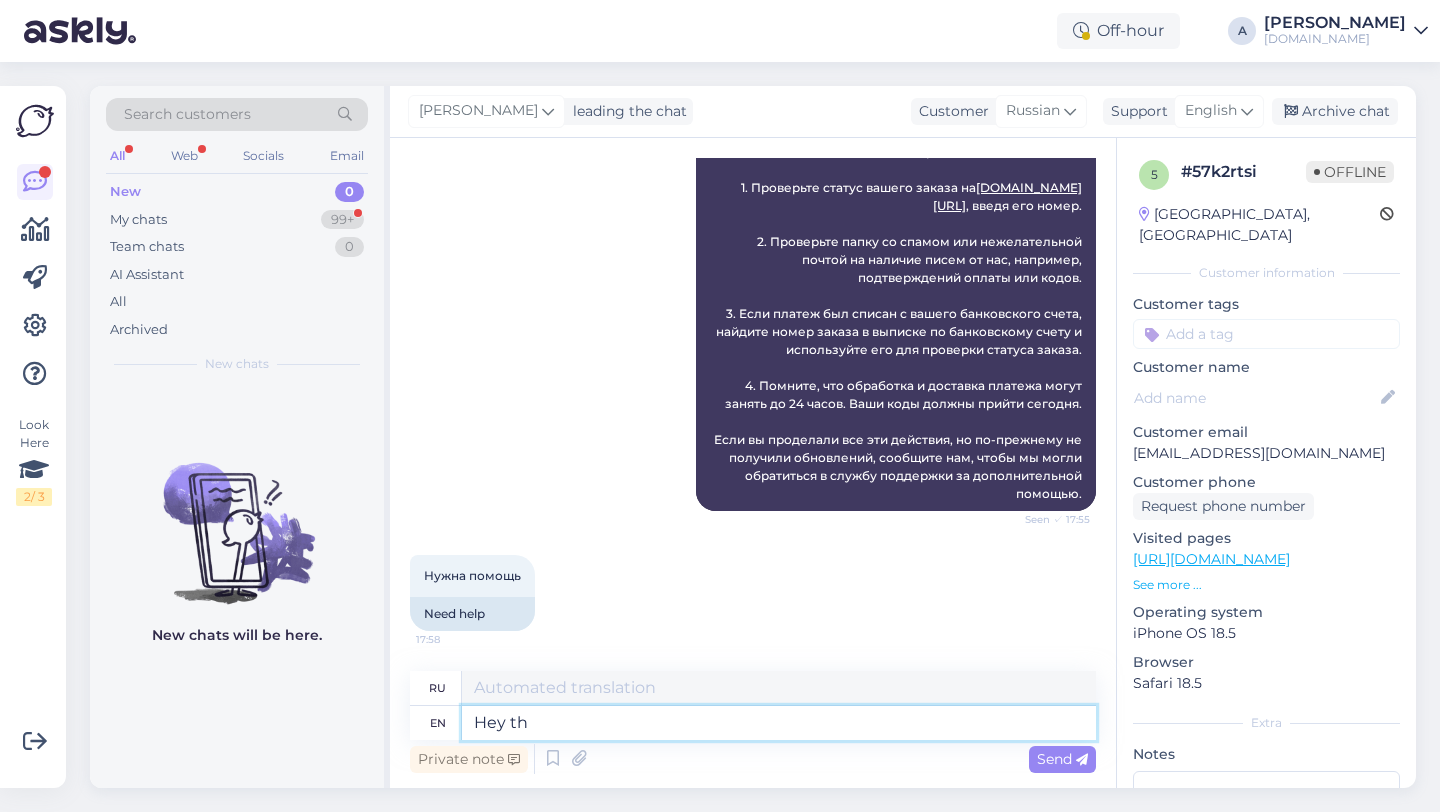 type on "Привет" 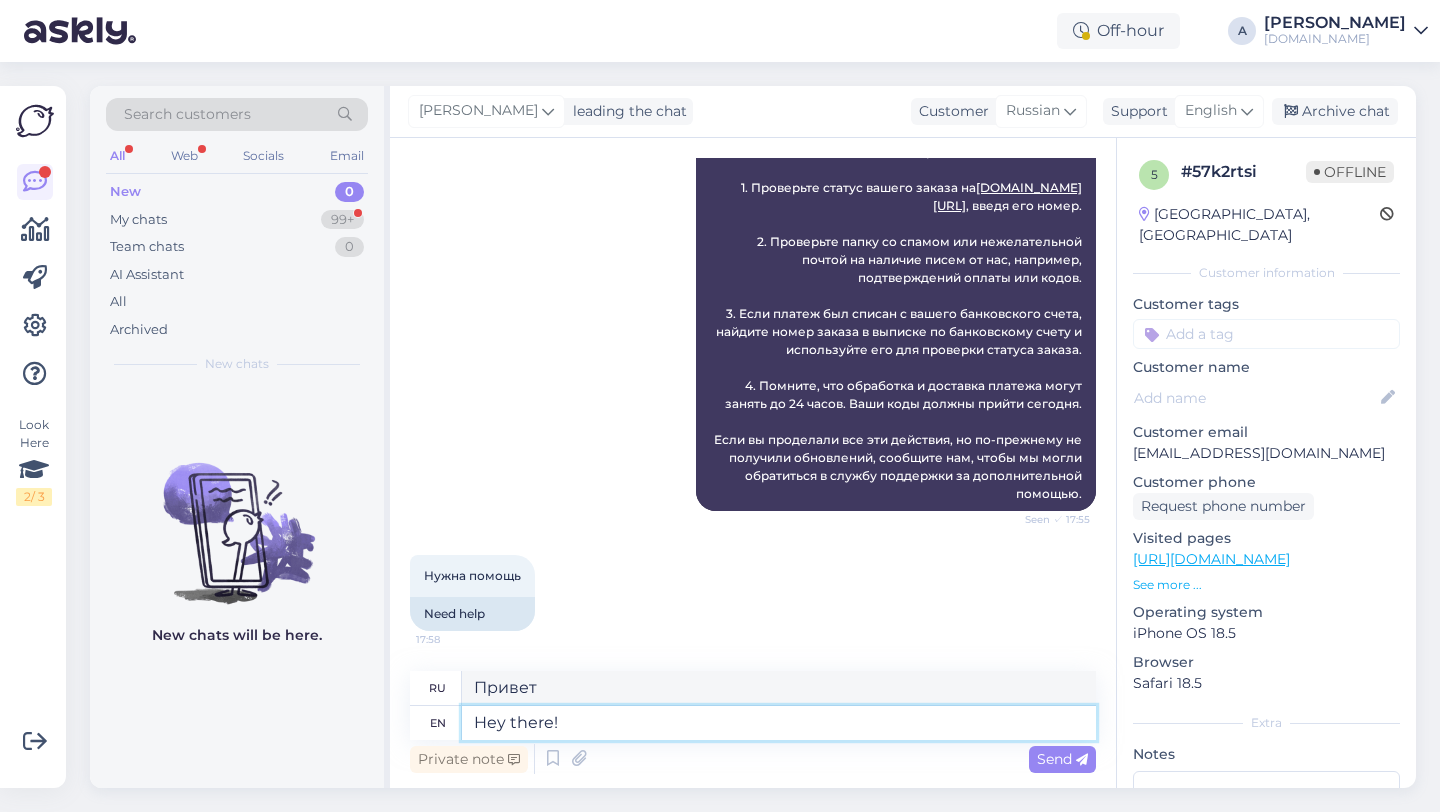 type on "Hey there!" 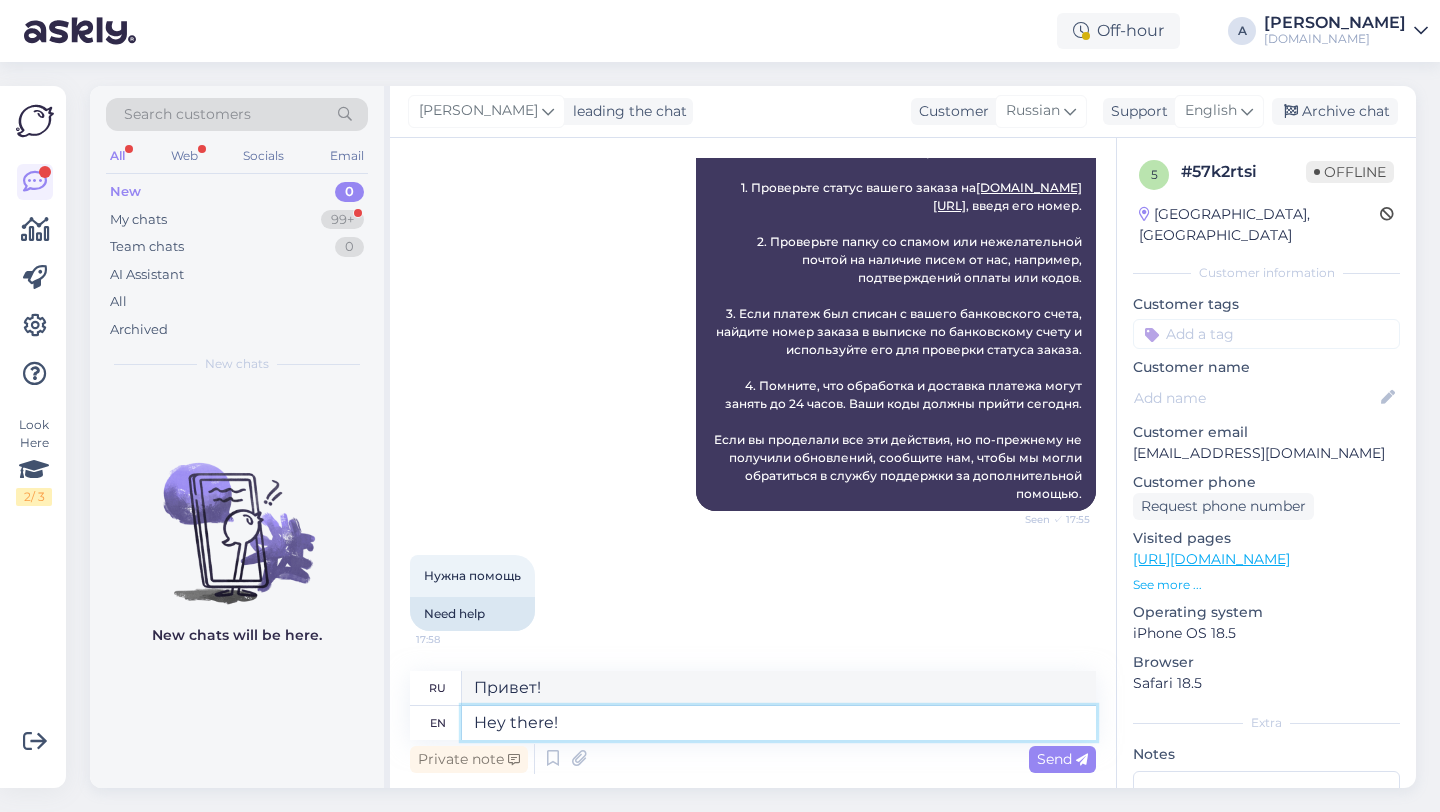 type 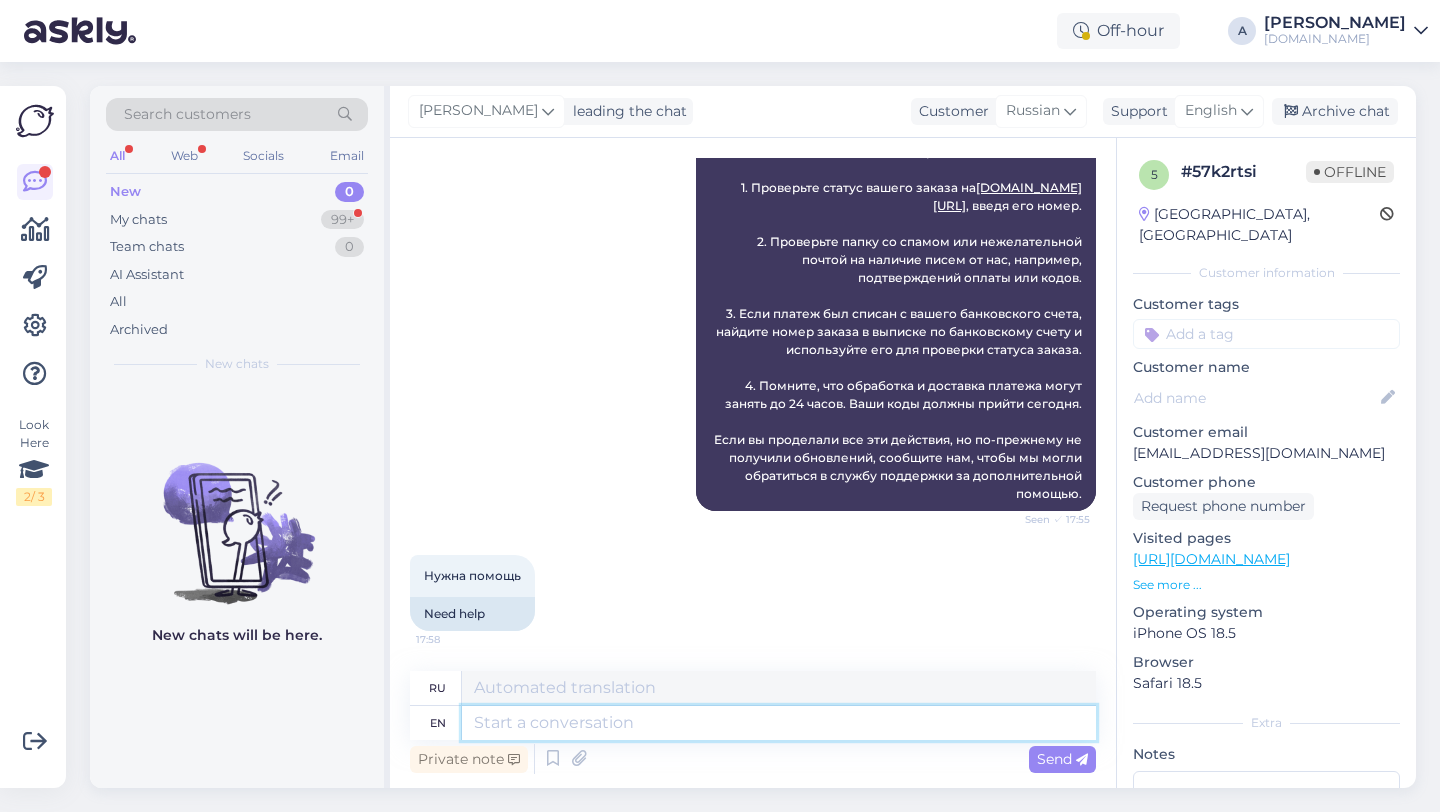 scroll, scrollTop: 1611, scrollLeft: 0, axis: vertical 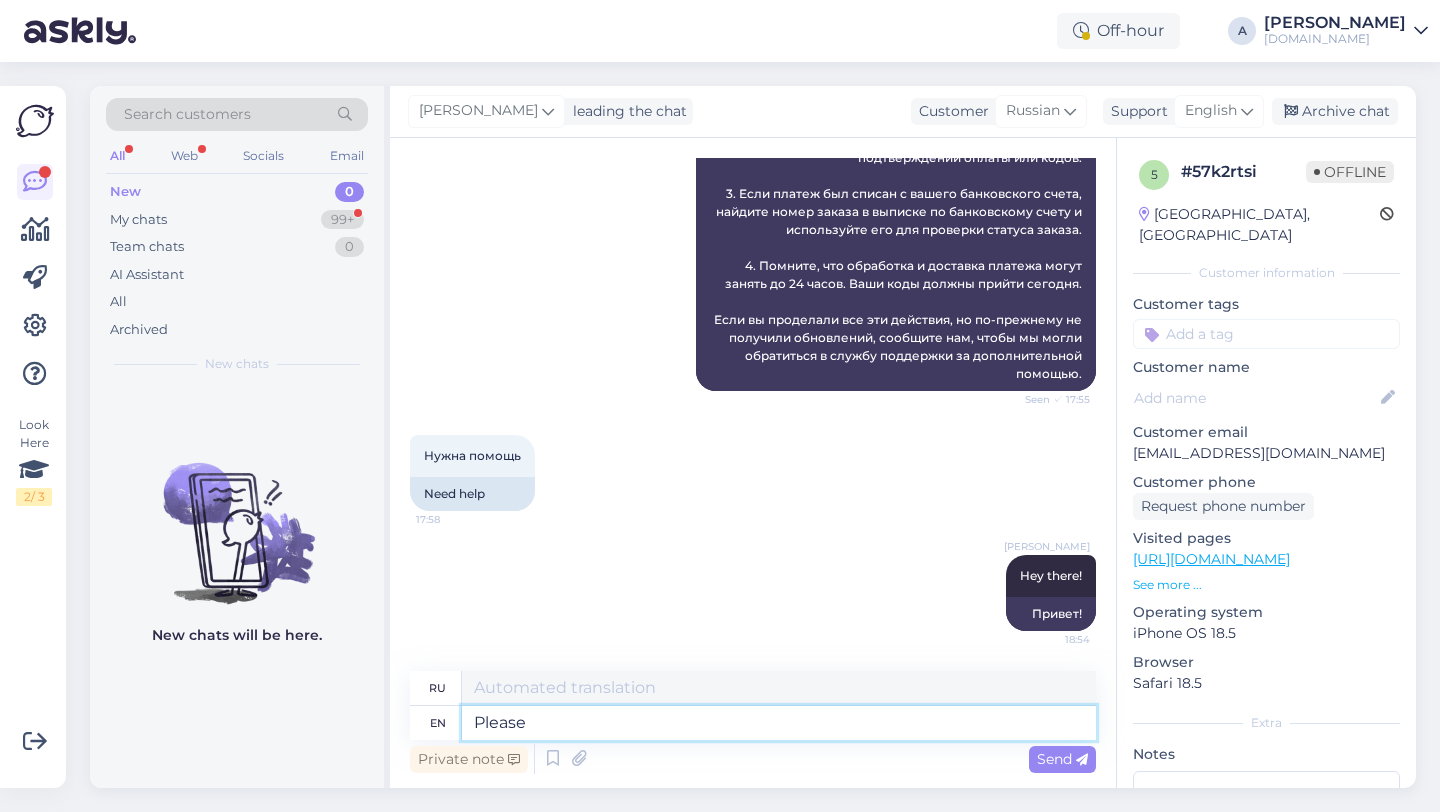 type on "Please s" 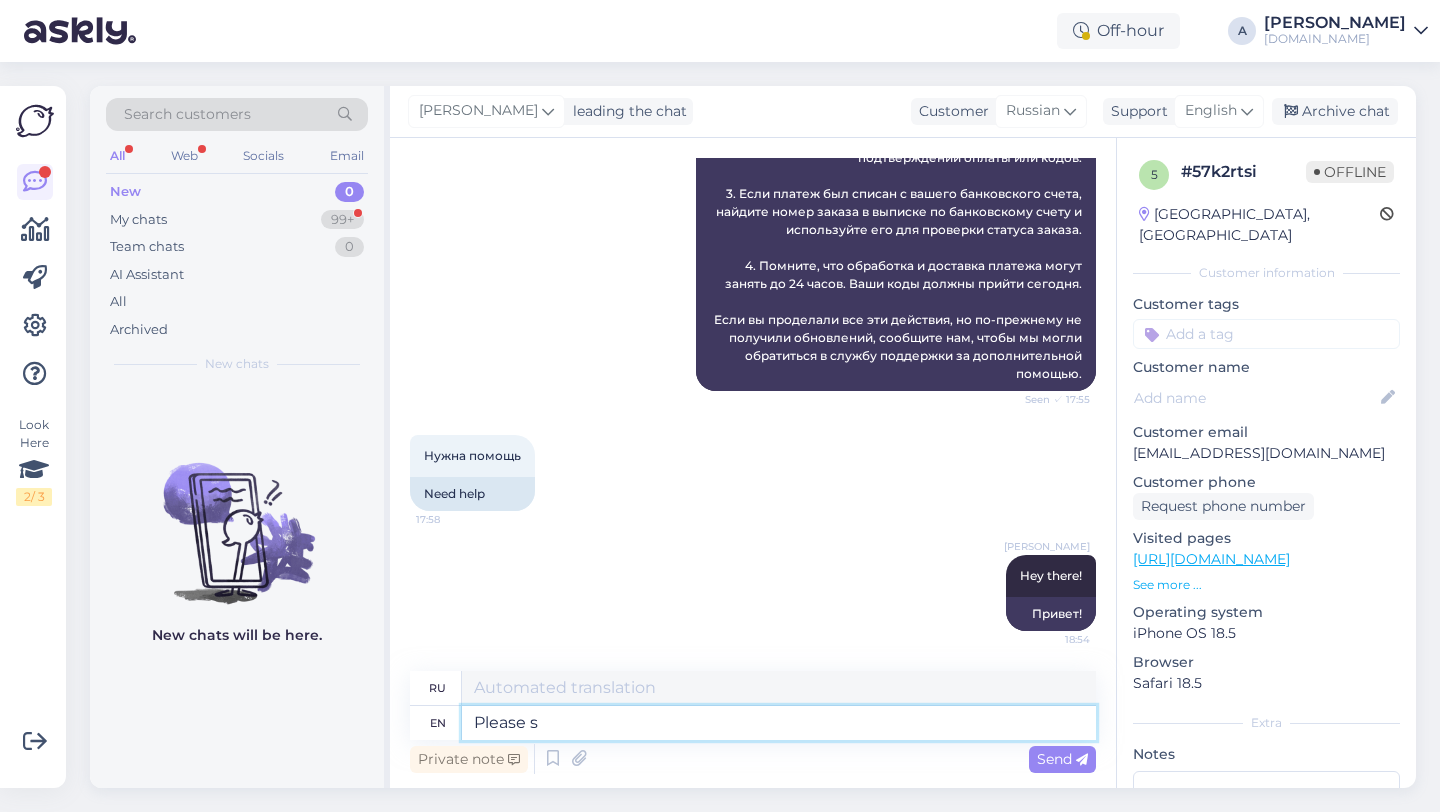 type on "Пожалуйста" 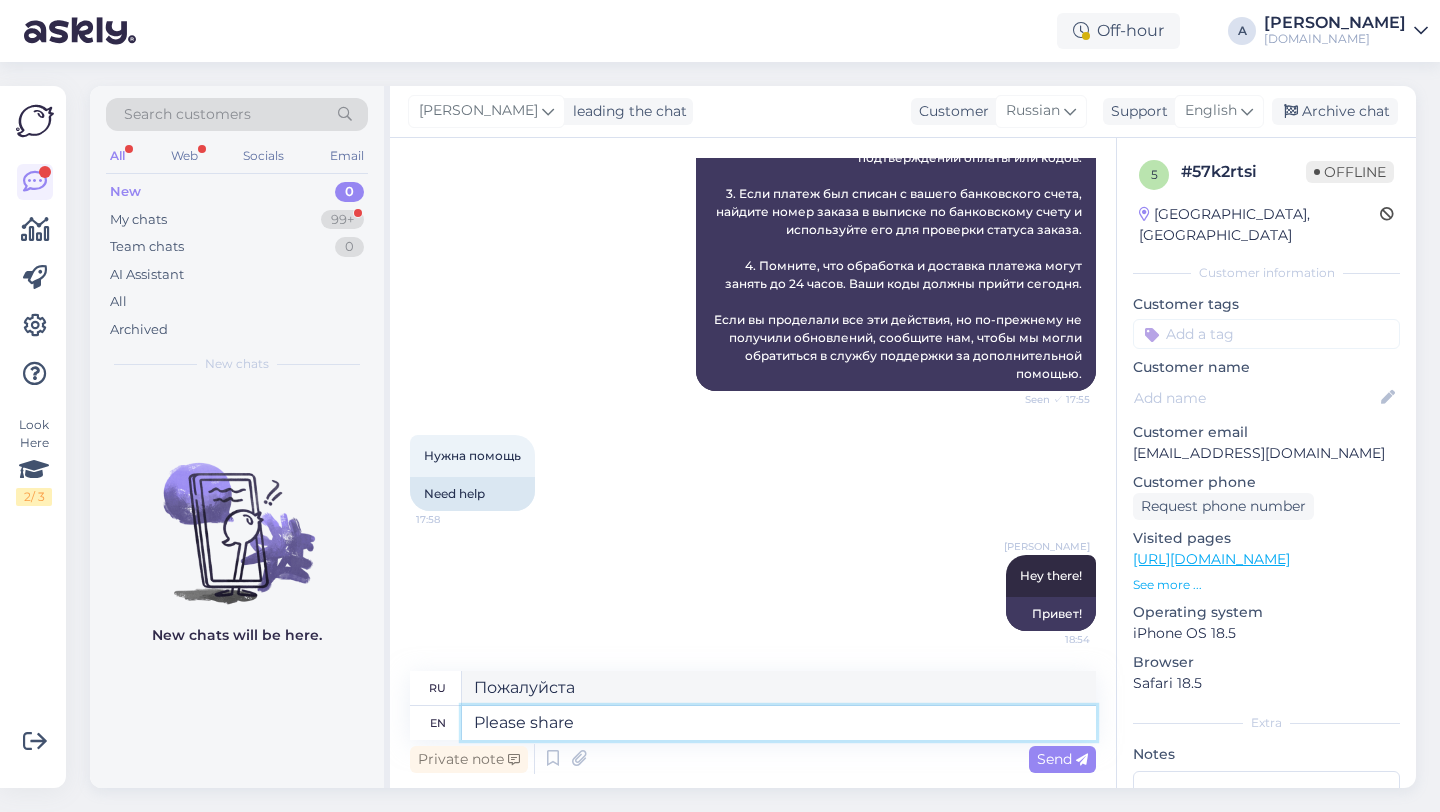 type on "Please share w" 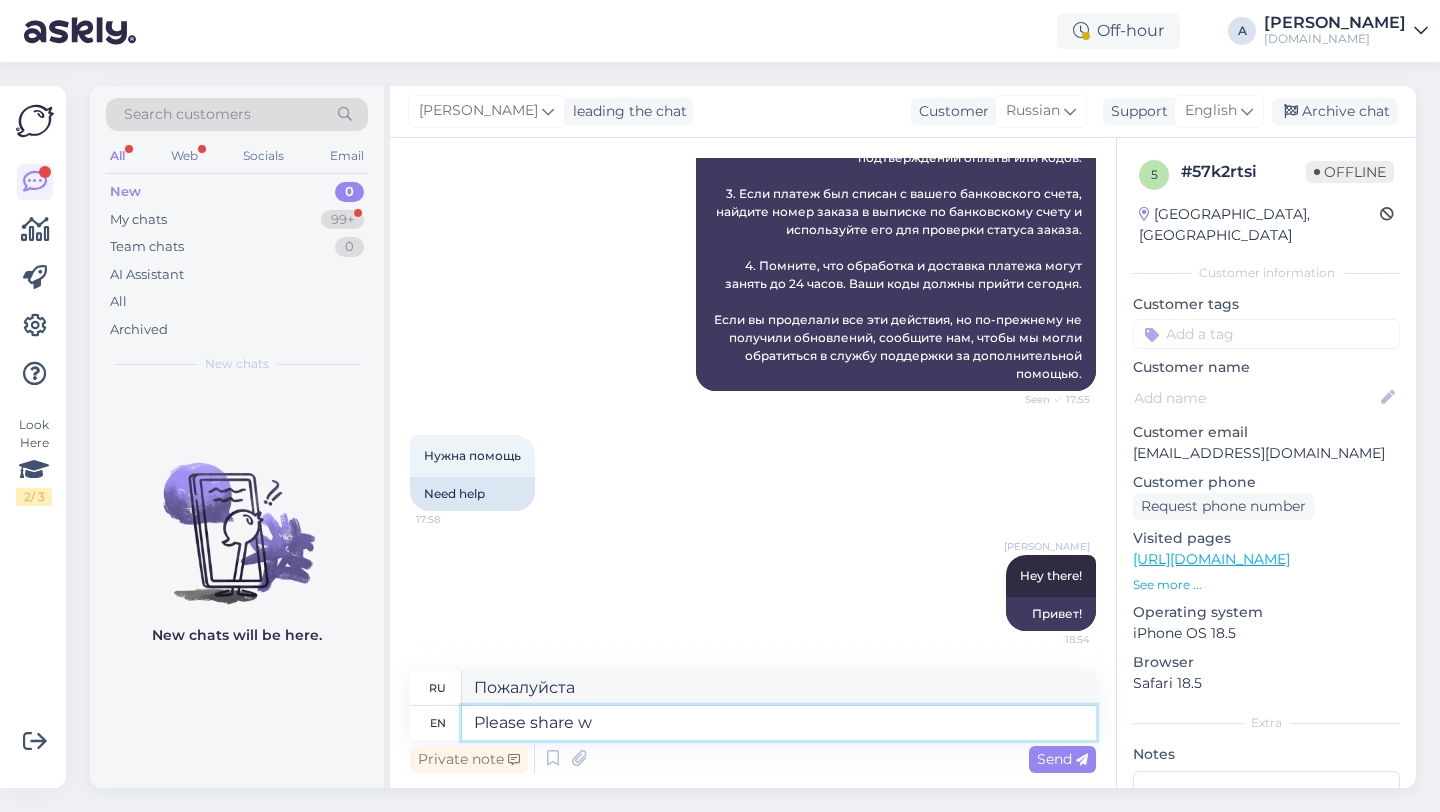 type on "Пожалуйста, поделитесь" 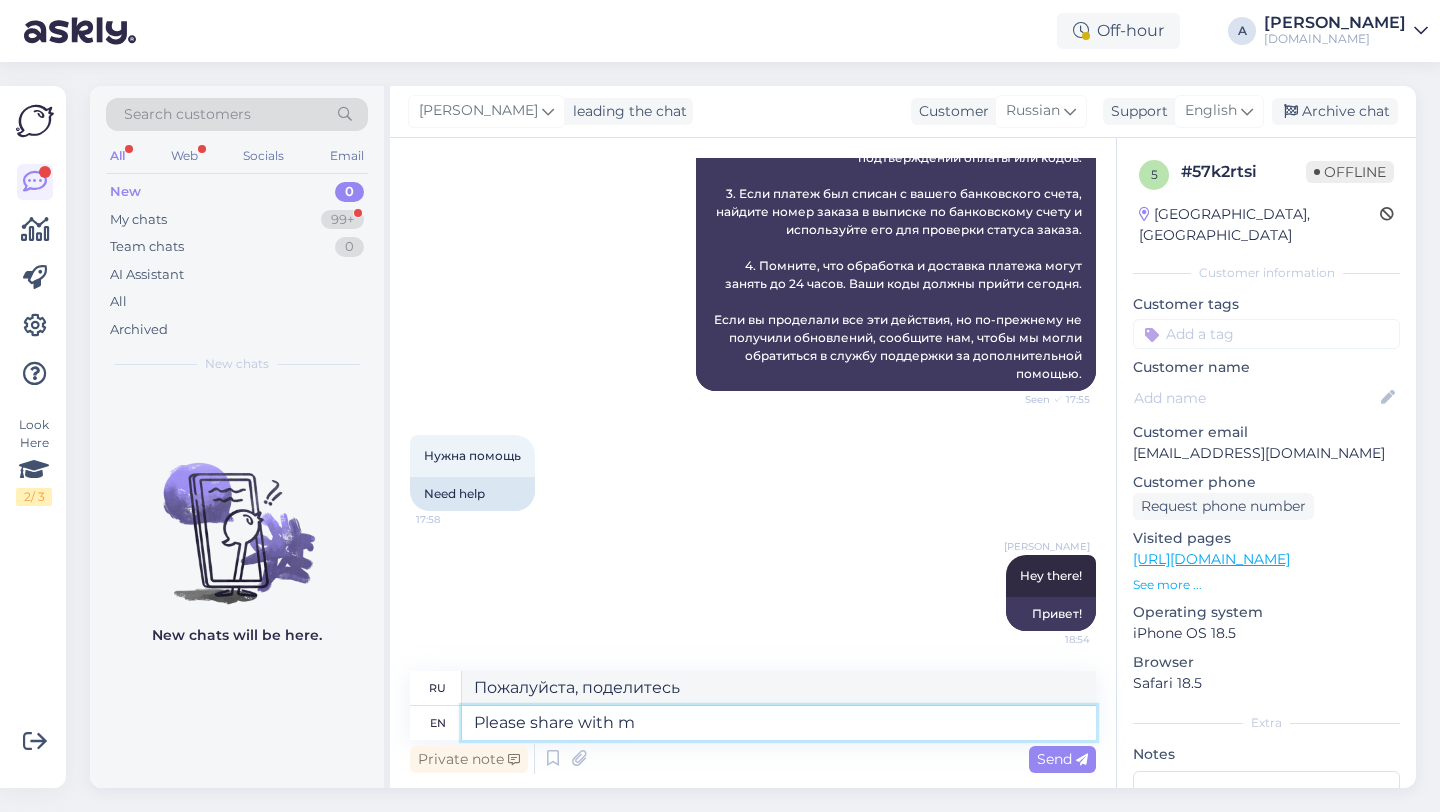 type on "Please share with me" 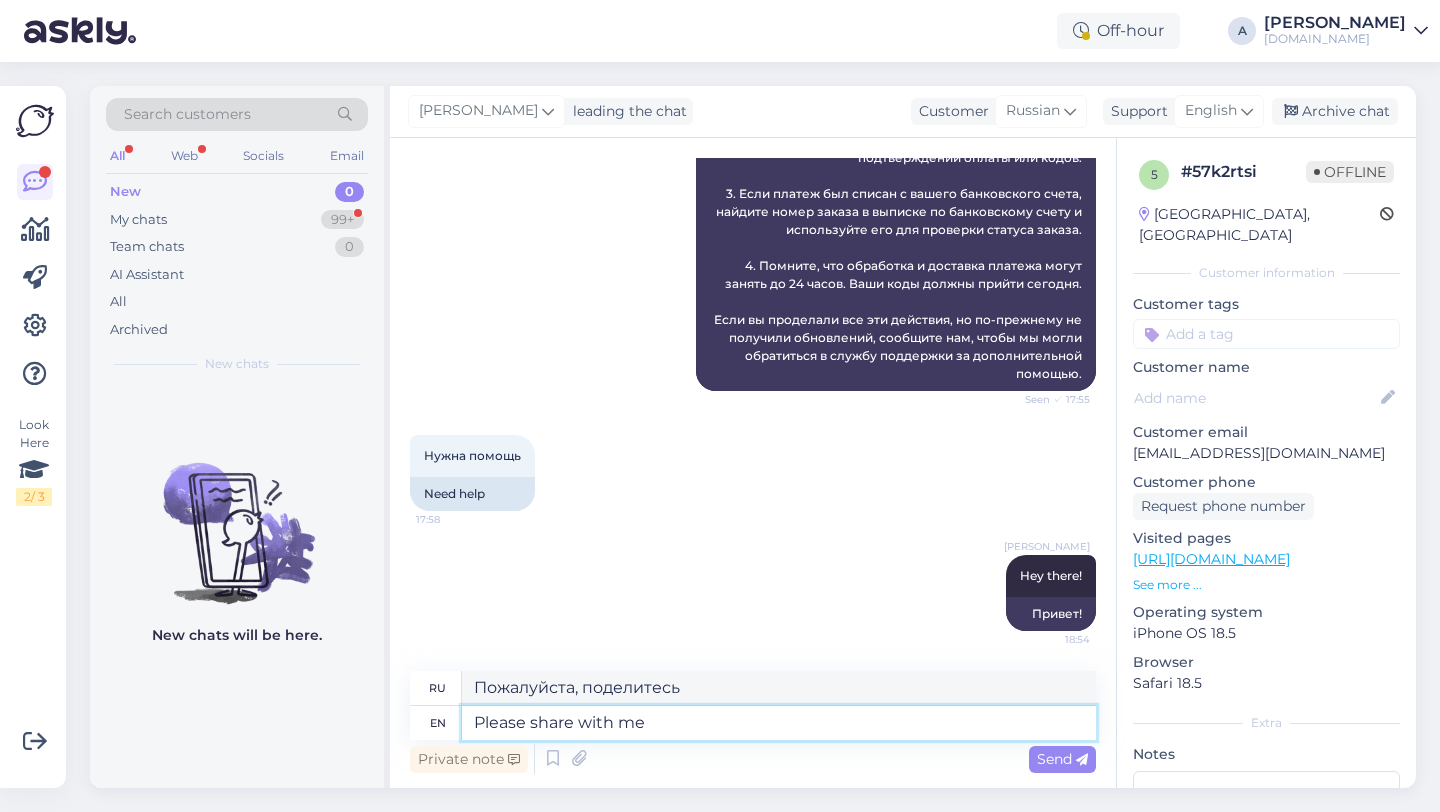 type on "Пожалуйста, поделитесь с" 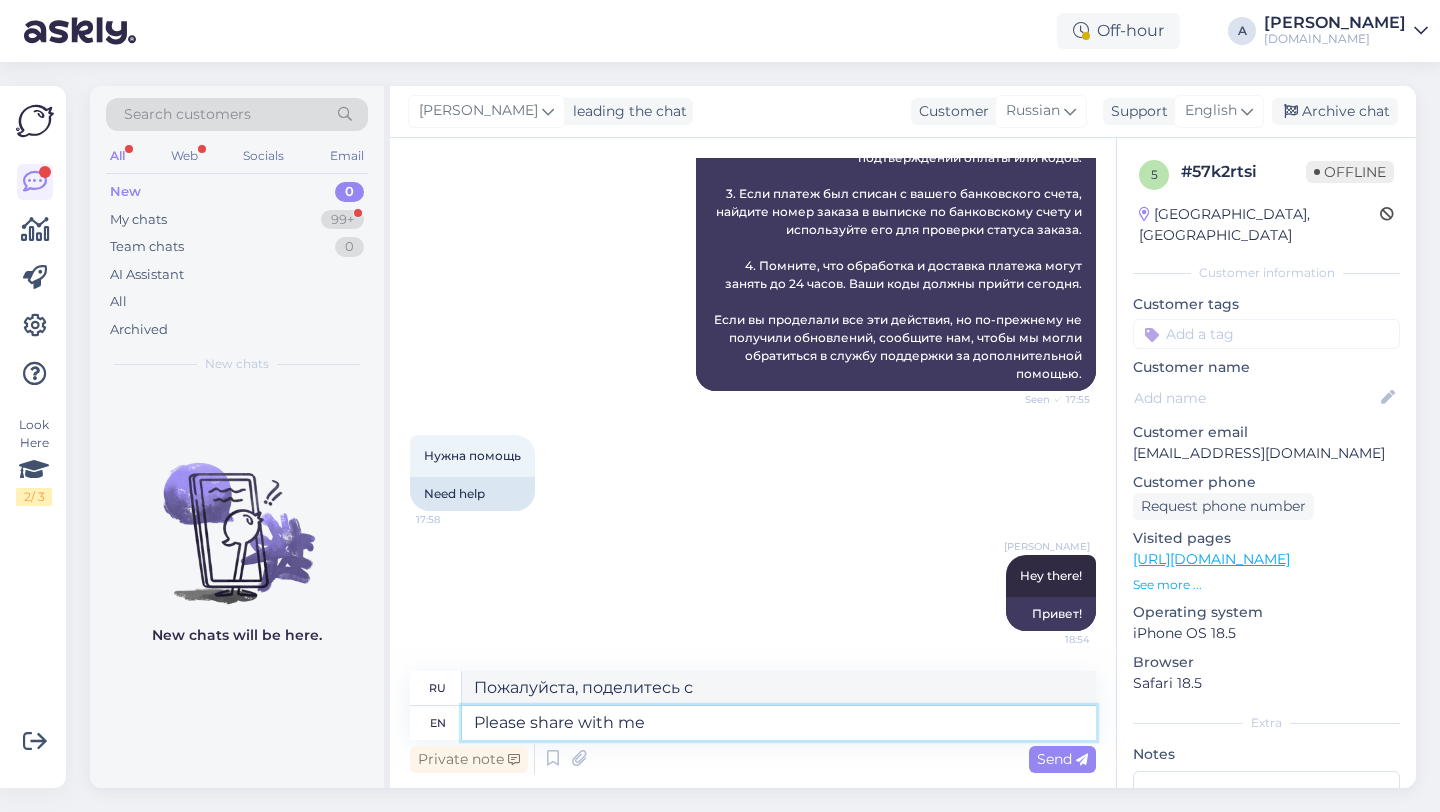 type on "Please share with me" 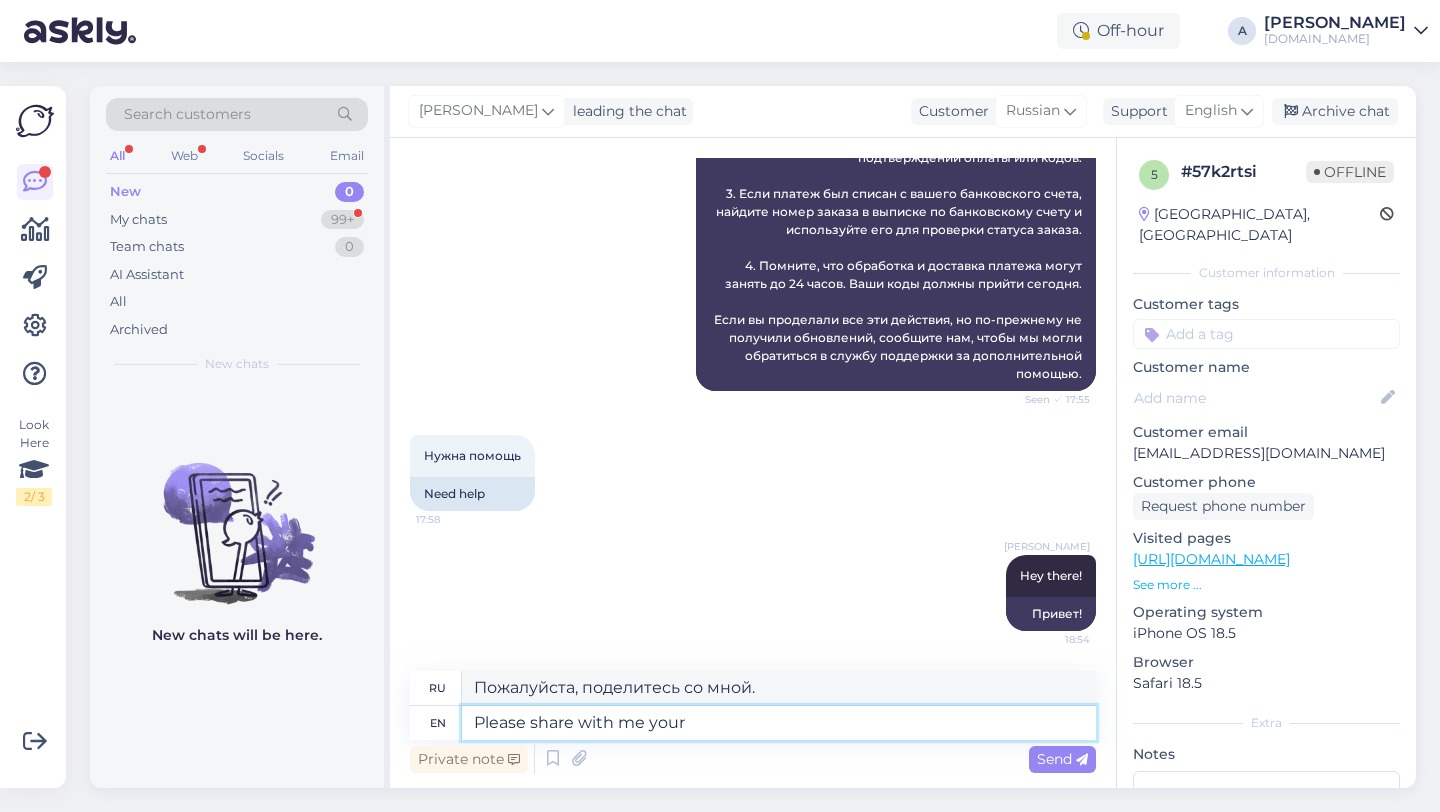 type on "Please share with me your" 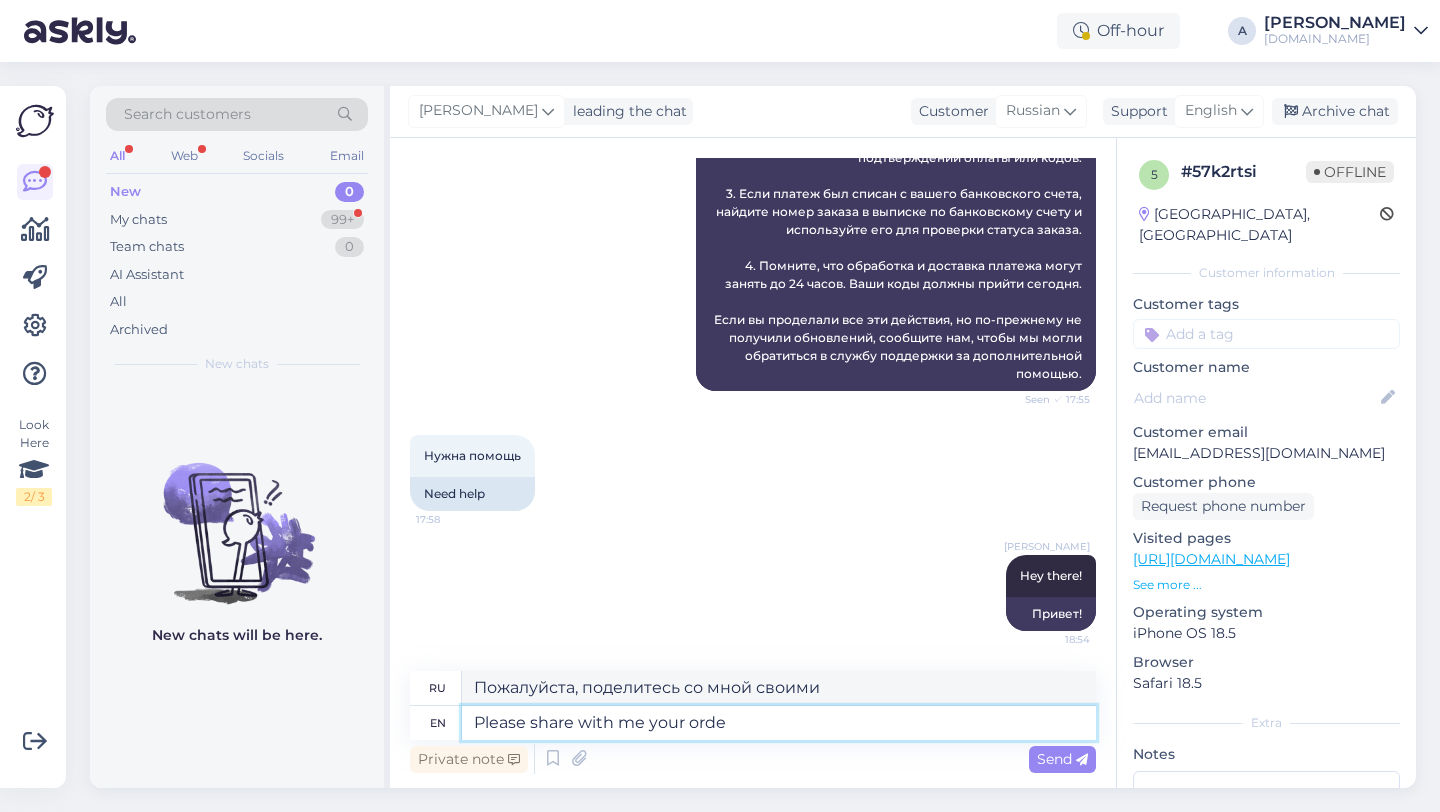 type on "Please share with me your orde" 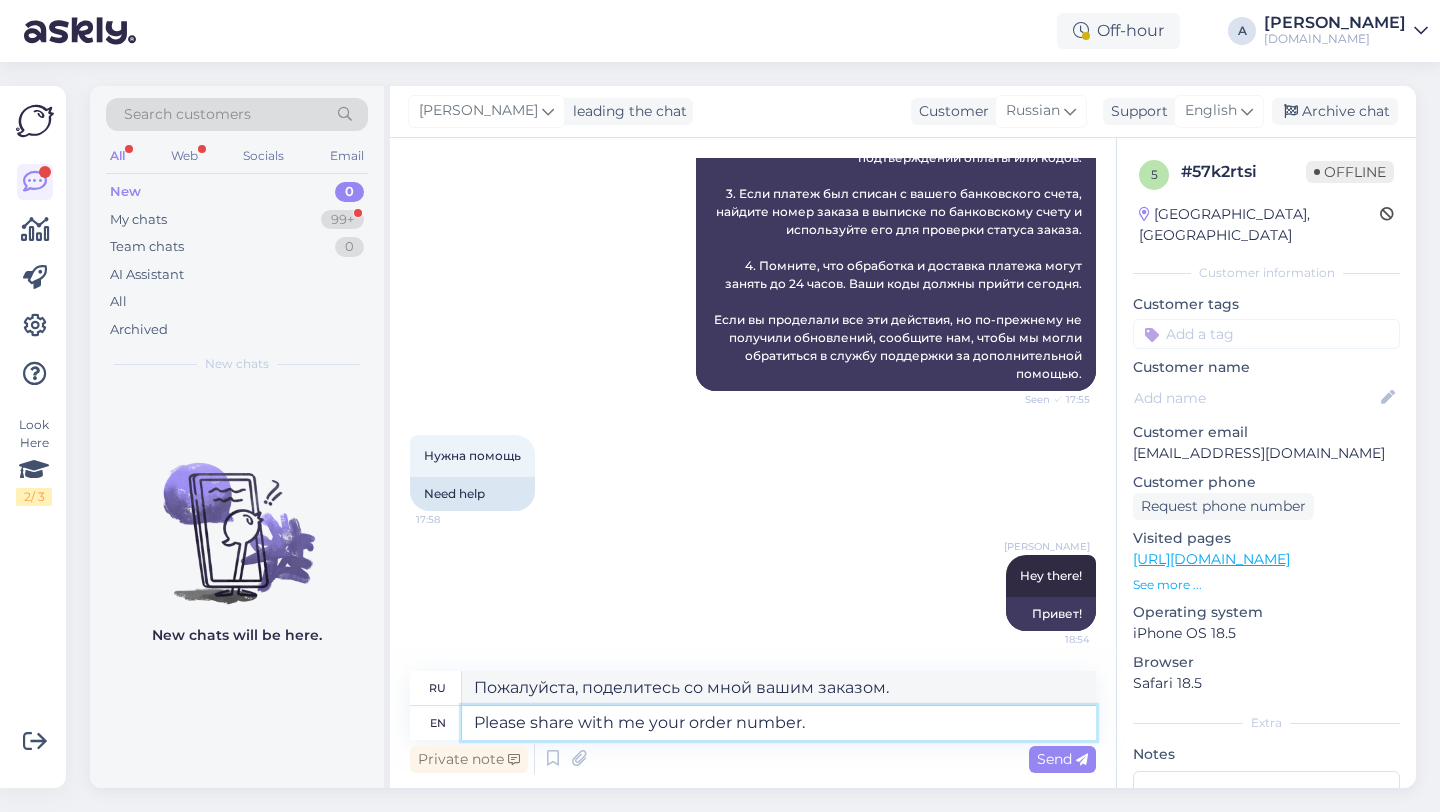 type on "Please share with me your order number." 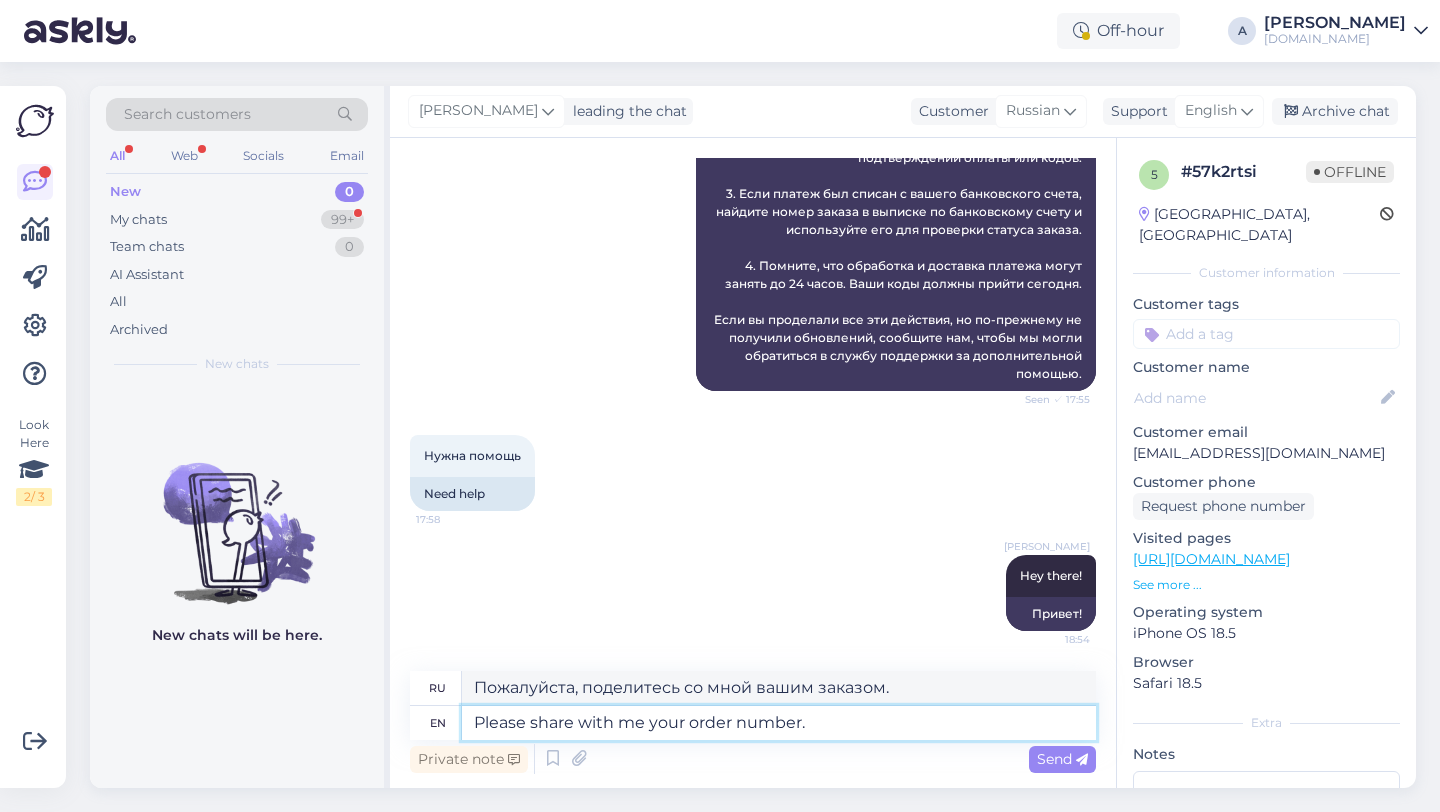 type on "Пожалуйста, сообщите мне номер вашего заказа." 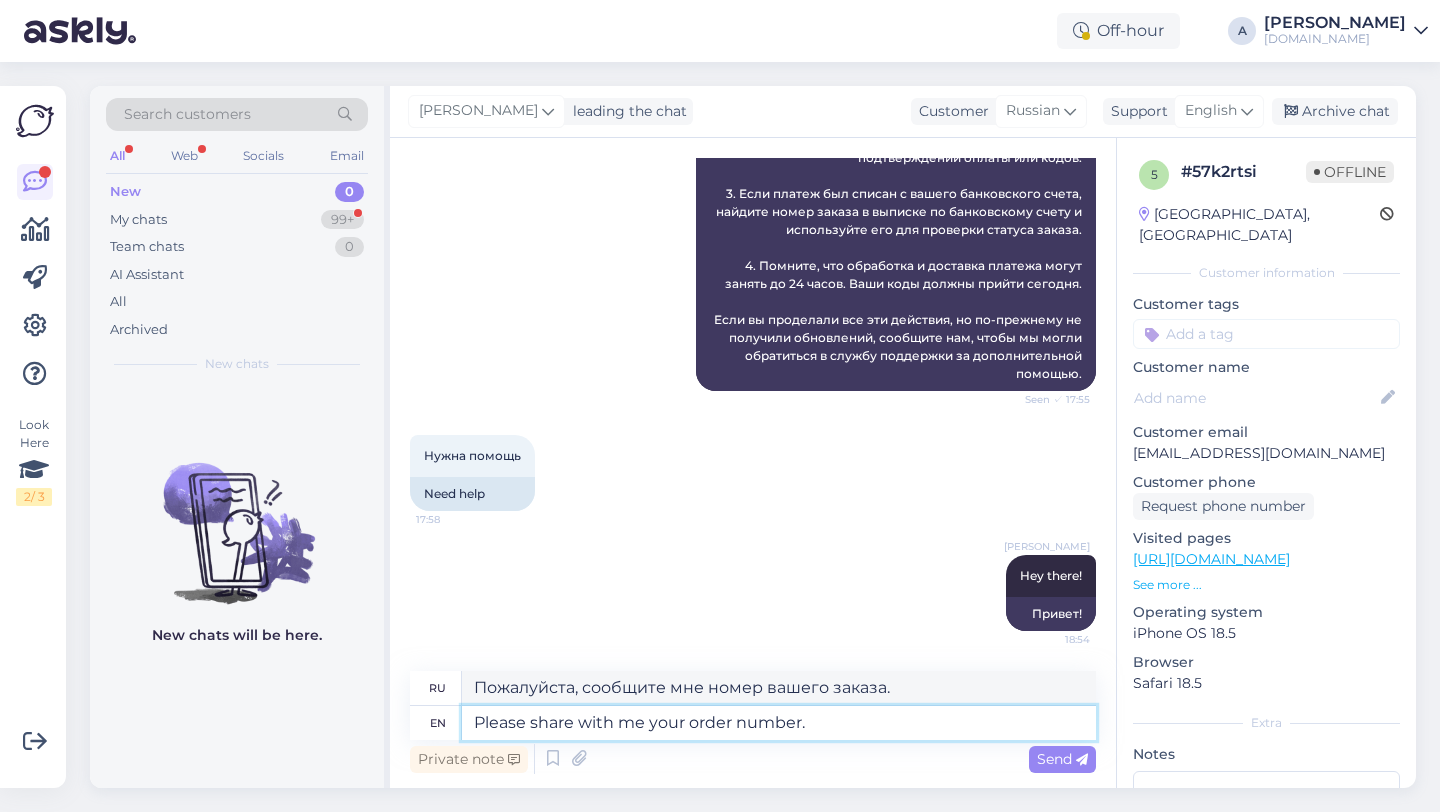 type 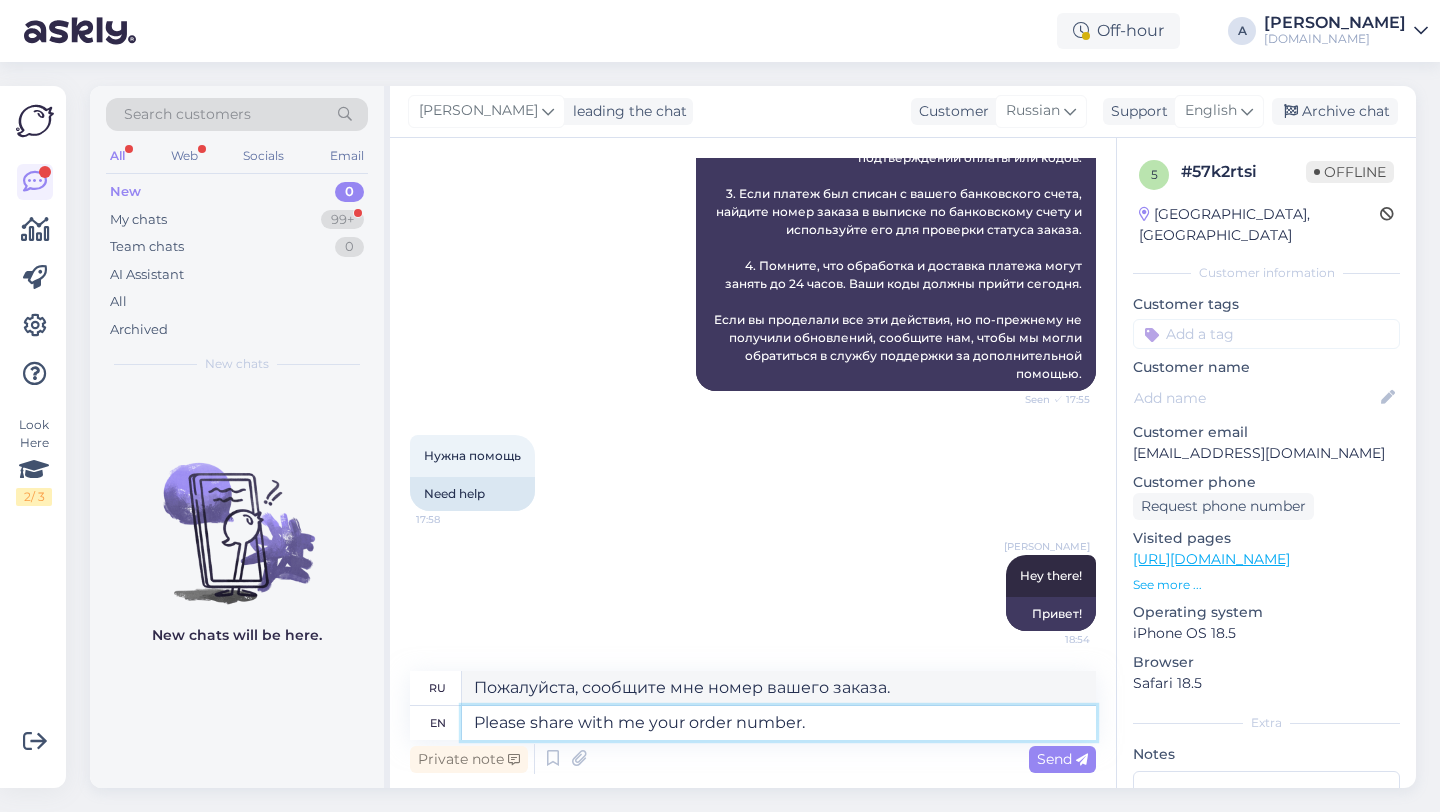 type 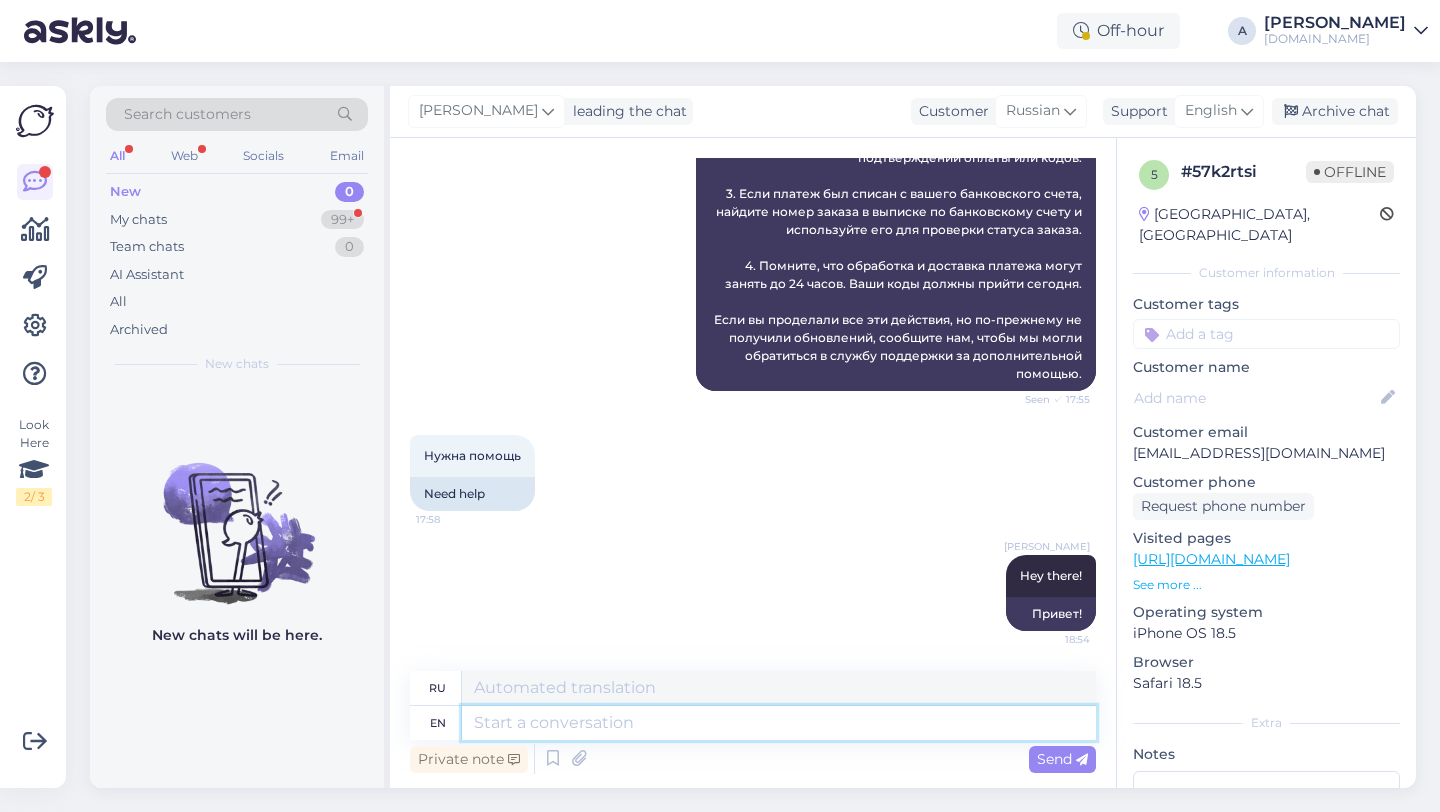 scroll, scrollTop: 1731, scrollLeft: 0, axis: vertical 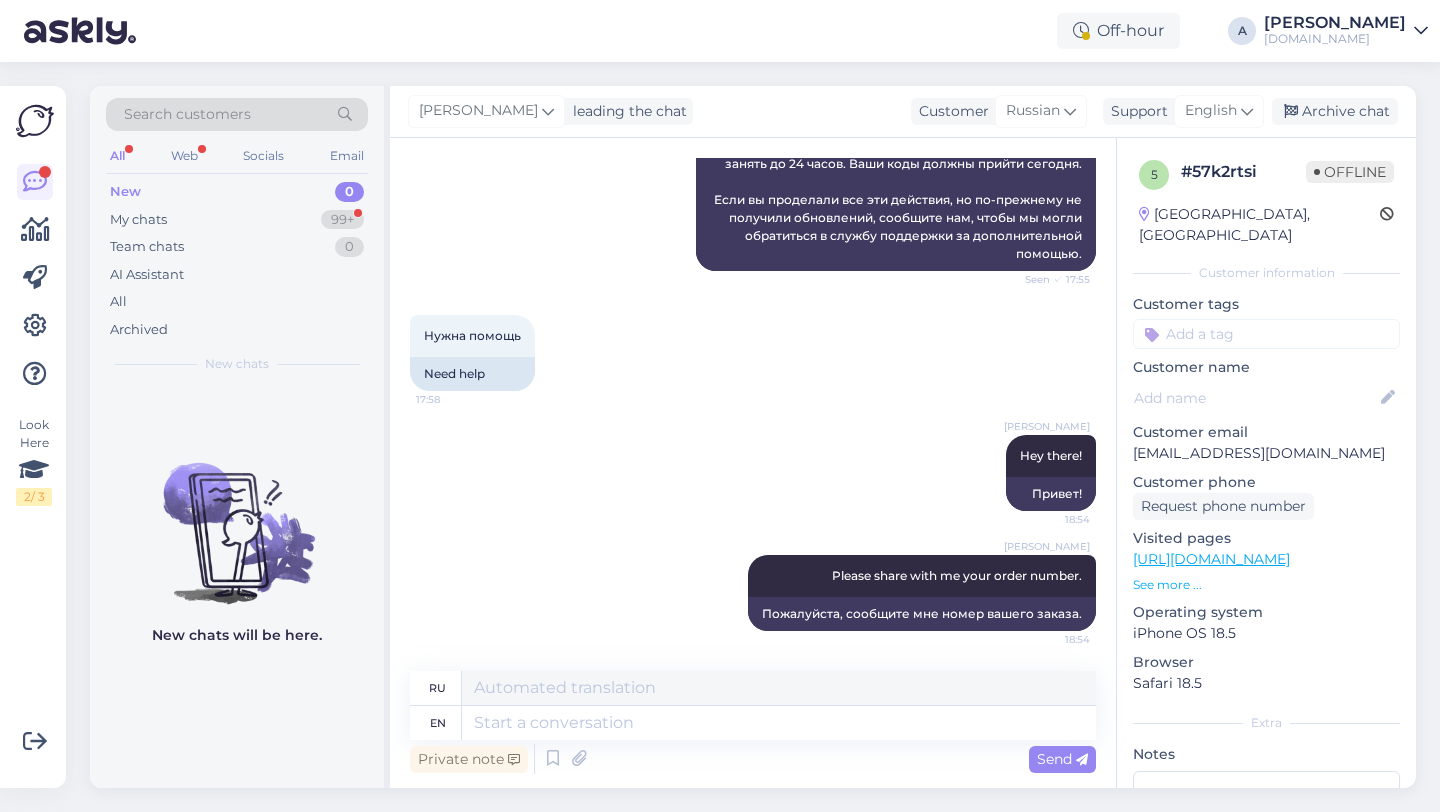 click at bounding box center [1266, 334] 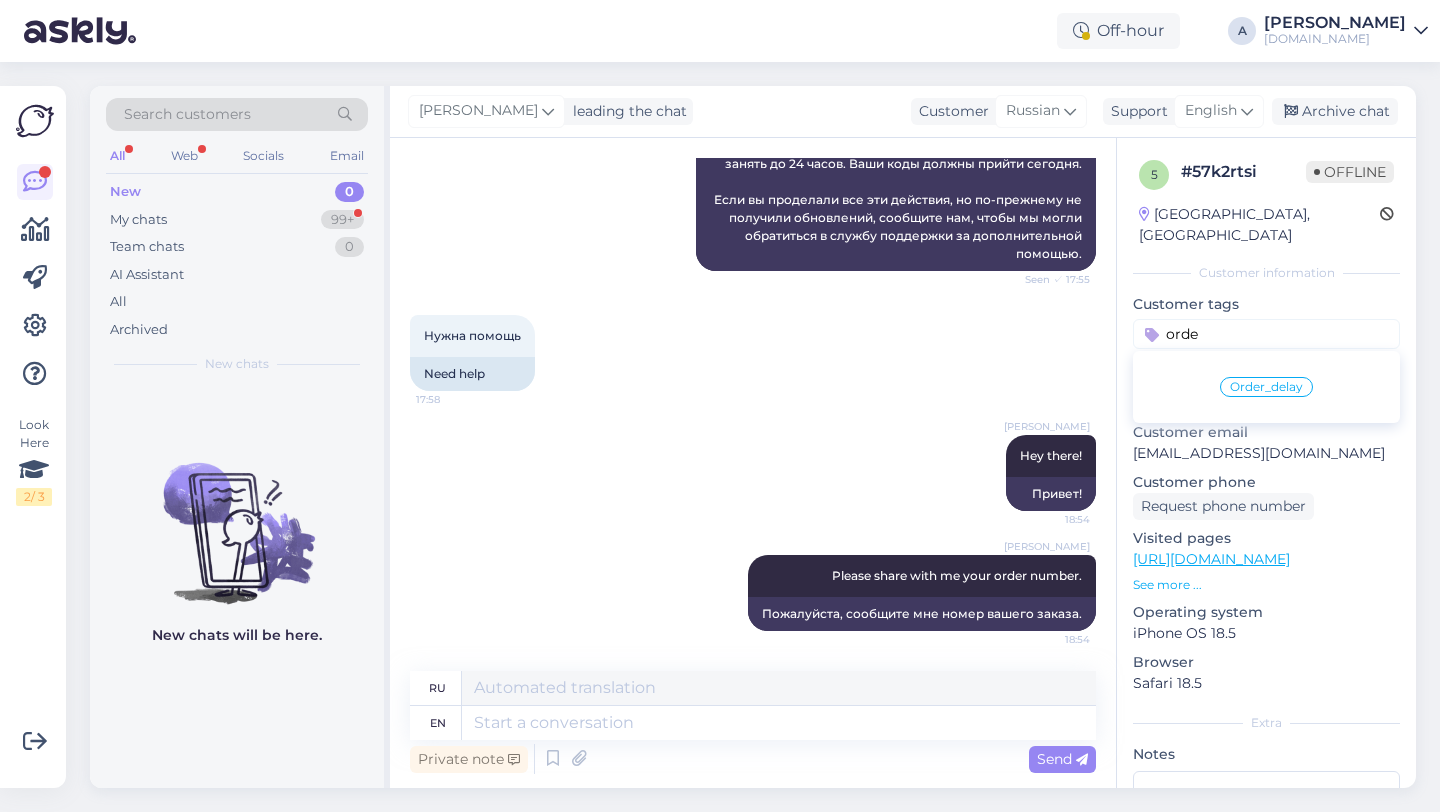 type on "orde" 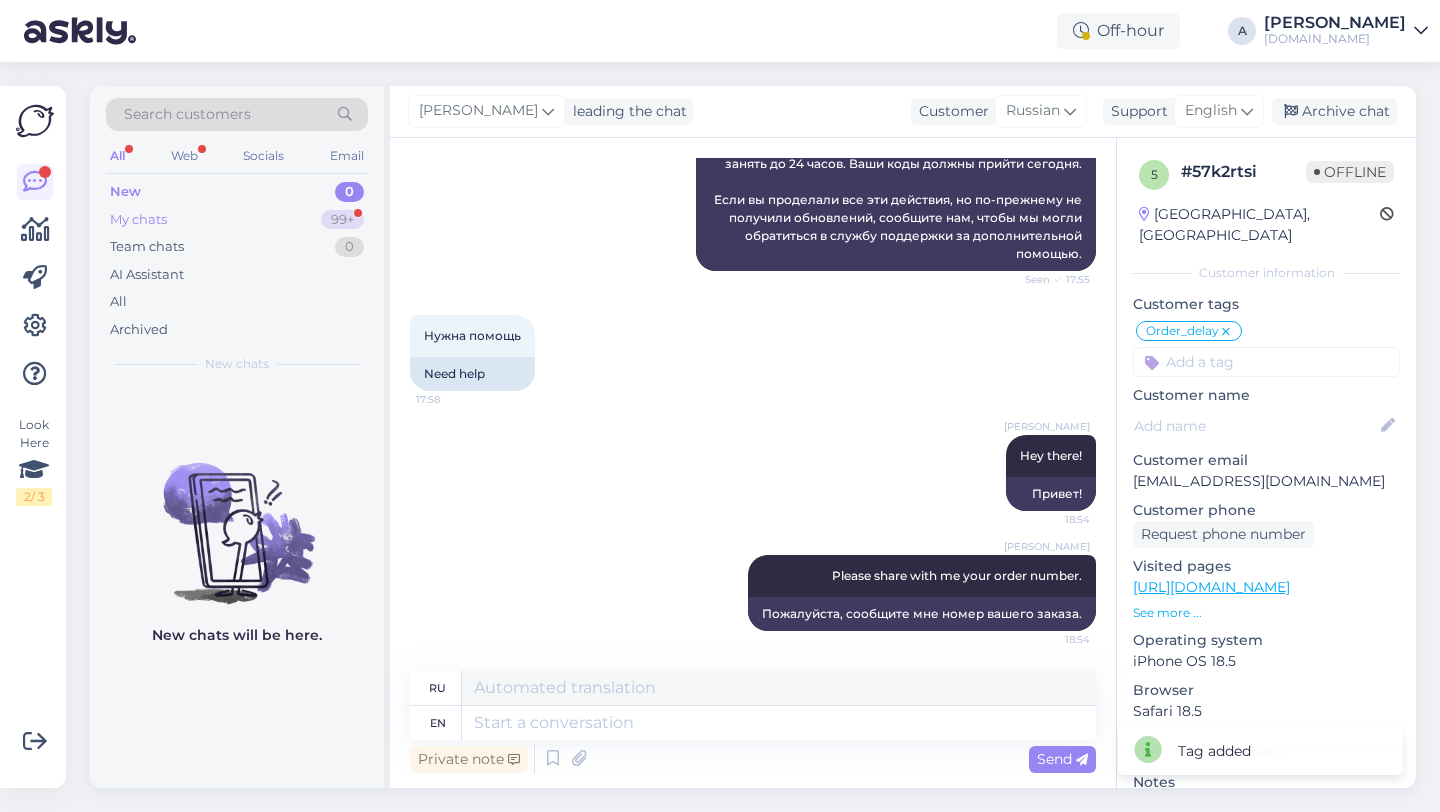 click on "99+" at bounding box center [342, 220] 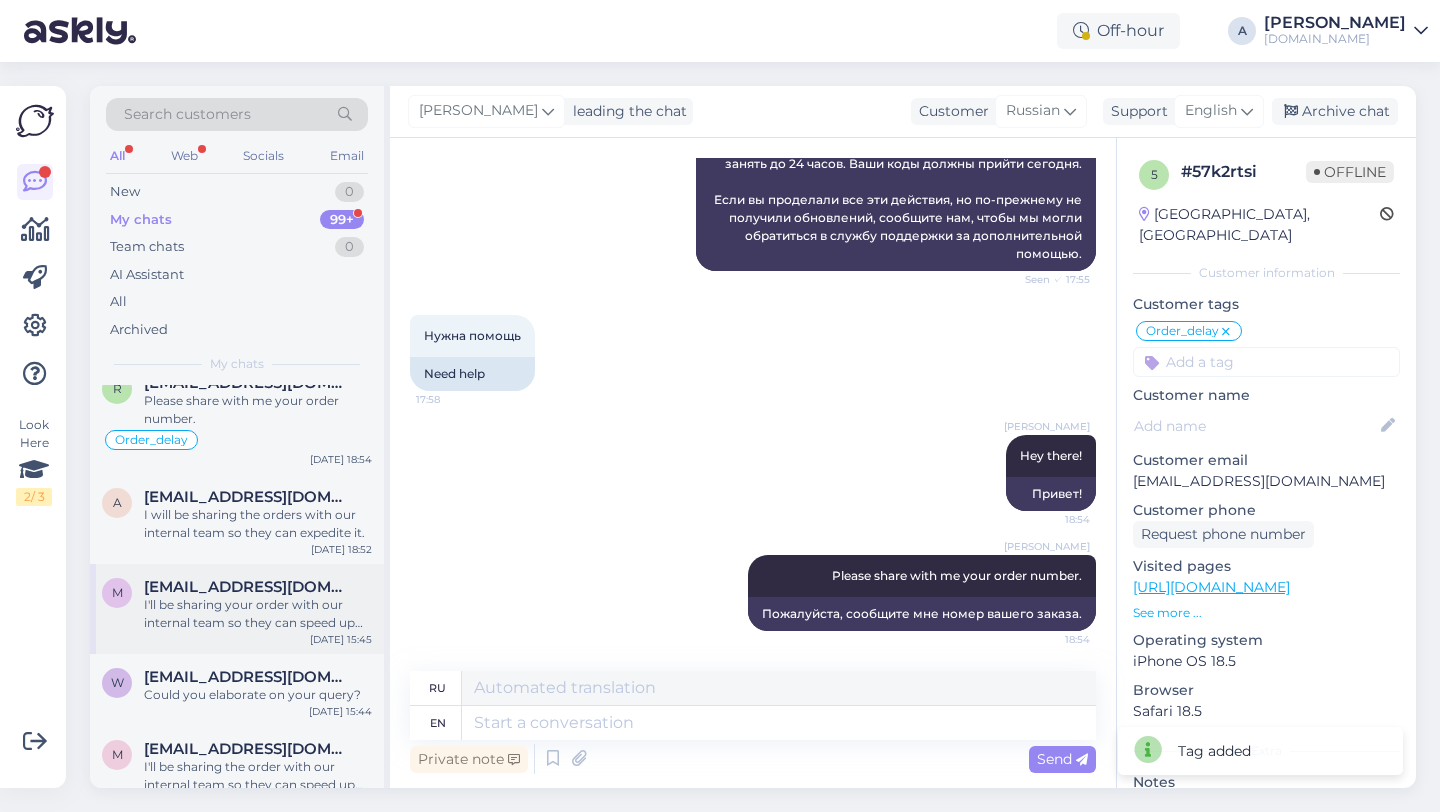 scroll, scrollTop: 0, scrollLeft: 0, axis: both 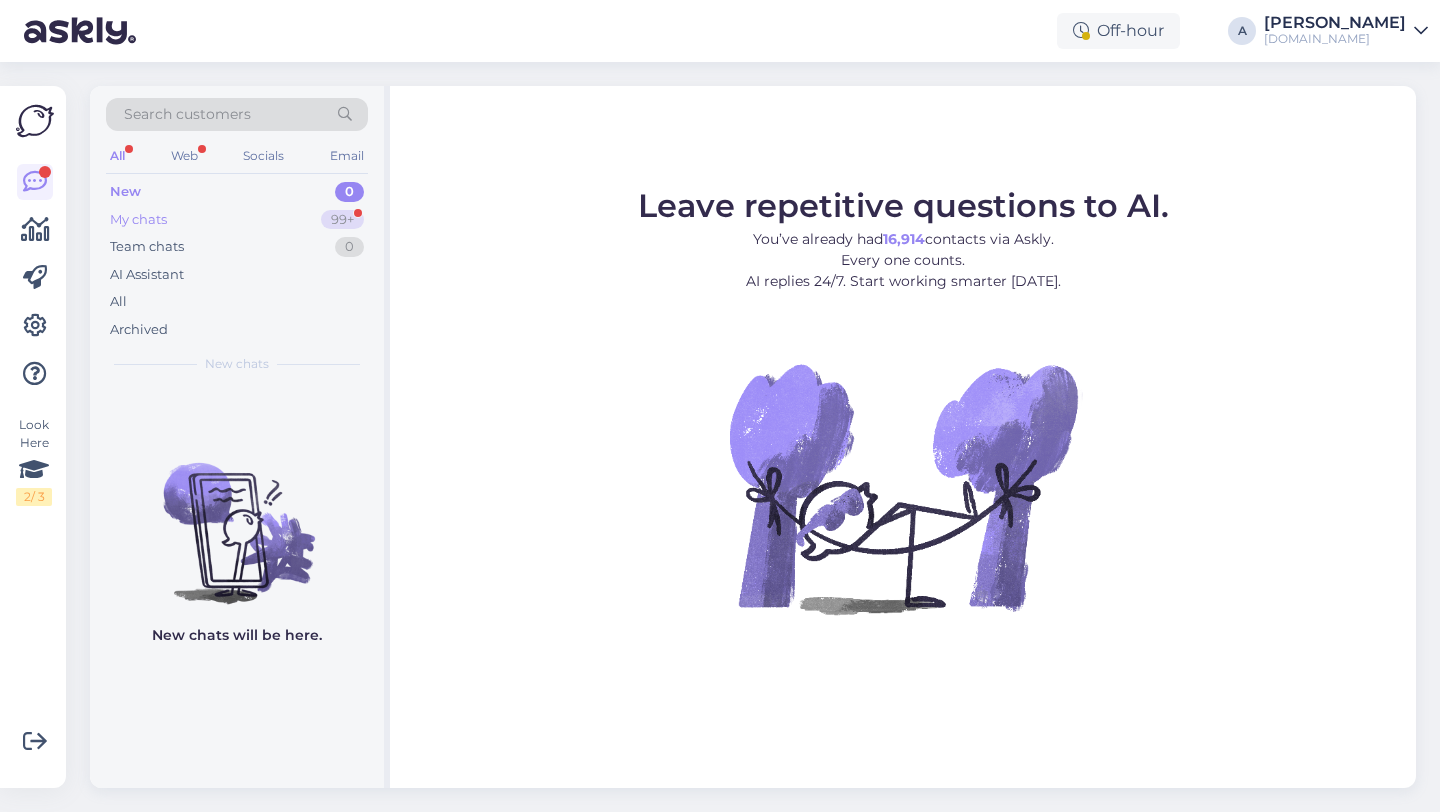 click on "99+" at bounding box center [342, 220] 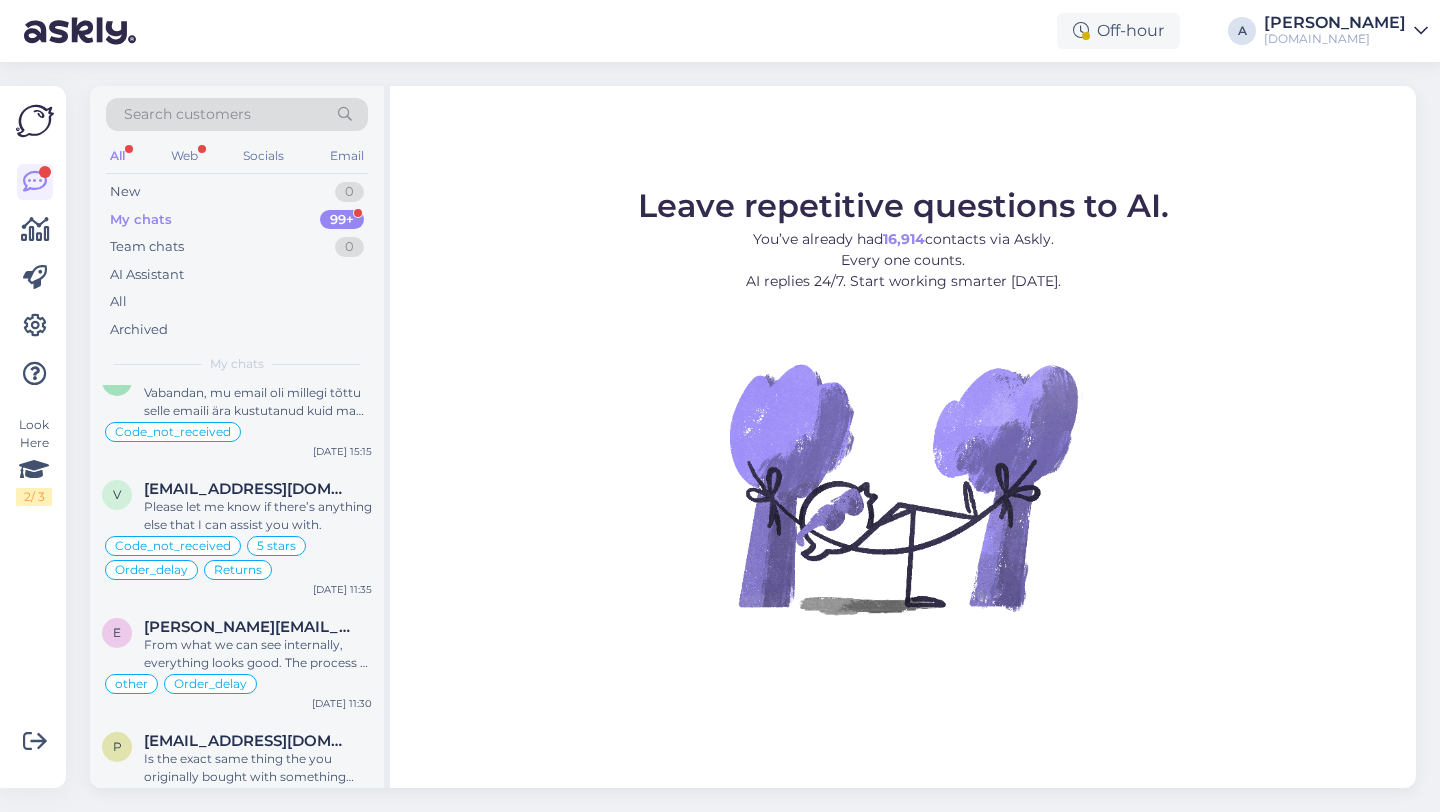 scroll, scrollTop: 422, scrollLeft: 0, axis: vertical 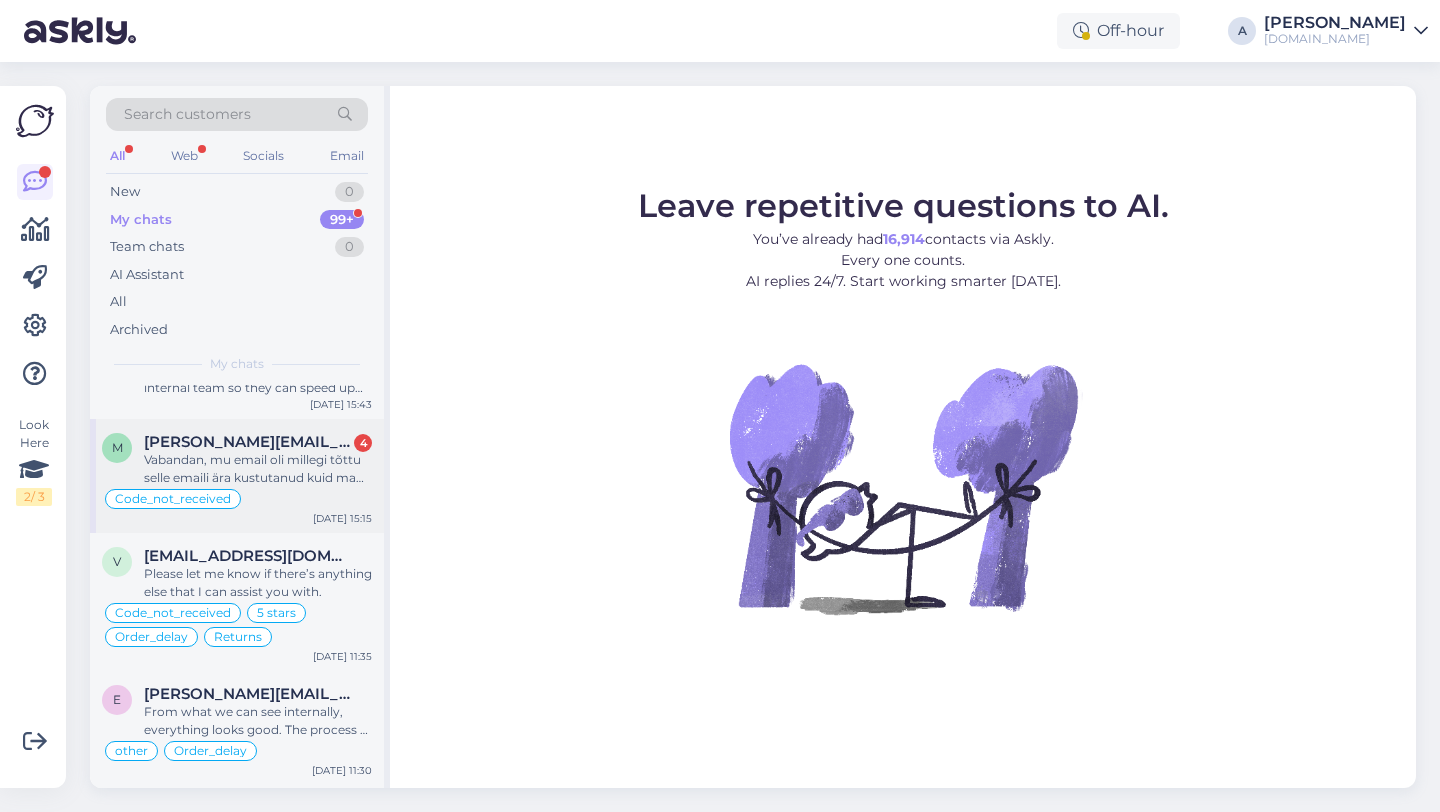 click on "Vabandan, mu email oli millegi tõttu selle emaili ära kustutanud kuid ma sain selle tagasi. Tänan vastamast ja vabandan tülitamast. Ilusat päeva teile!" at bounding box center [258, 469] 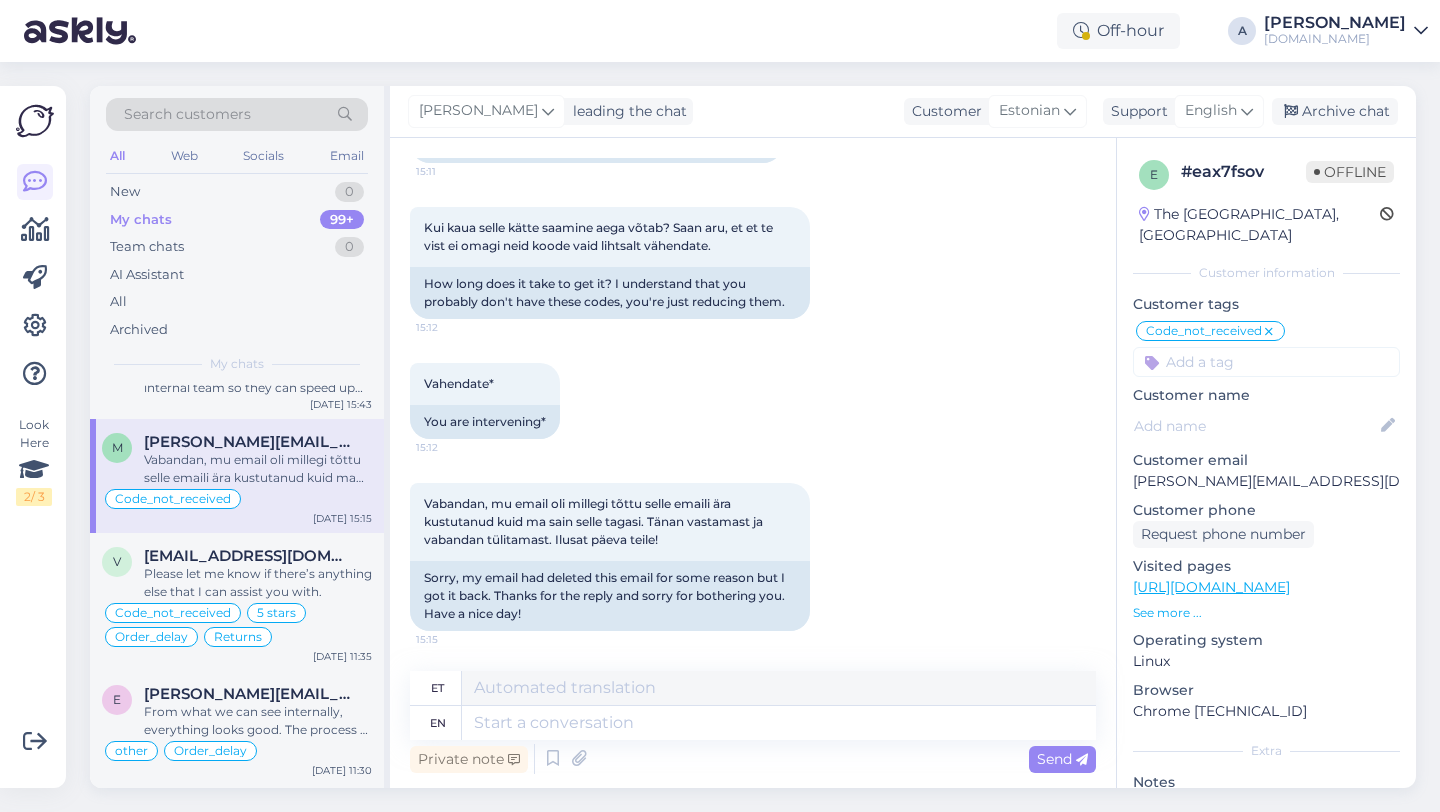 scroll, scrollTop: 1860, scrollLeft: 0, axis: vertical 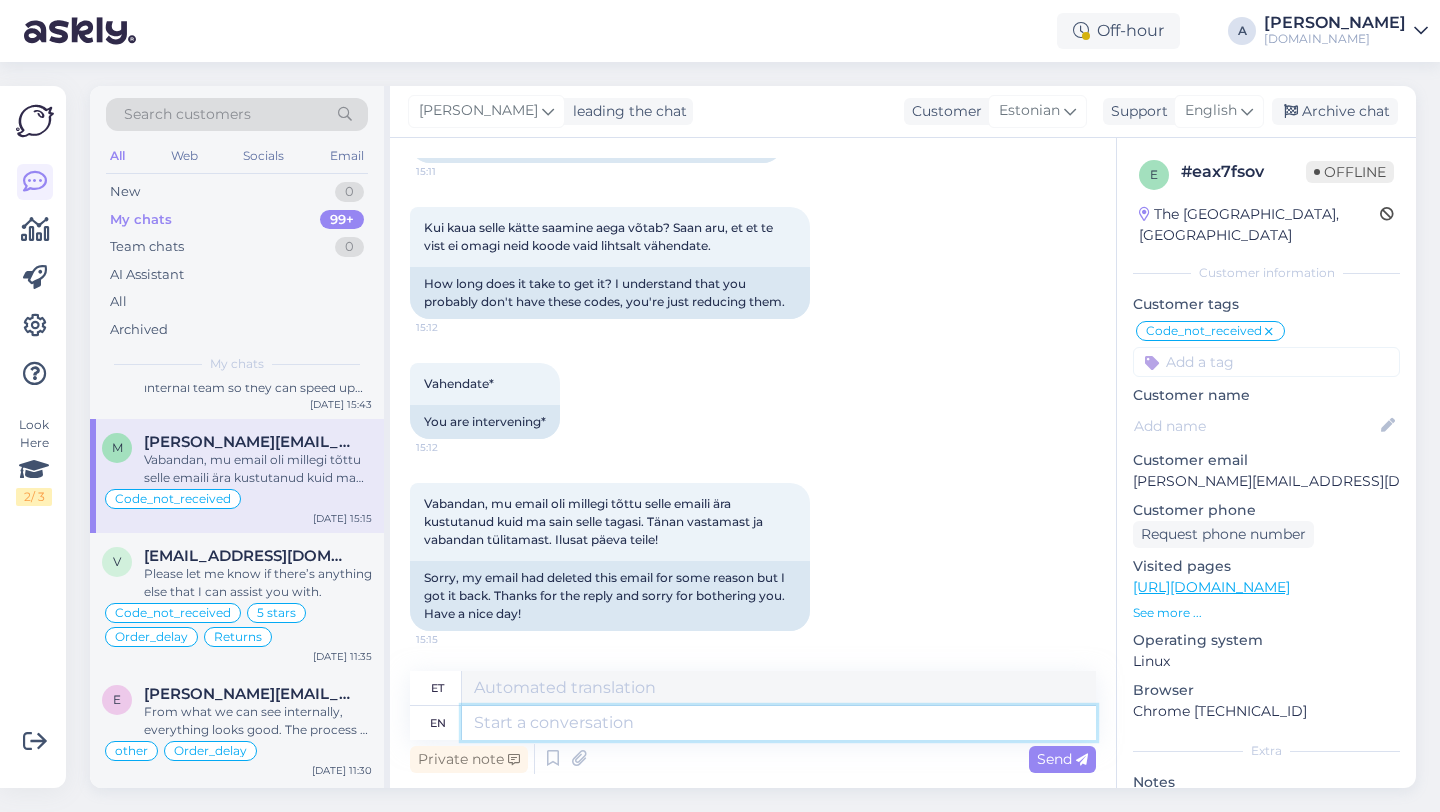 click at bounding box center [779, 723] 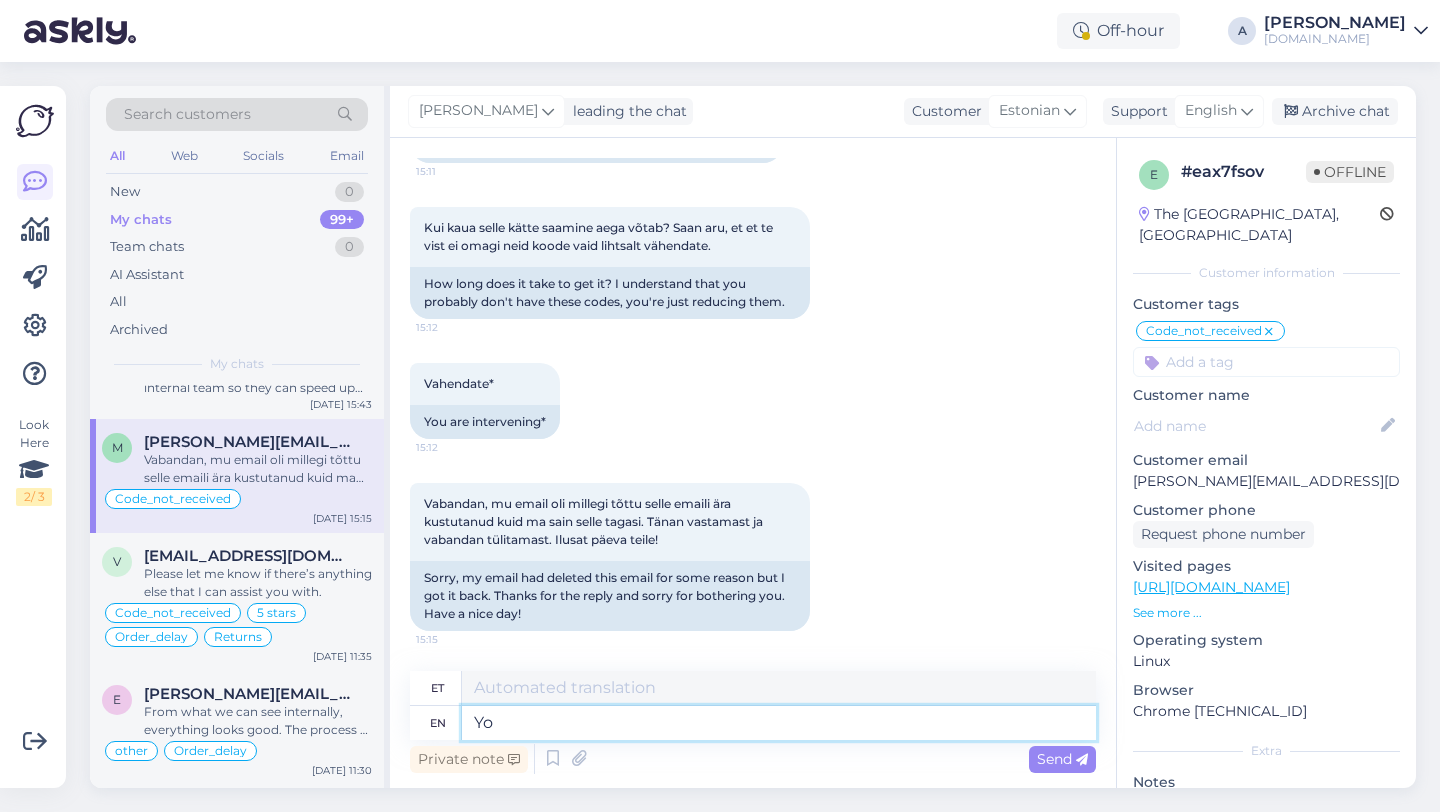 type on "Y" 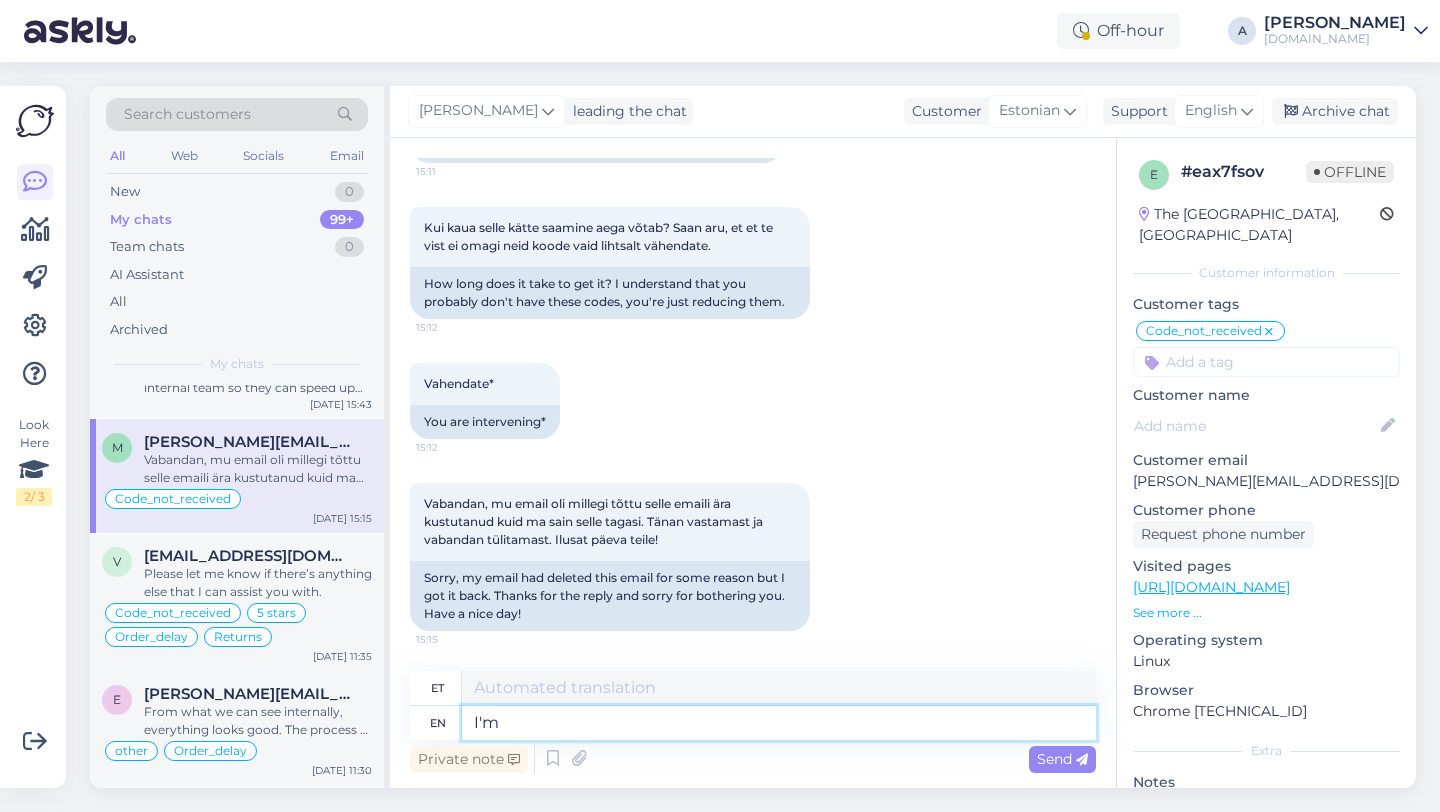 type on "I'm" 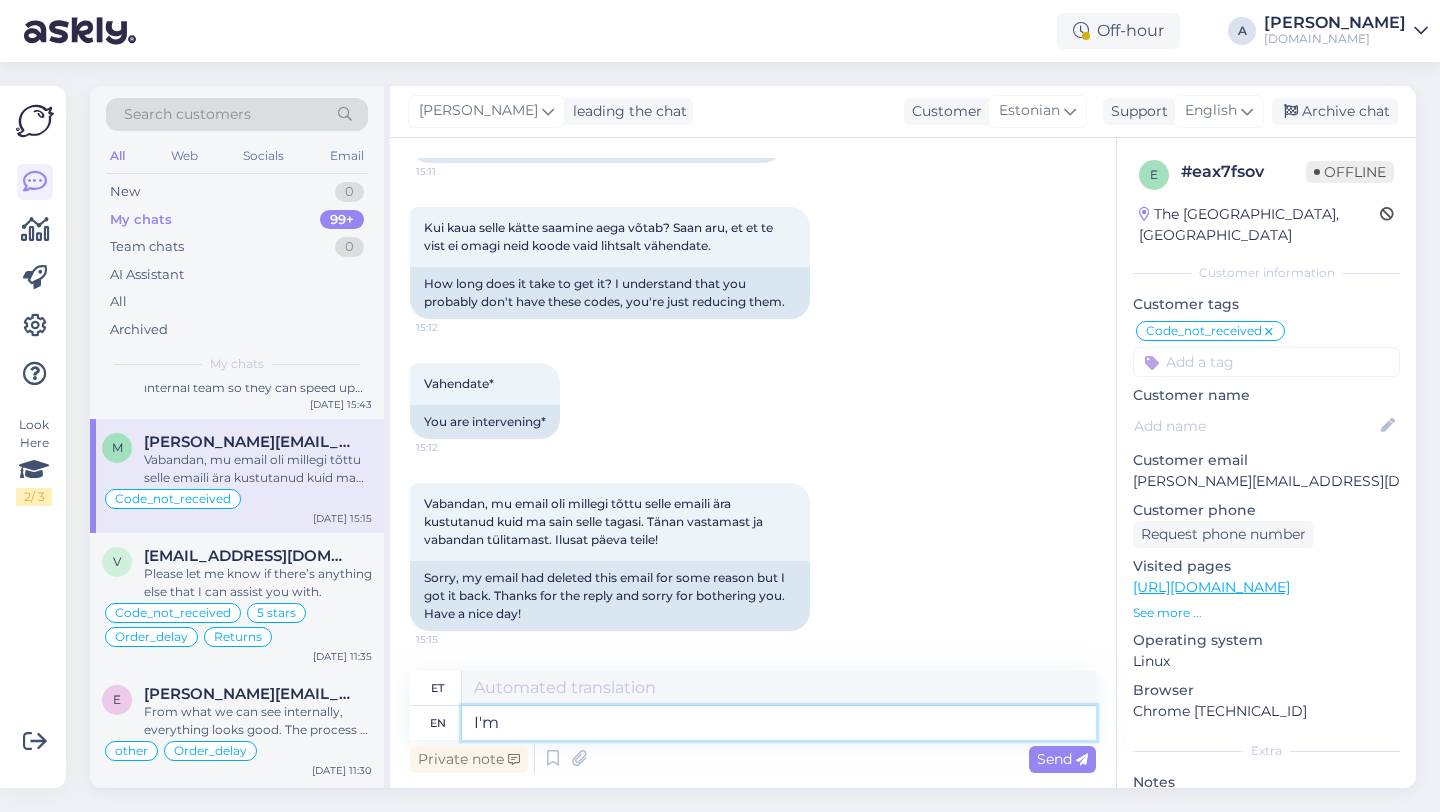 type on "Ma [PERSON_NAME]" 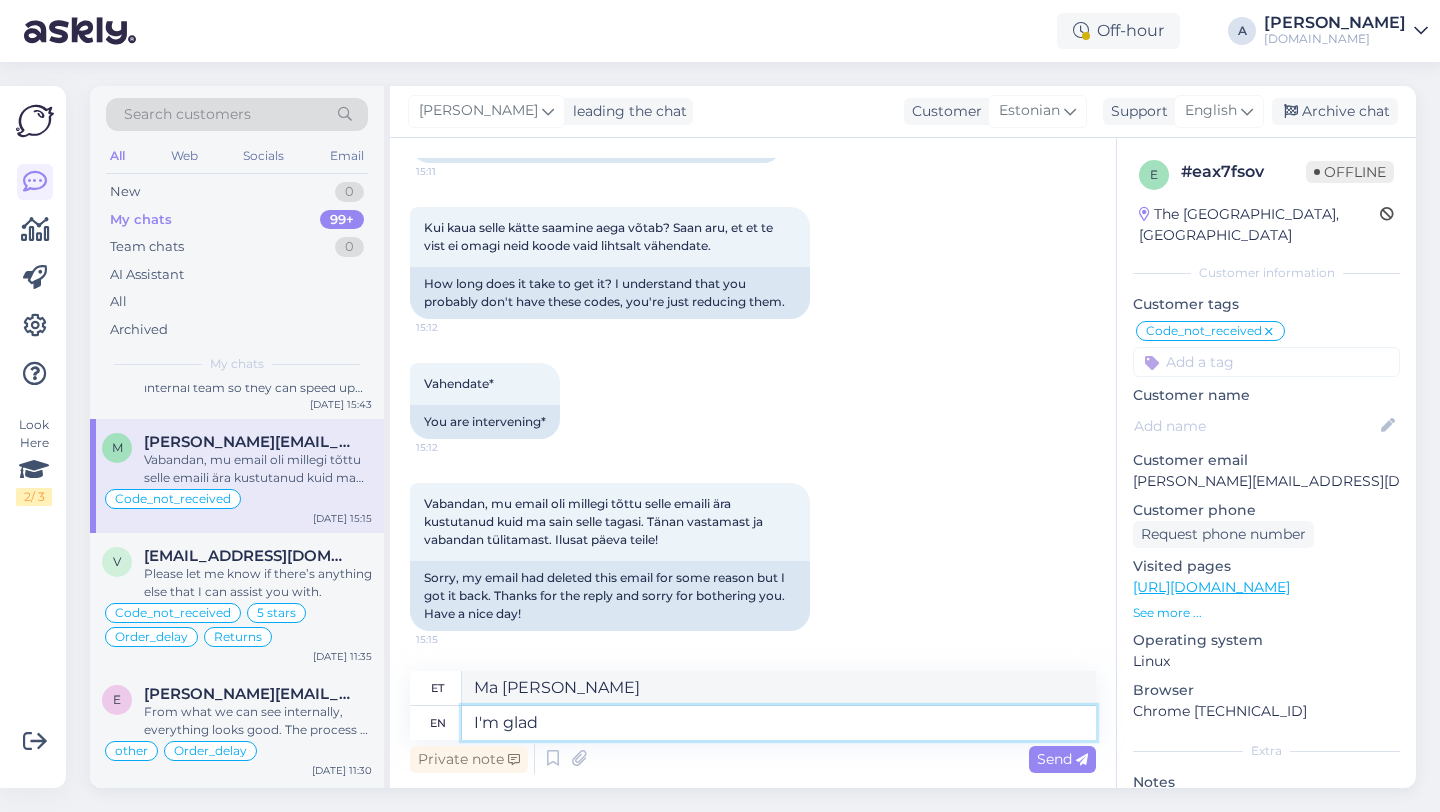 type on "I'm glad" 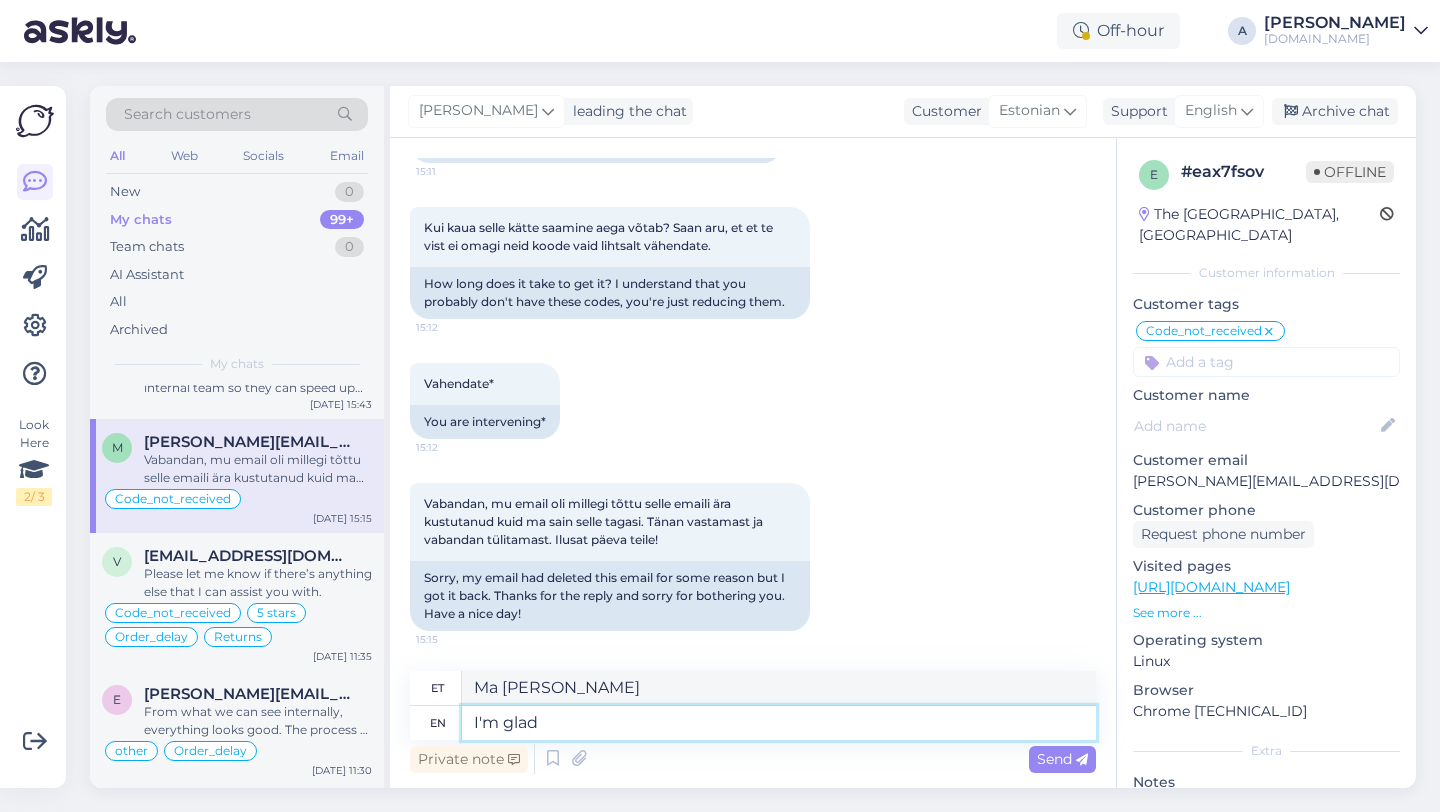type on "Mul on hea meel" 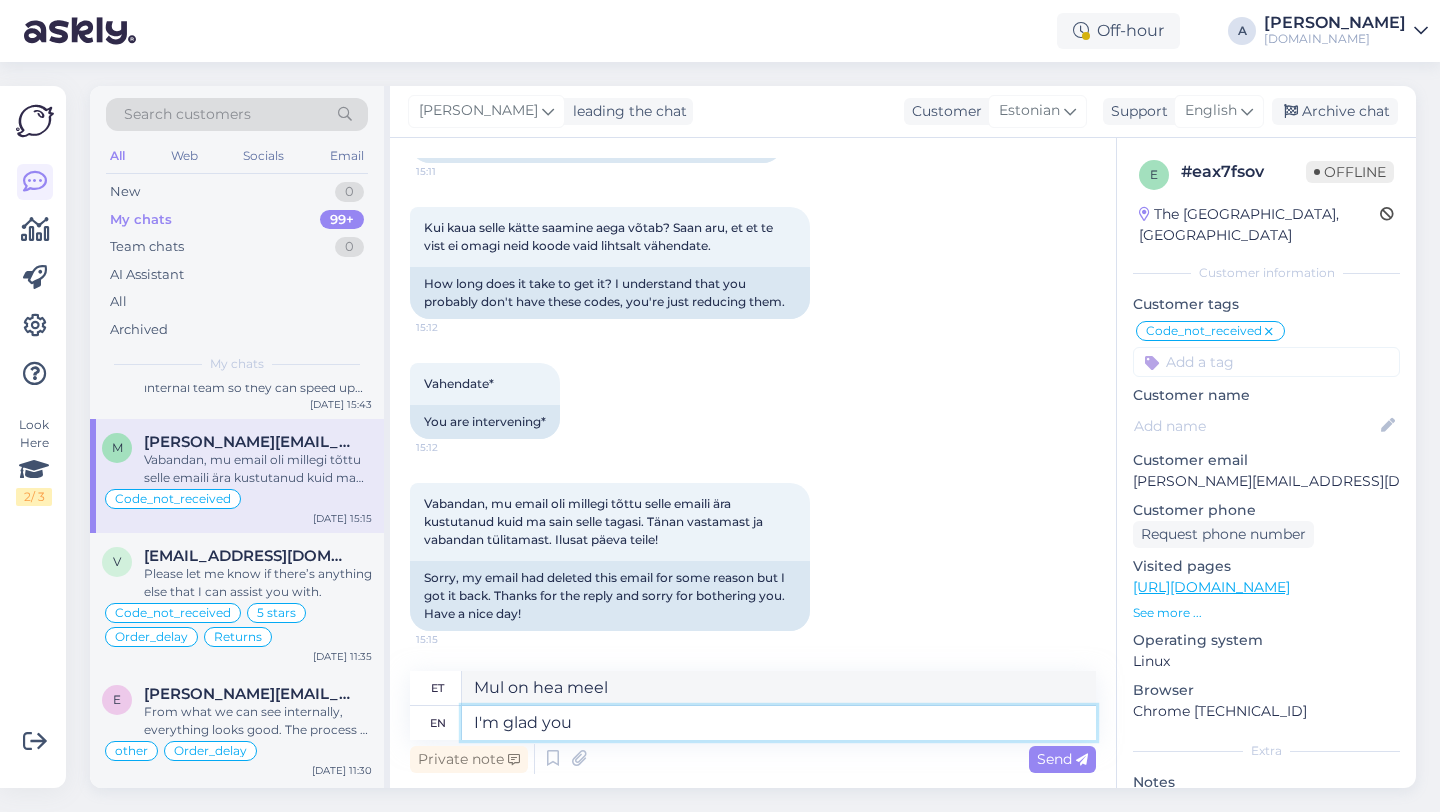 type on "I'm glad you" 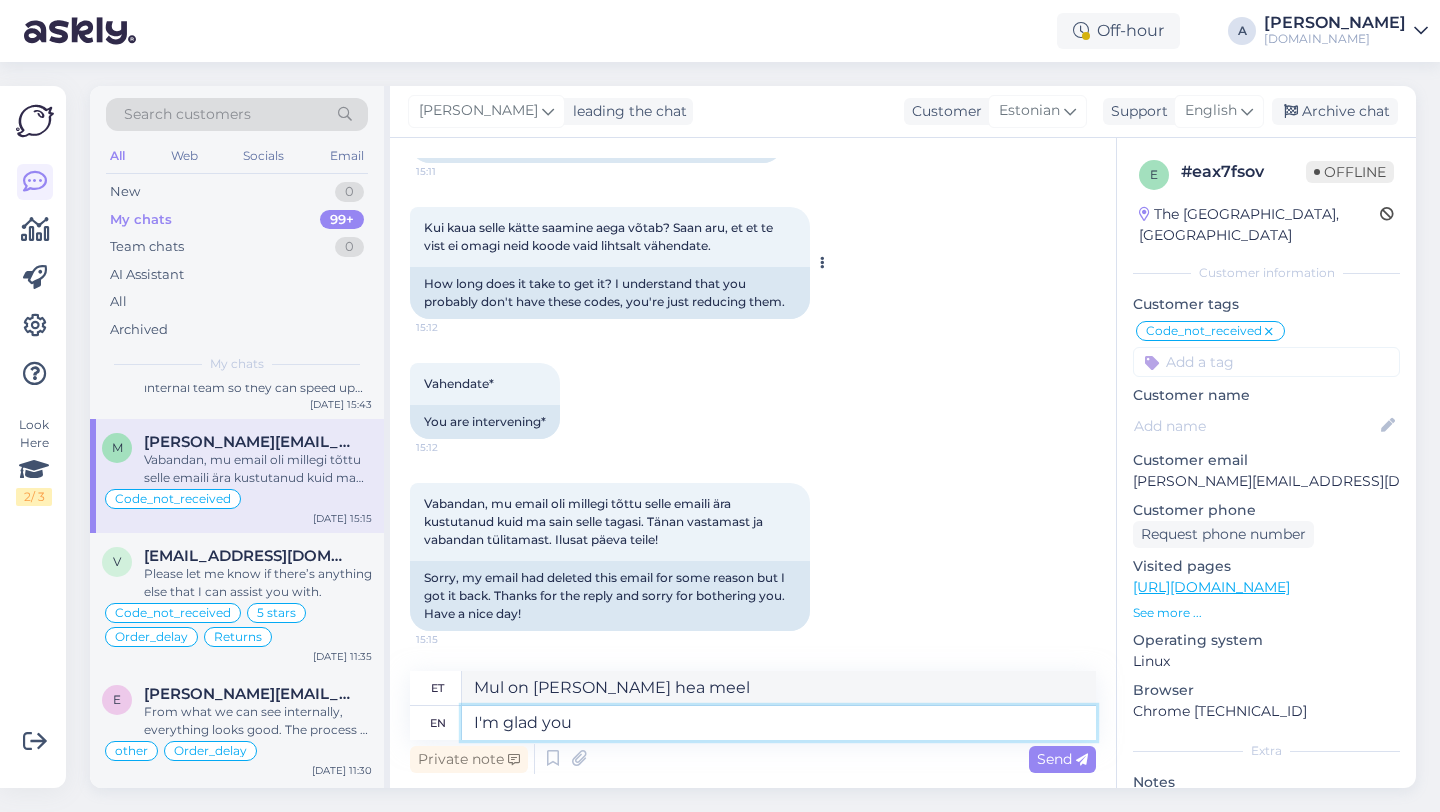 scroll, scrollTop: 1860, scrollLeft: 0, axis: vertical 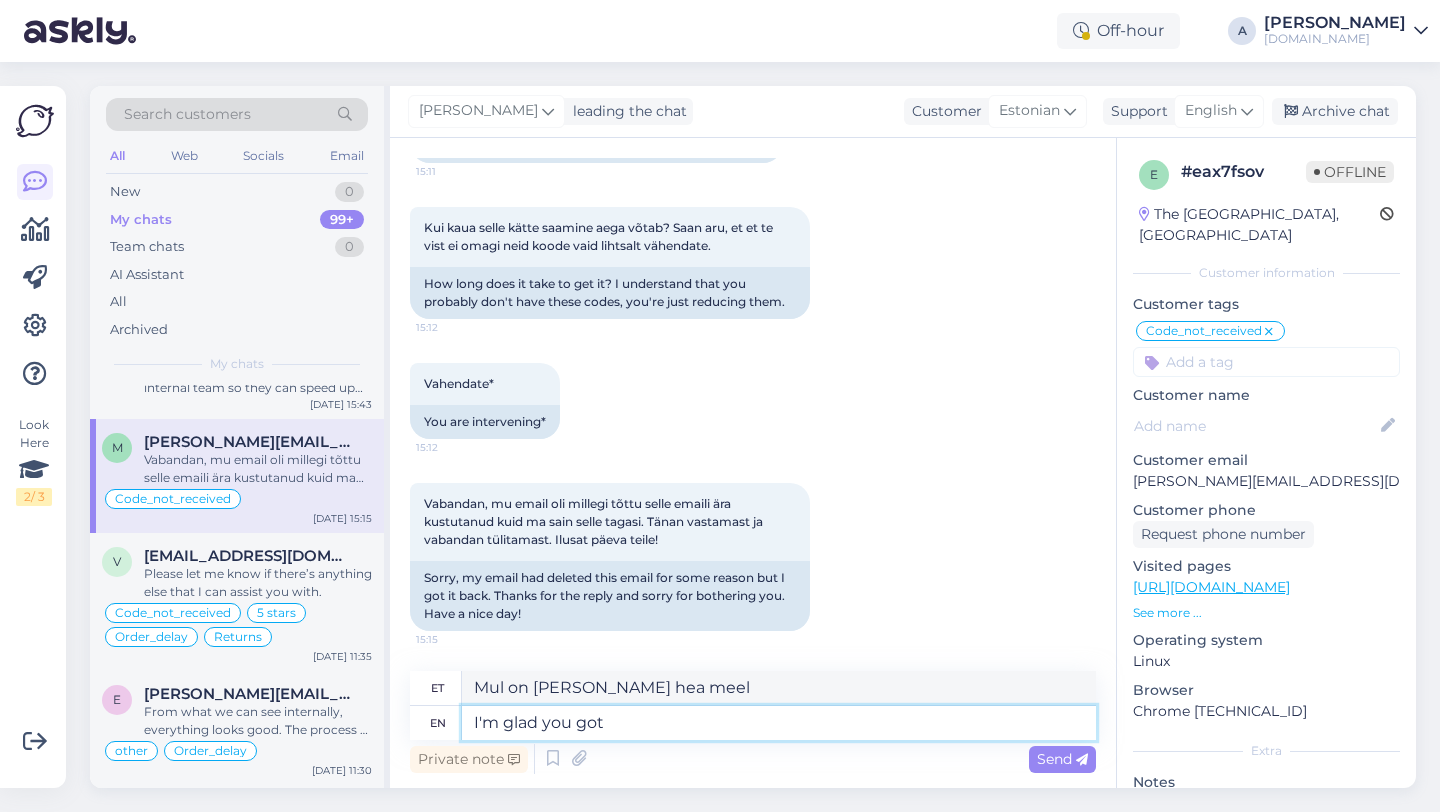 type on "I'm glad you got t" 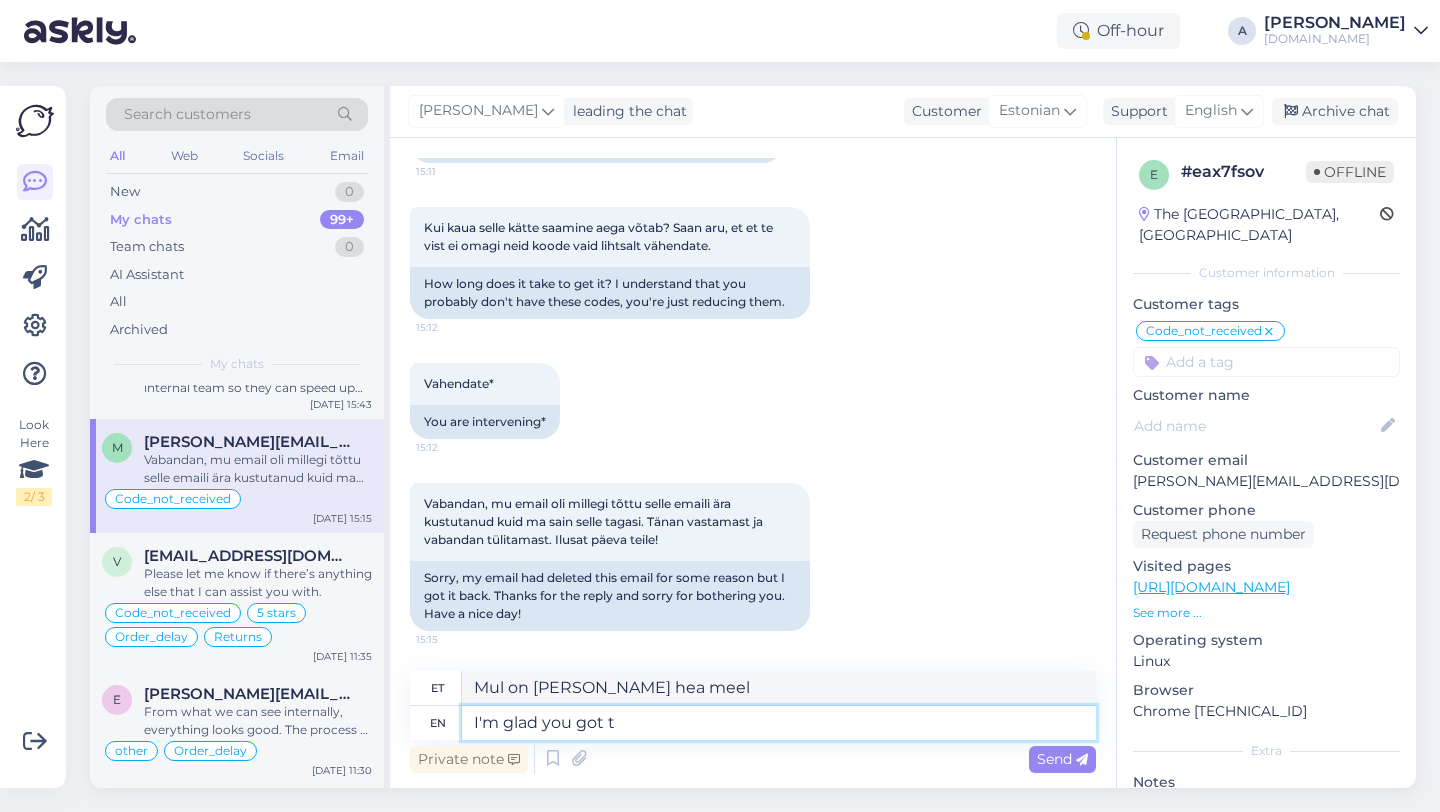 type on "Mul on hea meel, et sa said" 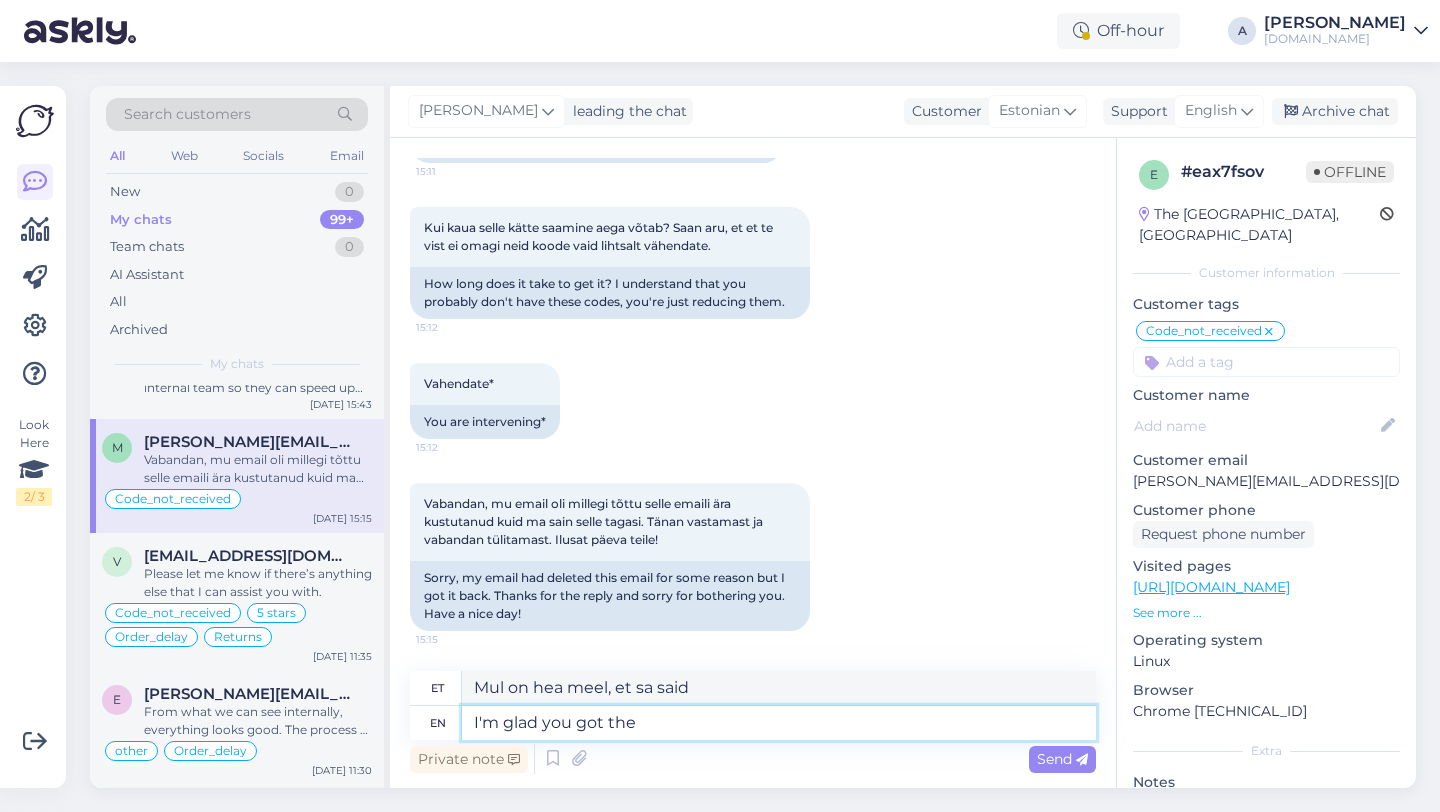 type on "I'm glad you got the" 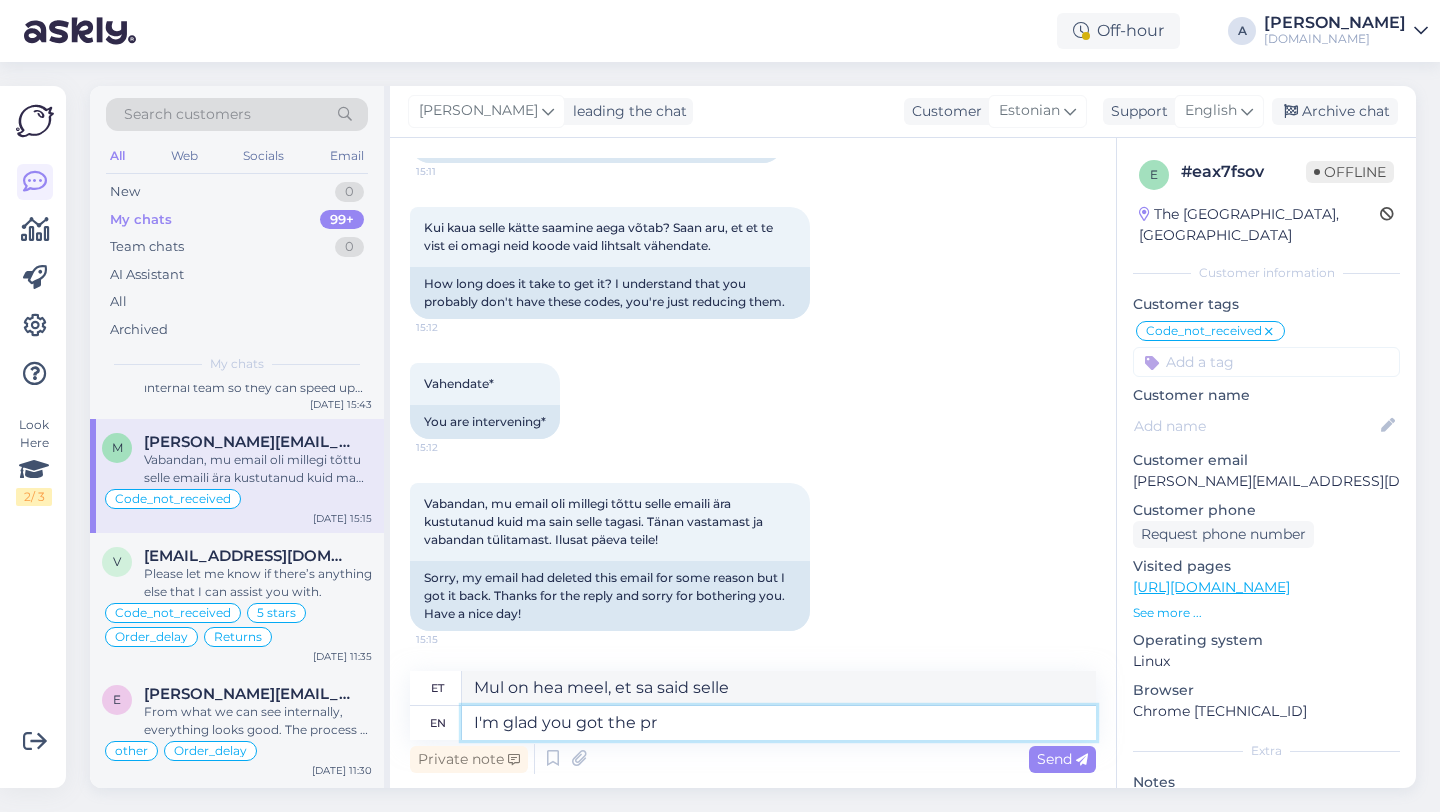 type on "I'm glad you got the pro" 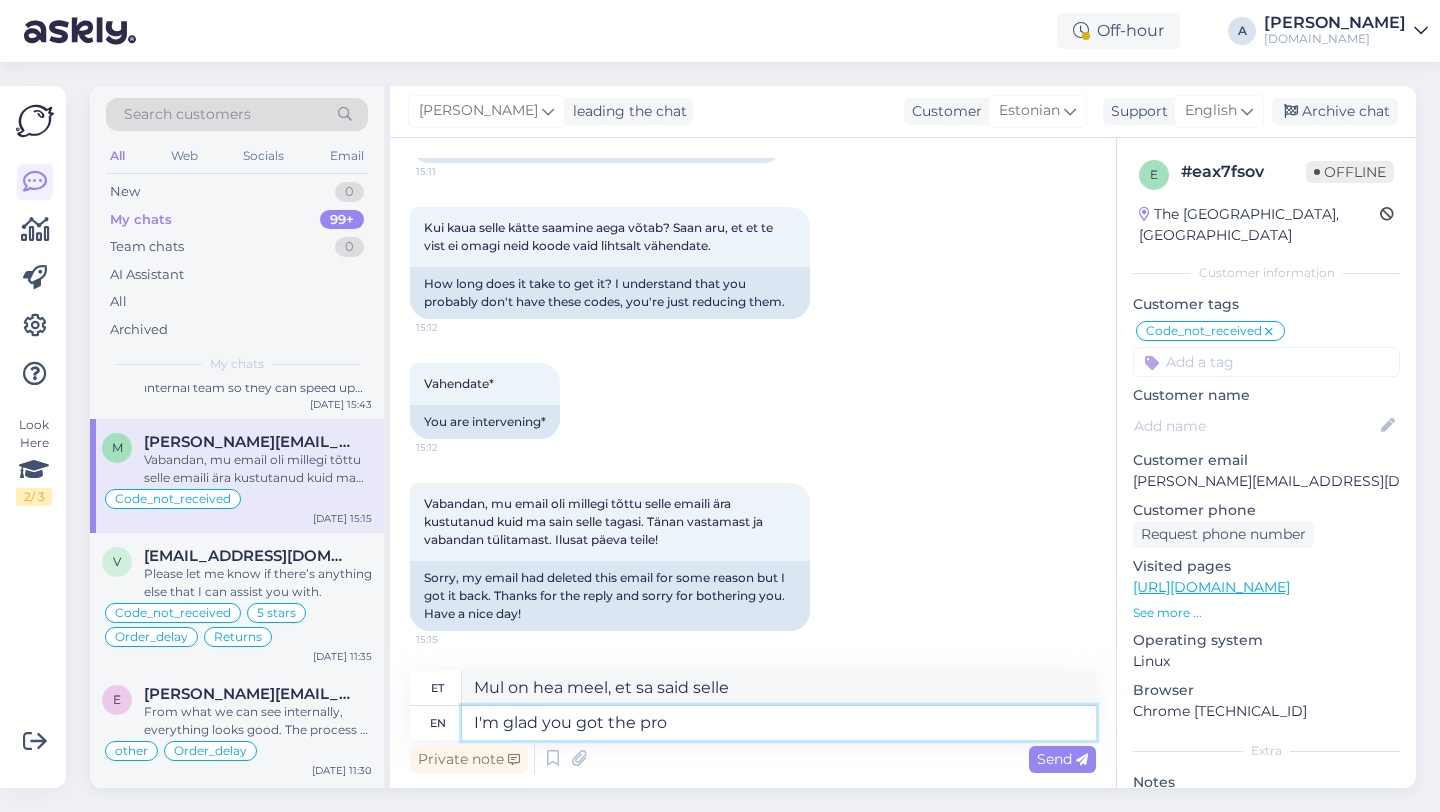 scroll, scrollTop: 404, scrollLeft: 0, axis: vertical 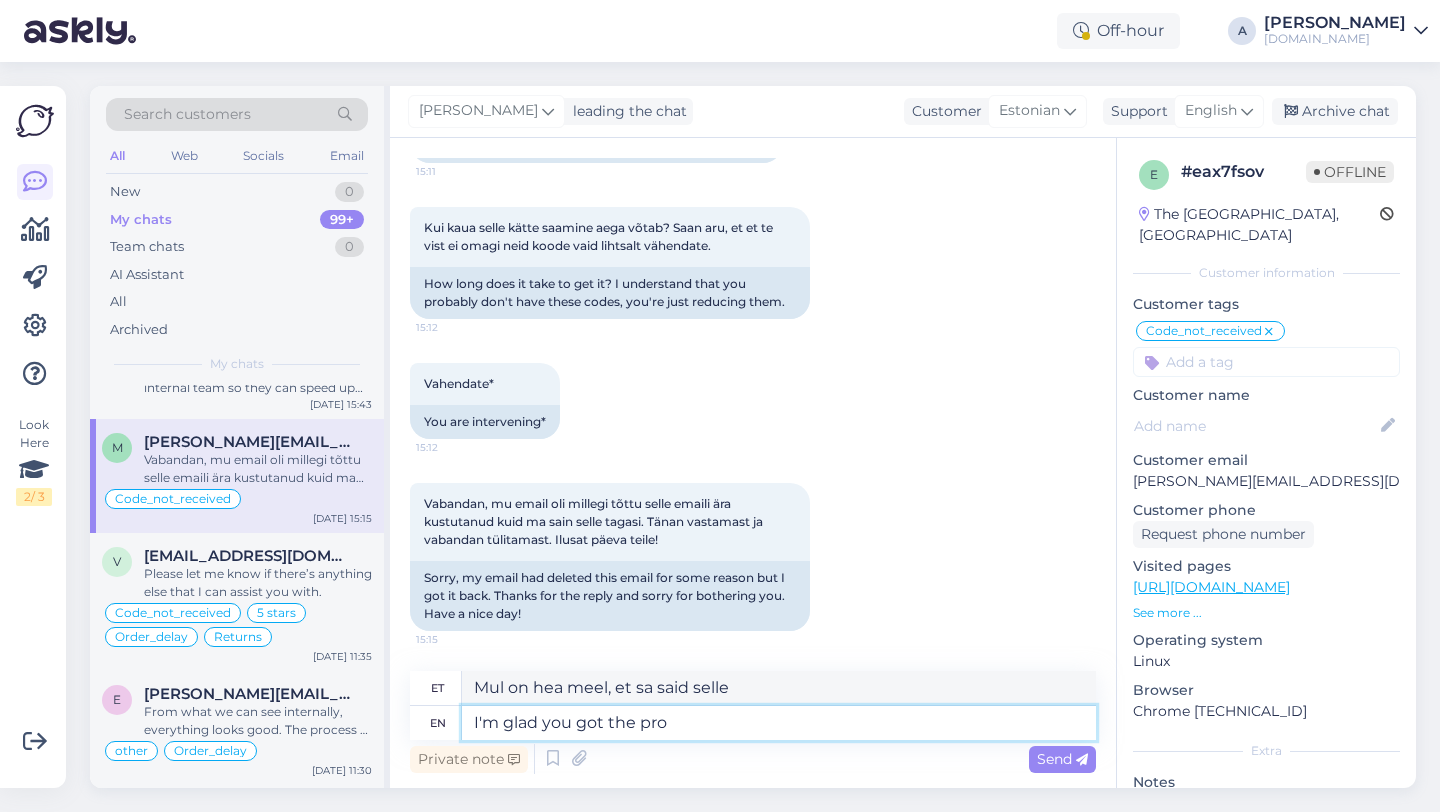 type on "Mul on hea meel, et sa profi said" 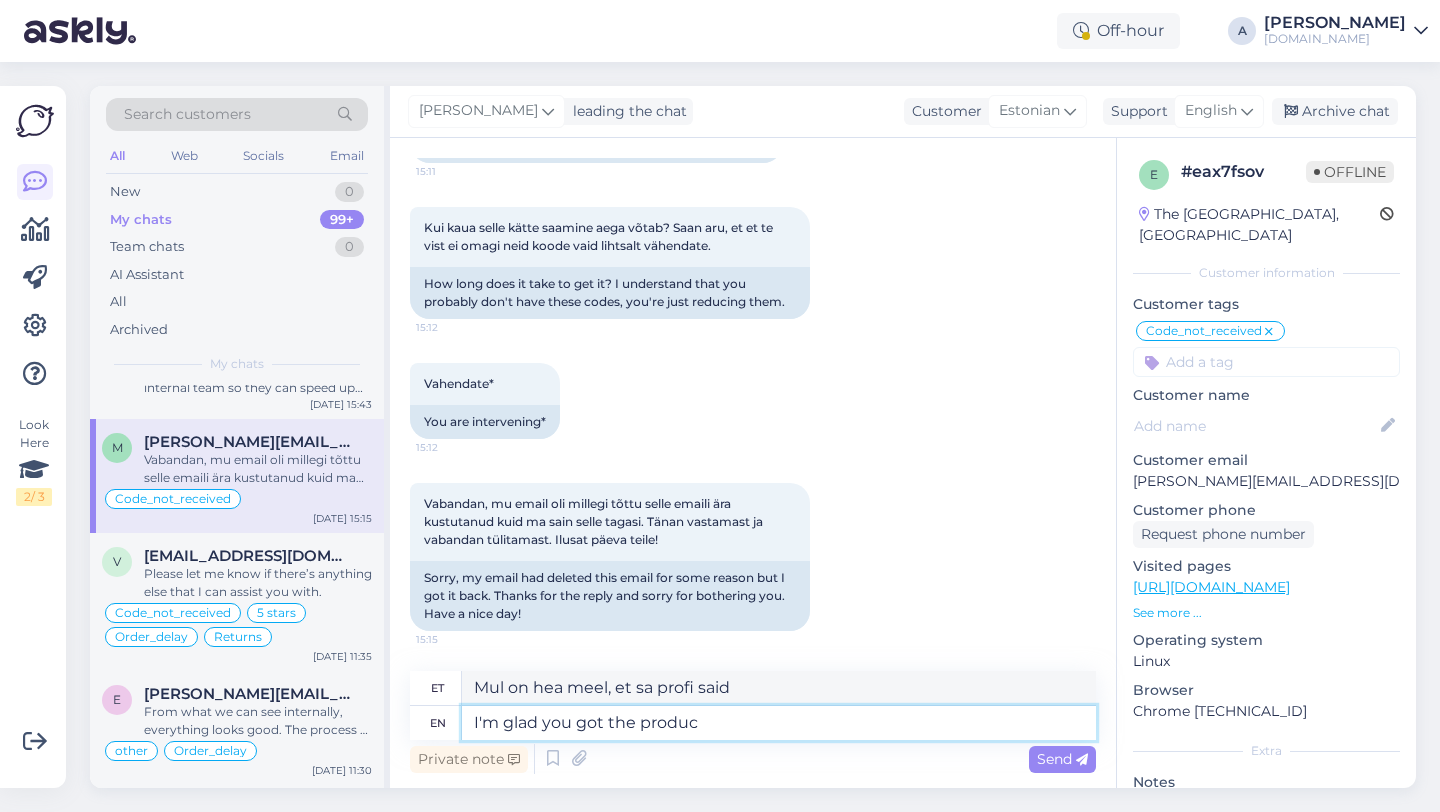 type on "I'm glad you got the product" 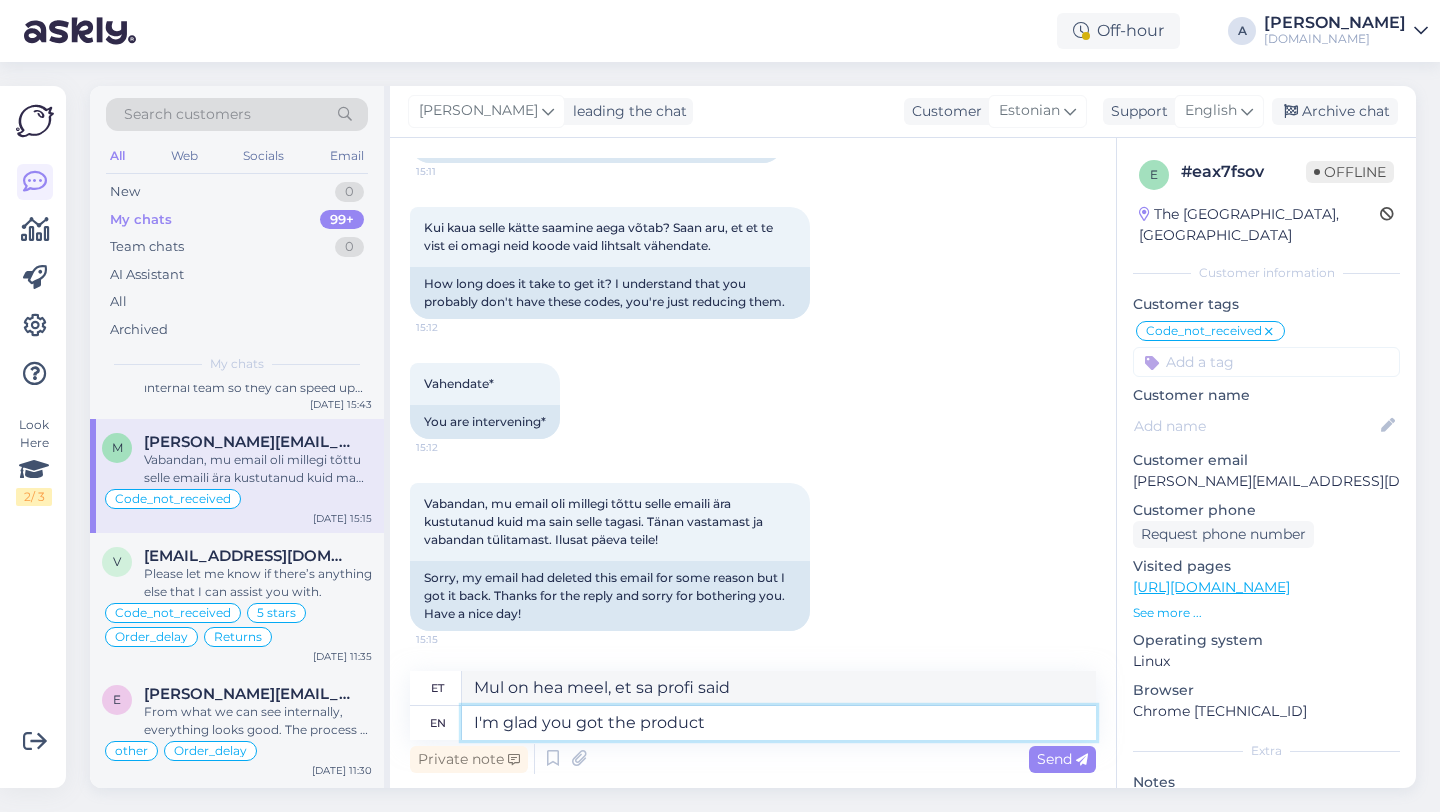 type on "Mul on hea meel, et [PERSON_NAME] kätte said" 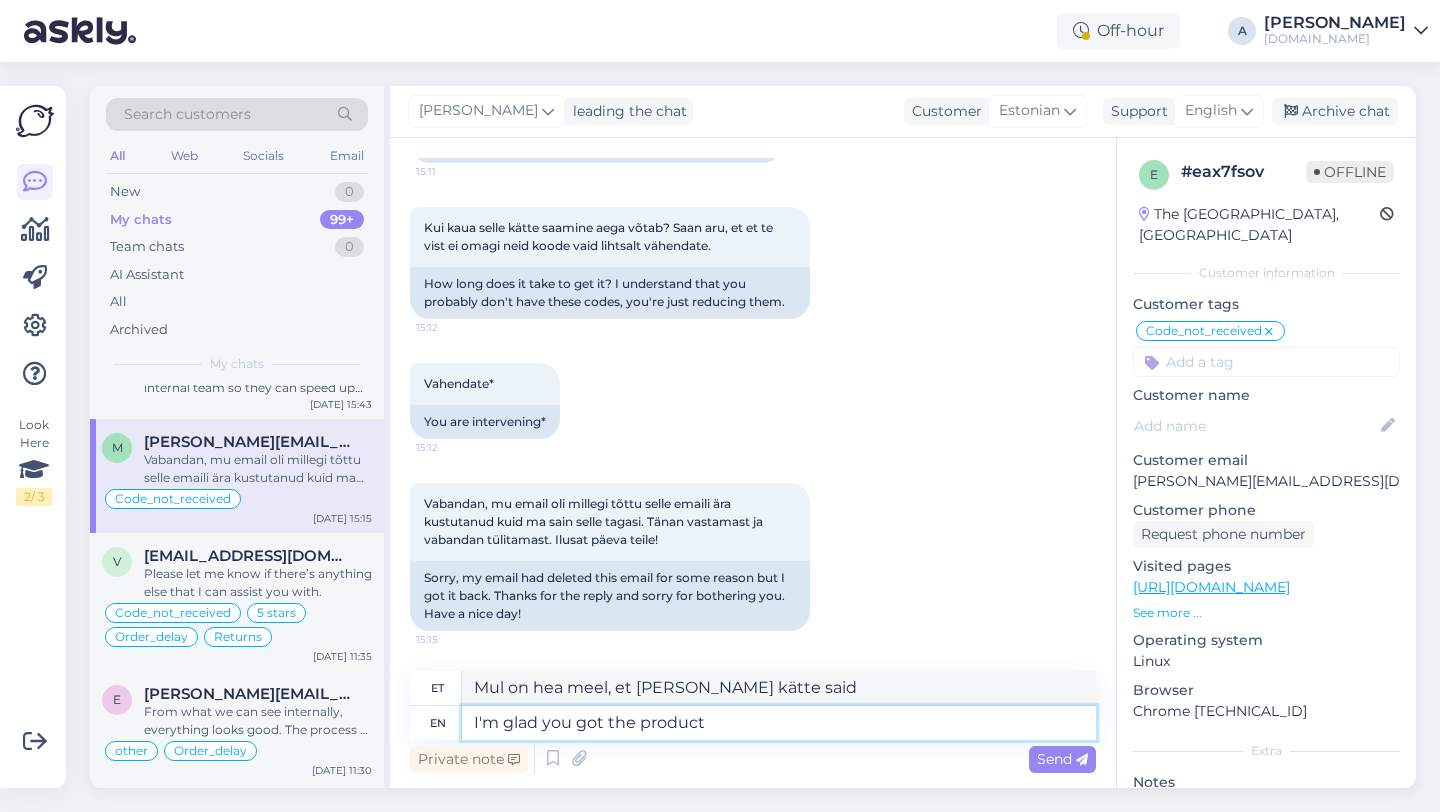 click on "I'm glad you got the product" at bounding box center (779, 723) 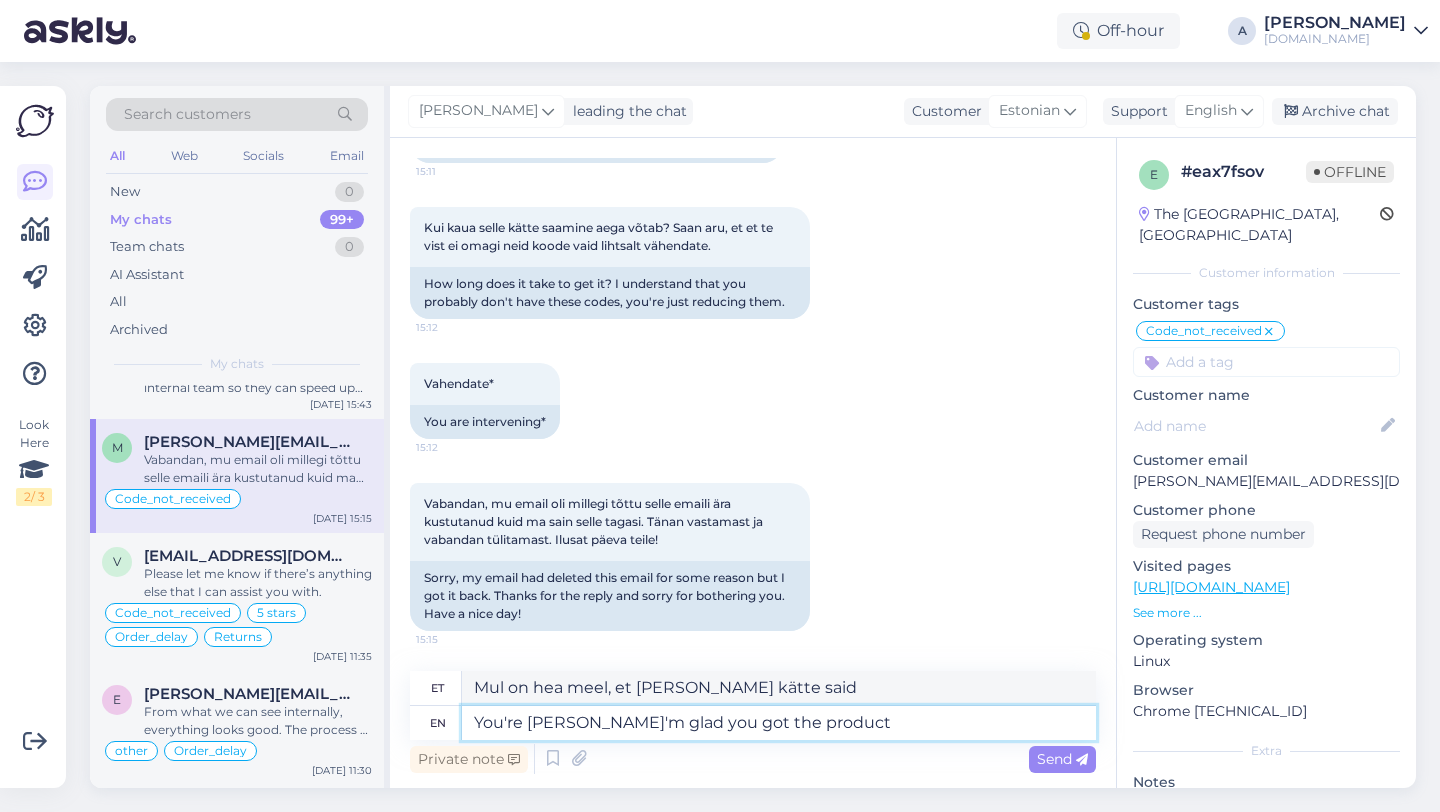 type on "You're welcoI'm glad you got the product" 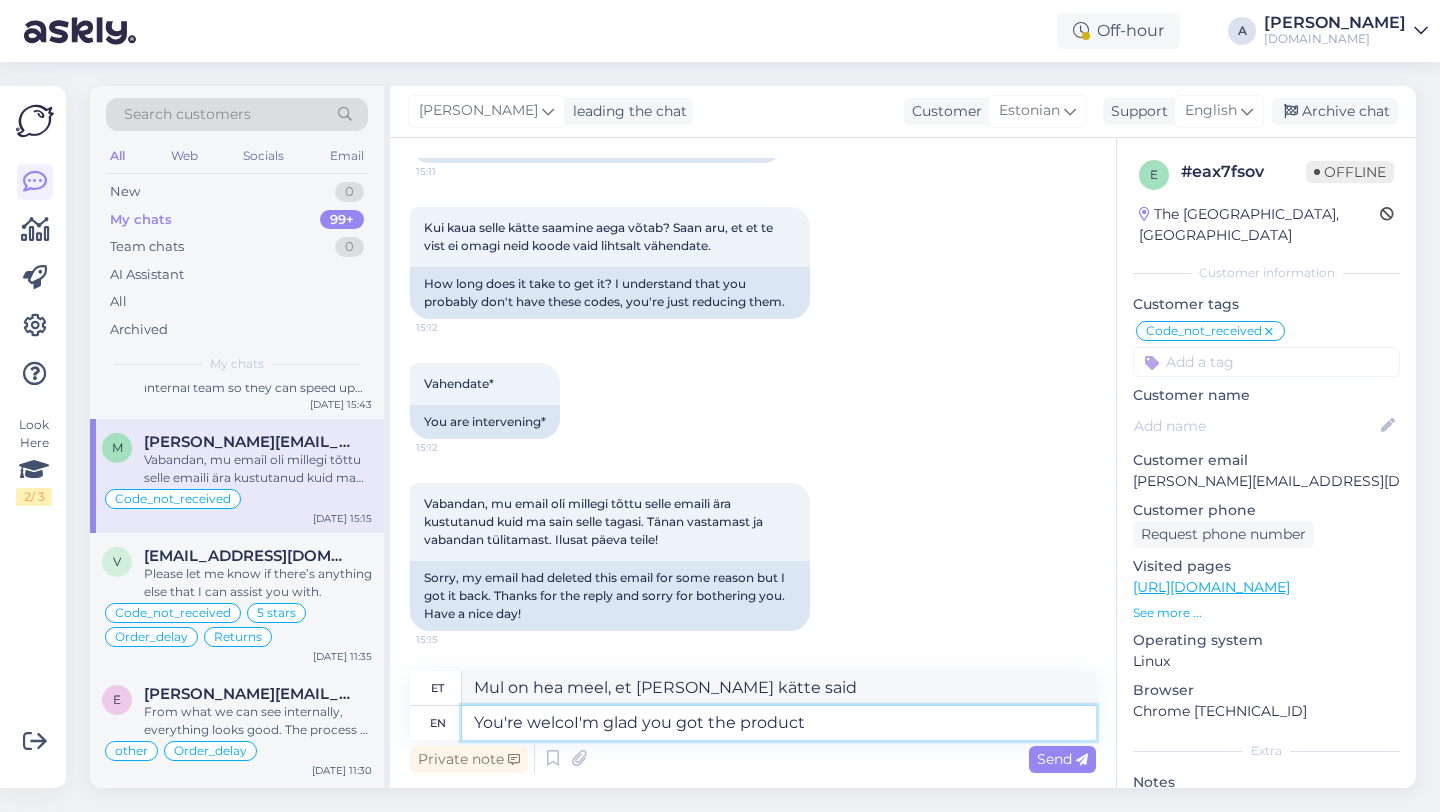 type on "Mul on hea meel, et [PERSON_NAME] kätte said." 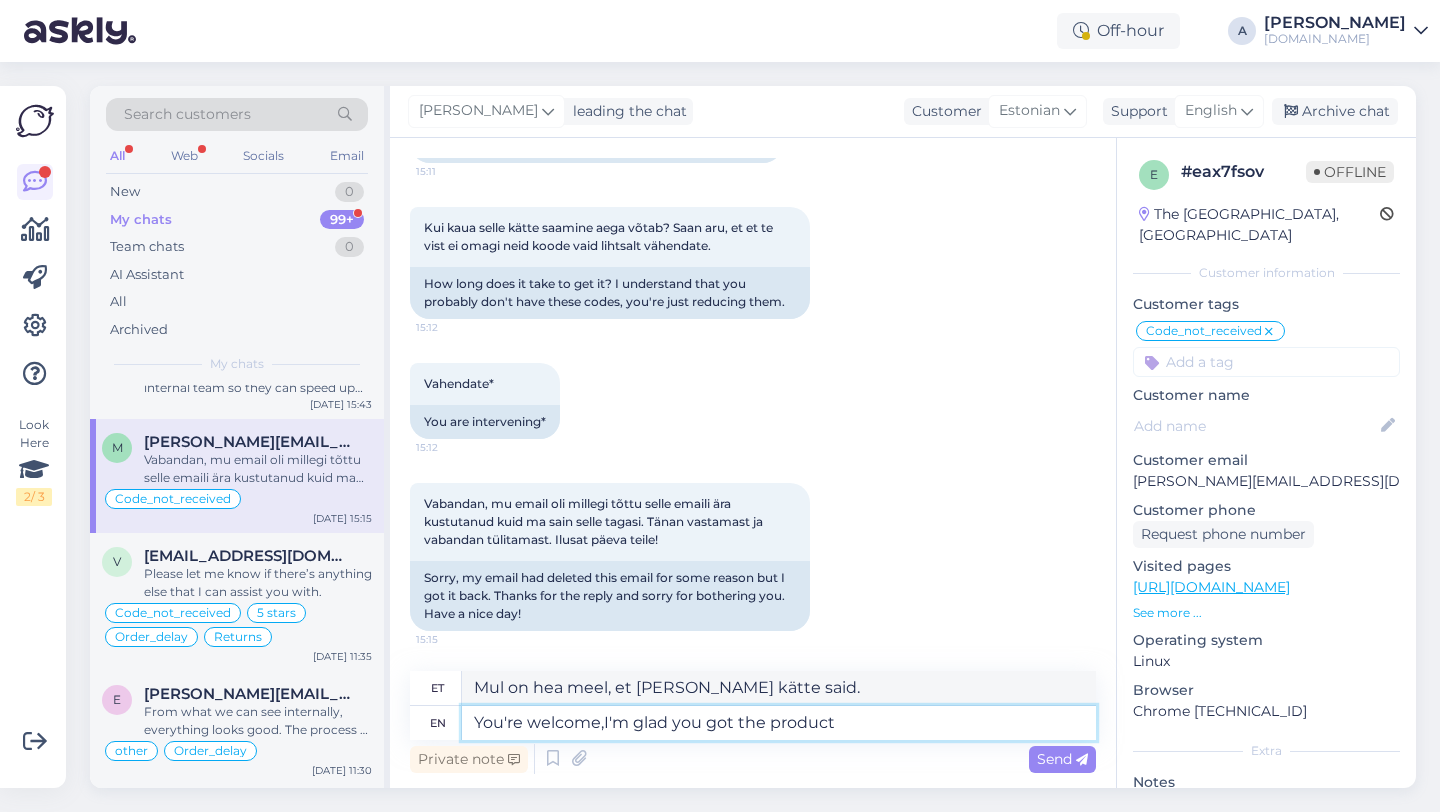 type on "You're welcome, I'm glad you got the product" 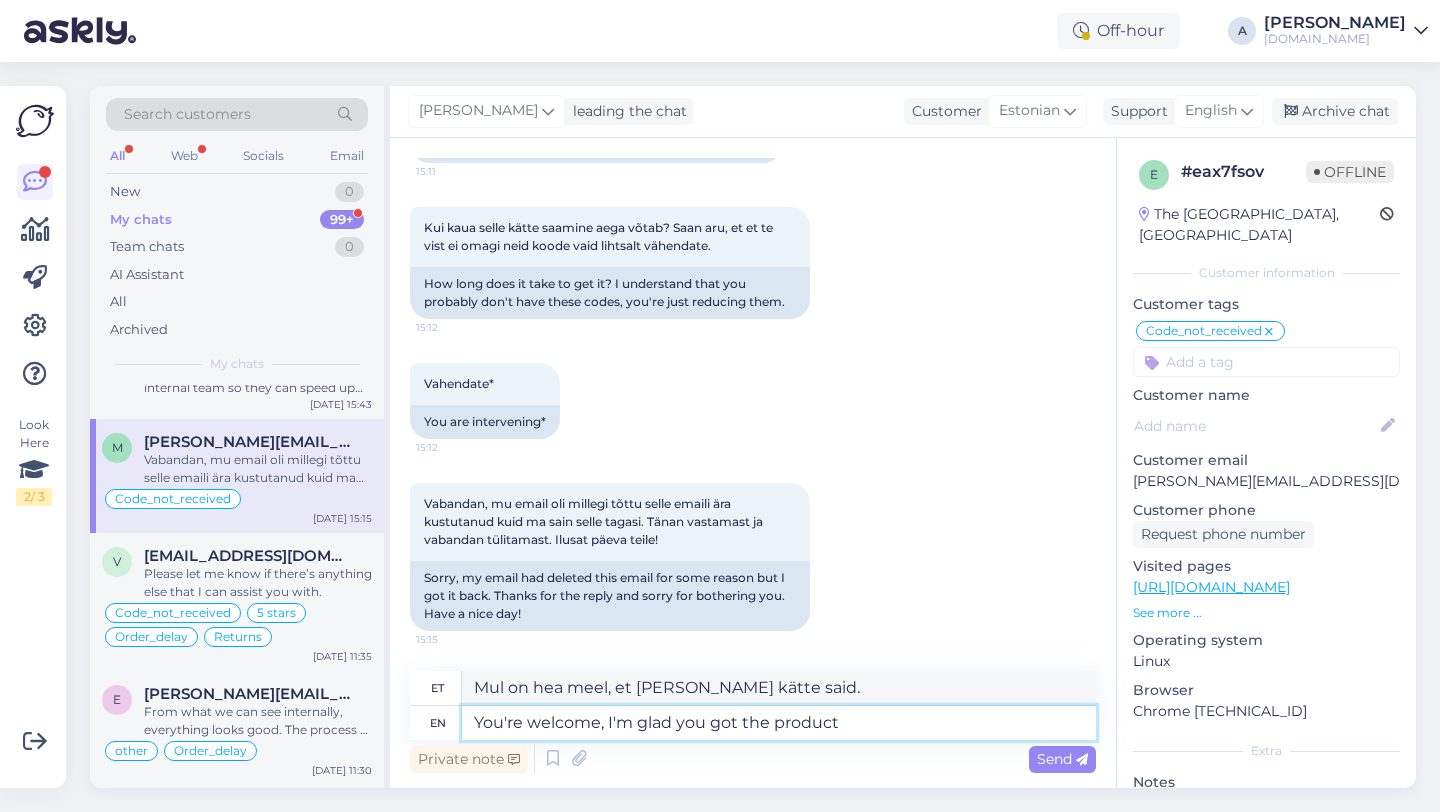 type on "Pole tänu väärt, mul on hea meel, et [PERSON_NAME] kätte said." 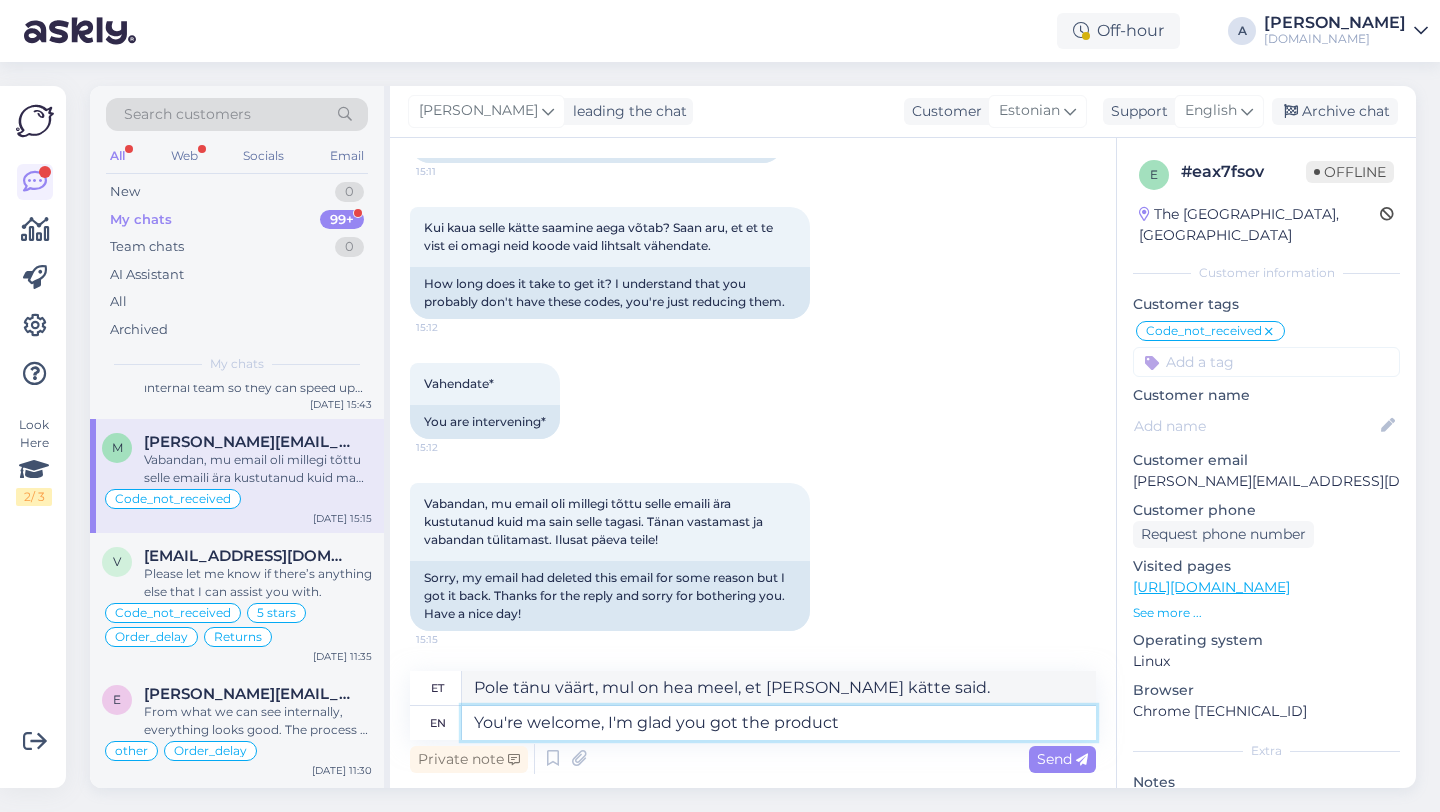 click on "You're welcome, I'm glad you got the product" at bounding box center (779, 723) 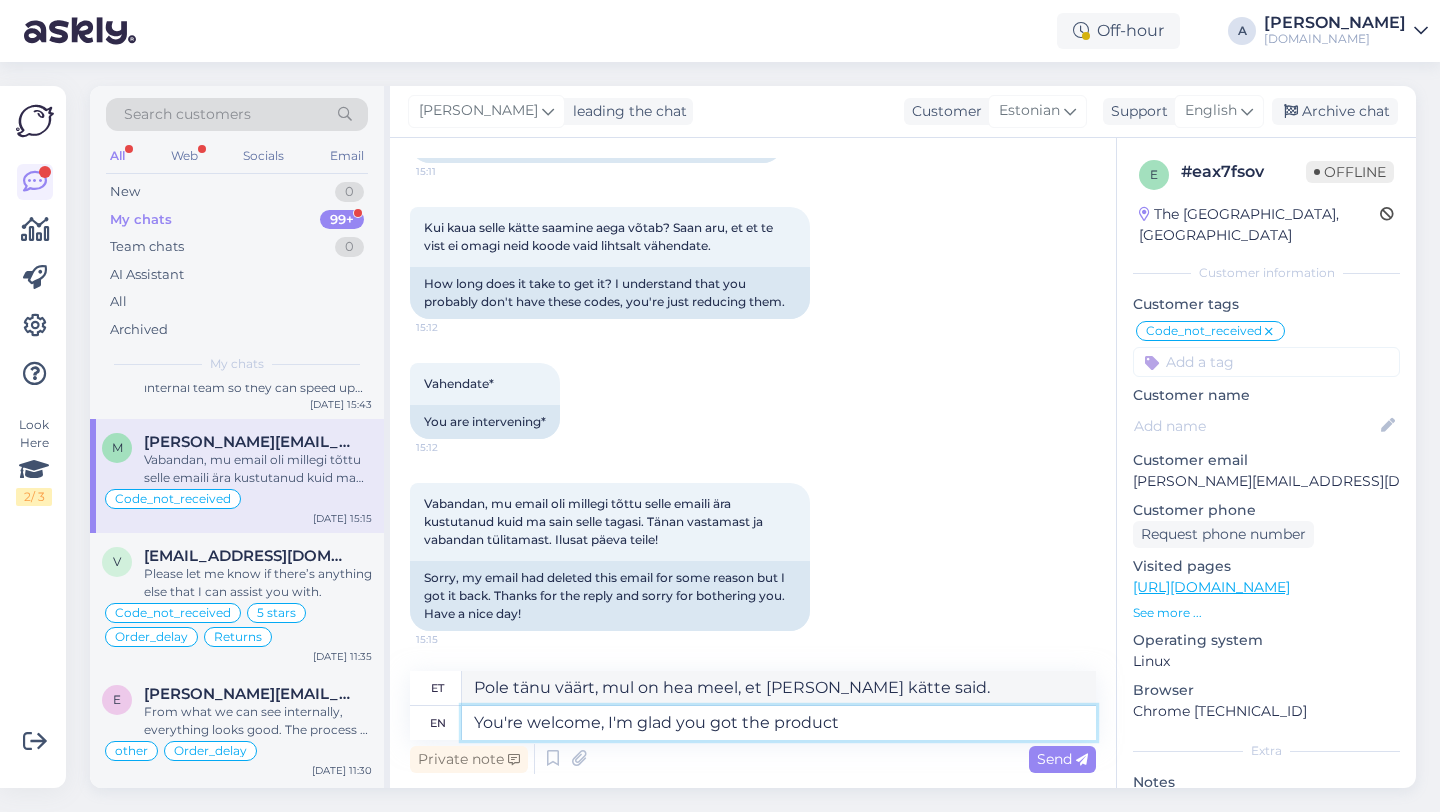 type on "You're welcome, I'm glad you got the product." 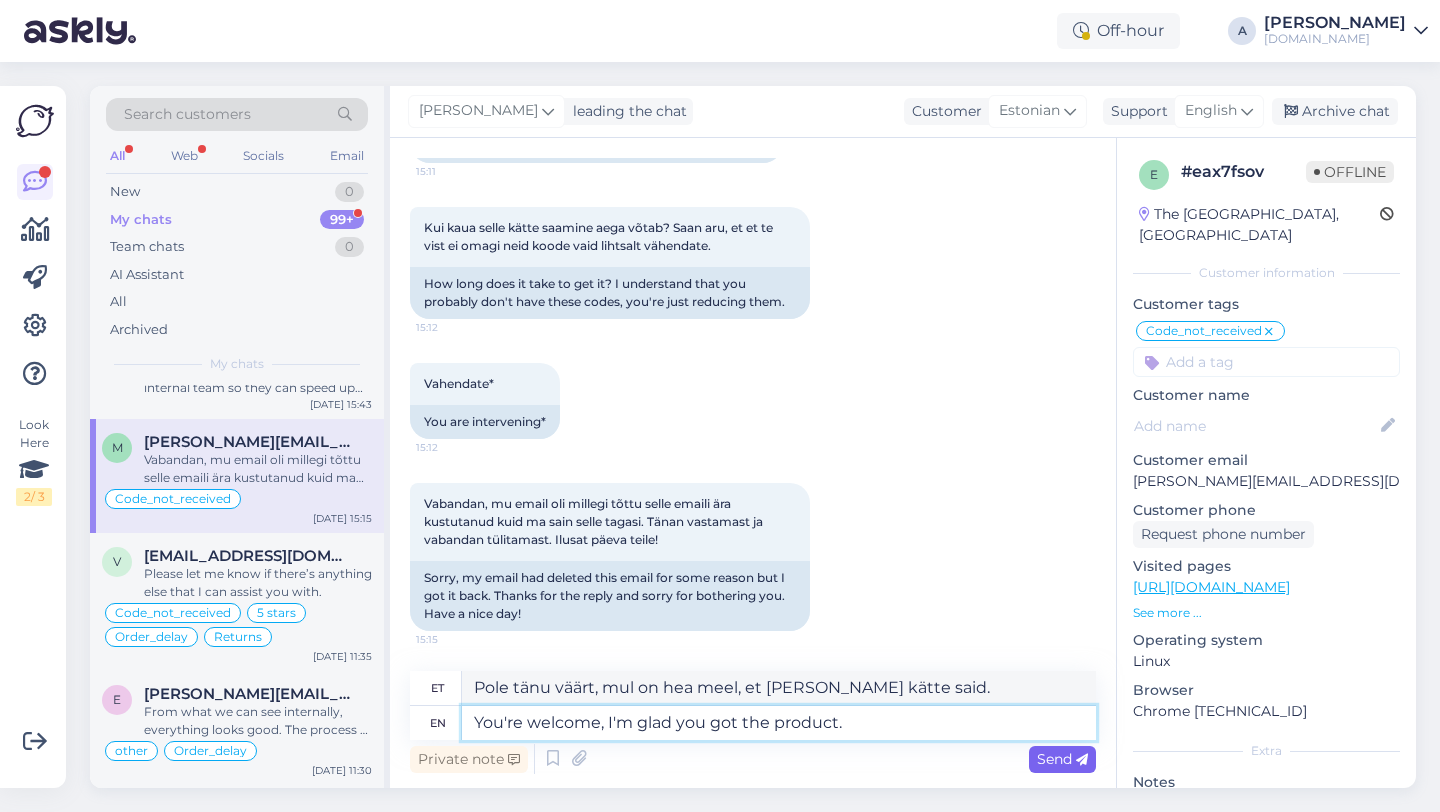 type on "Pole tänu väärt, mul on hea meel, et toote kätte saite." 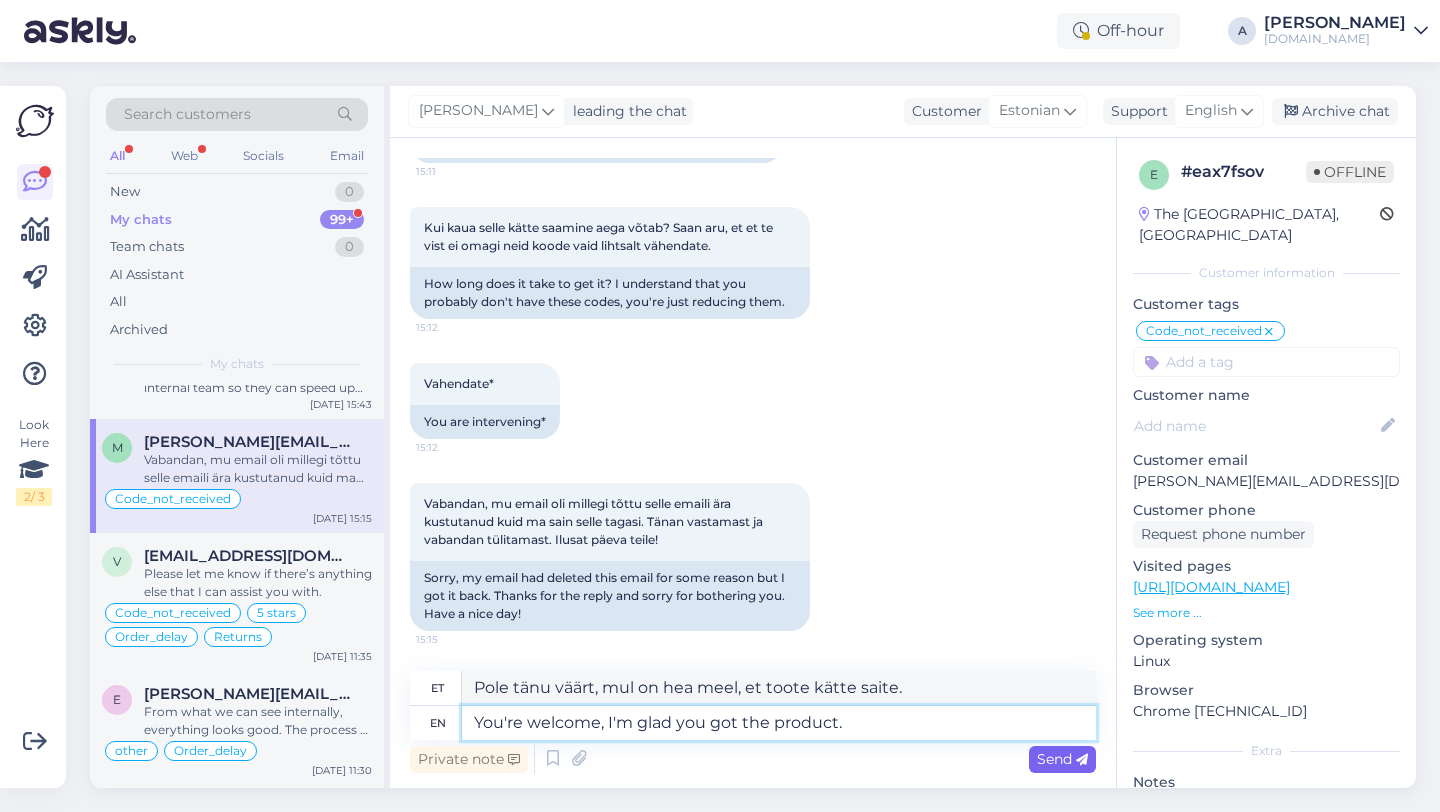 type on "You're welcome, I'm glad you got the product." 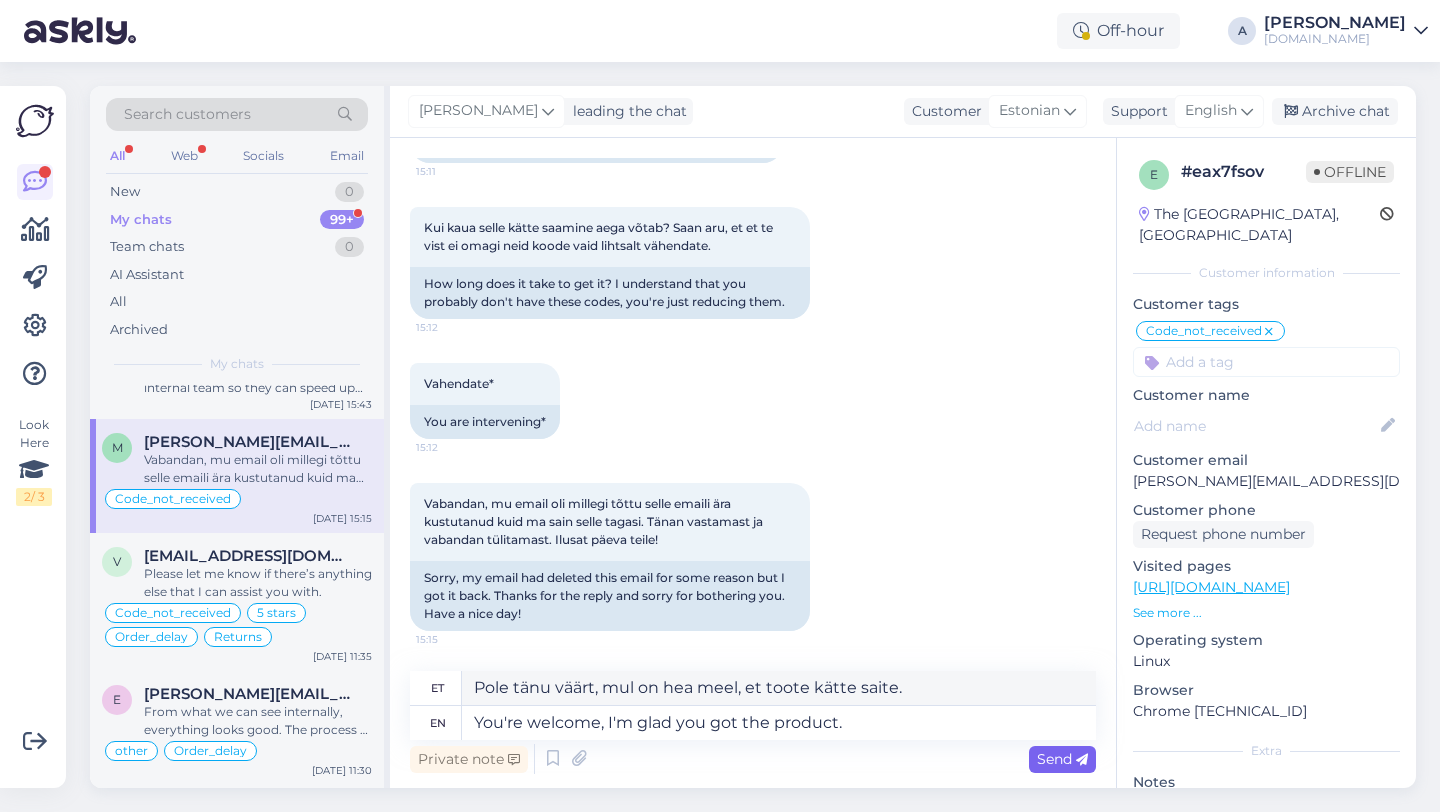 click on "Send" at bounding box center (1062, 759) 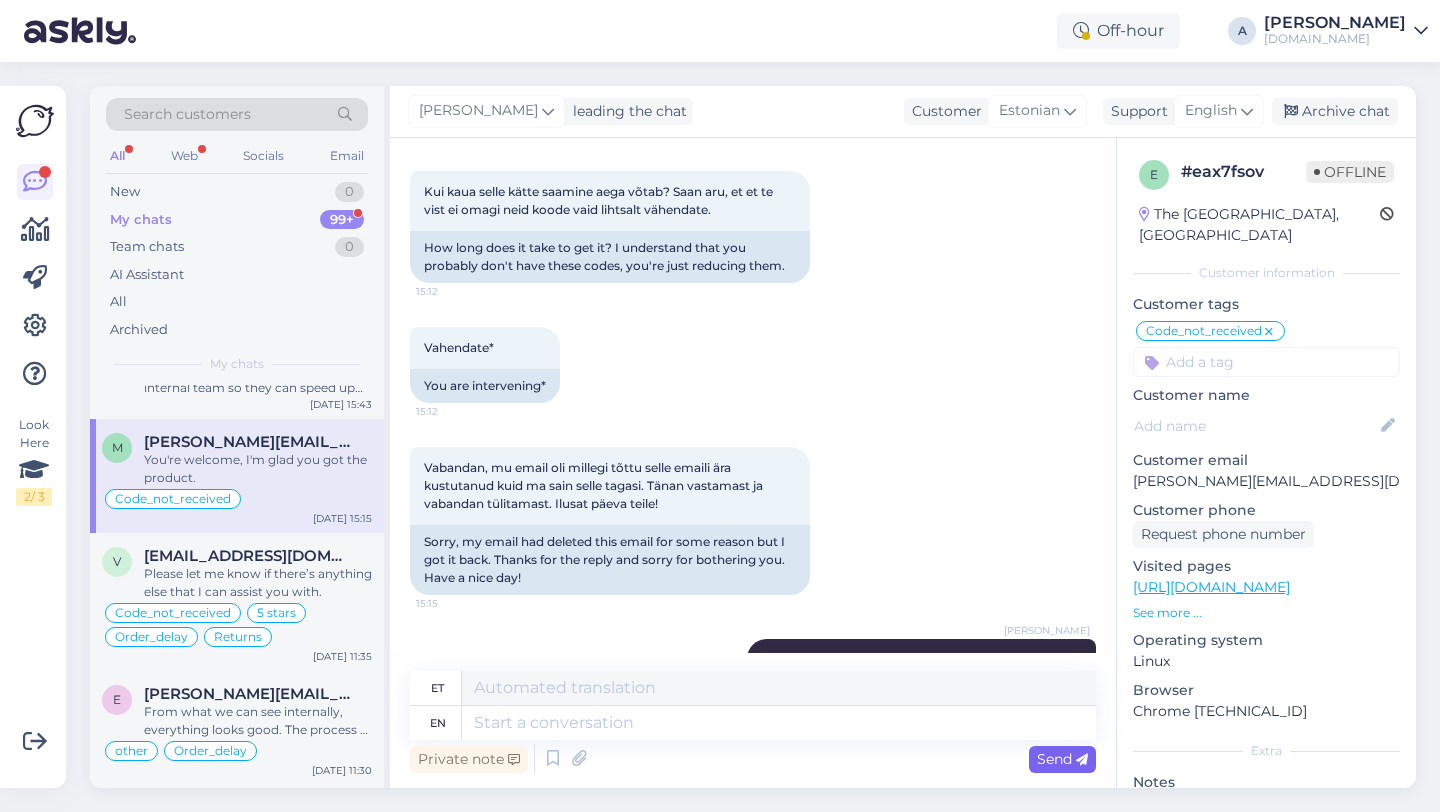 scroll, scrollTop: 1980, scrollLeft: 0, axis: vertical 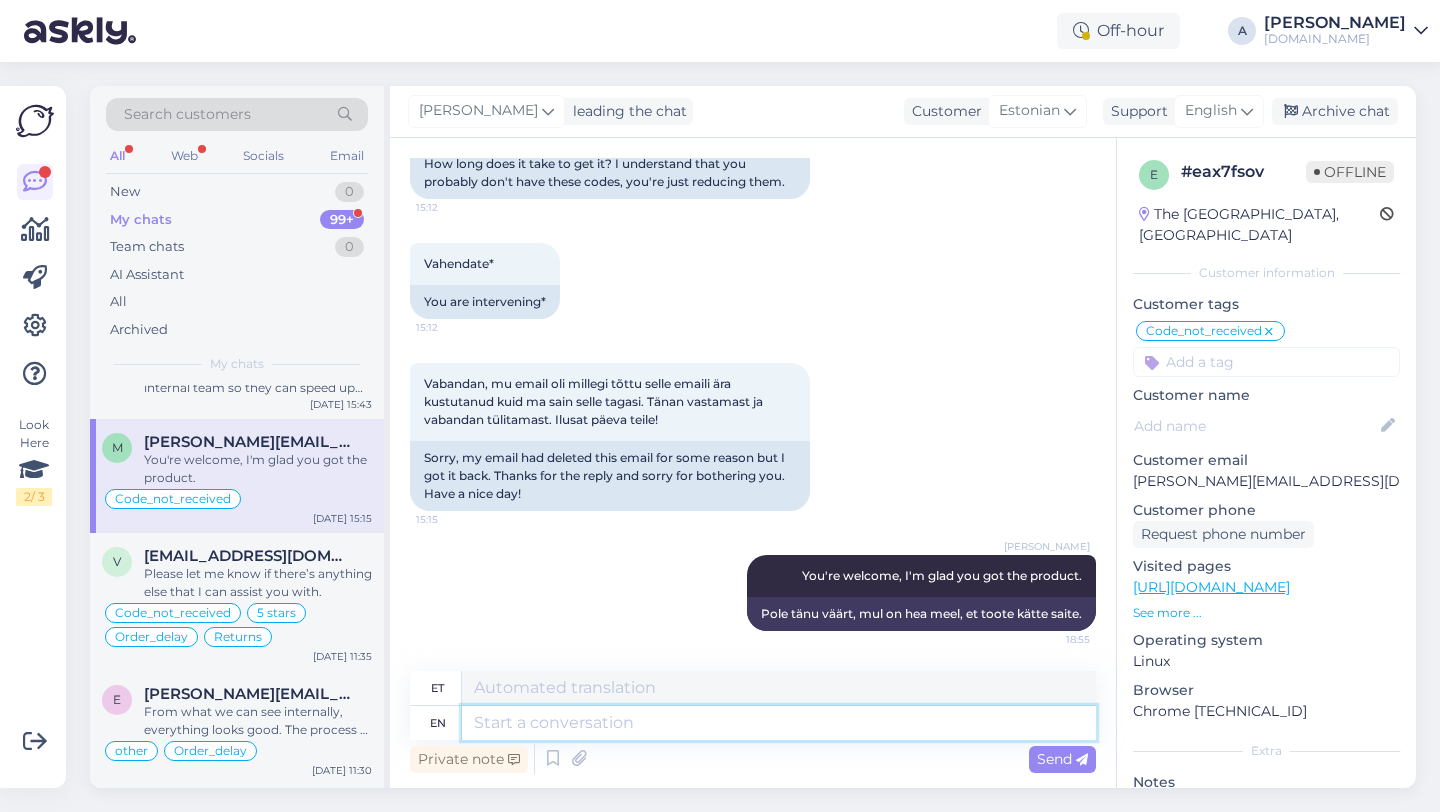 click at bounding box center [779, 723] 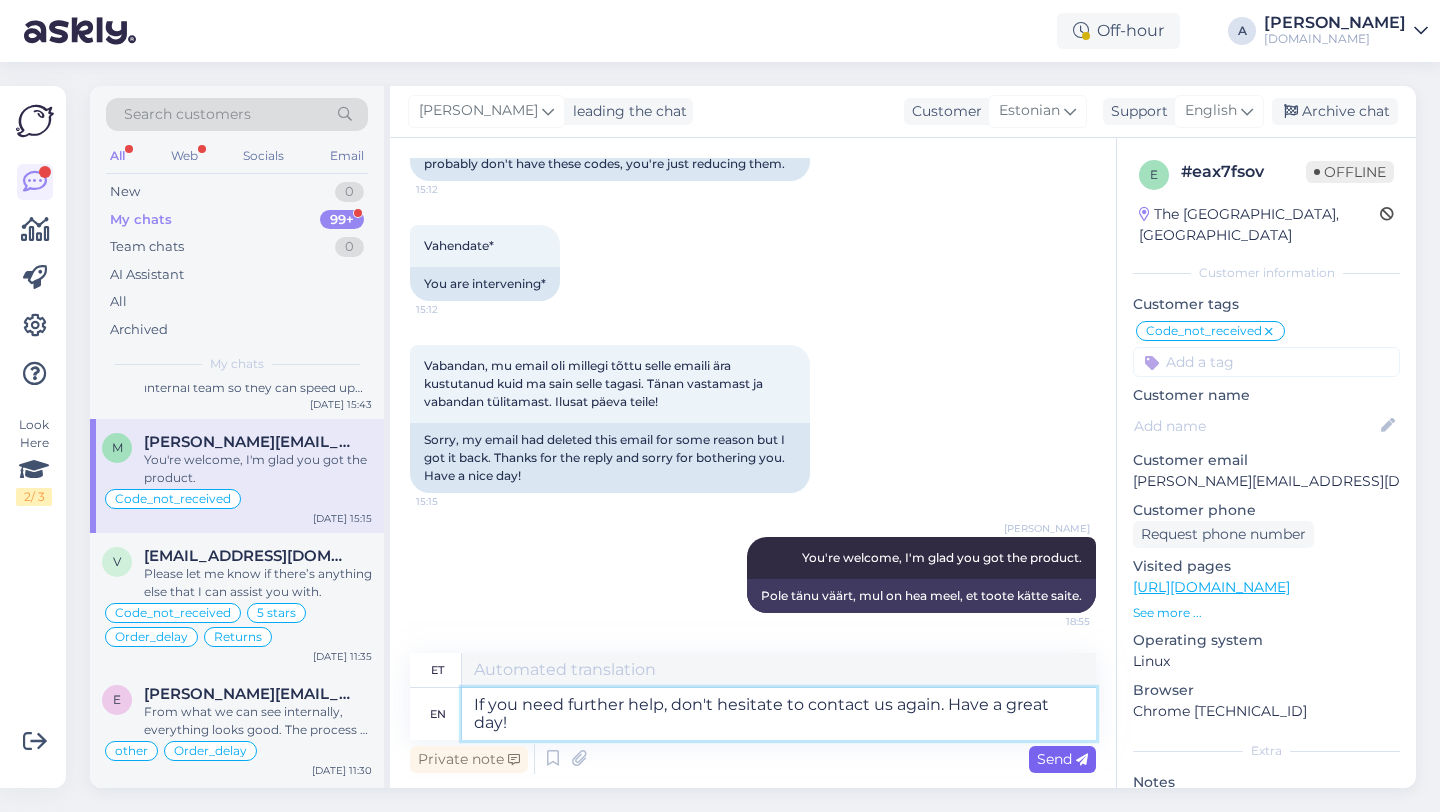type on "If you need further help, don't hesitate to contact us again. Have a great day!" 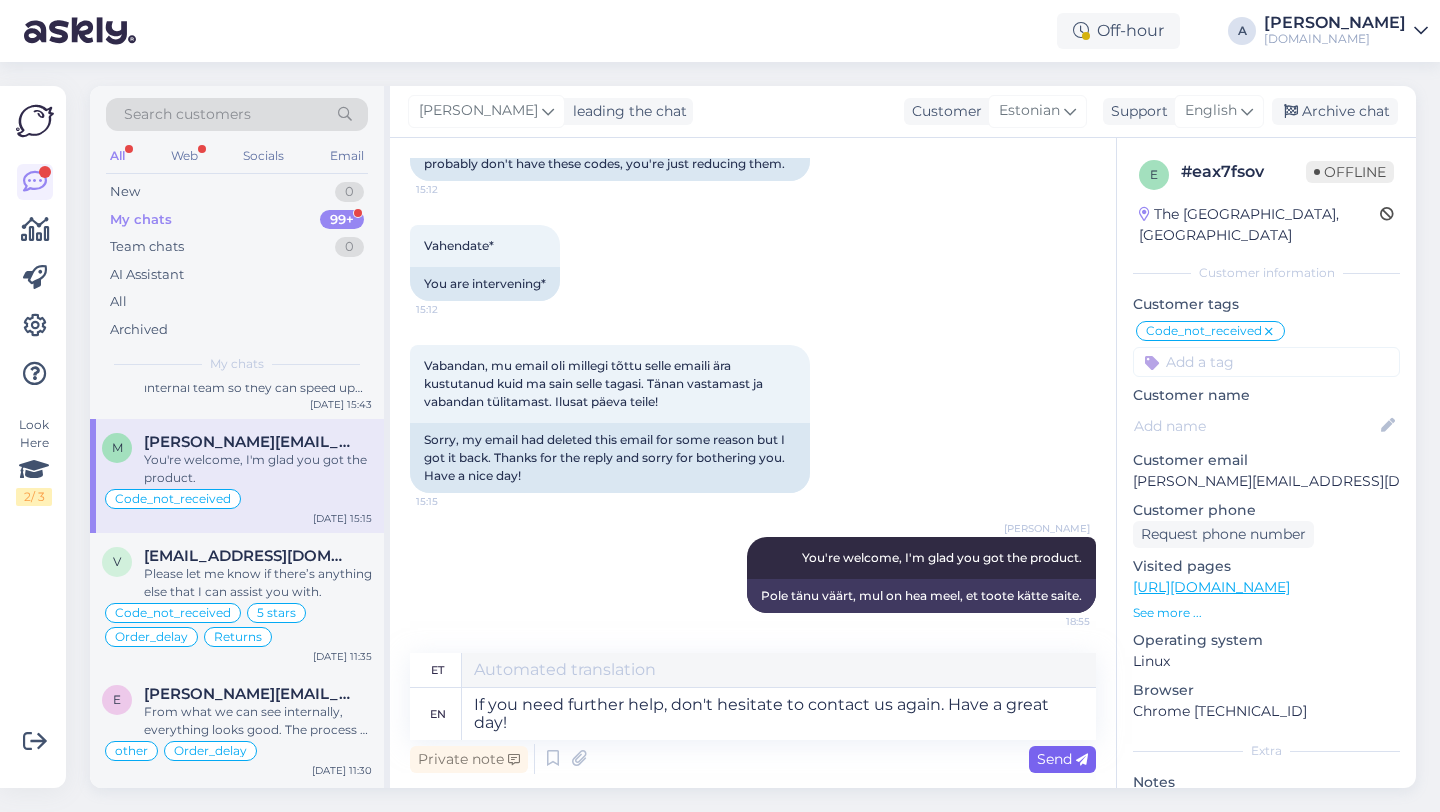 type on "Kui vajate täiendavat abi, võtke meiega uuesti ühendust. Ilusat päeva!" 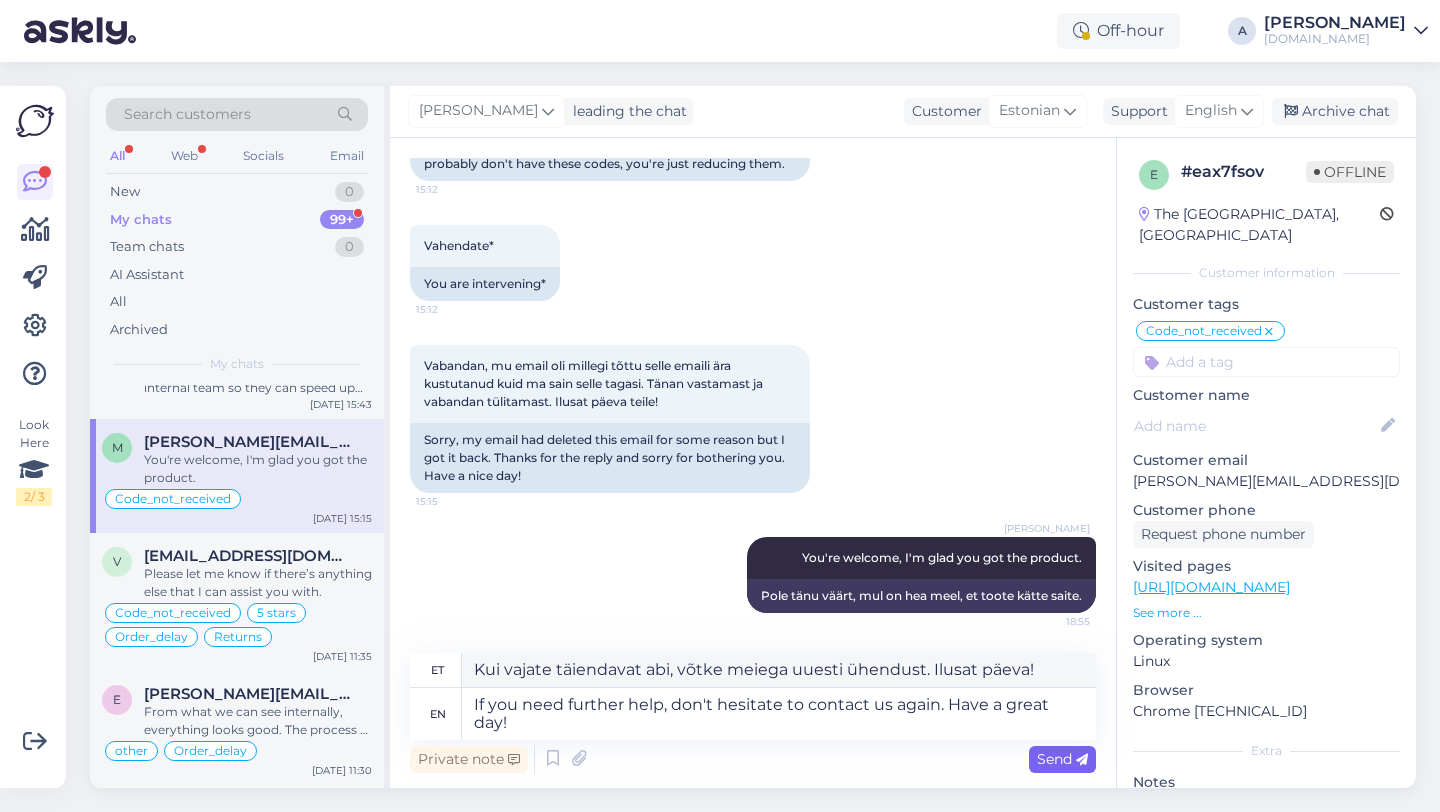 click on "Send" at bounding box center [1062, 759] 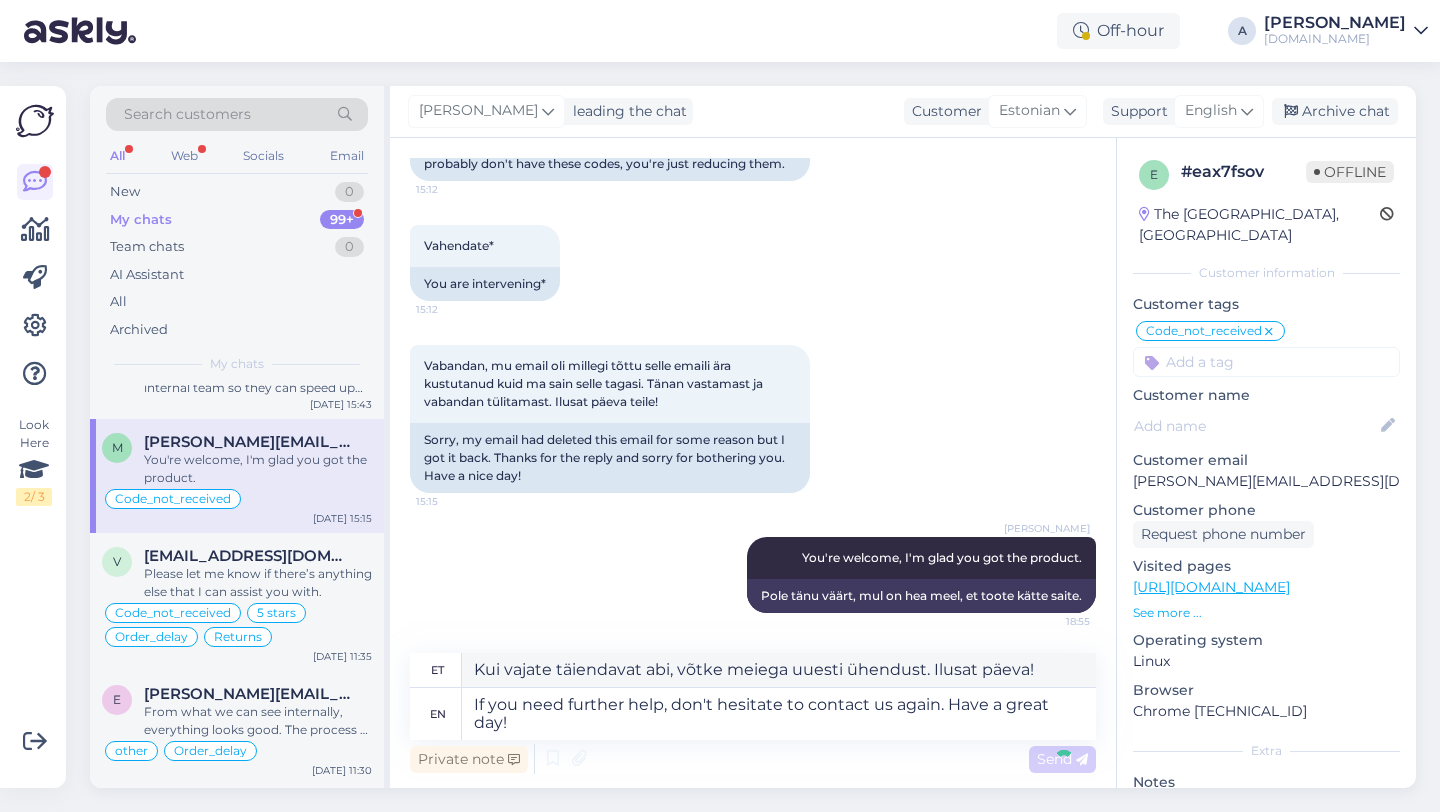 type 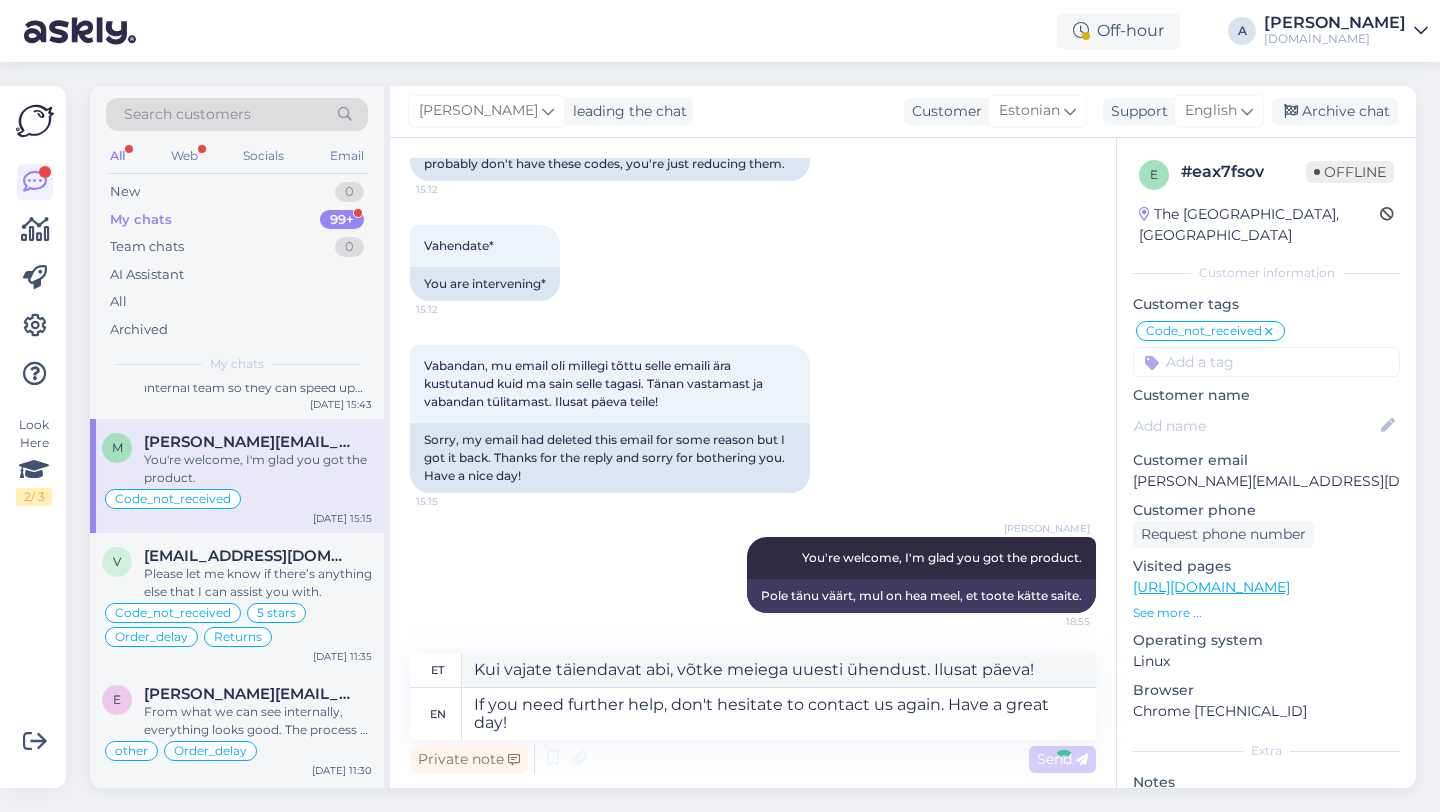 type 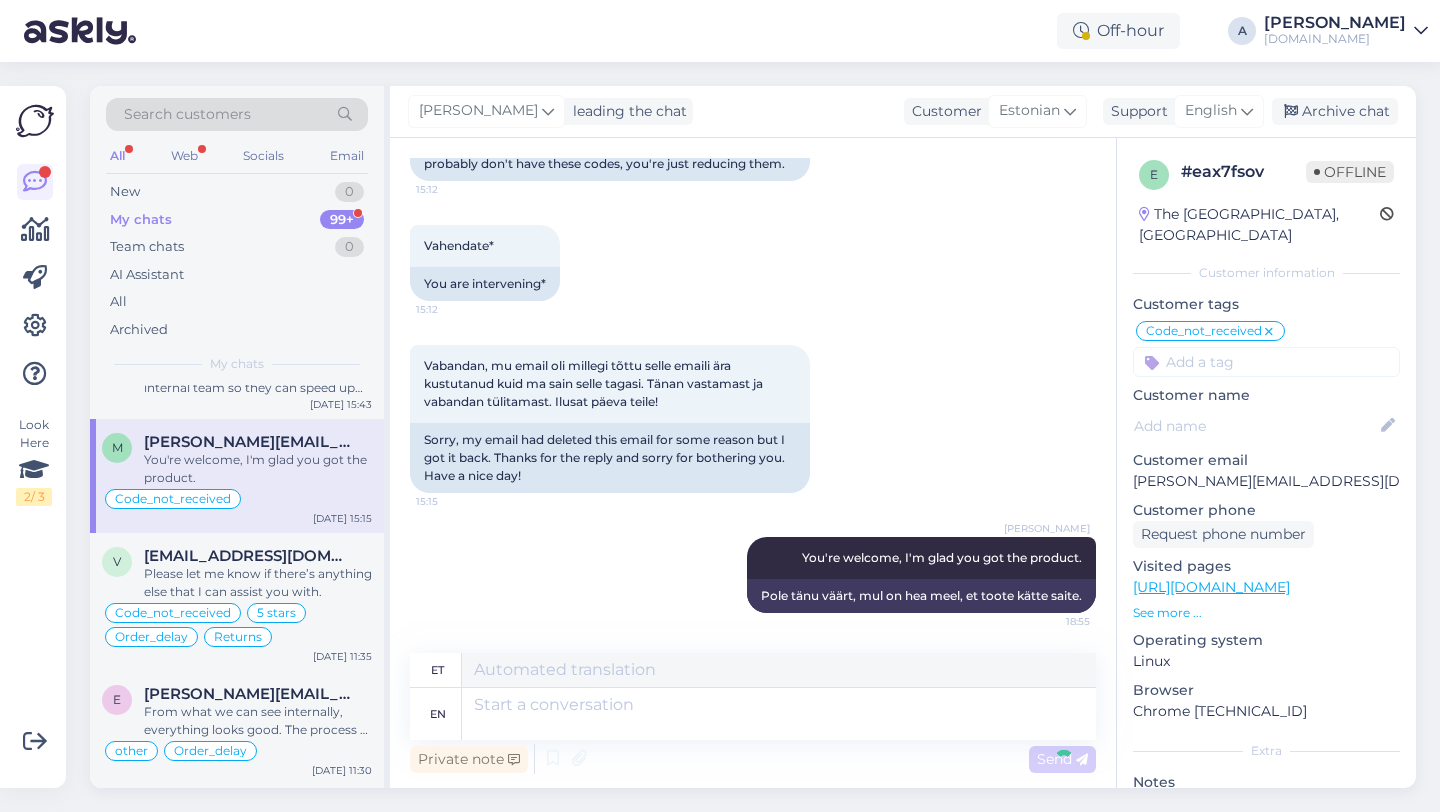 scroll, scrollTop: 2136, scrollLeft: 0, axis: vertical 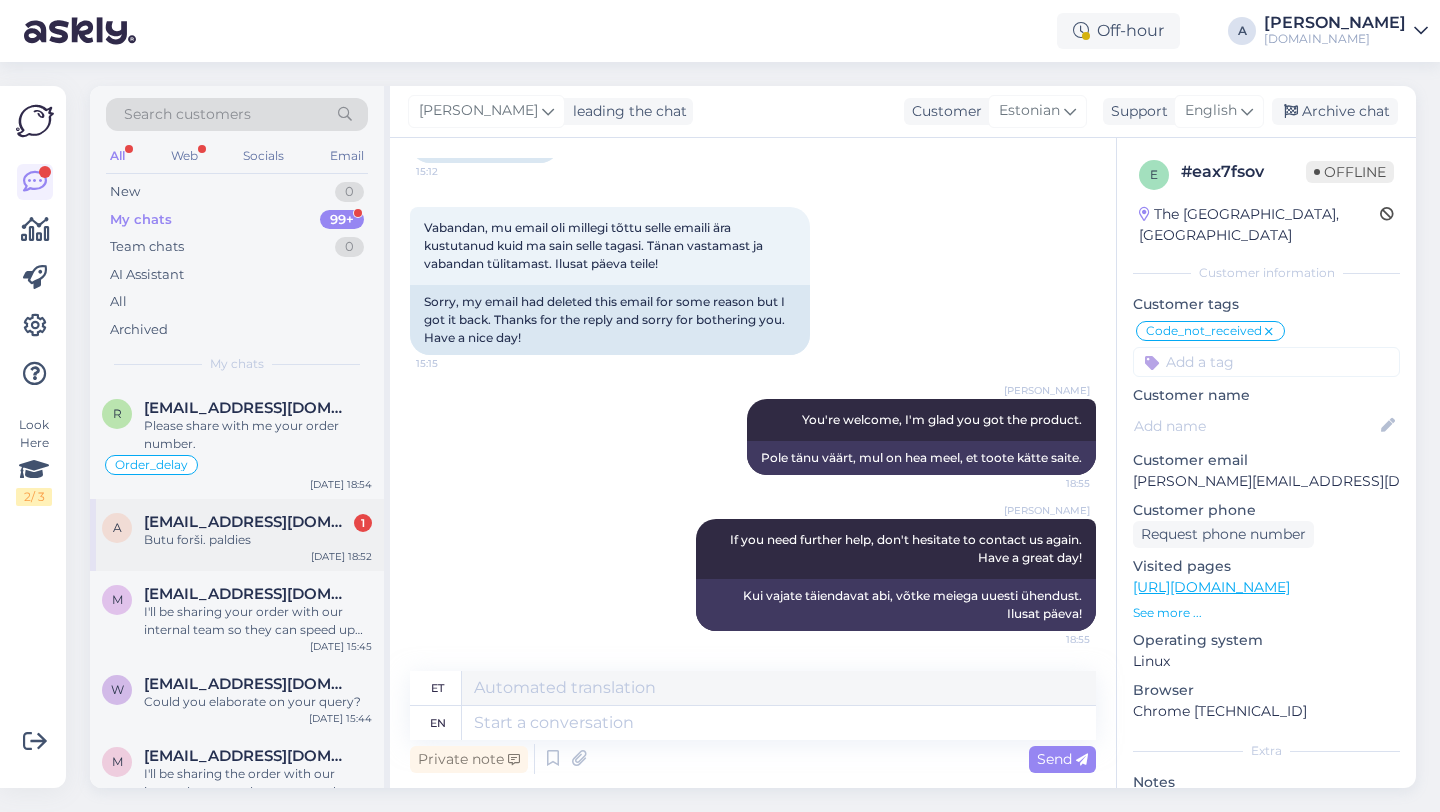 click on "Butu forši. paldies" at bounding box center (258, 540) 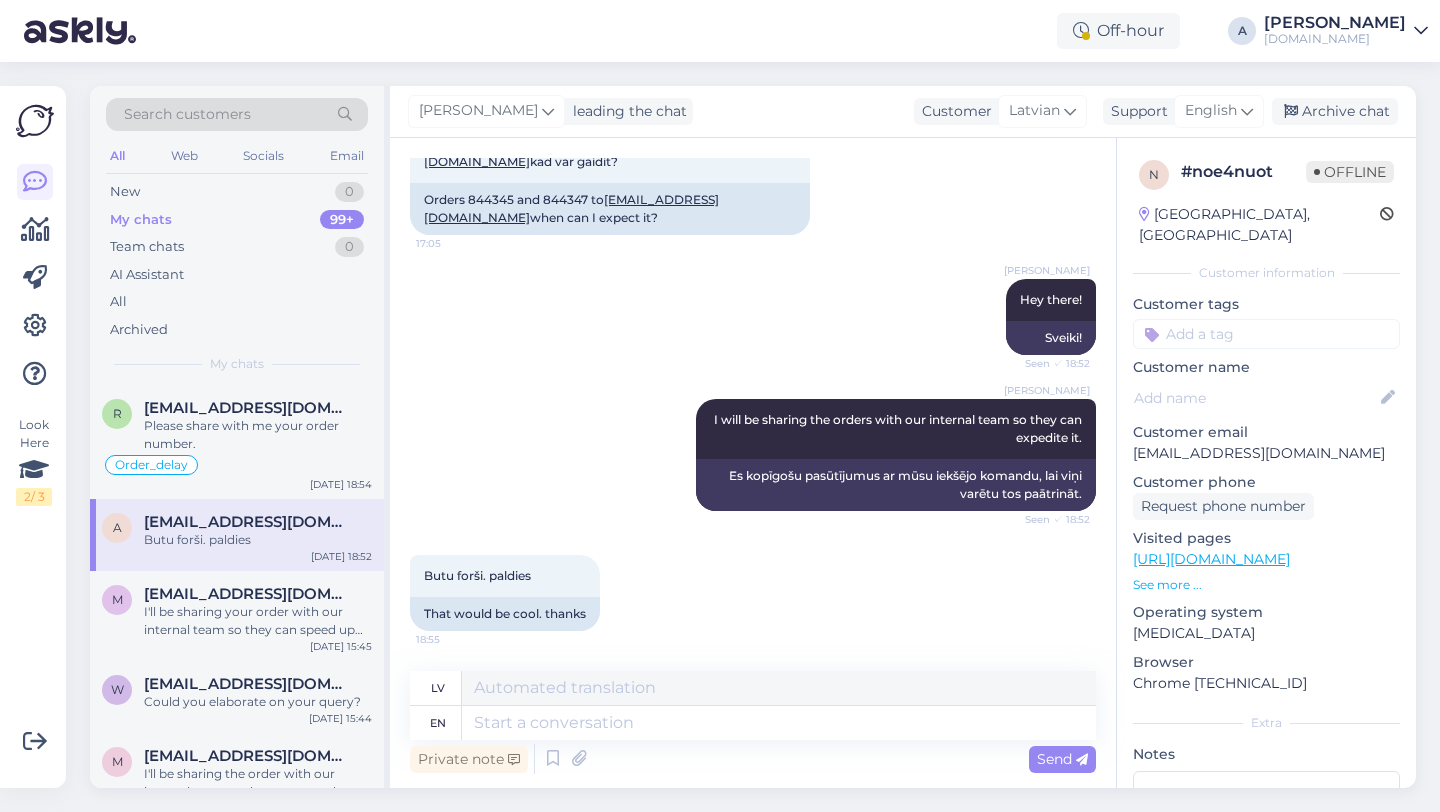 scroll, scrollTop: 1395, scrollLeft: 0, axis: vertical 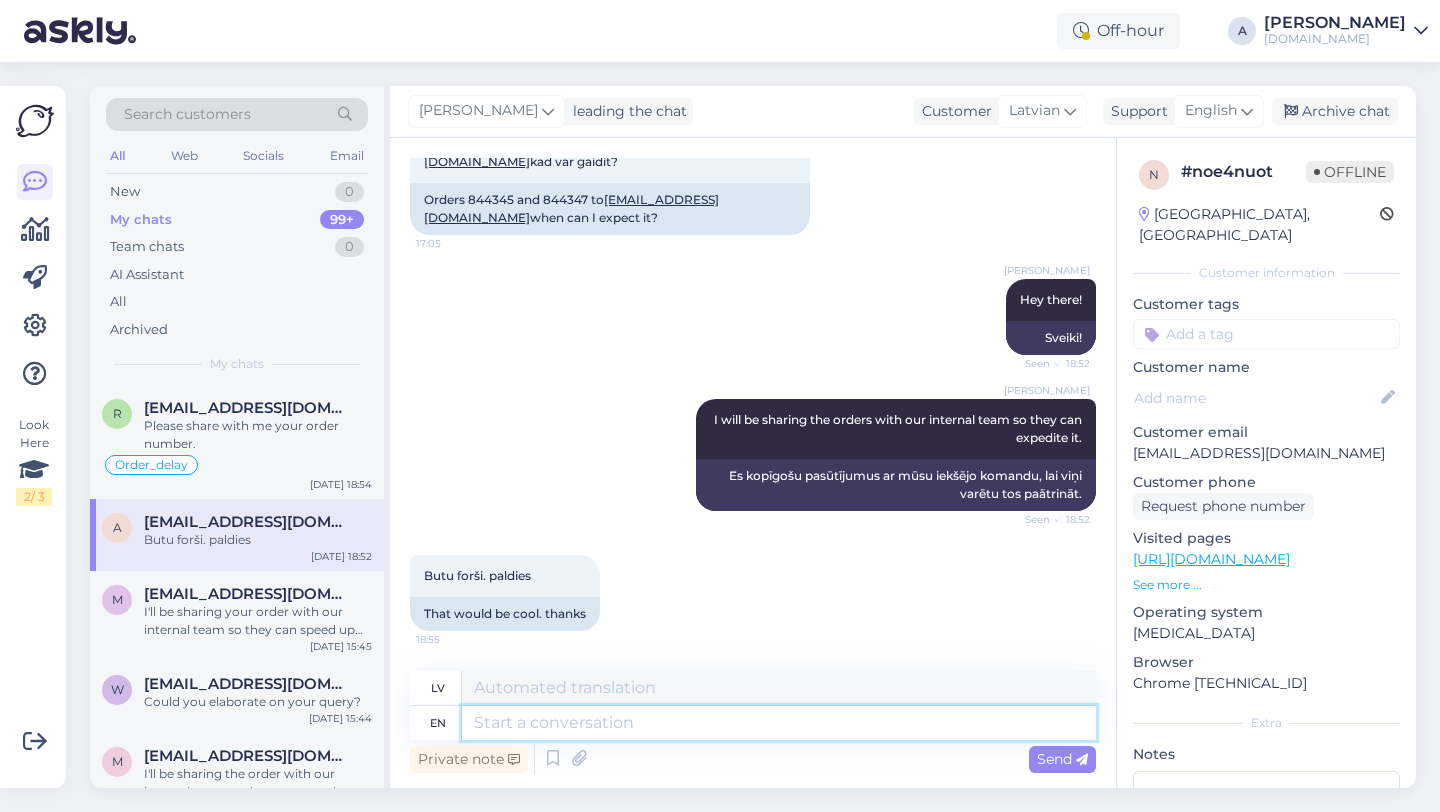 click at bounding box center (779, 723) 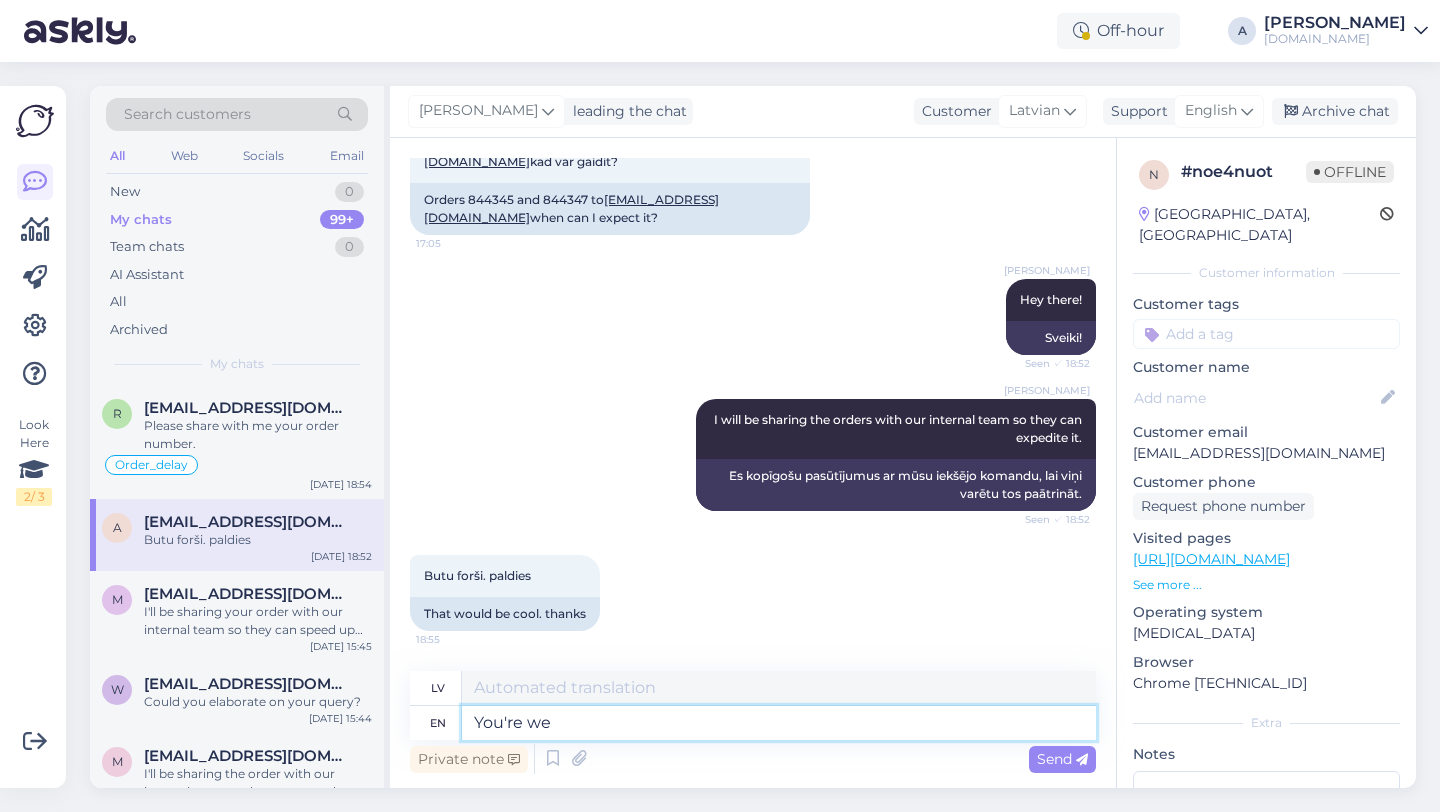 type on "You're wel" 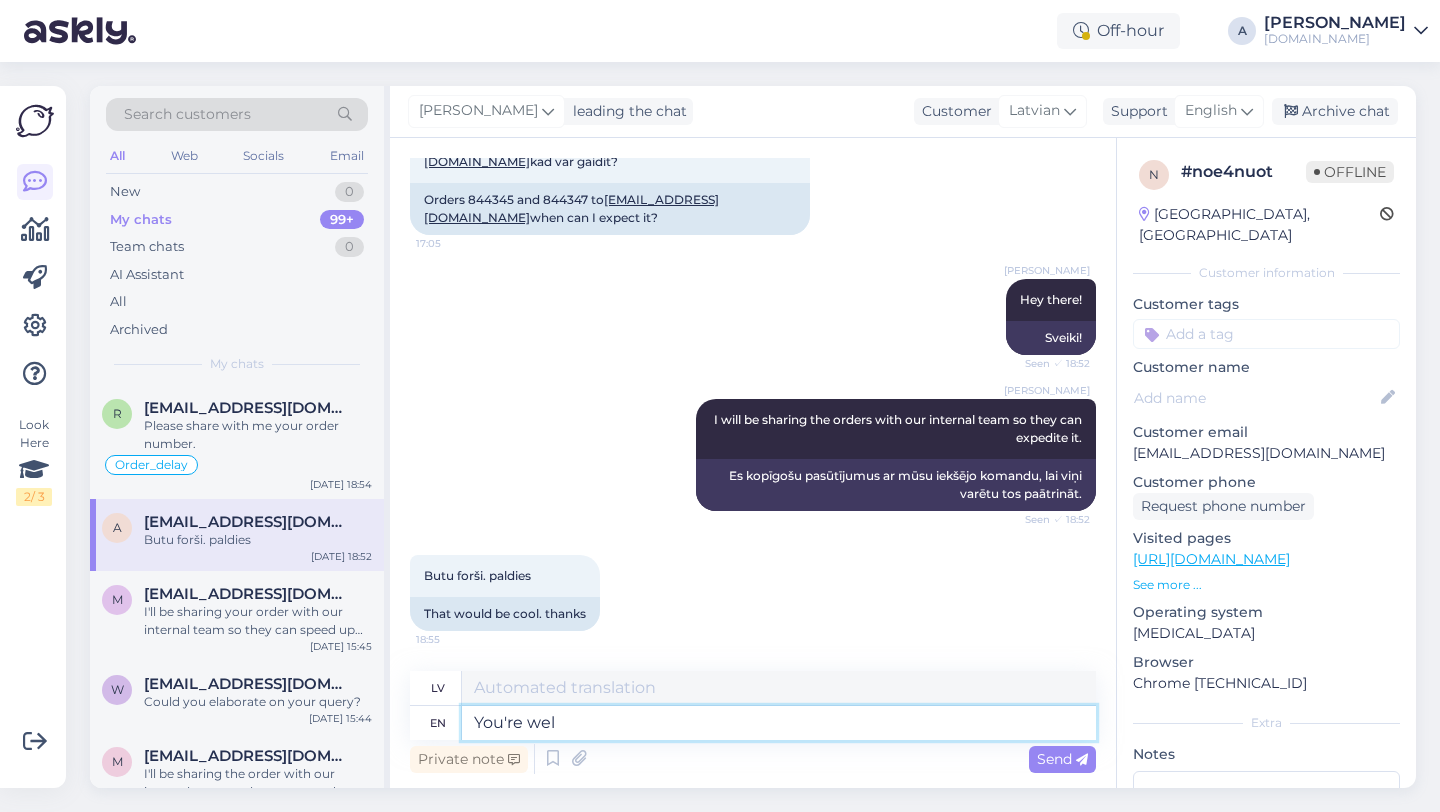 type on "Tu esi" 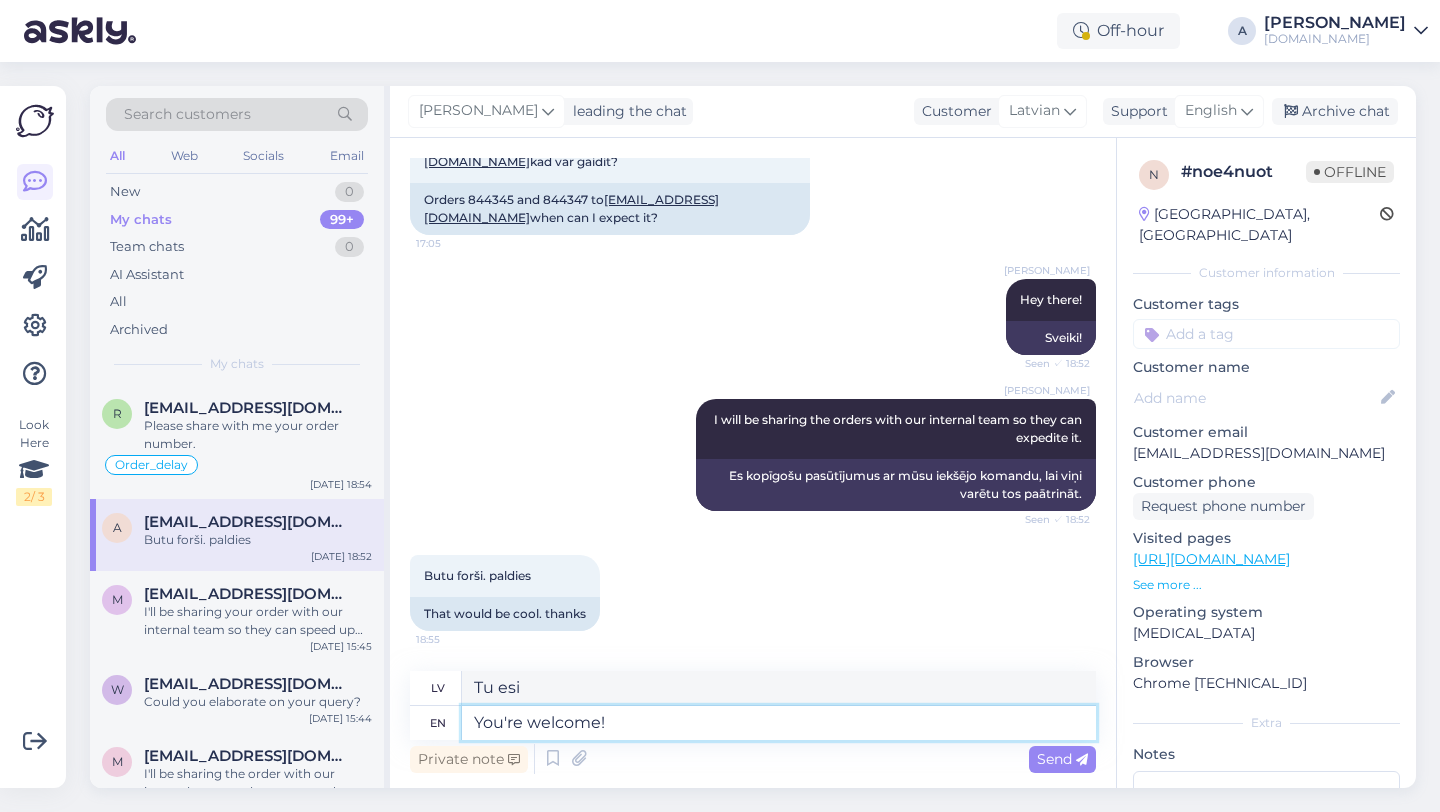 type on "You're welcome!" 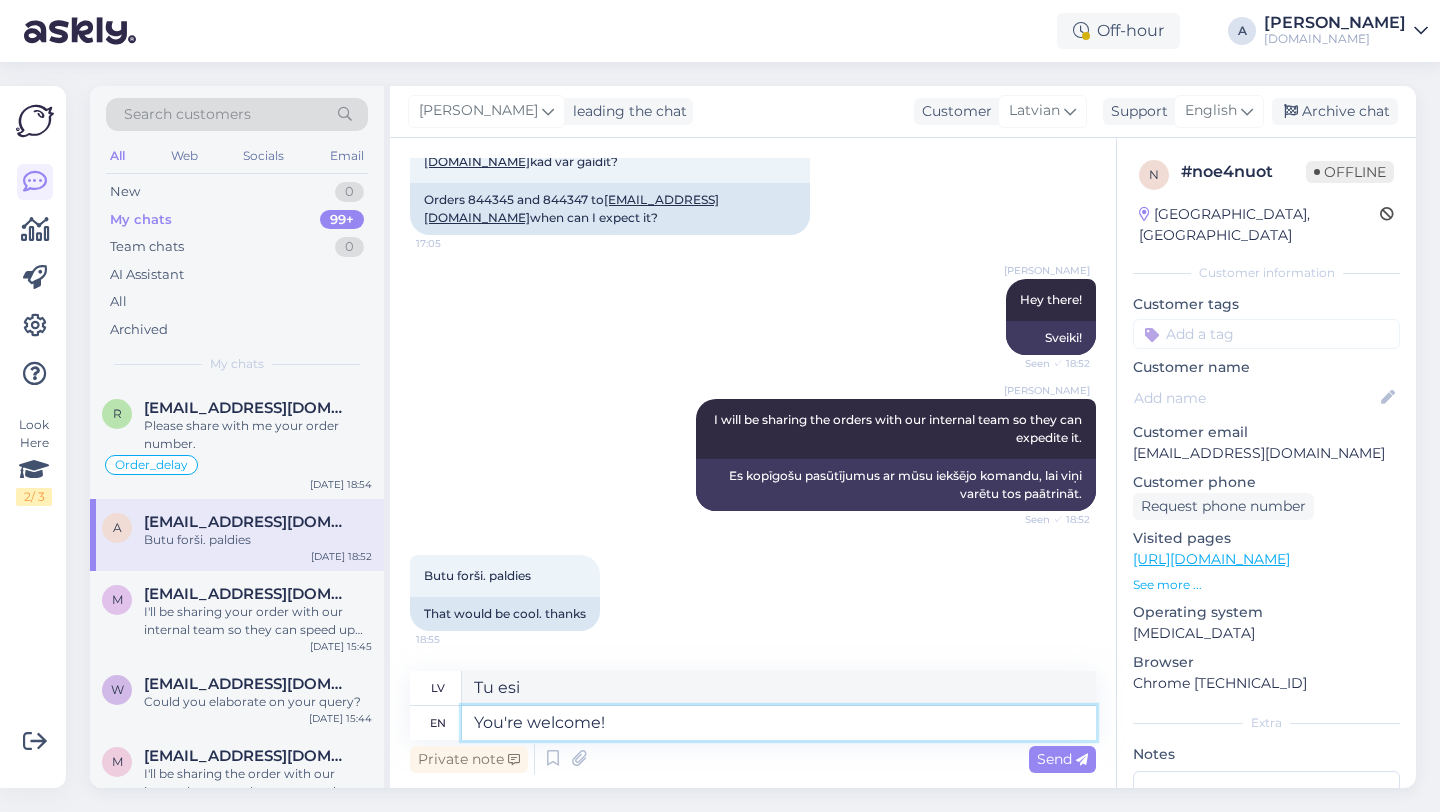 type on "Nav par ko!" 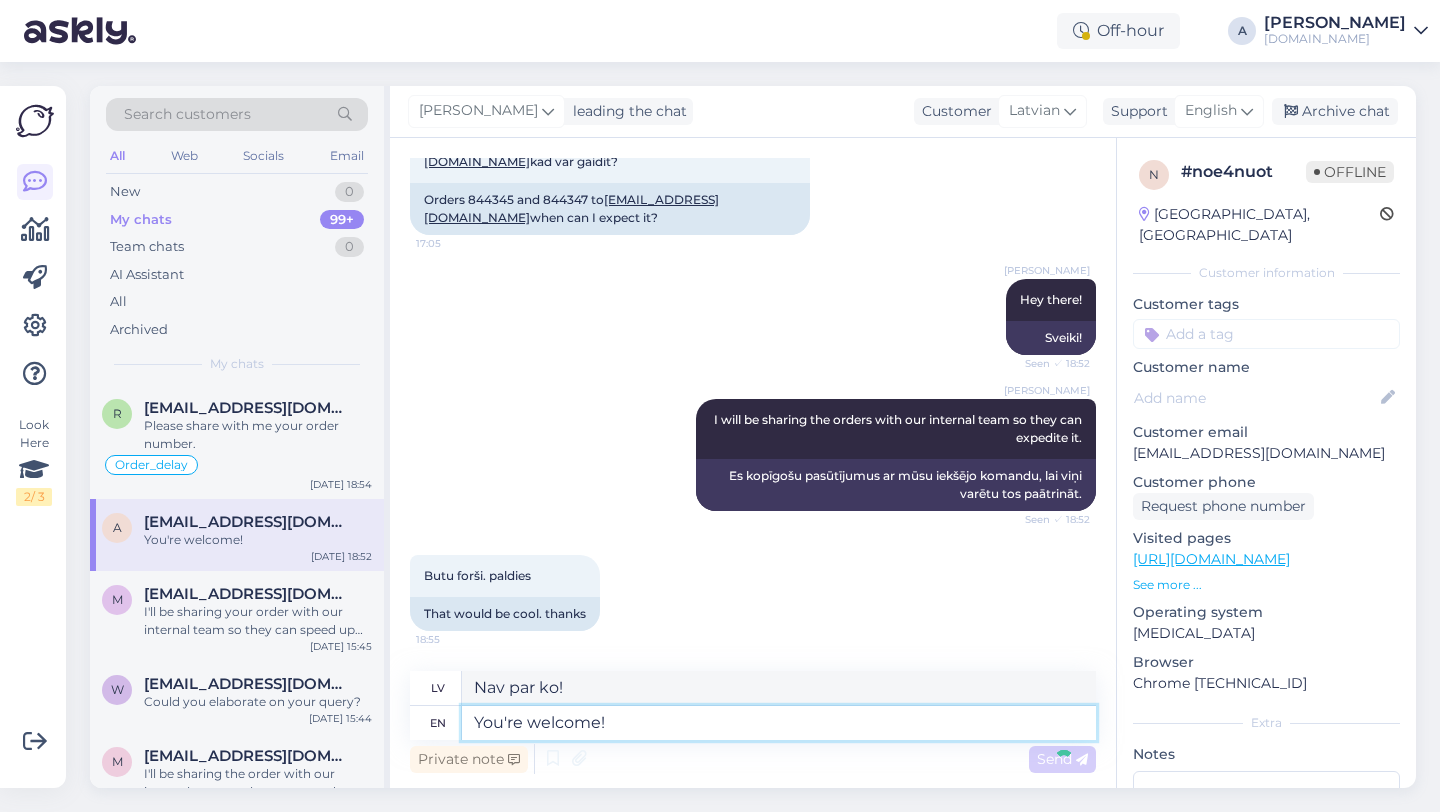 type 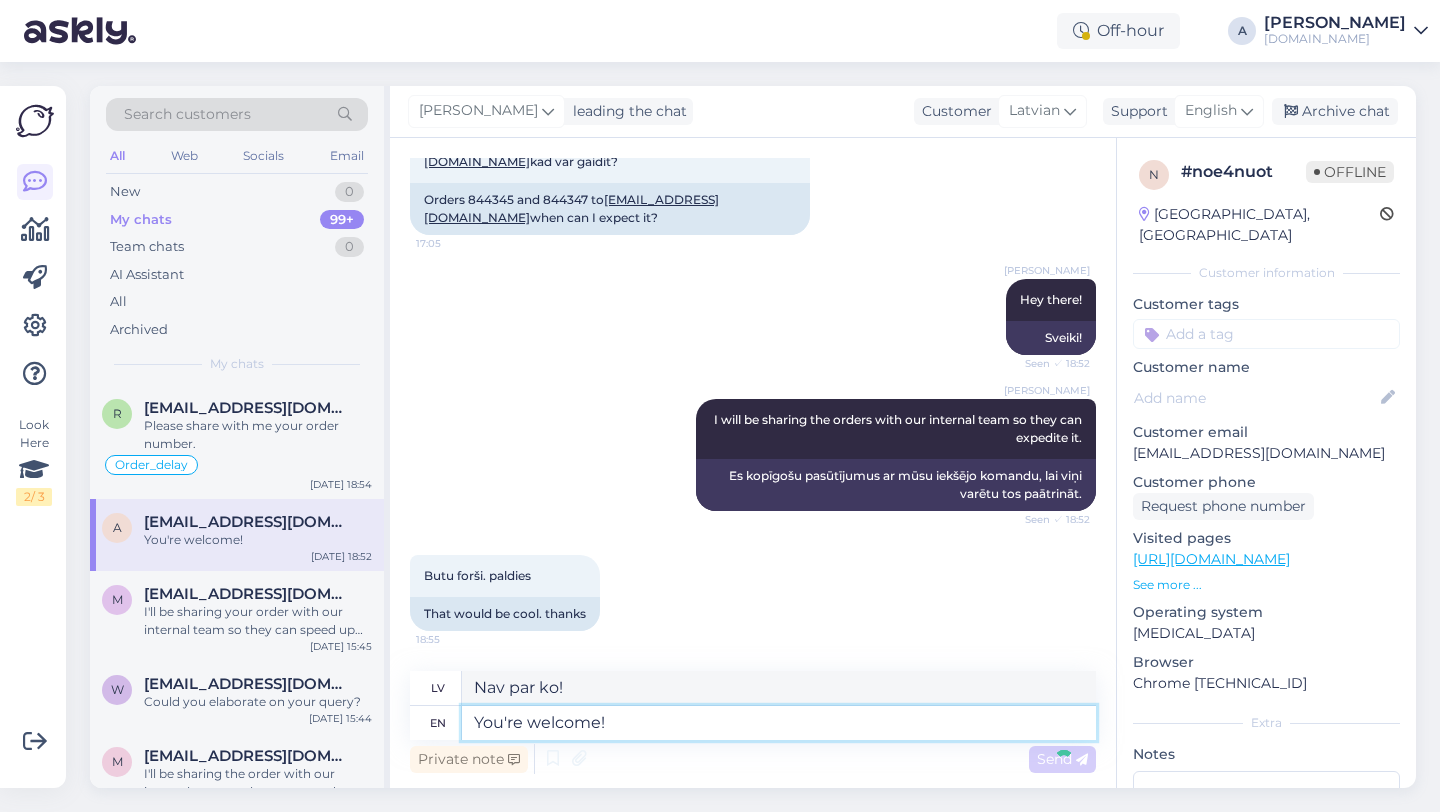 type 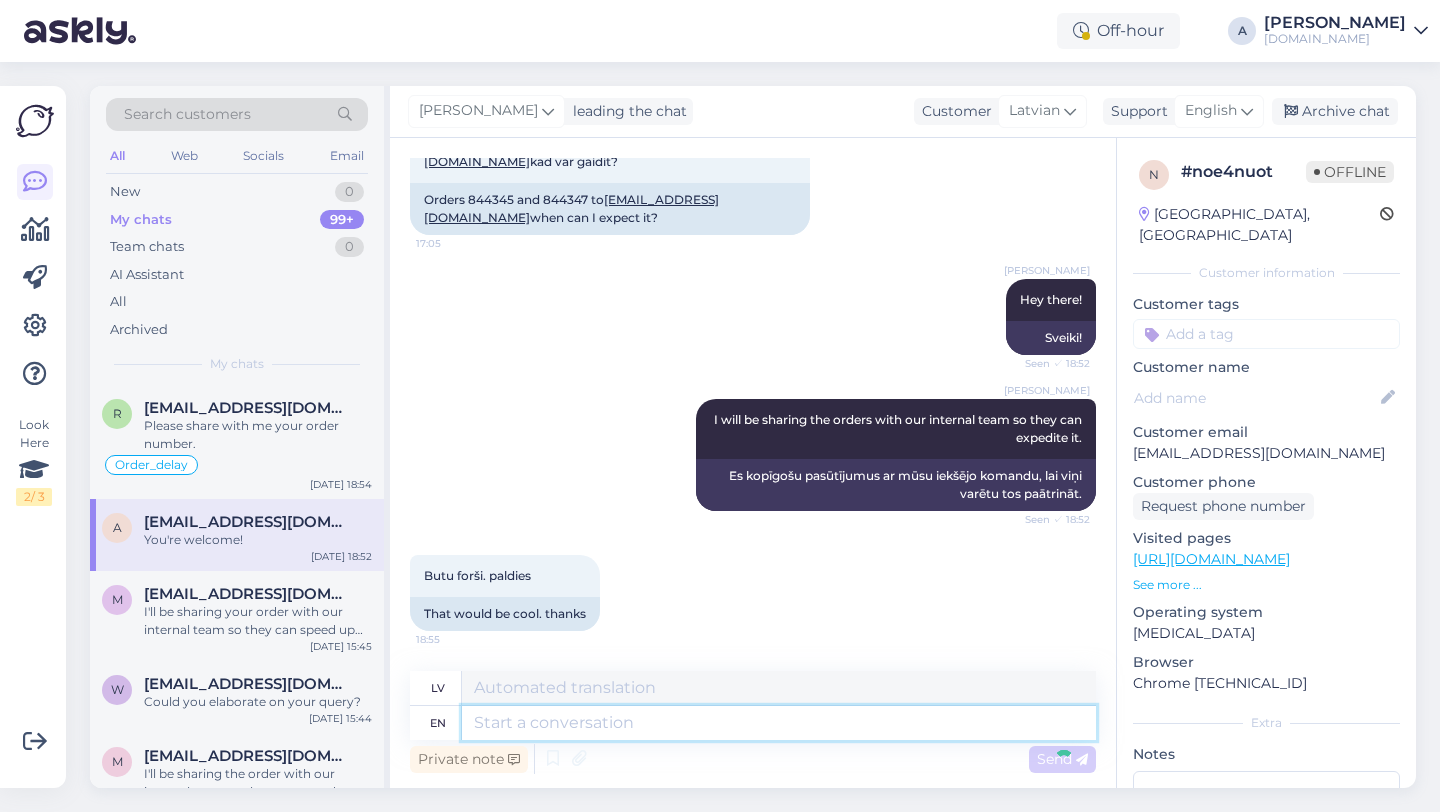 scroll, scrollTop: 1515, scrollLeft: 0, axis: vertical 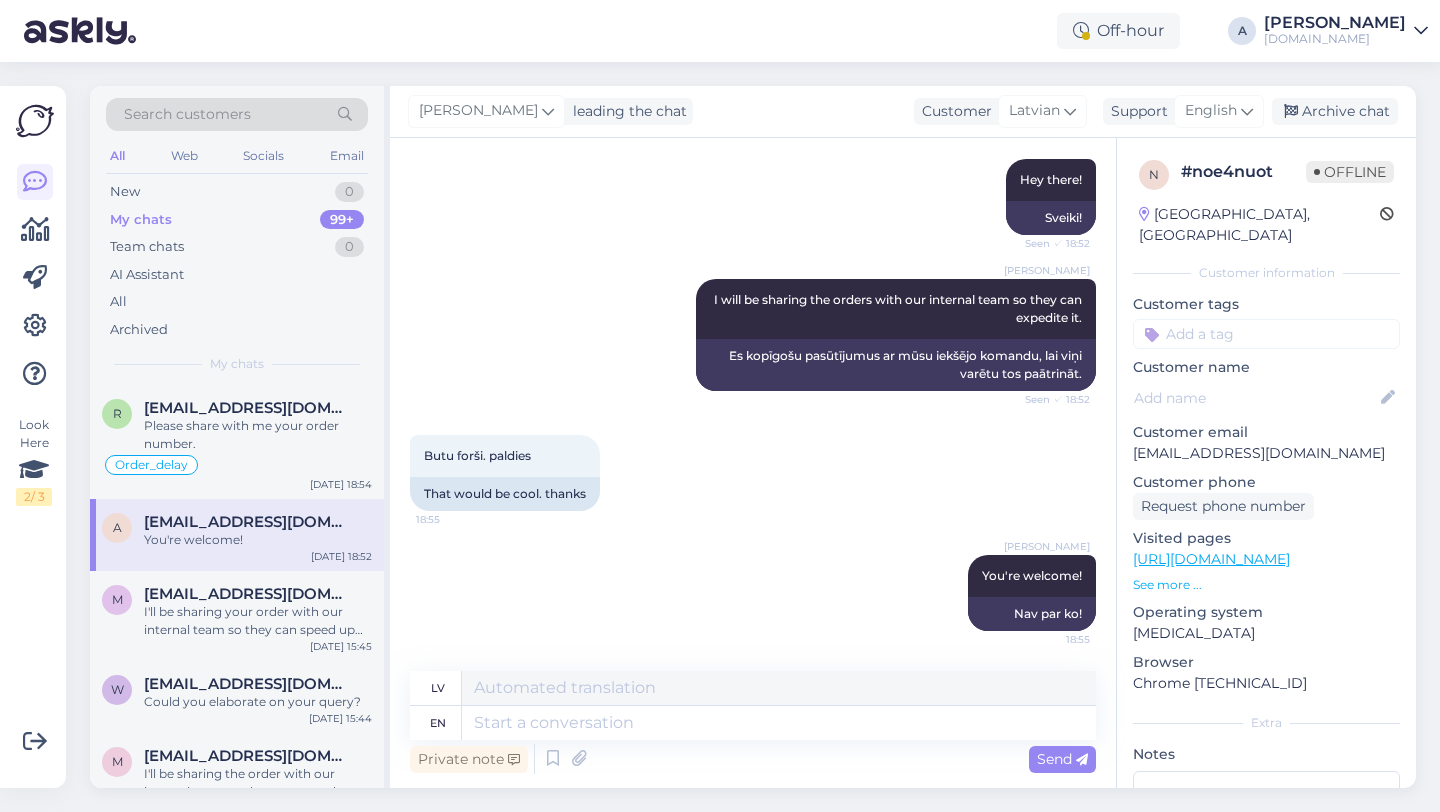 click at bounding box center [1266, 334] 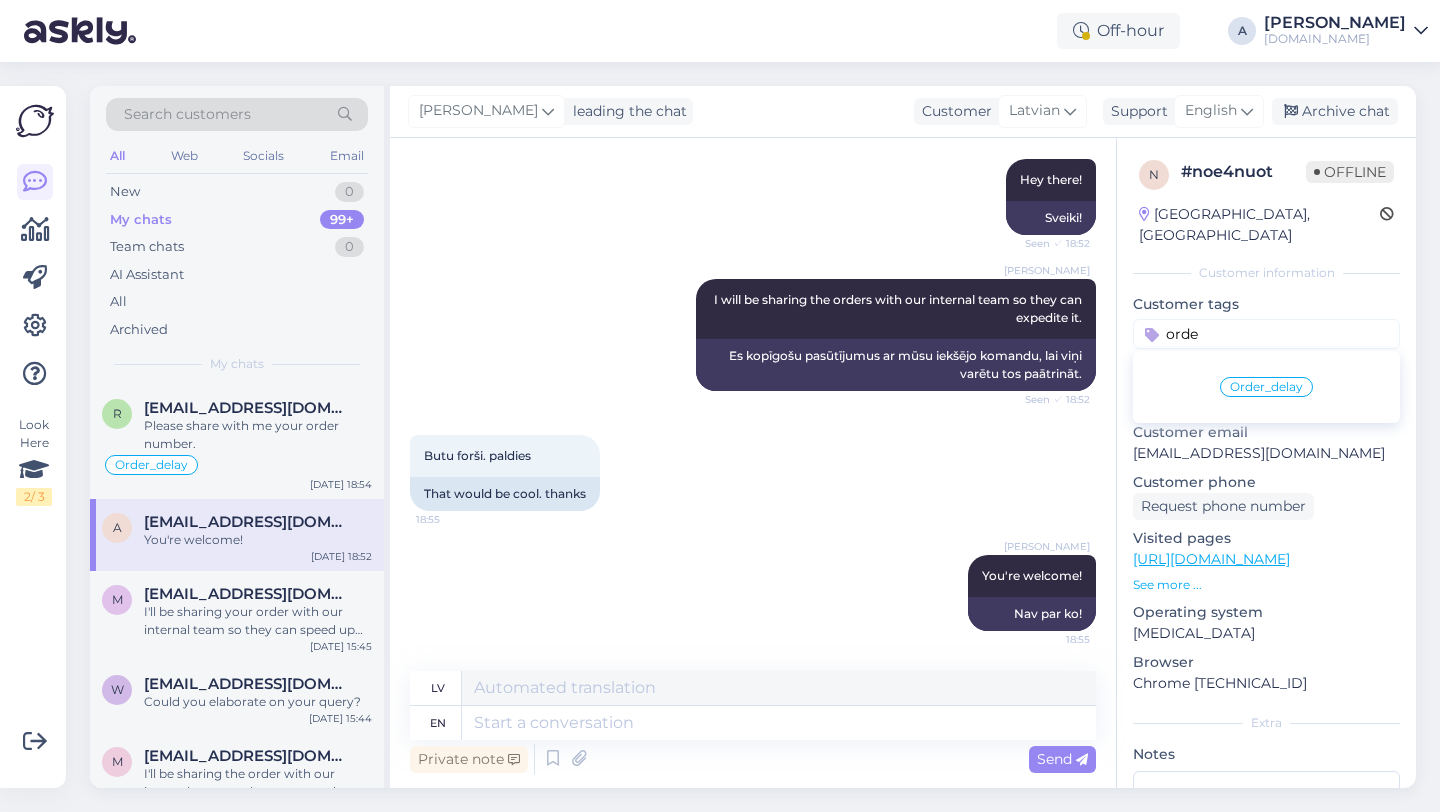 type on "orde" 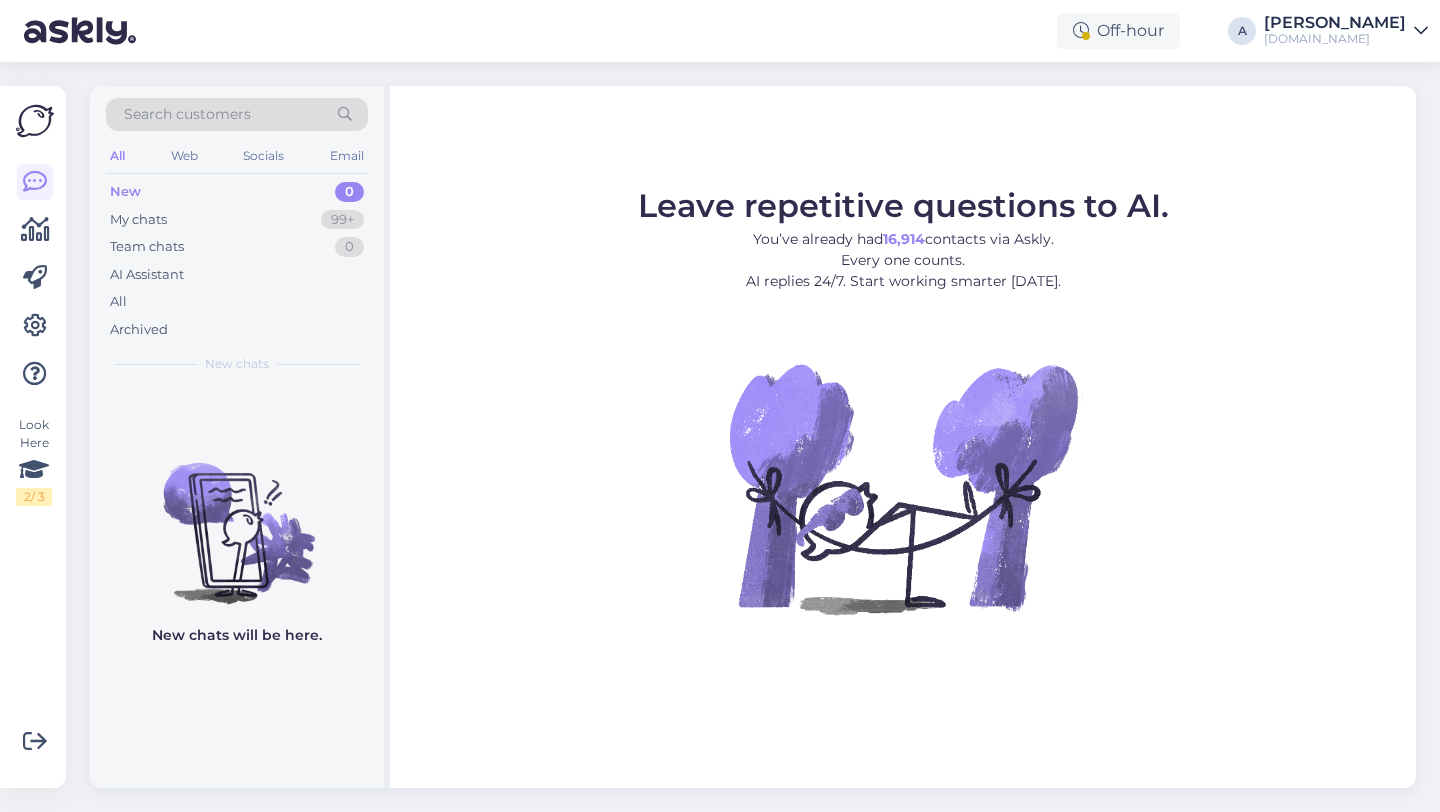 scroll, scrollTop: 0, scrollLeft: 0, axis: both 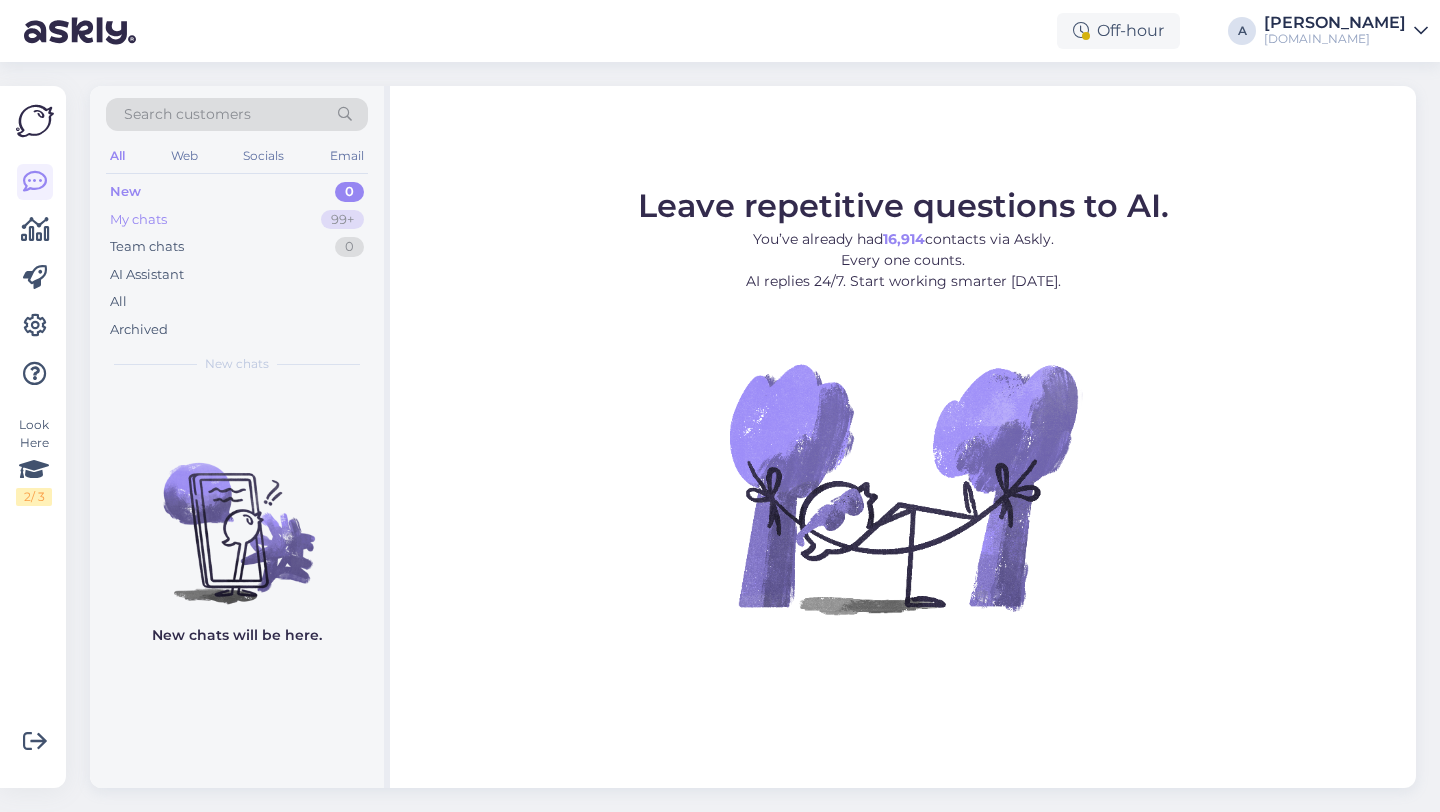 click on "My chats 99+" at bounding box center [237, 220] 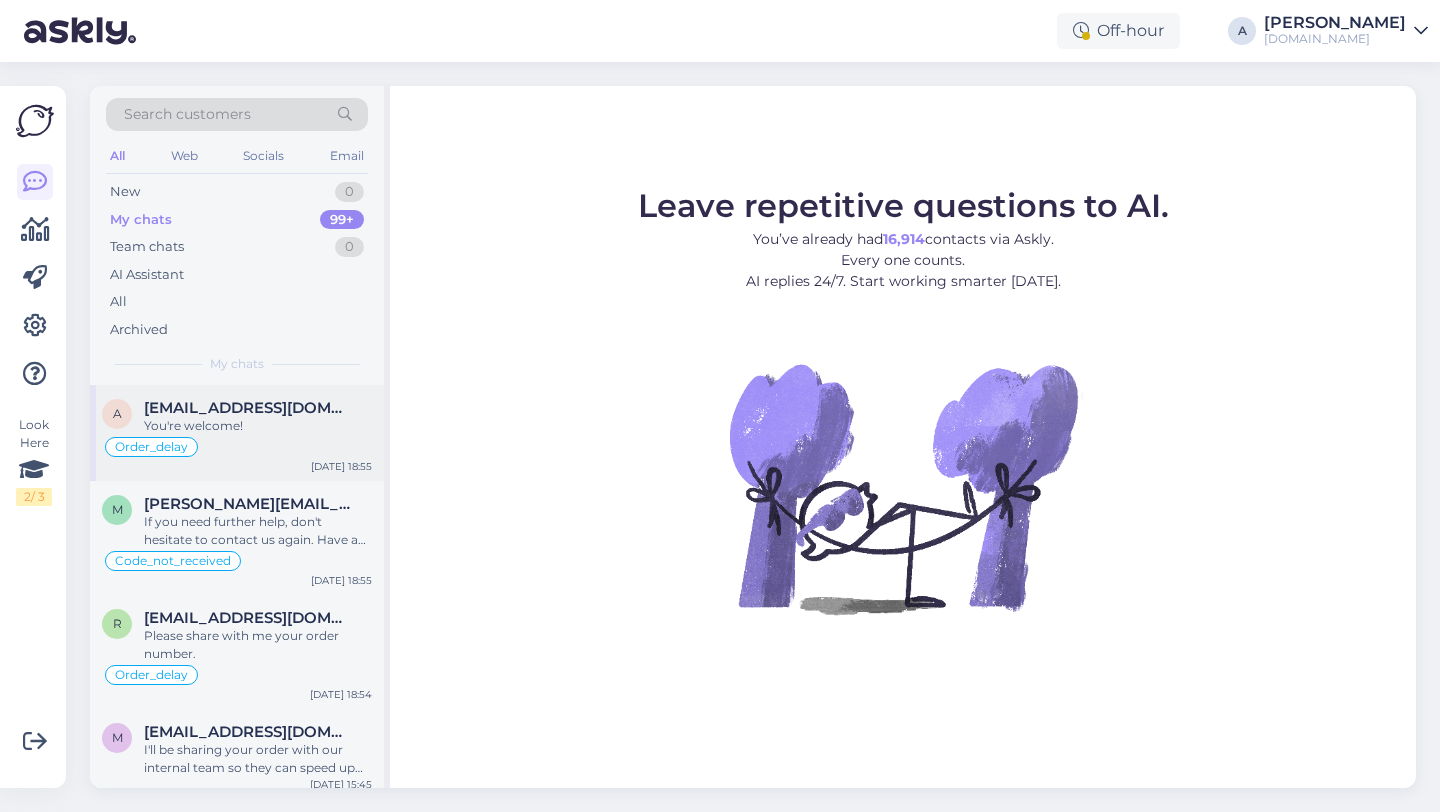 click on "Order_delay" at bounding box center (237, 447) 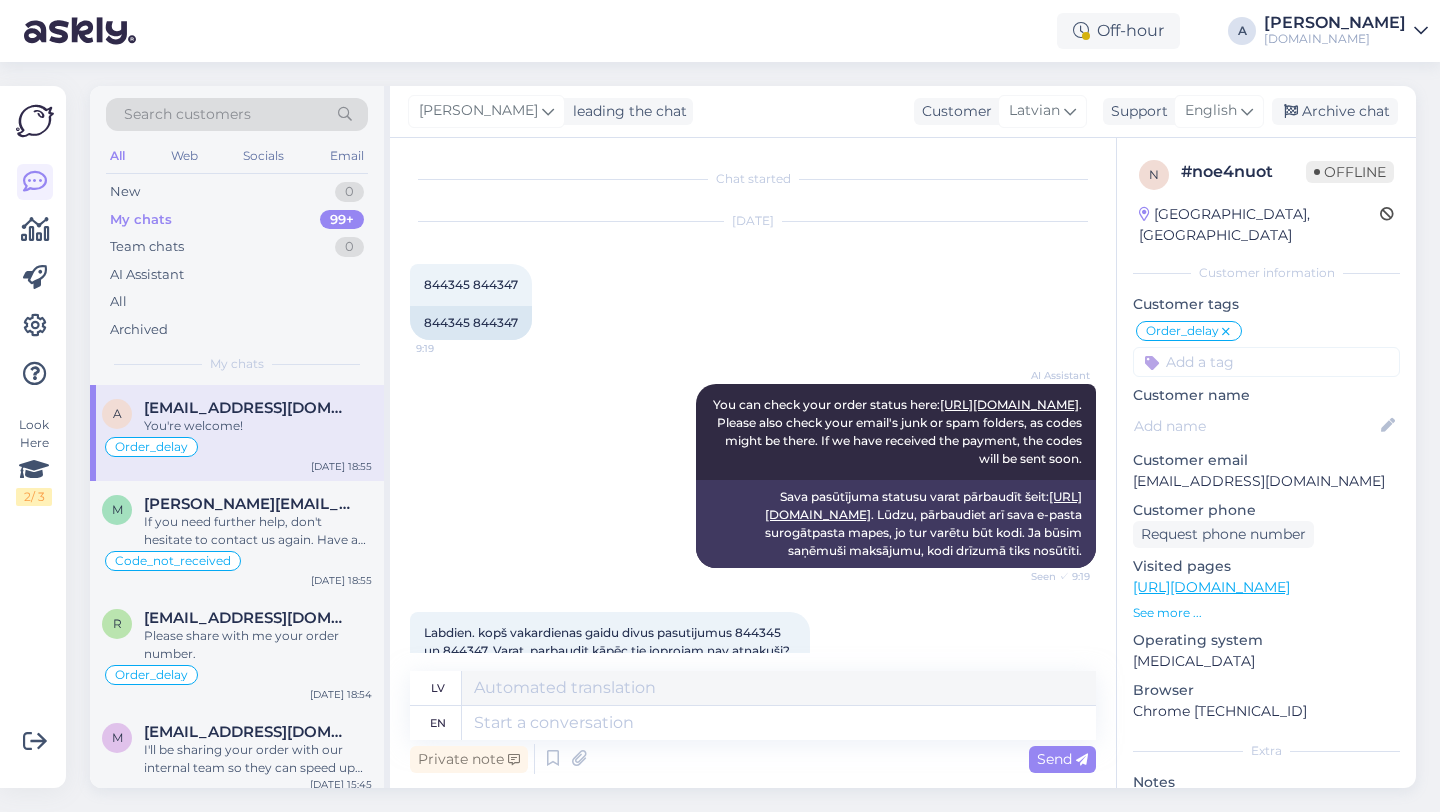 scroll, scrollTop: 1515, scrollLeft: 0, axis: vertical 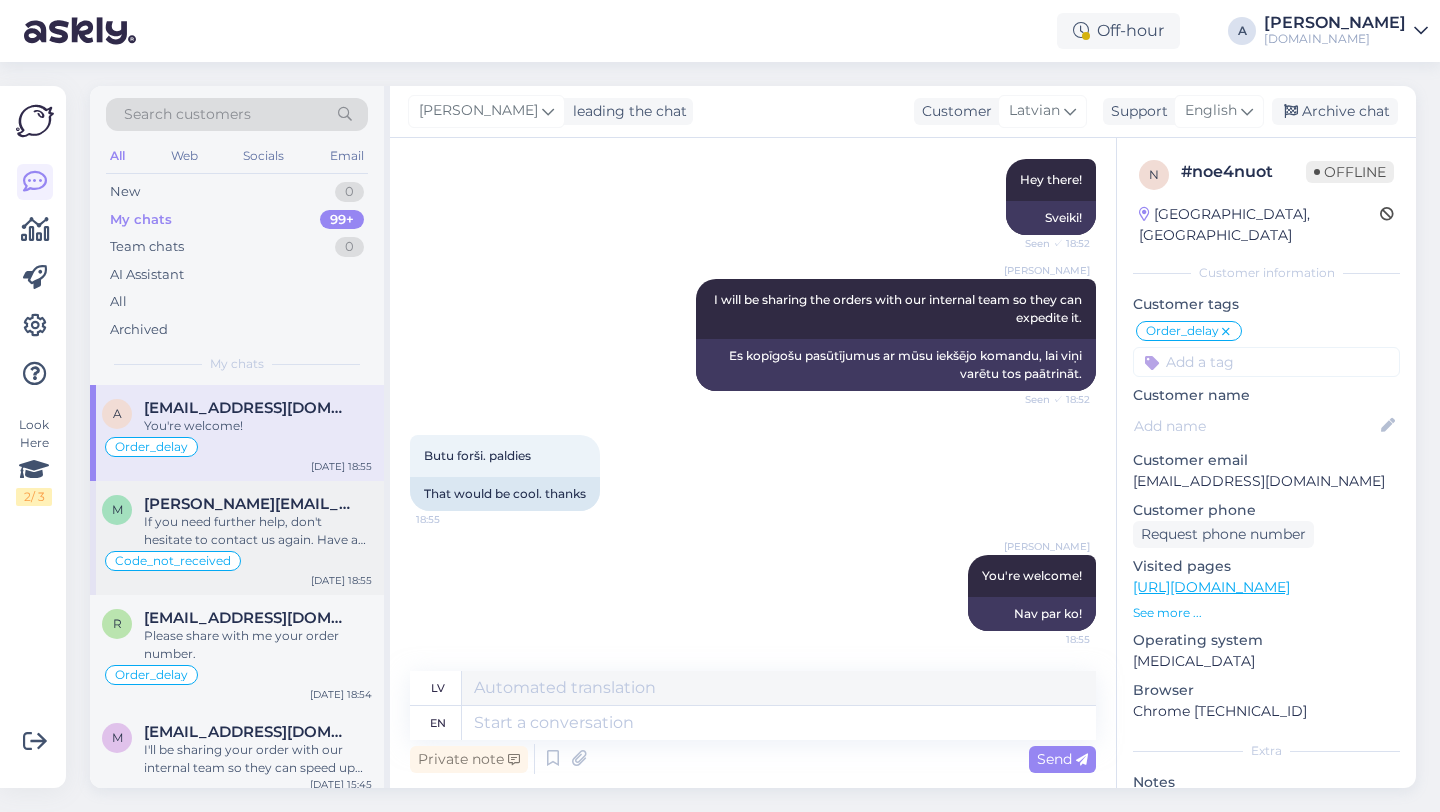 click on "Code_not_received" at bounding box center (237, 561) 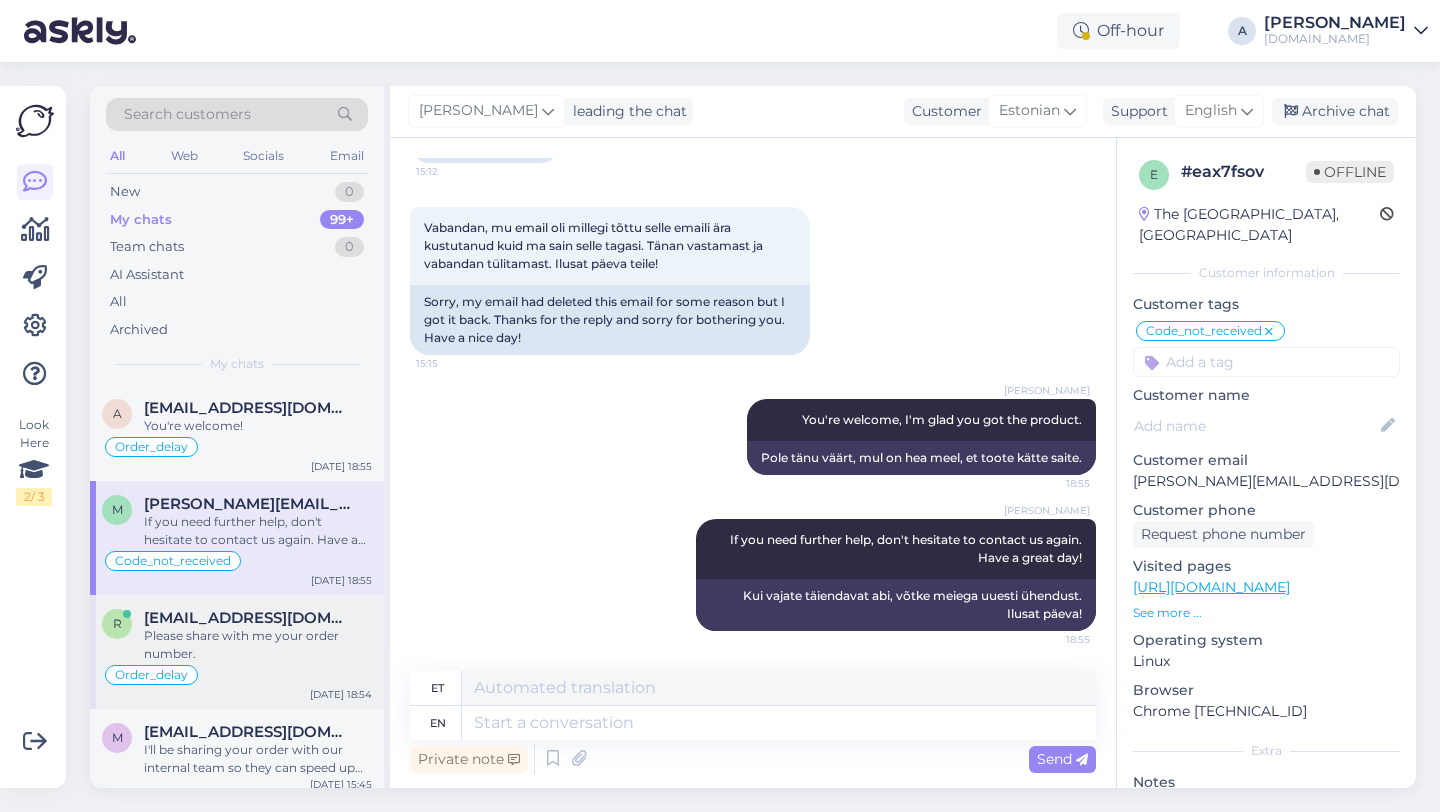 click on "Please share with me your order number." at bounding box center (258, 645) 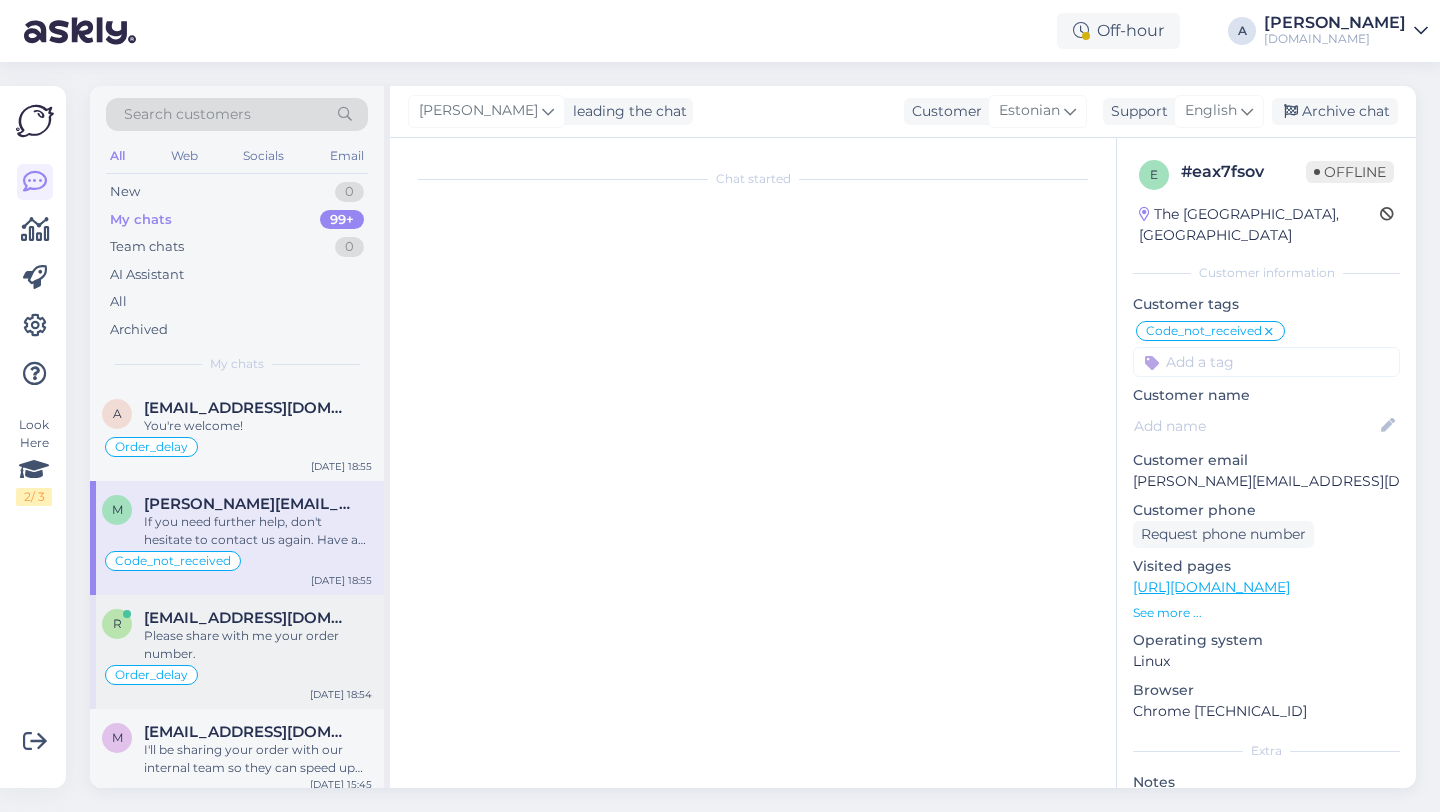 scroll, scrollTop: 1731, scrollLeft: 0, axis: vertical 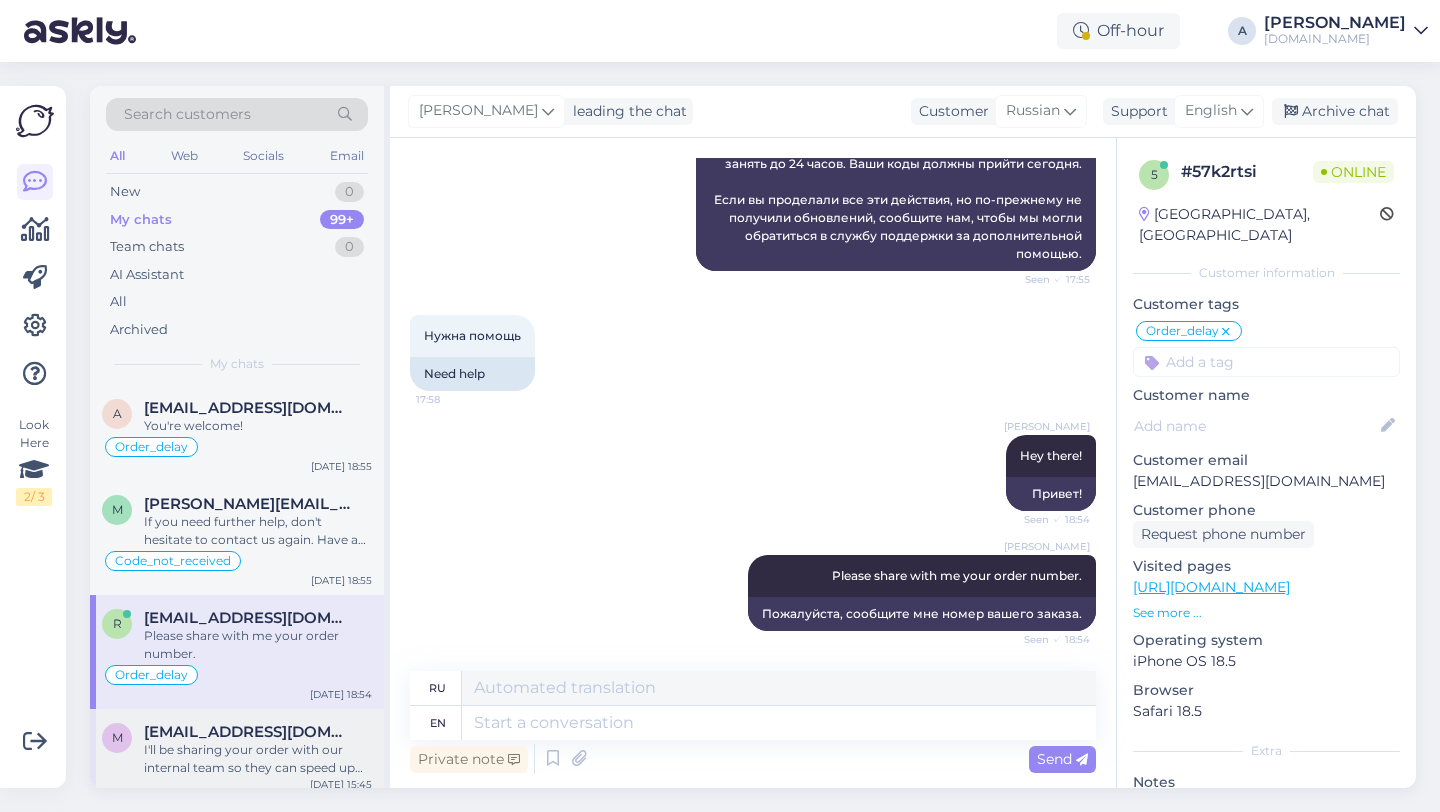 click on "I'll be sharing your order with our internal team so they can speed up the process." at bounding box center (258, 759) 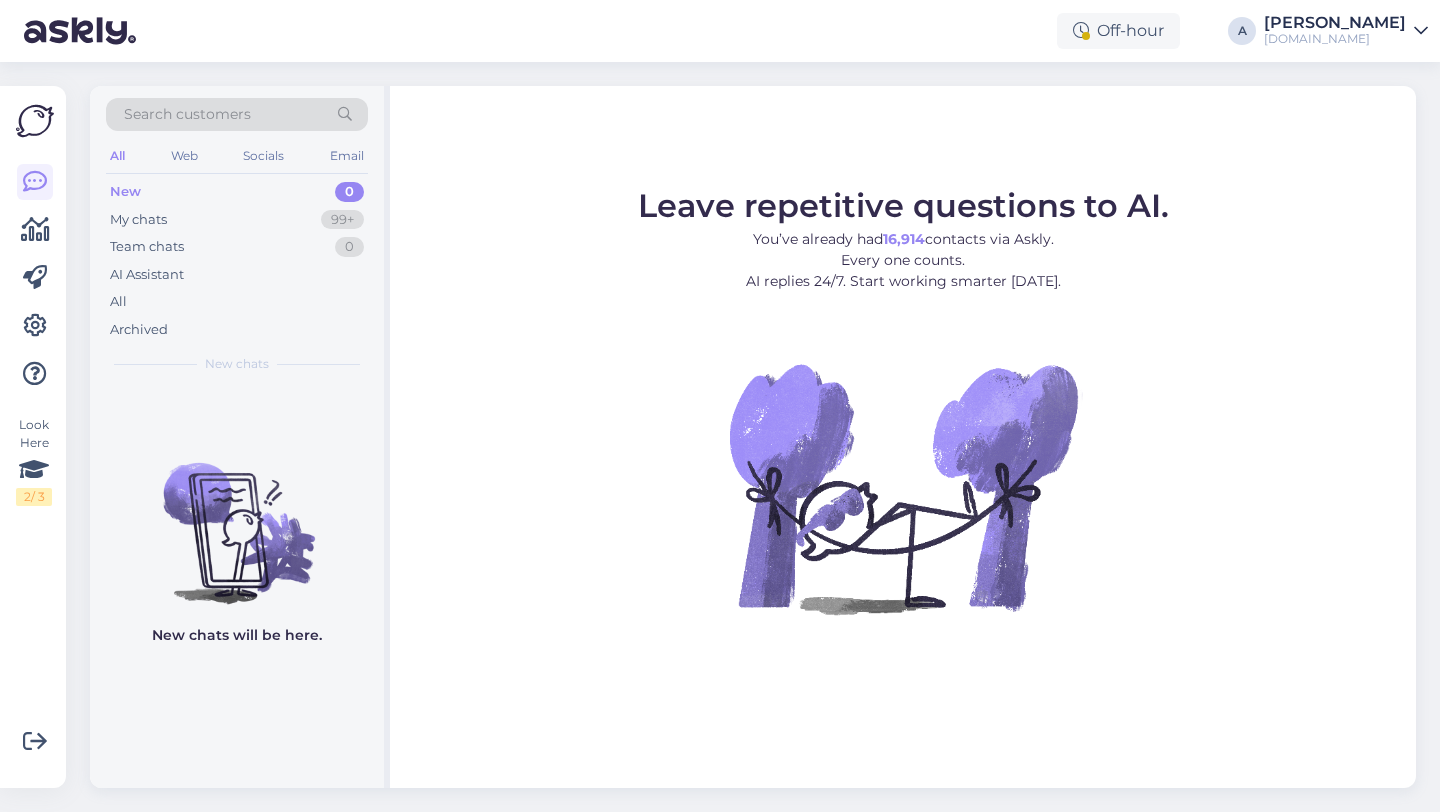 scroll, scrollTop: 0, scrollLeft: 0, axis: both 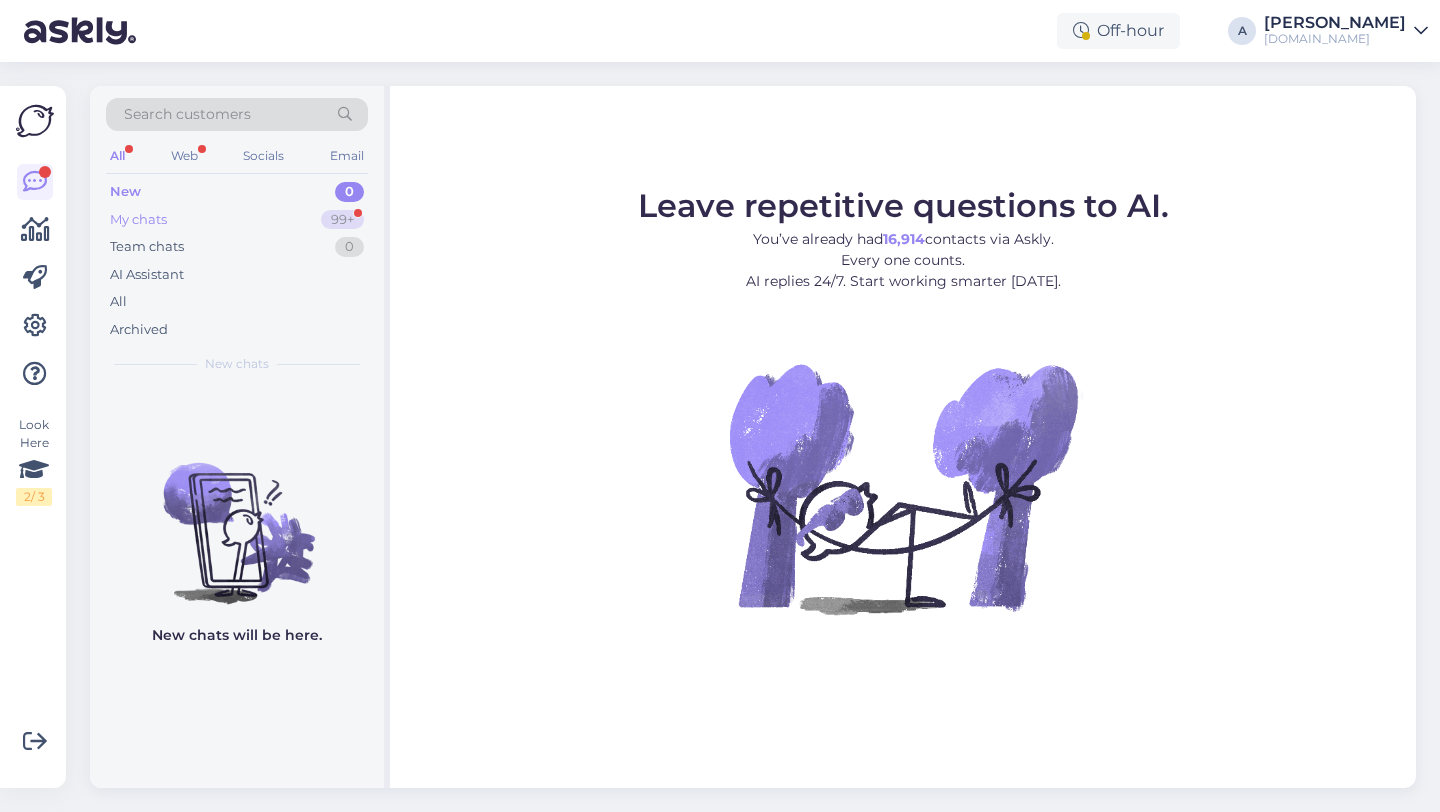 click on "99+" at bounding box center (342, 220) 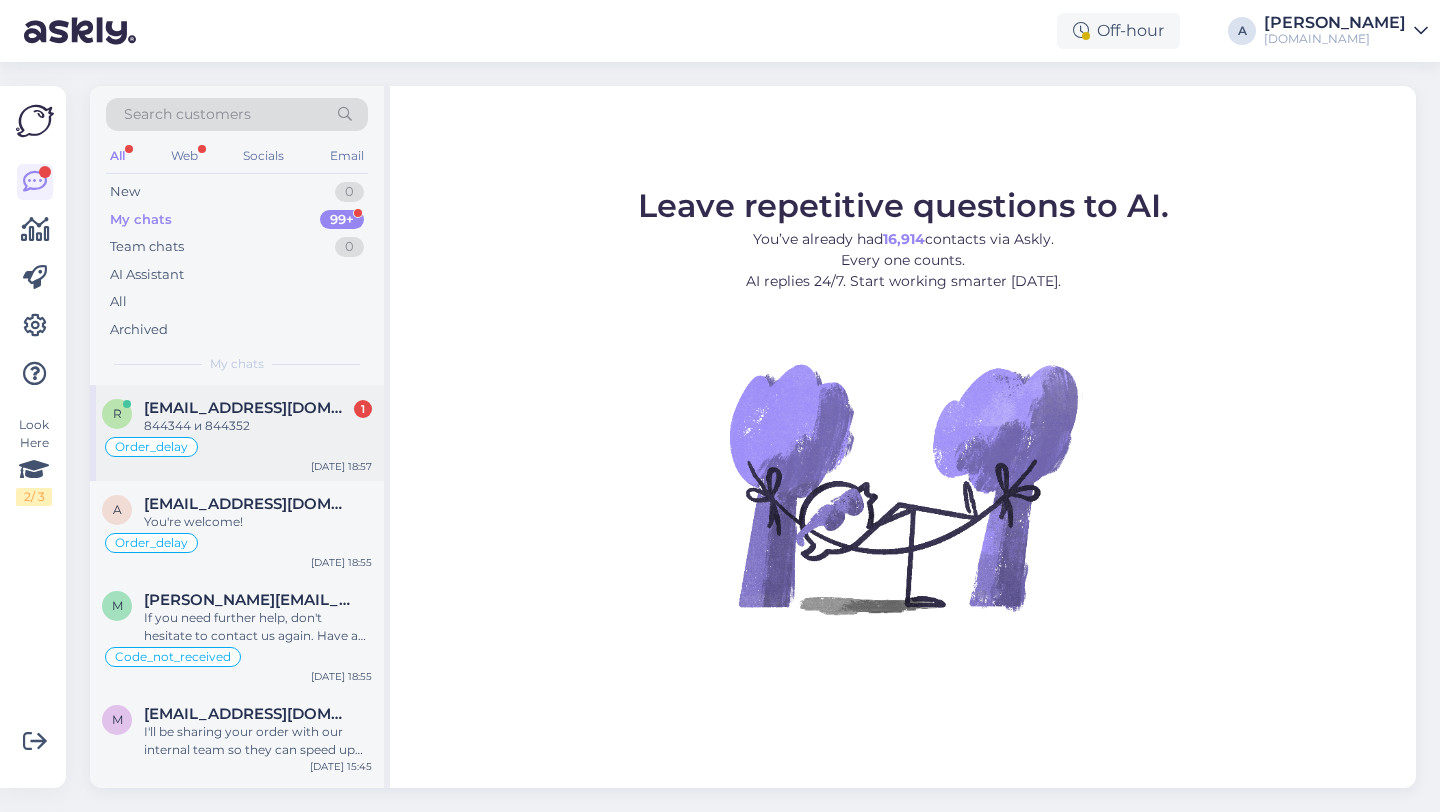 click on "844344 и 844352" at bounding box center [258, 426] 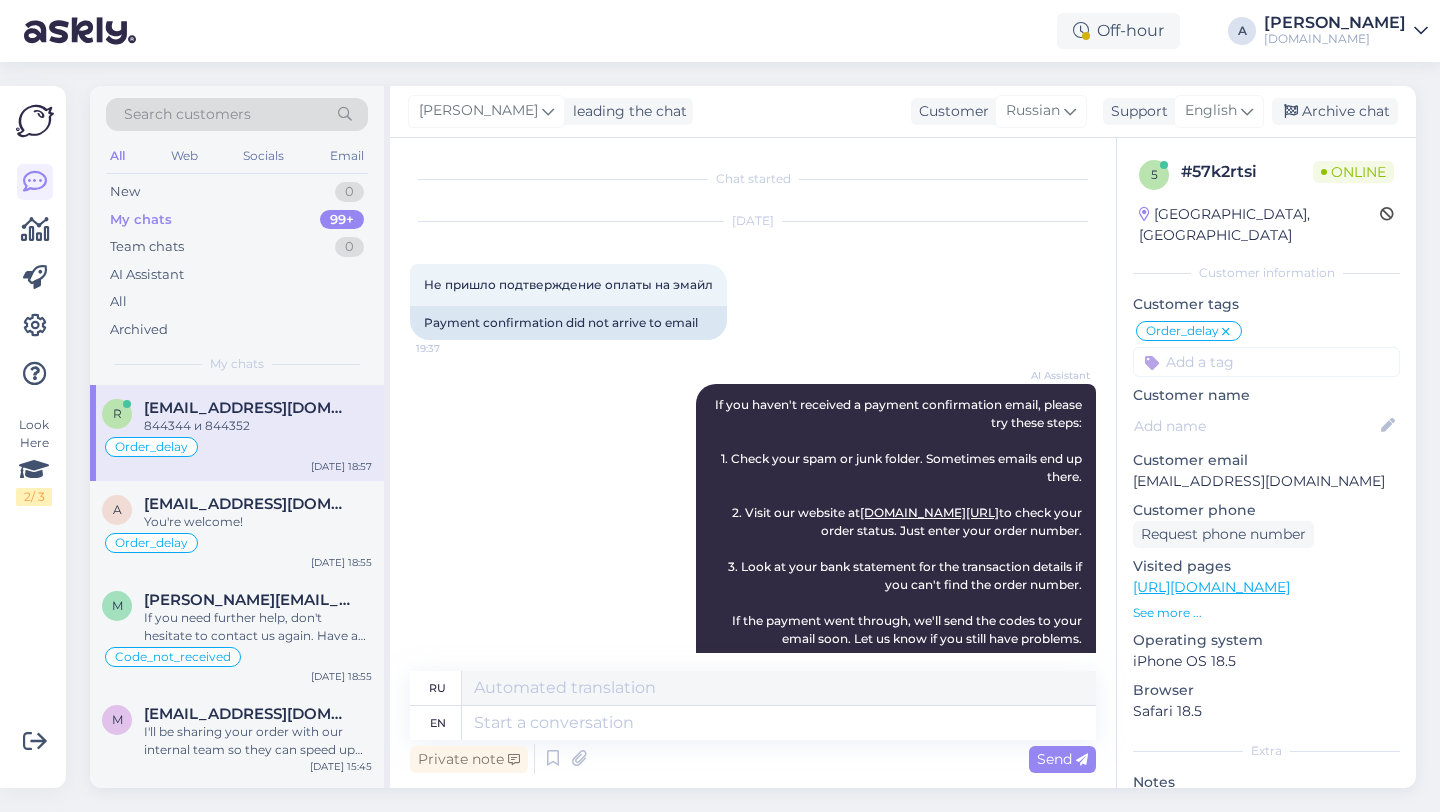 scroll, scrollTop: 1851, scrollLeft: 0, axis: vertical 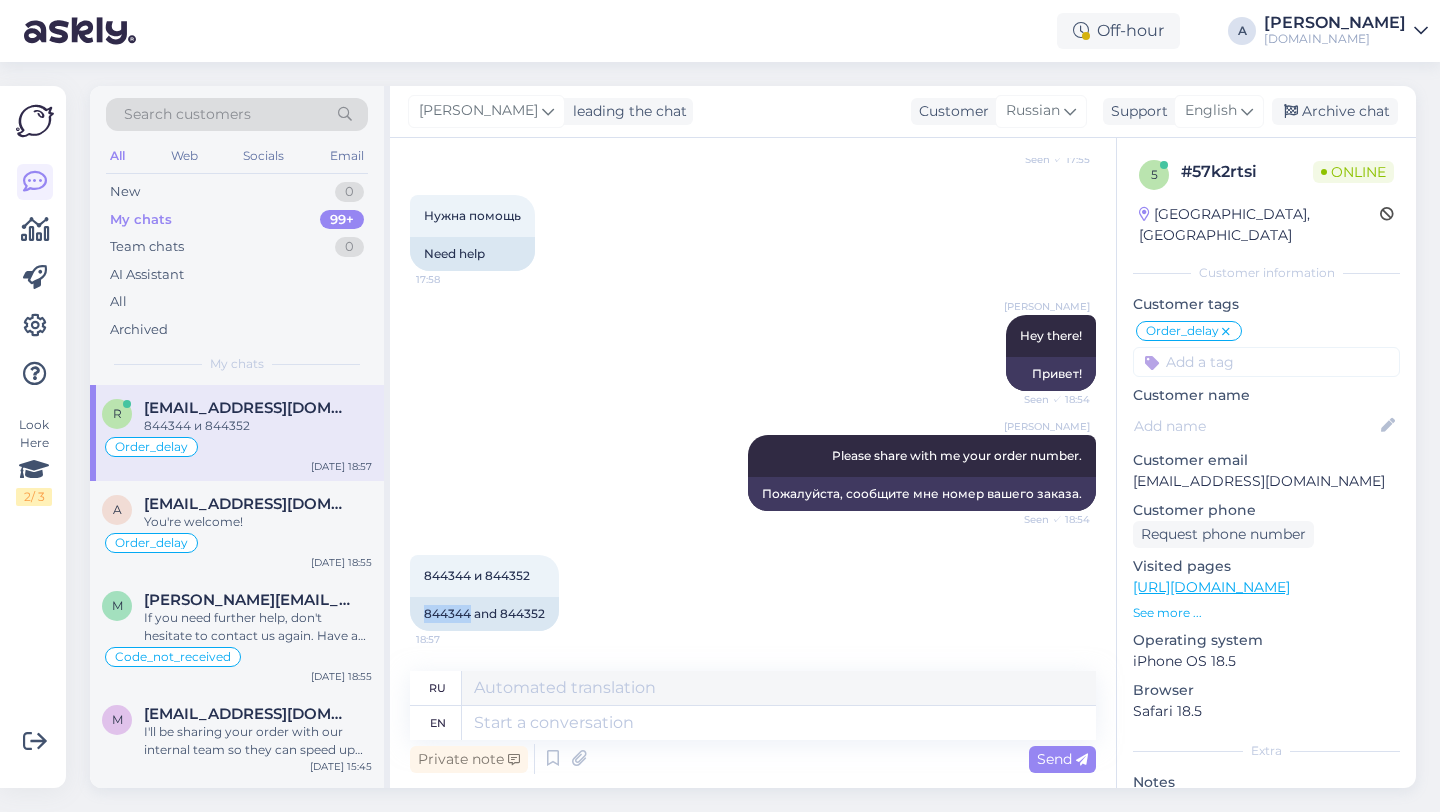 drag, startPoint x: 472, startPoint y: 614, endPoint x: 406, endPoint y: 612, distance: 66.0303 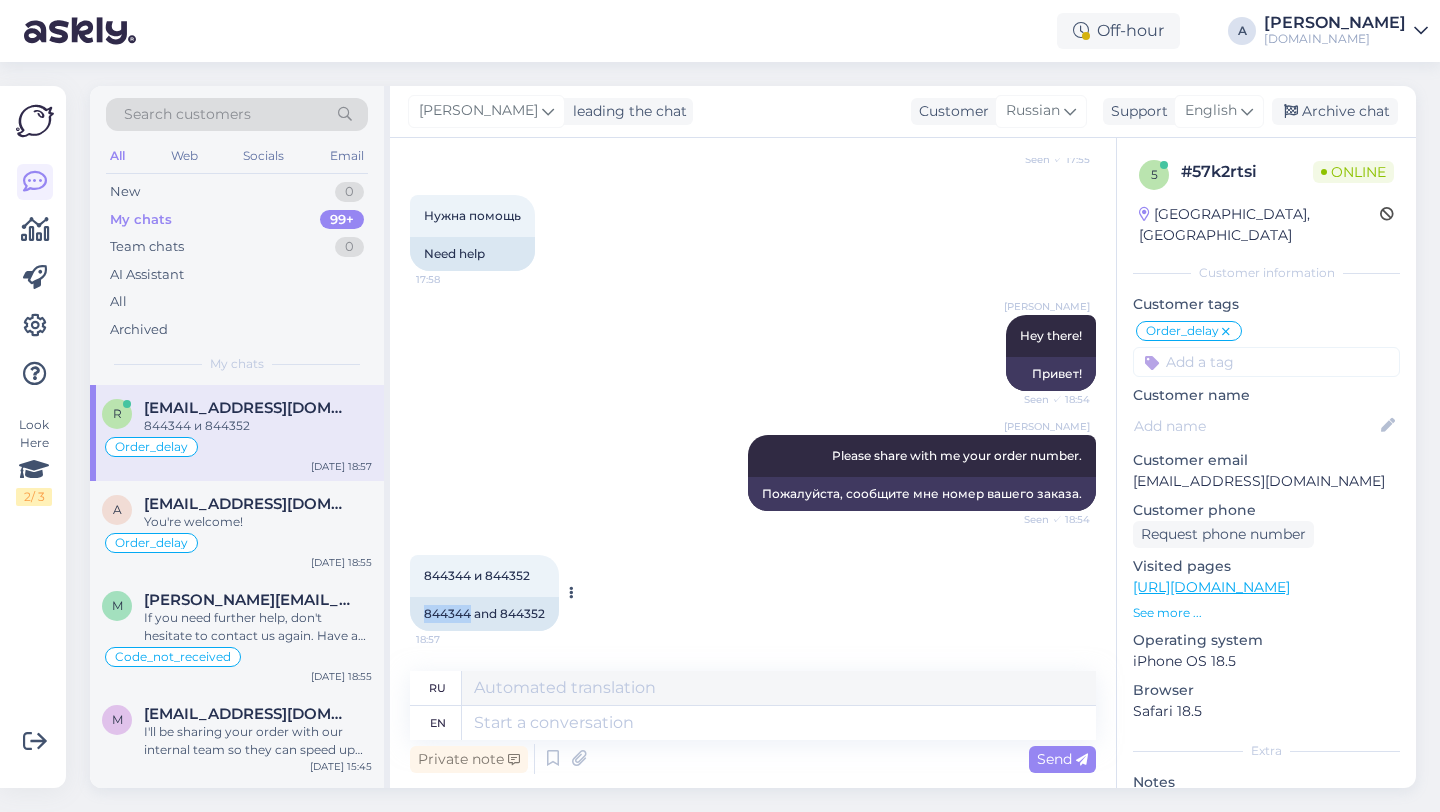 copy on "844344" 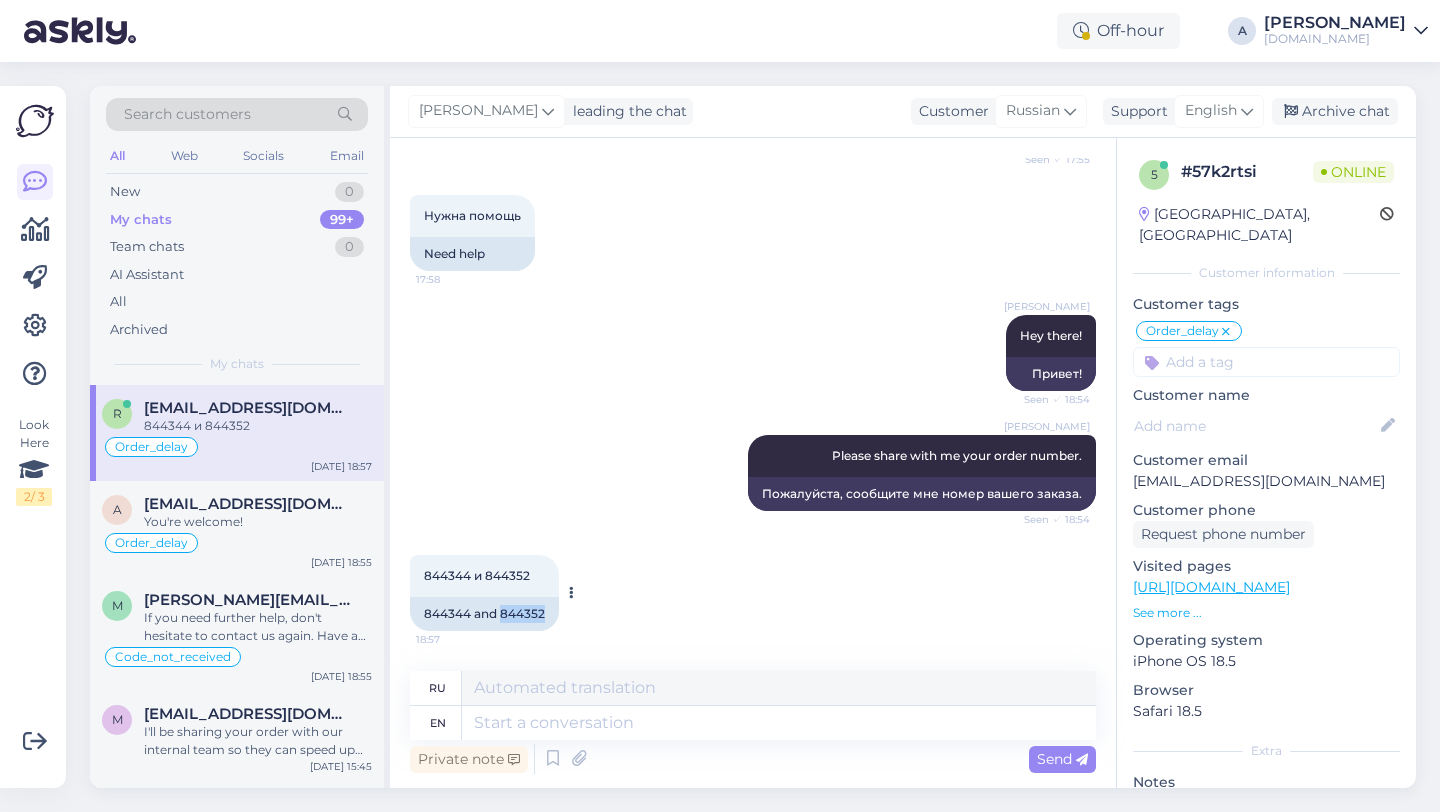 drag, startPoint x: 550, startPoint y: 610, endPoint x: 503, endPoint y: 616, distance: 47.38143 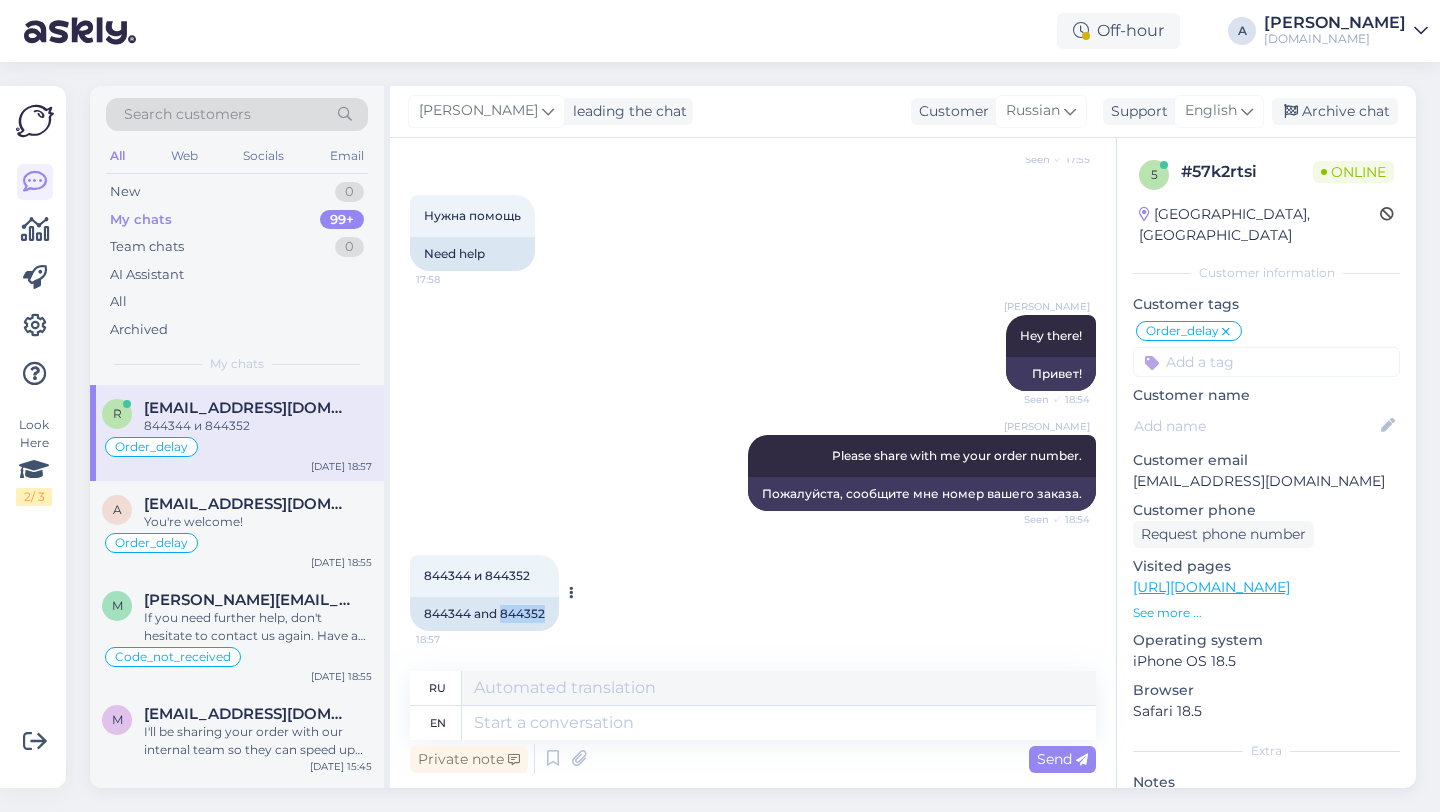 copy on "844352" 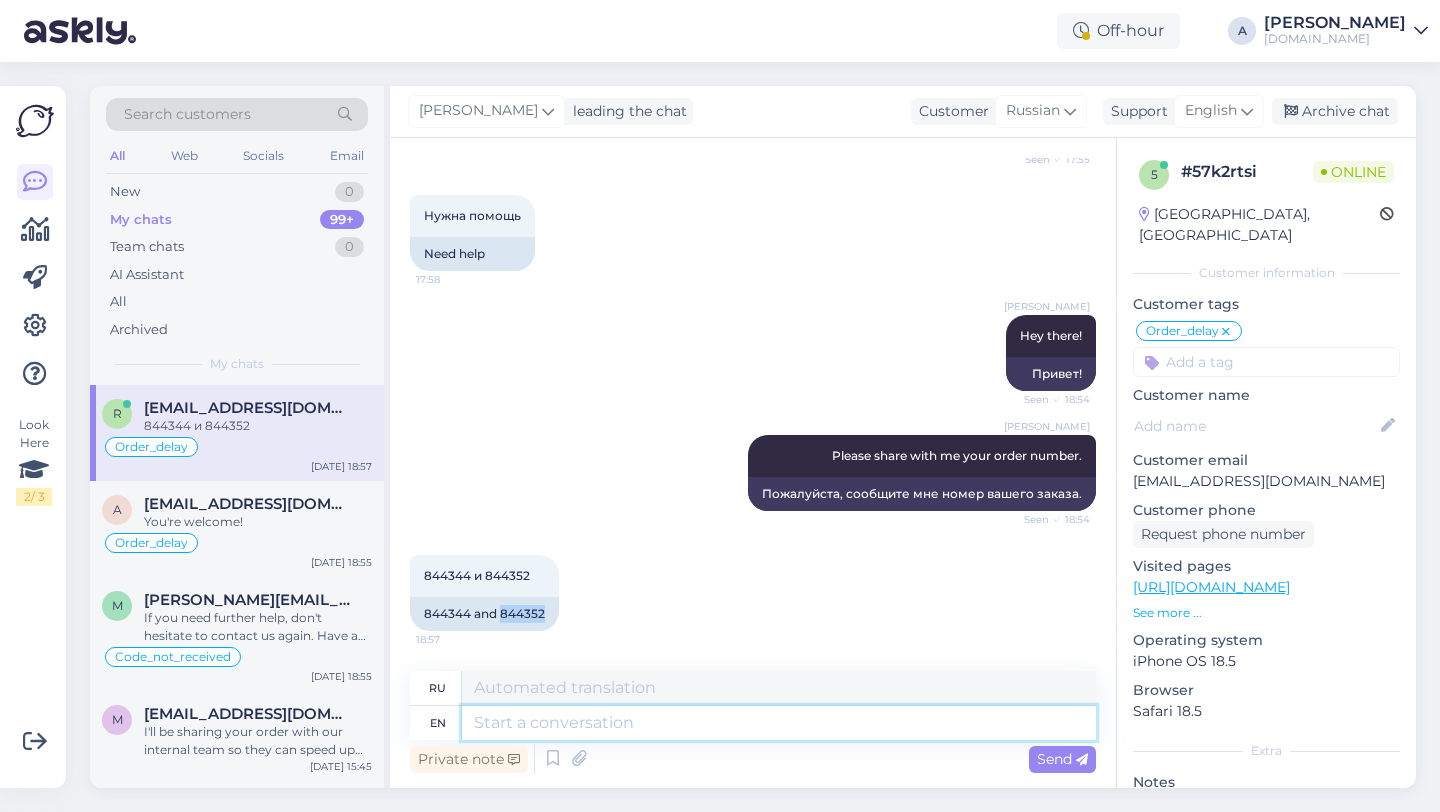 click at bounding box center [779, 723] 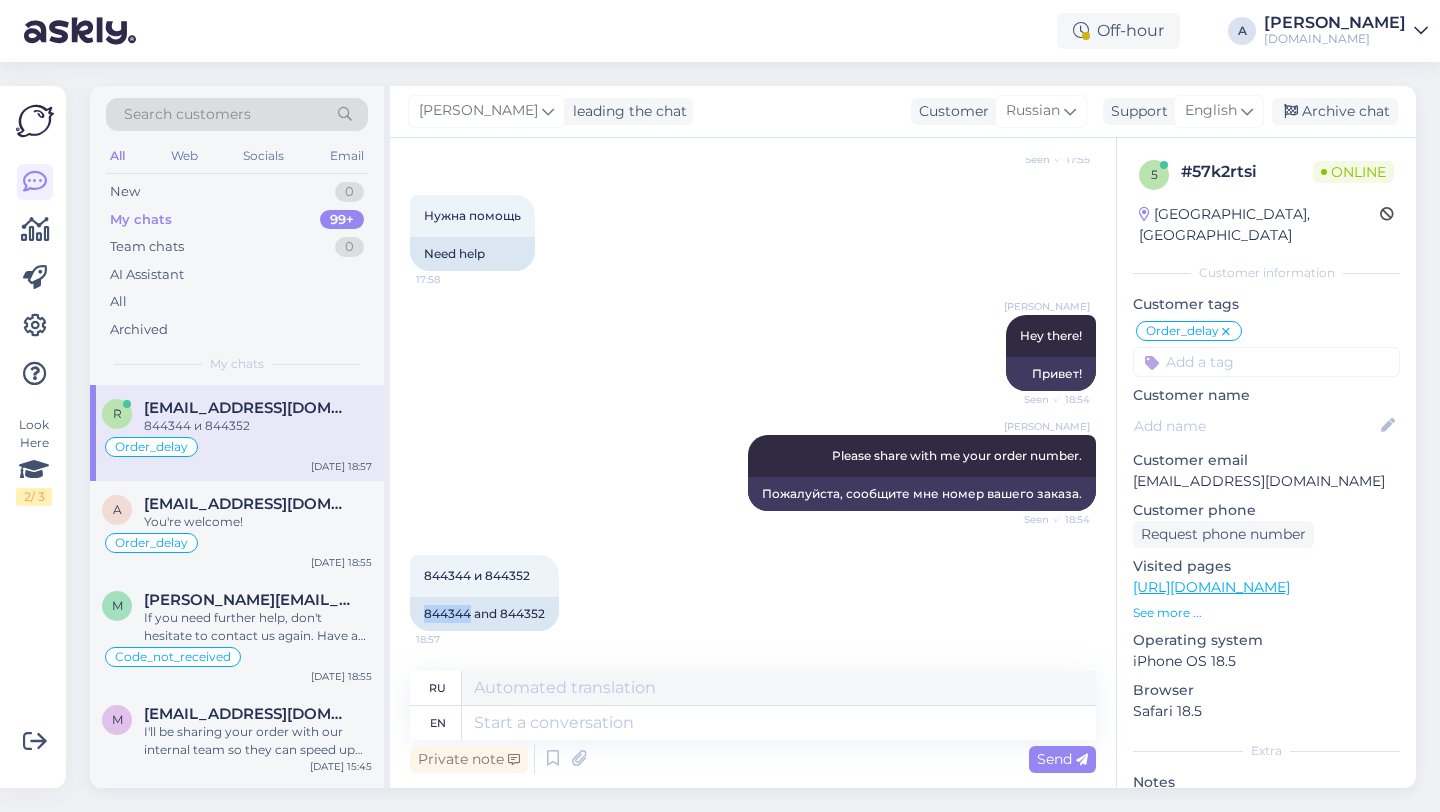 drag, startPoint x: 469, startPoint y: 613, endPoint x: 407, endPoint y: 612, distance: 62.008064 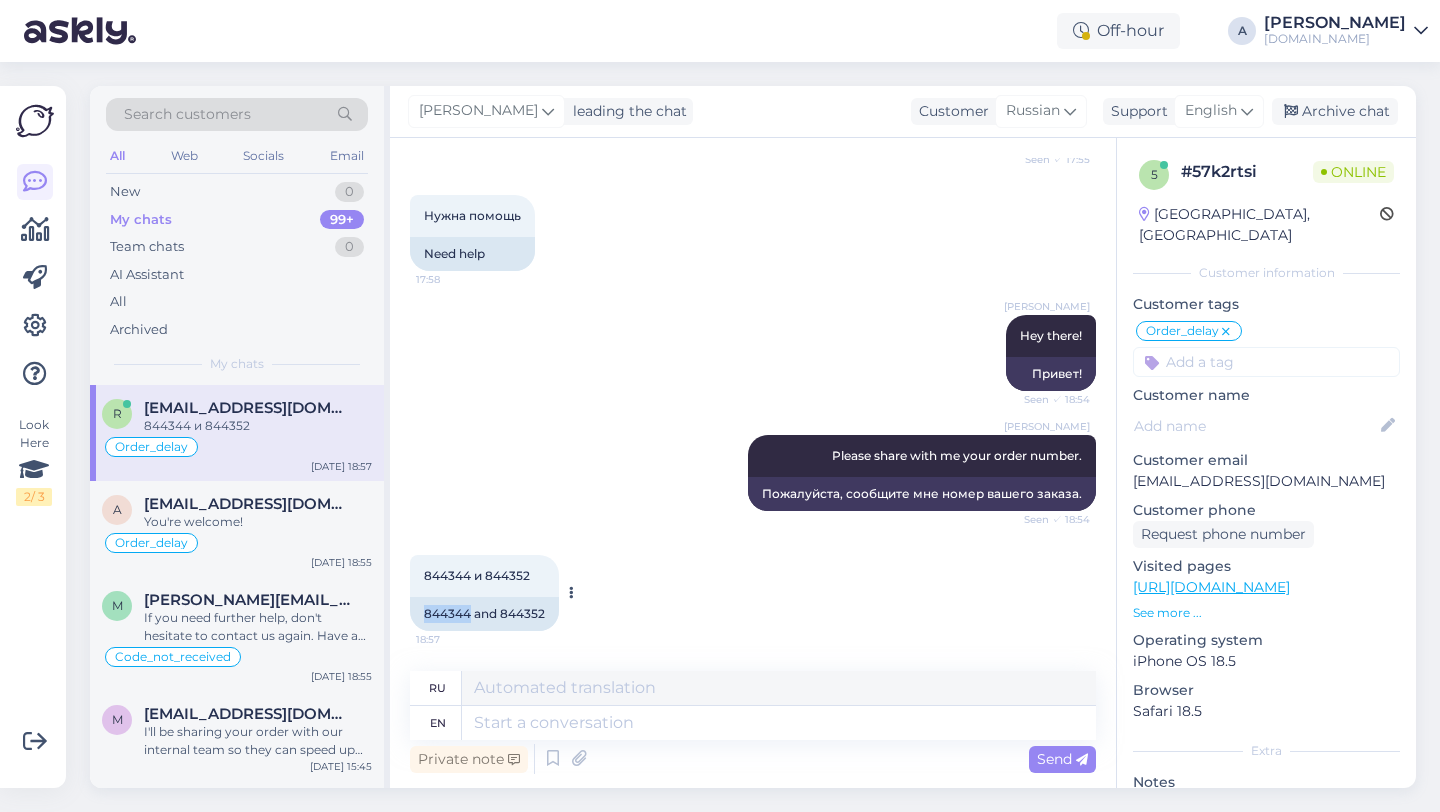 copy on "844344" 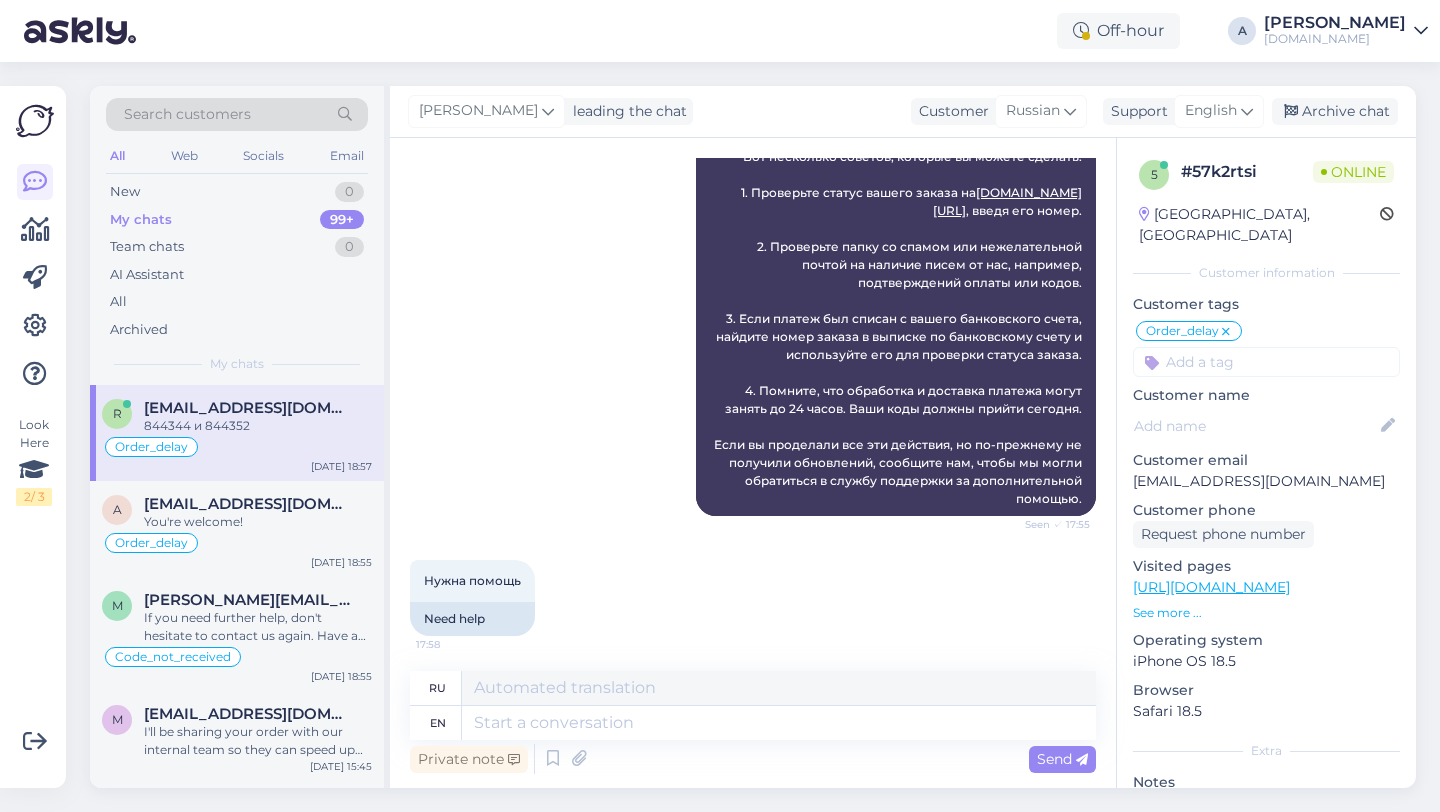 scroll, scrollTop: 1851, scrollLeft: 0, axis: vertical 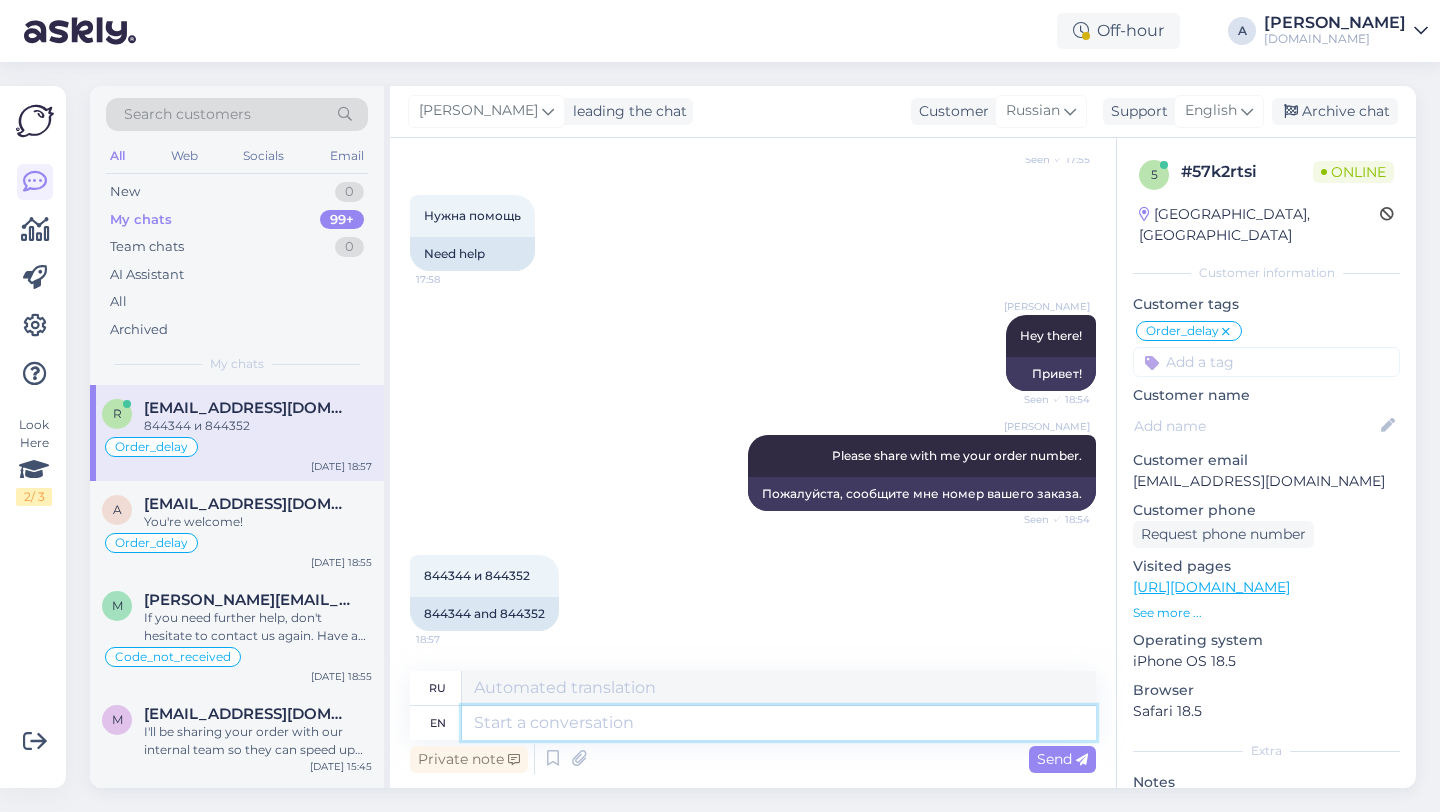 click at bounding box center (779, 723) 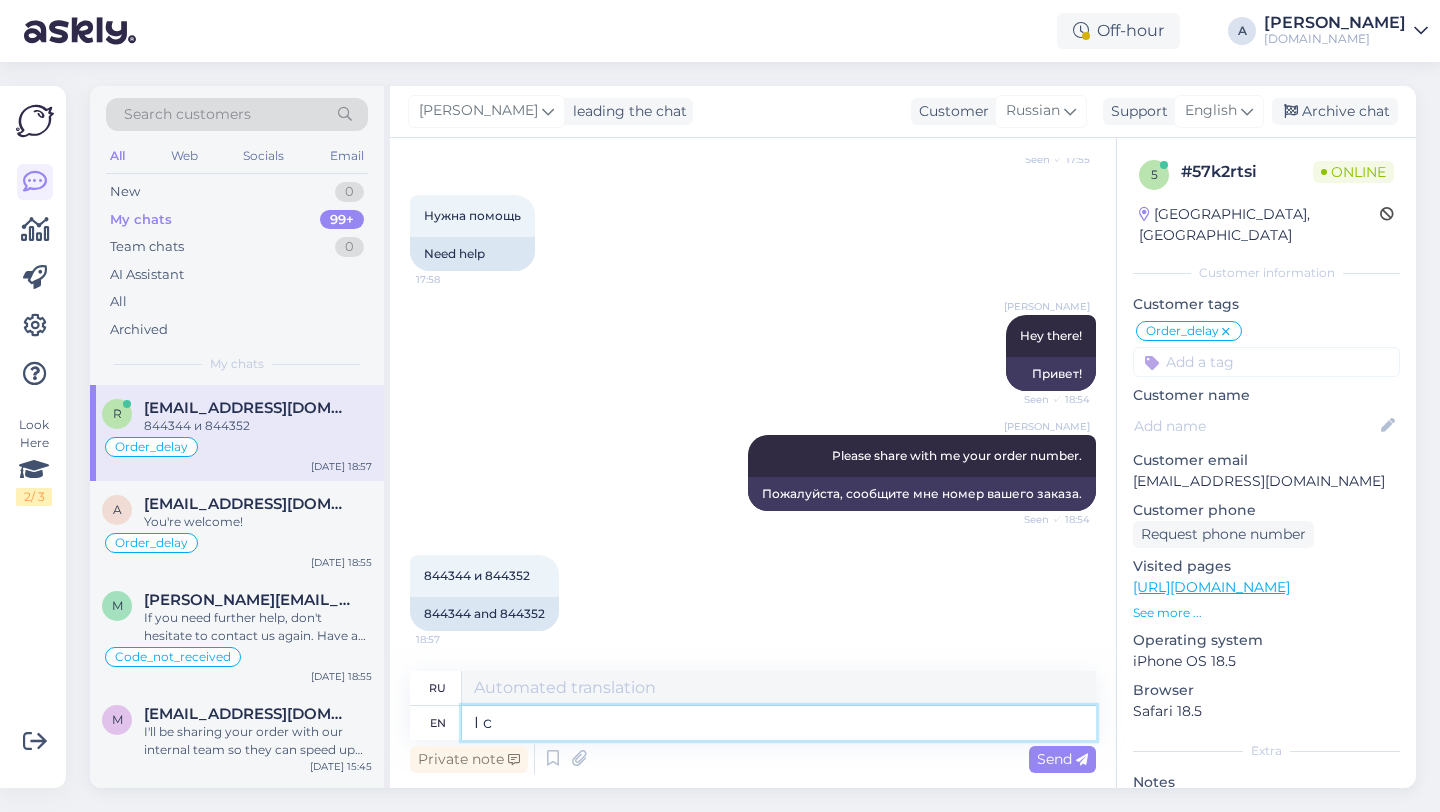type on "I cn" 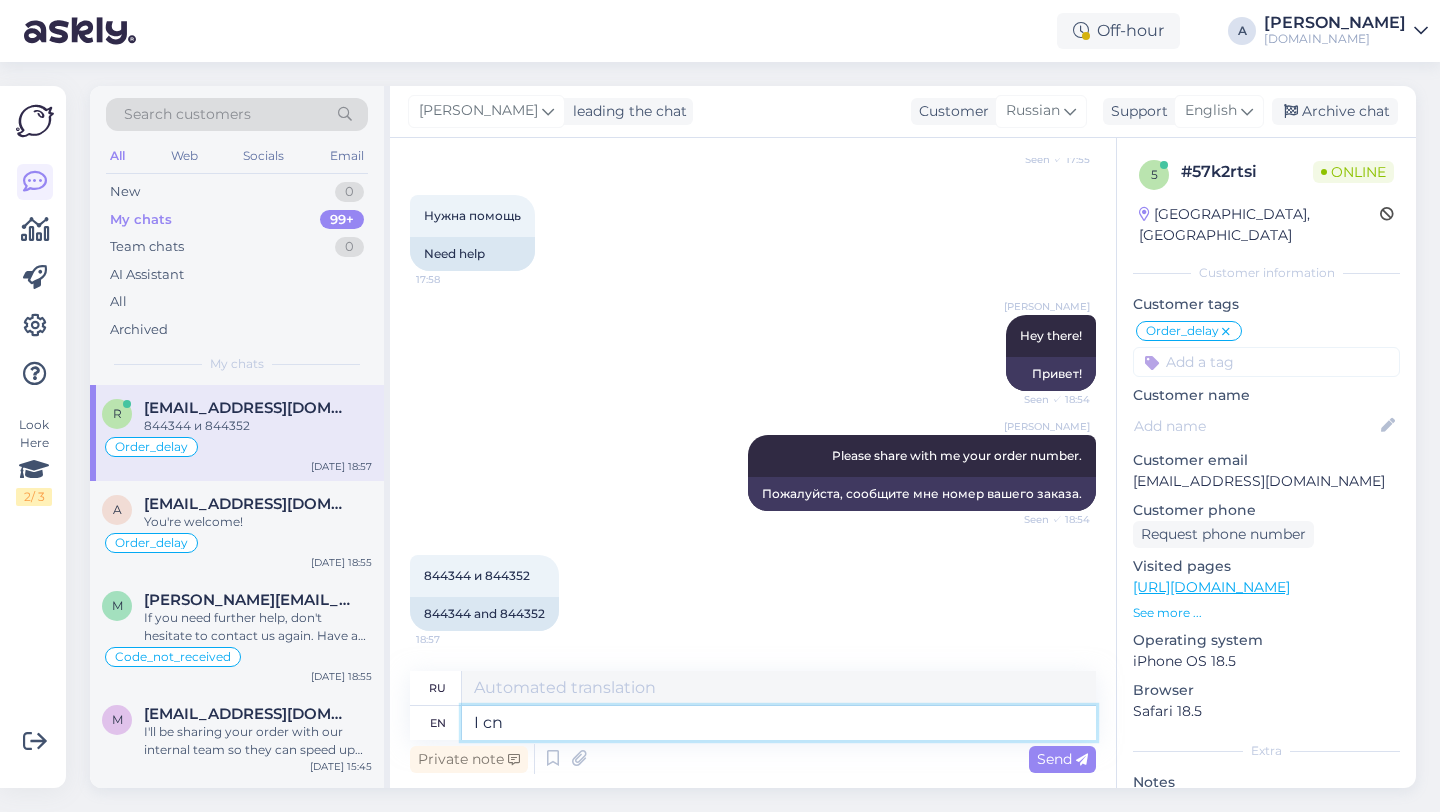 type on "я" 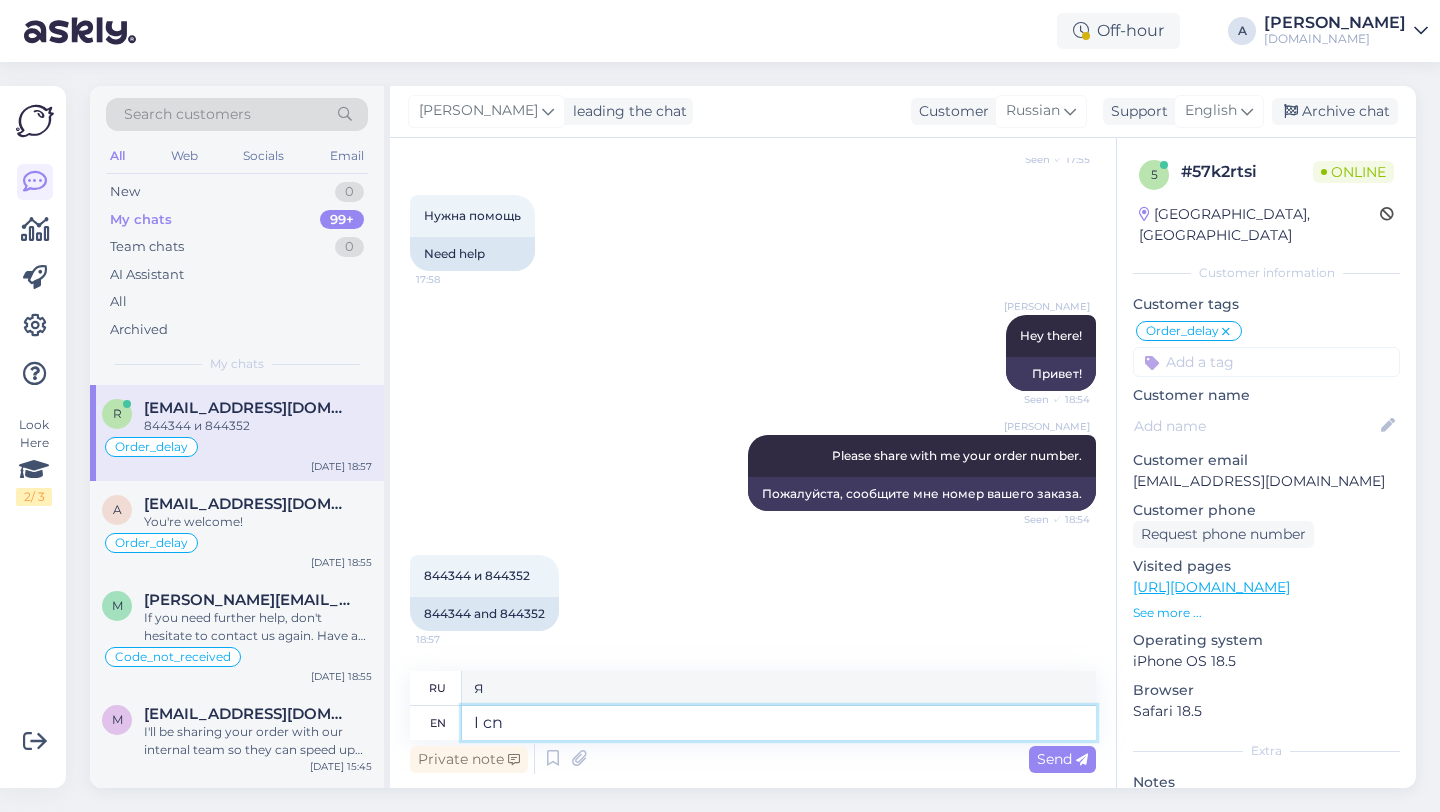 type on "I cn" 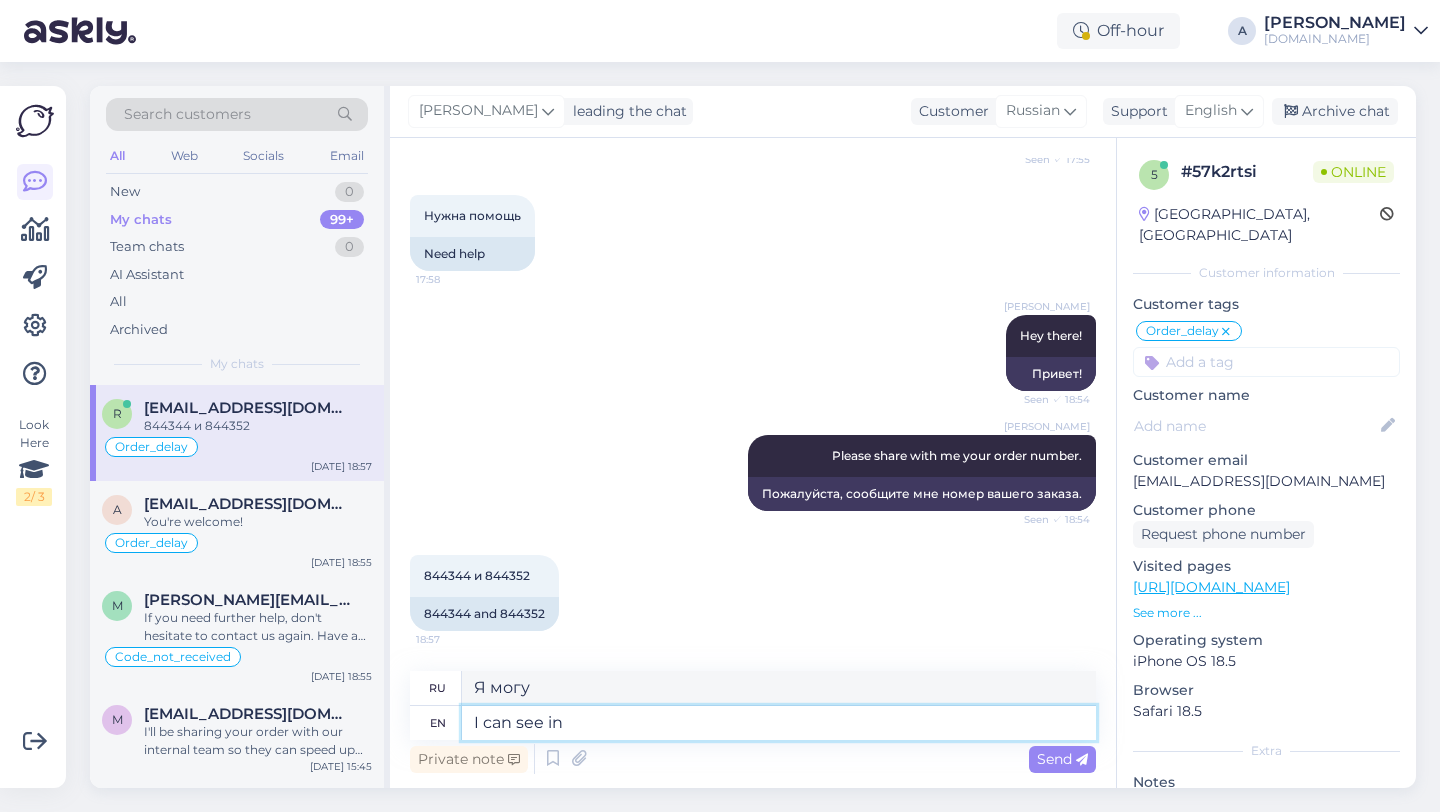 type on "I can see int" 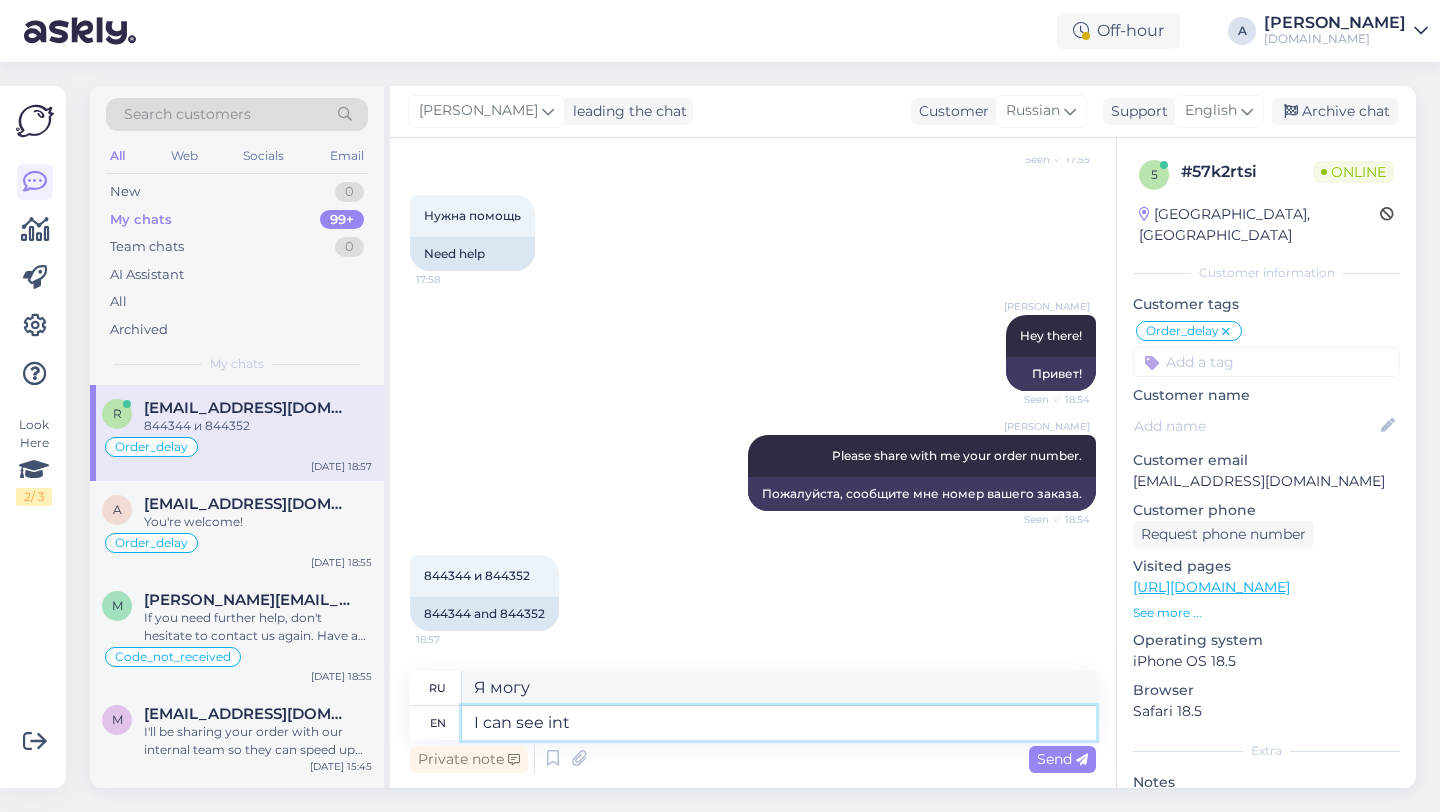 type on "я вижу" 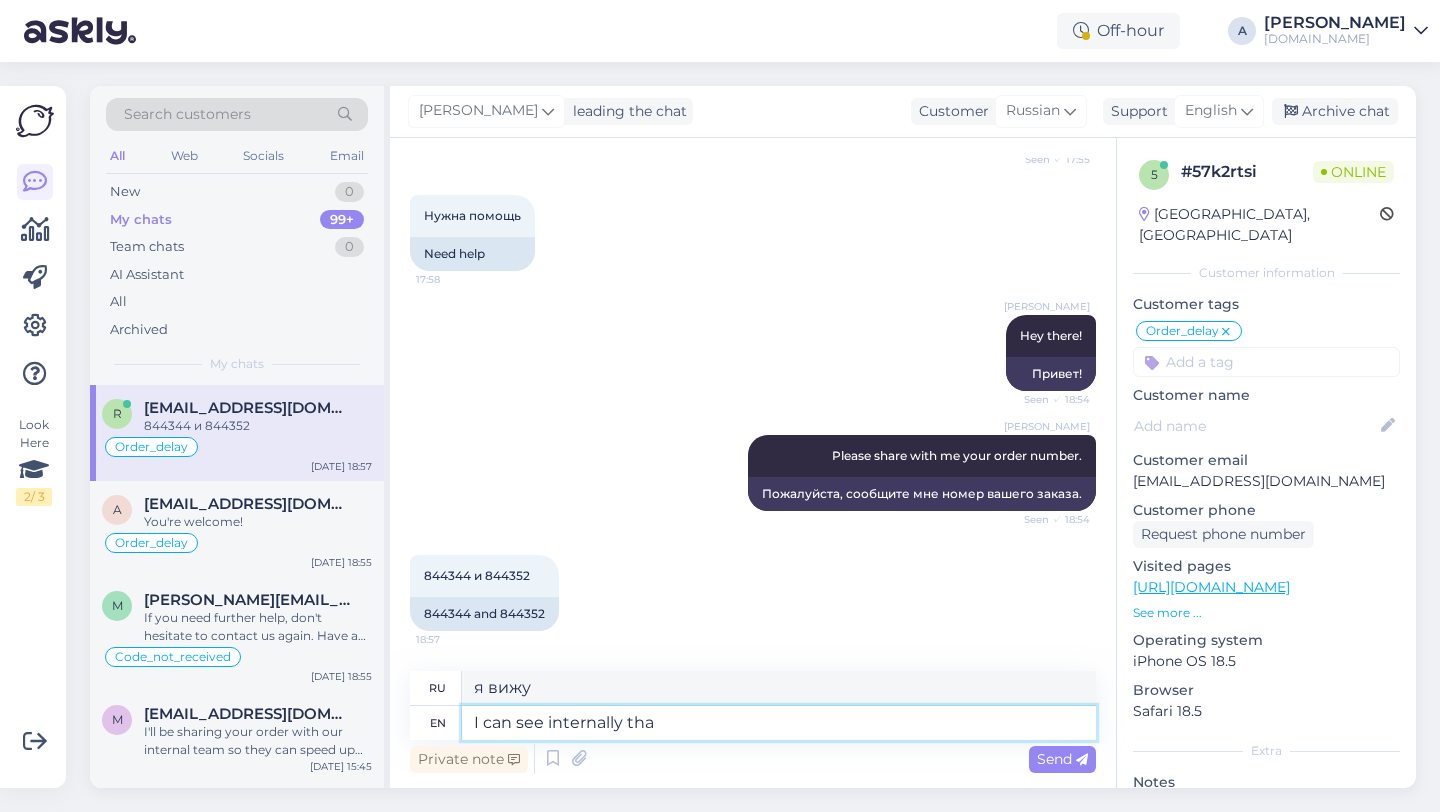 type on "I can see internally that" 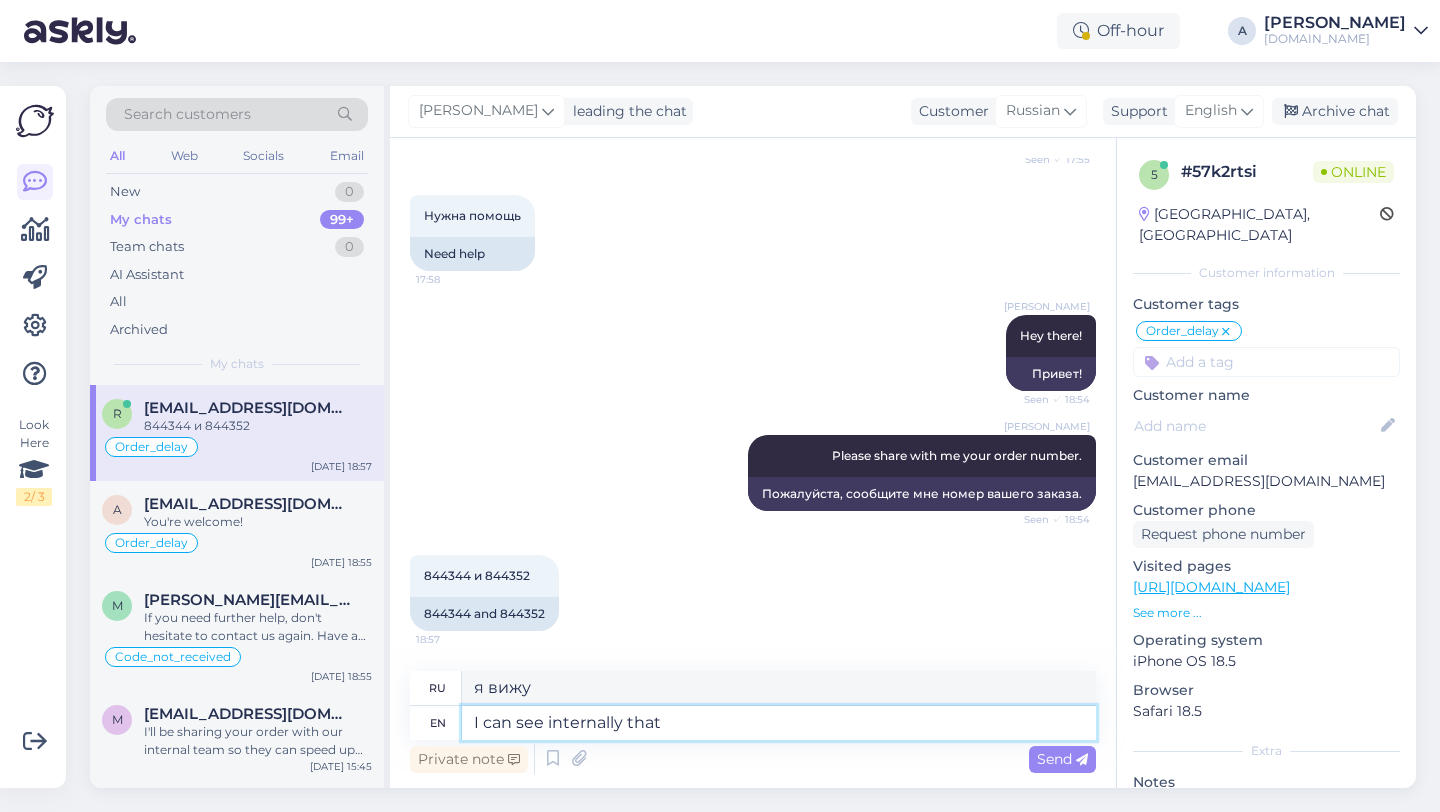 type on "Я вижу внутренне" 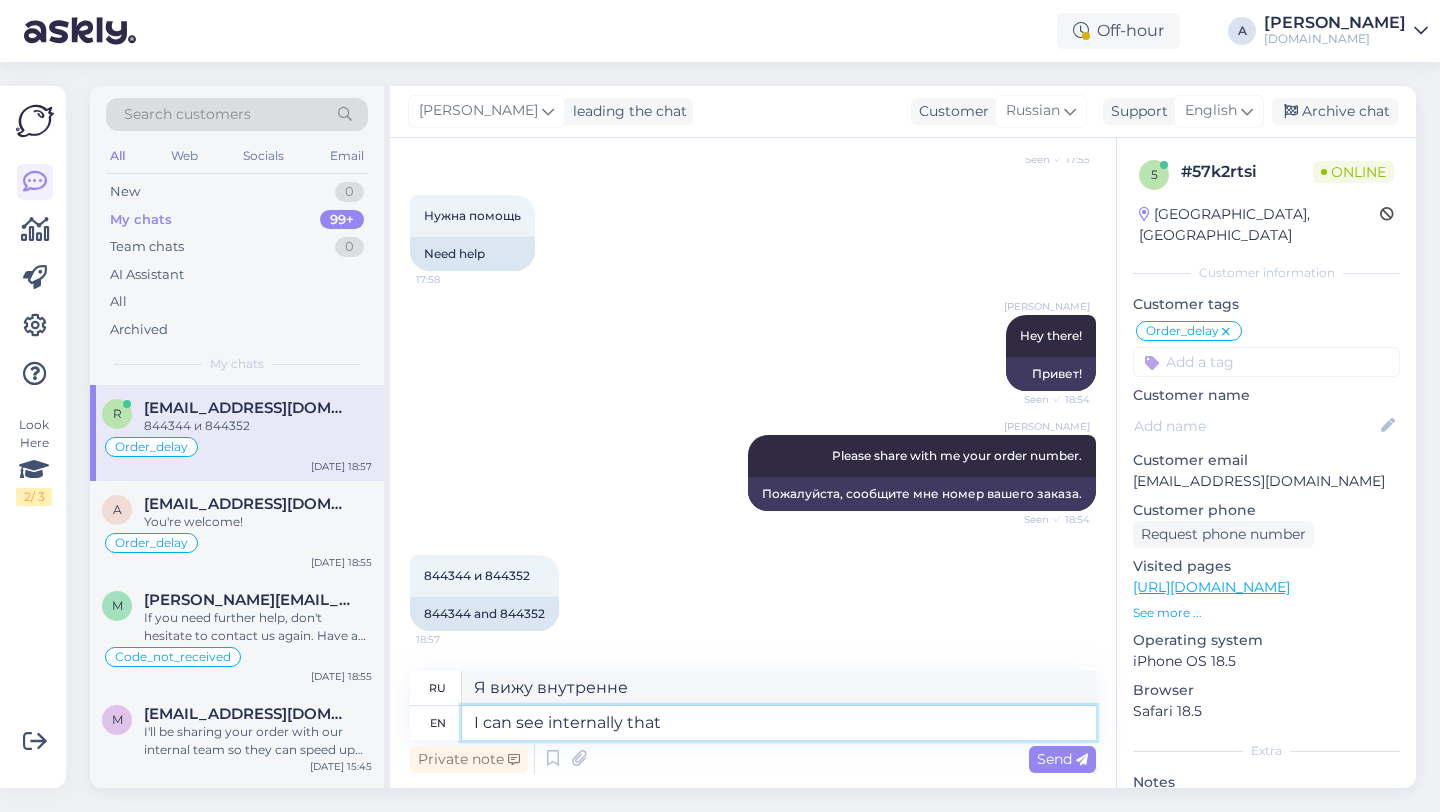 type on "I can see internally that o" 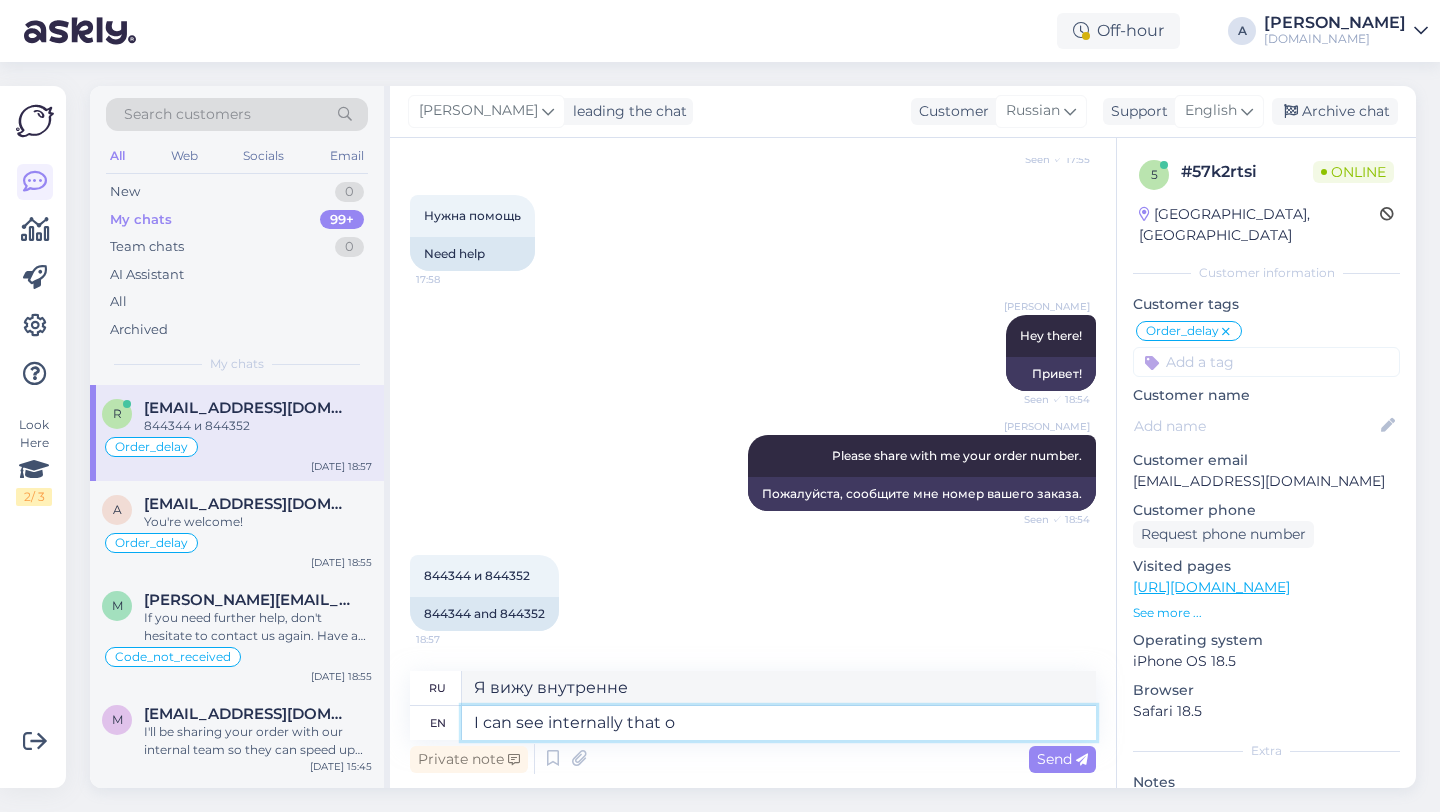 type on "Я вижу внутренне, что" 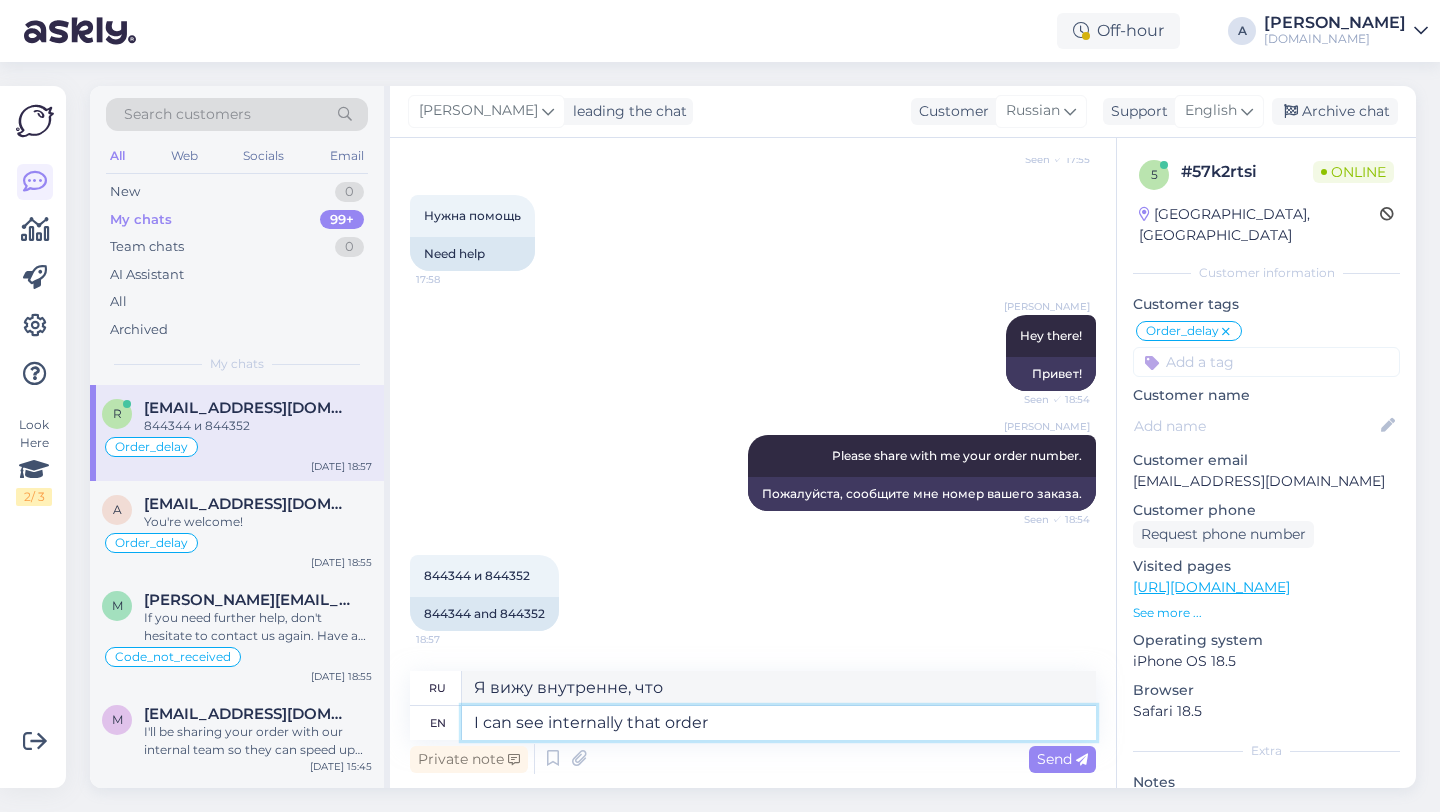 type on "I can see internally that order" 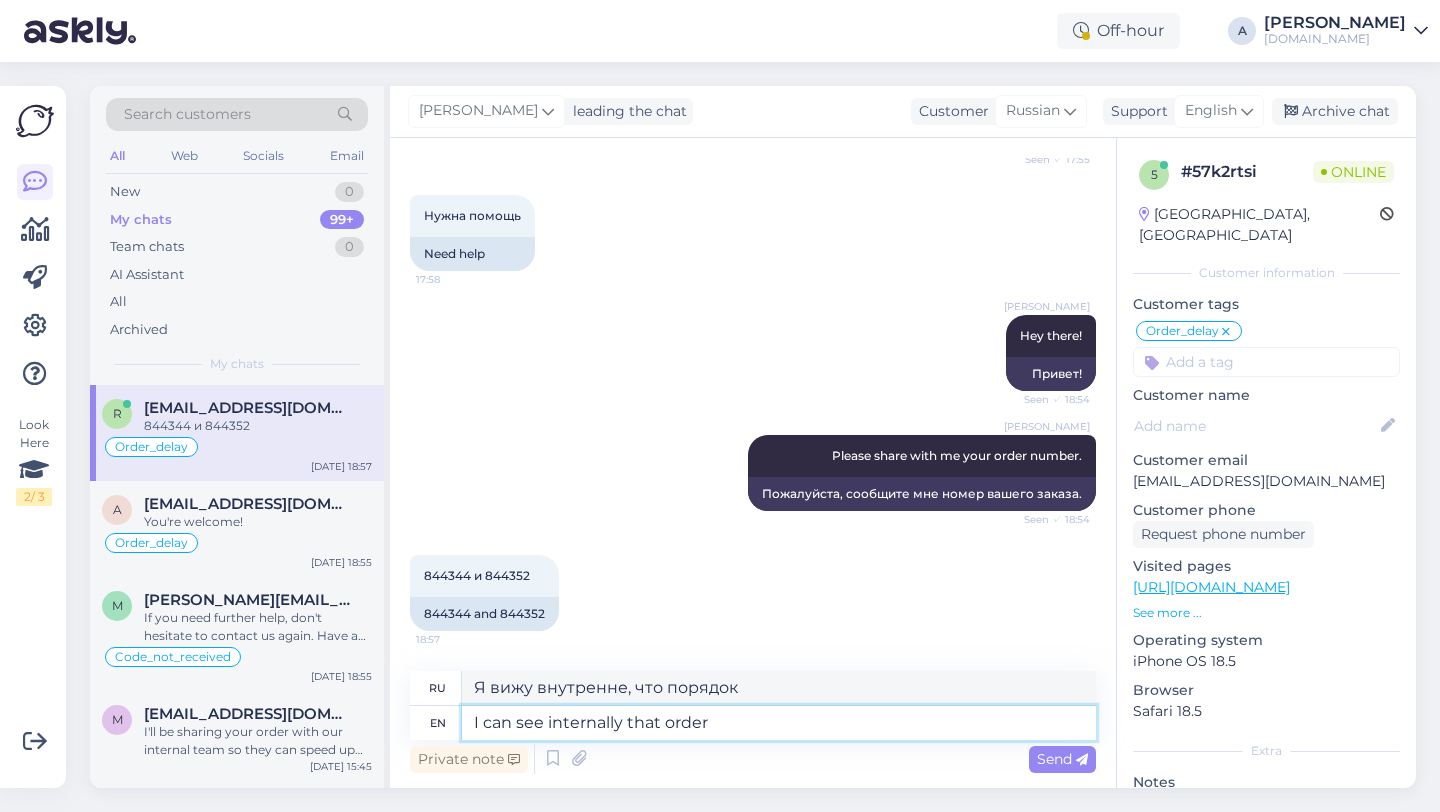 paste on "844344" 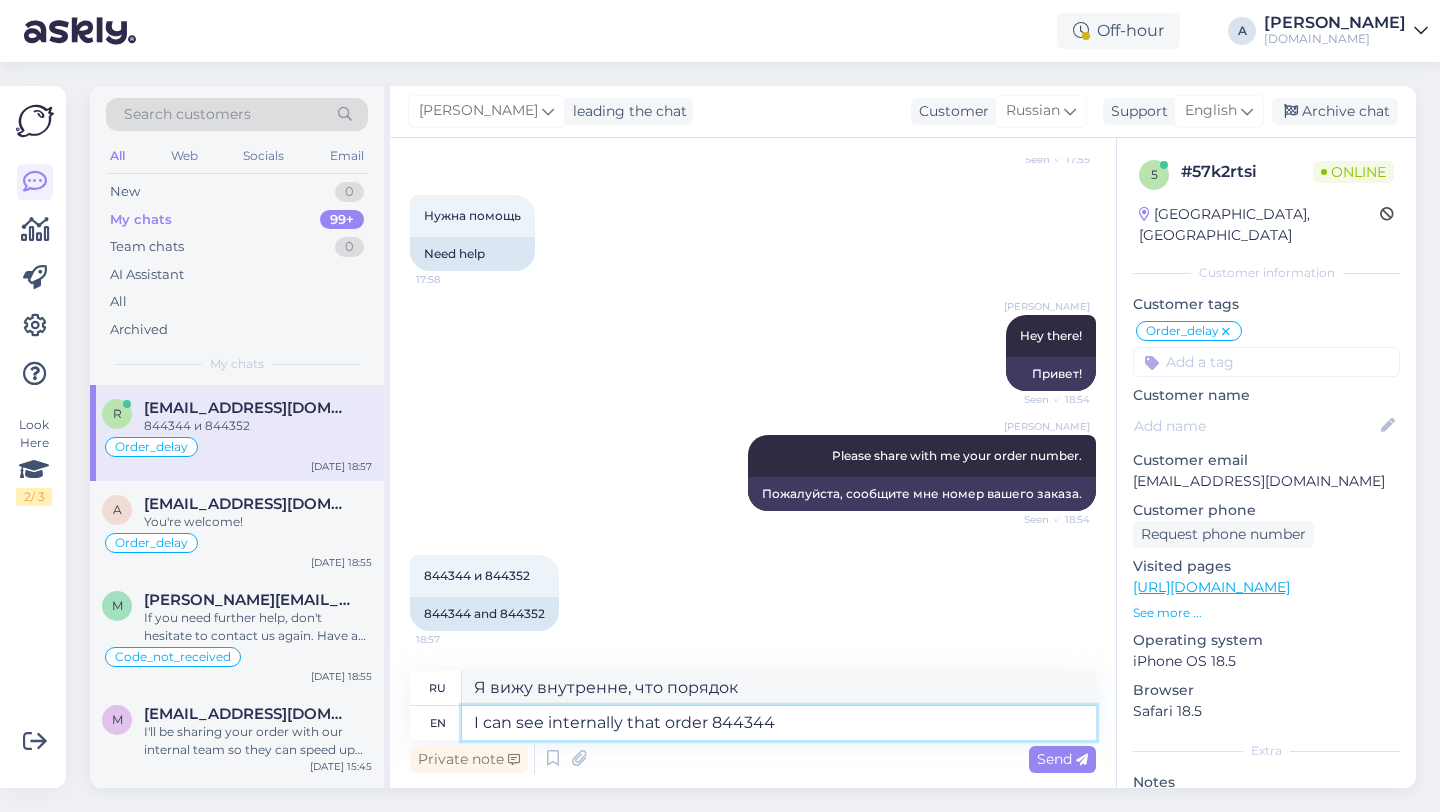type on "I can see internally that order 844344" 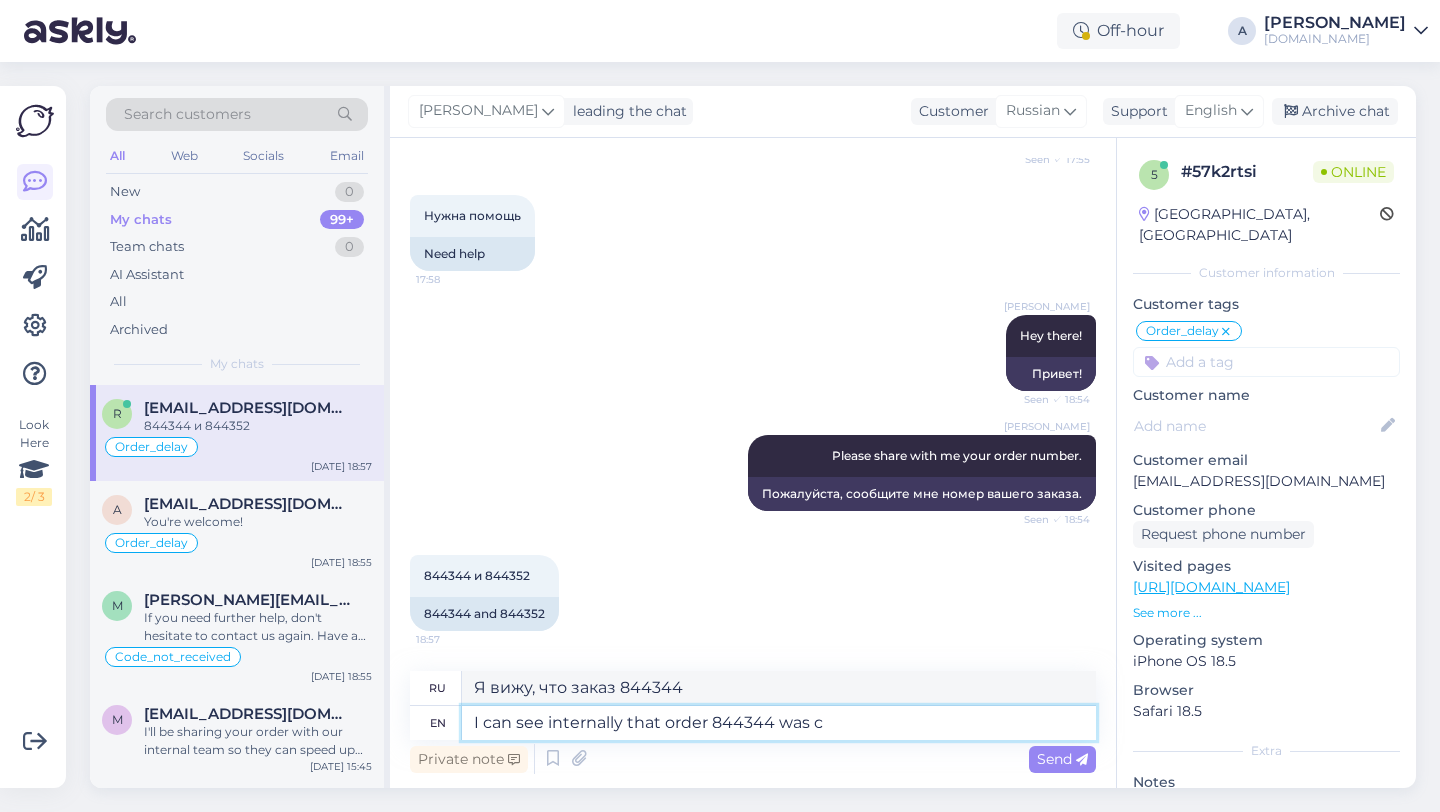 type on "I can see internally that order 844344 was co" 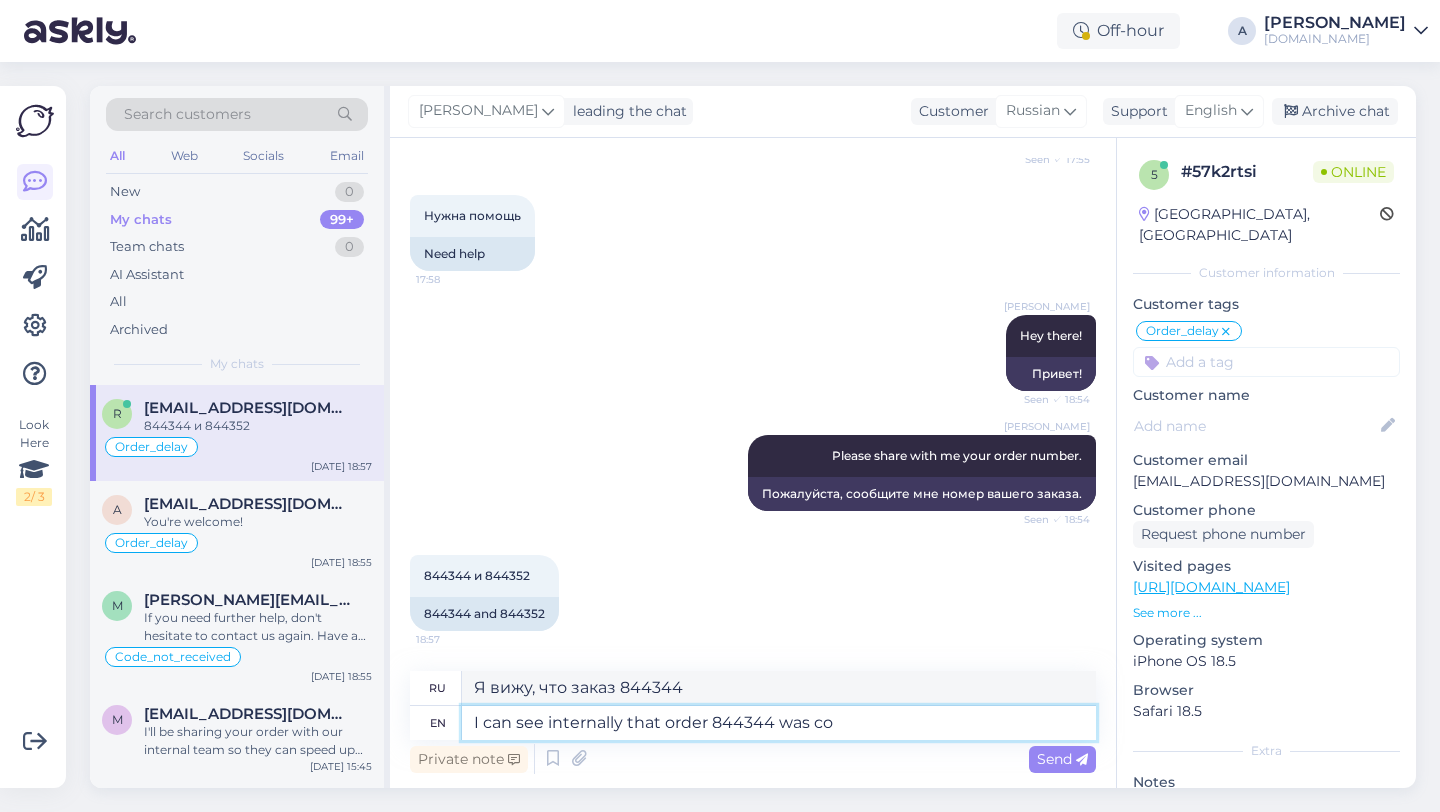 type on "Я вижу, что заказ 844344 был" 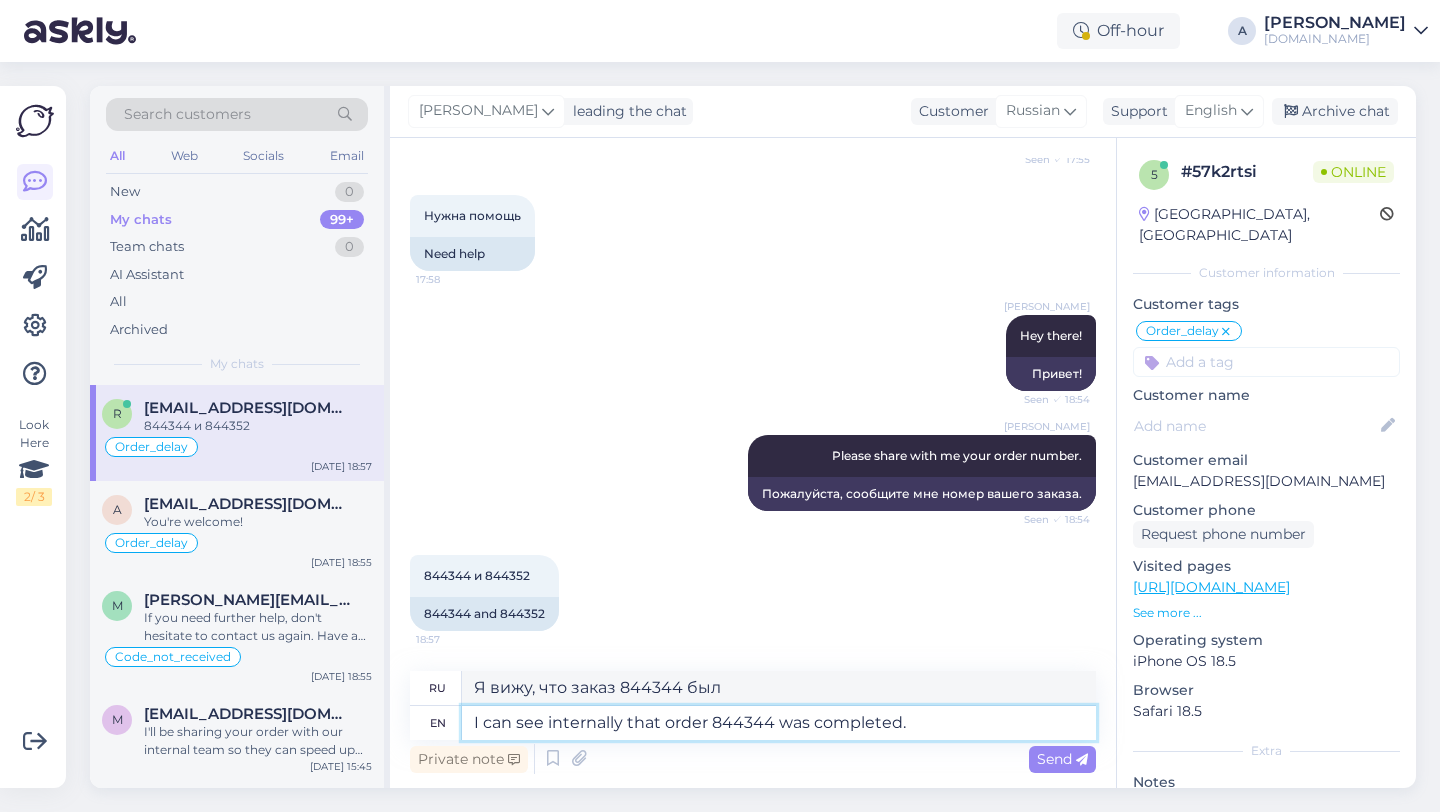 type on "I can see internally that order 844344 was completed." 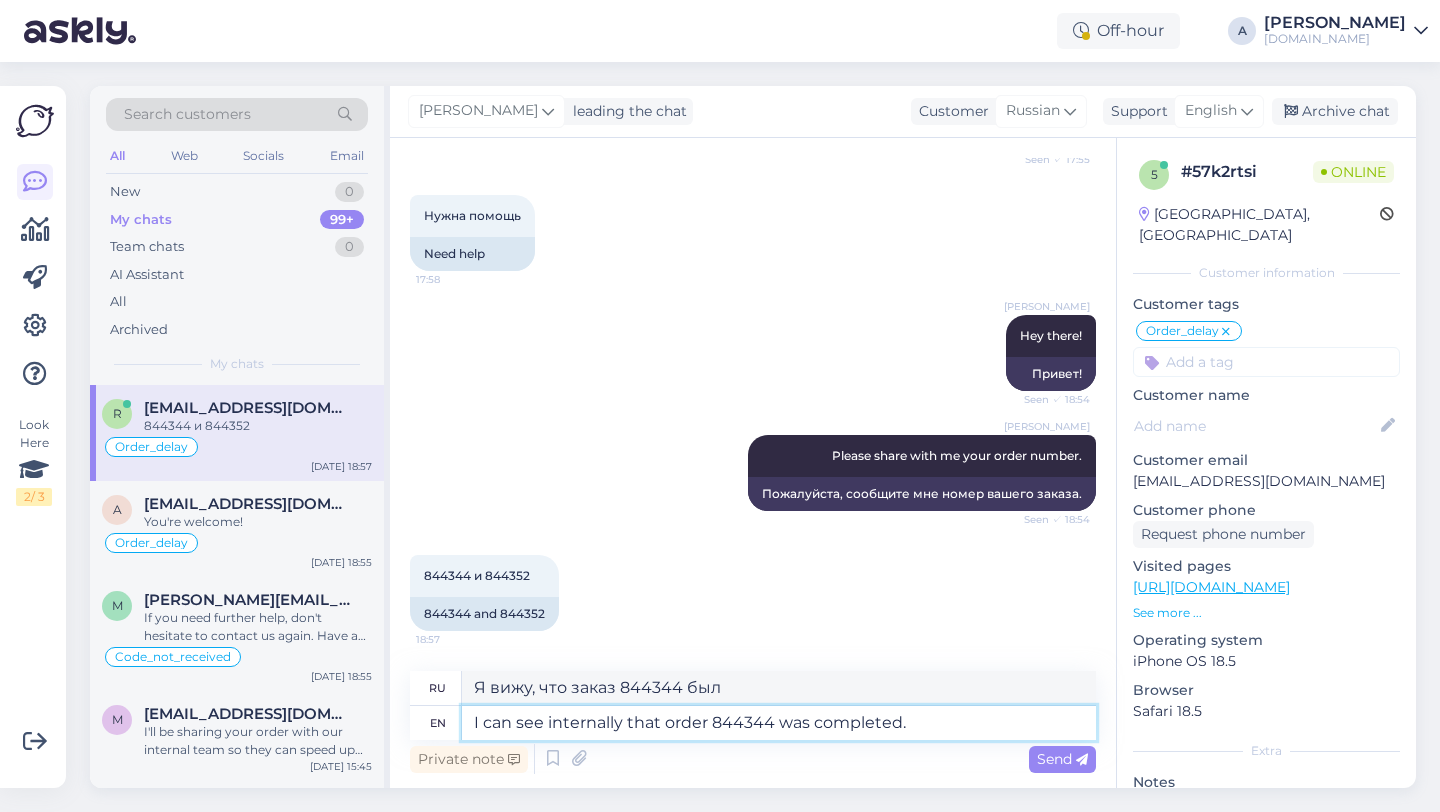 type on "Я вижу, что заказ 844344 выполнен." 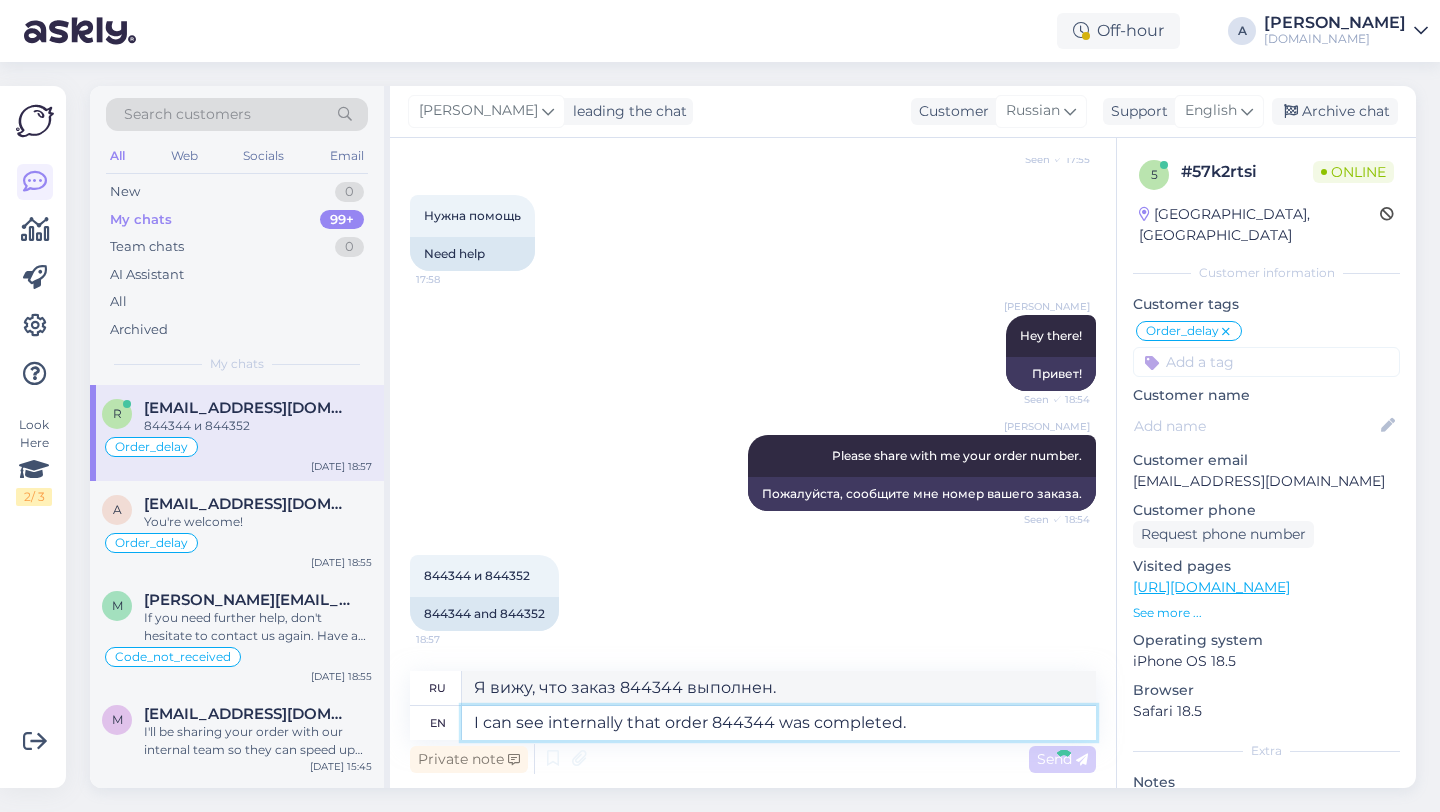 type 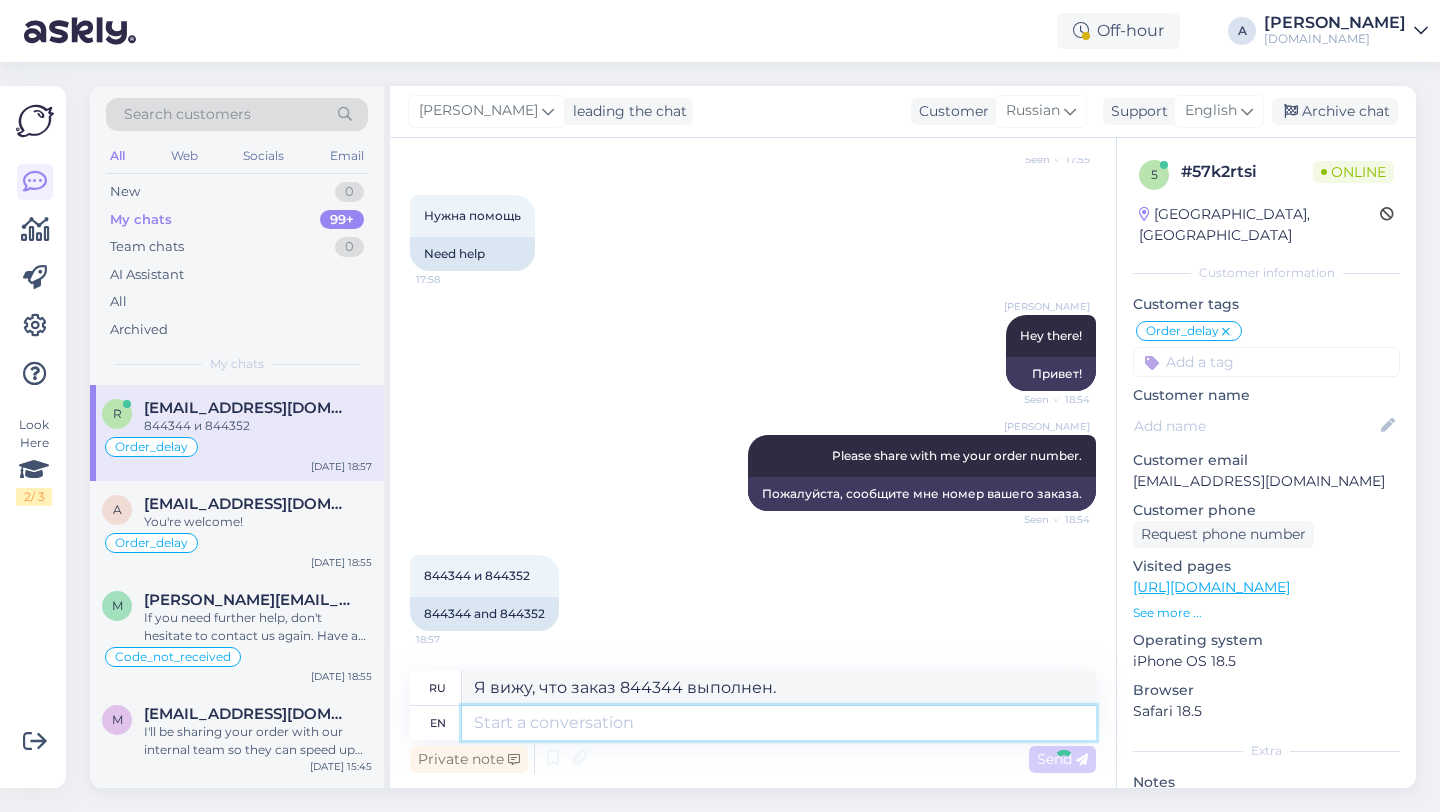 type 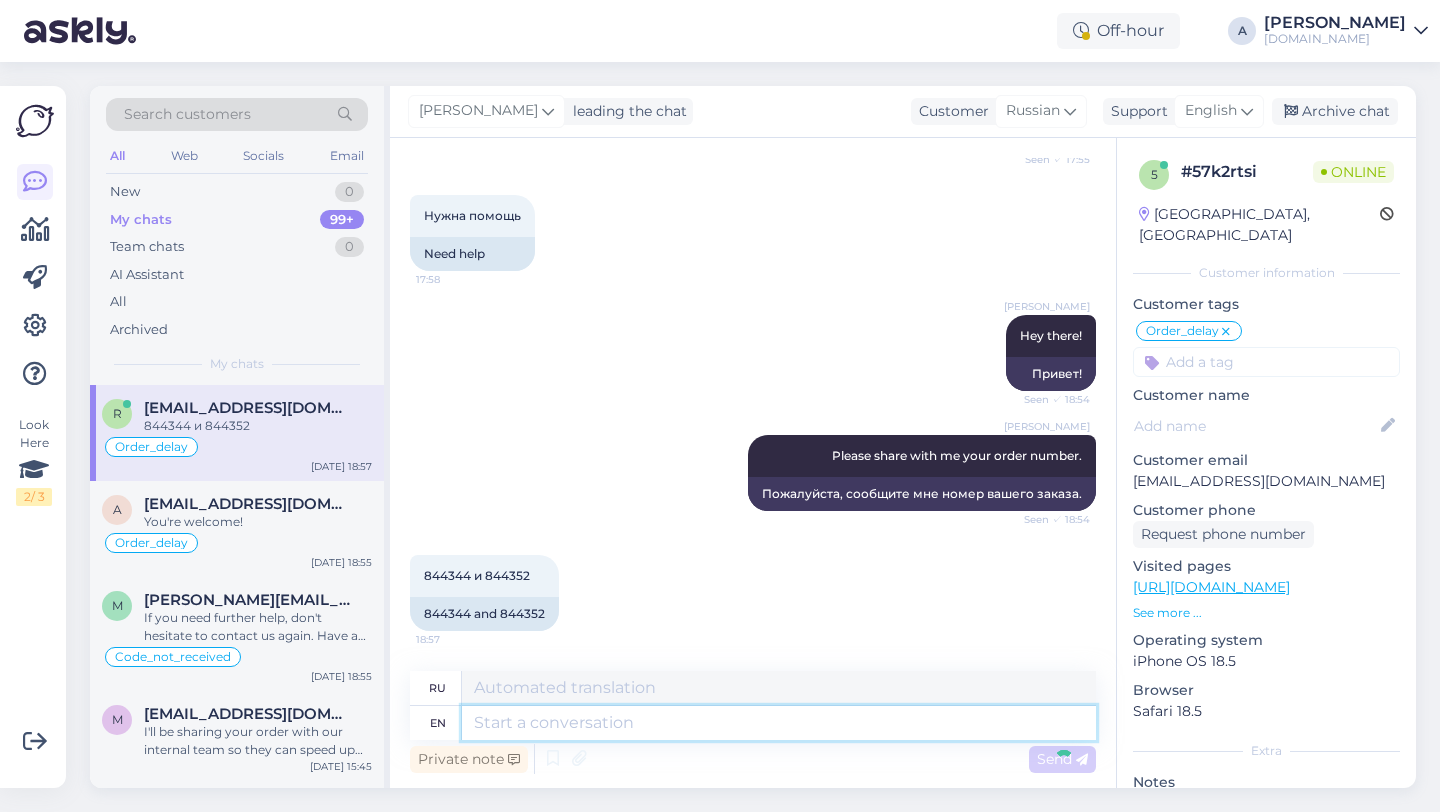 scroll, scrollTop: 1971, scrollLeft: 0, axis: vertical 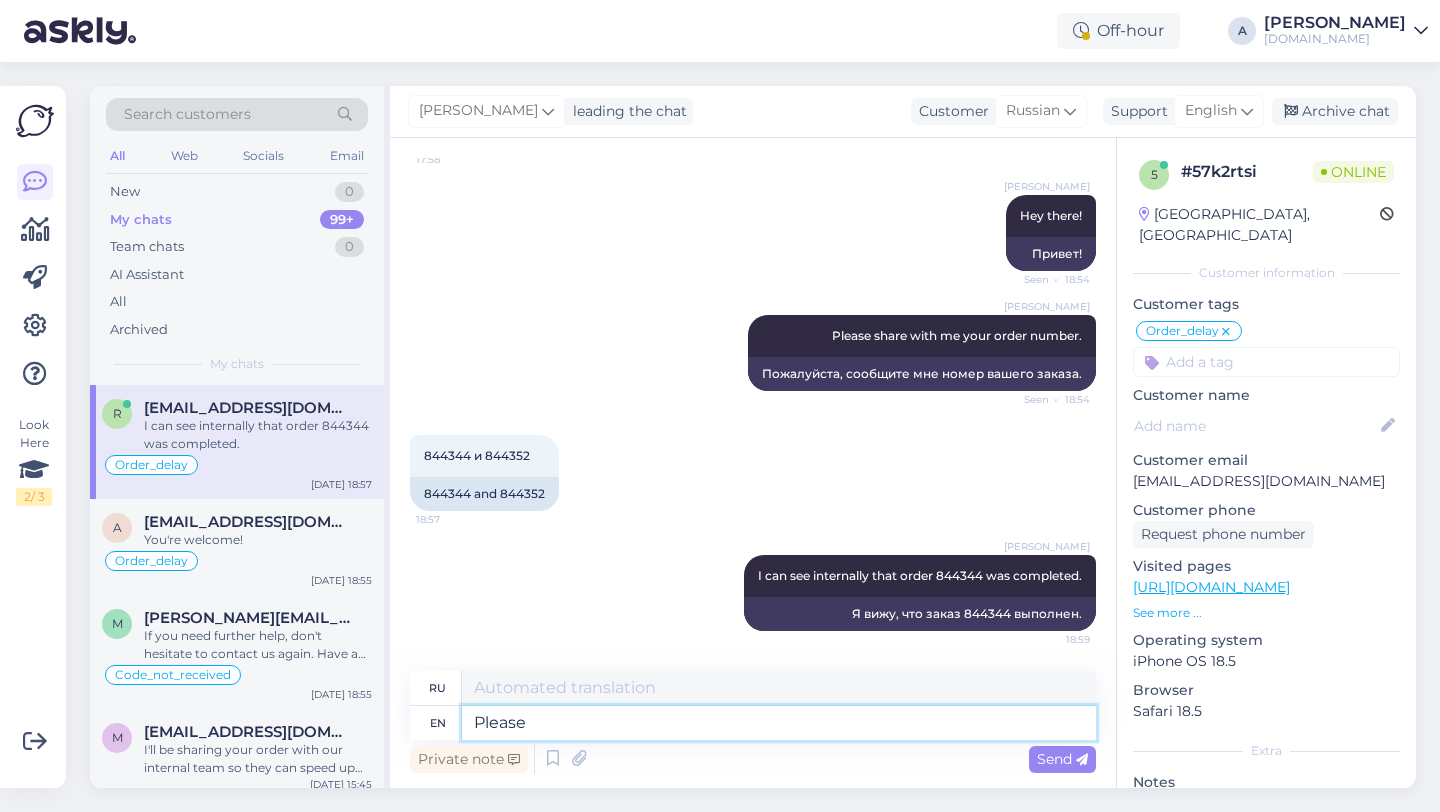 type on "Please c" 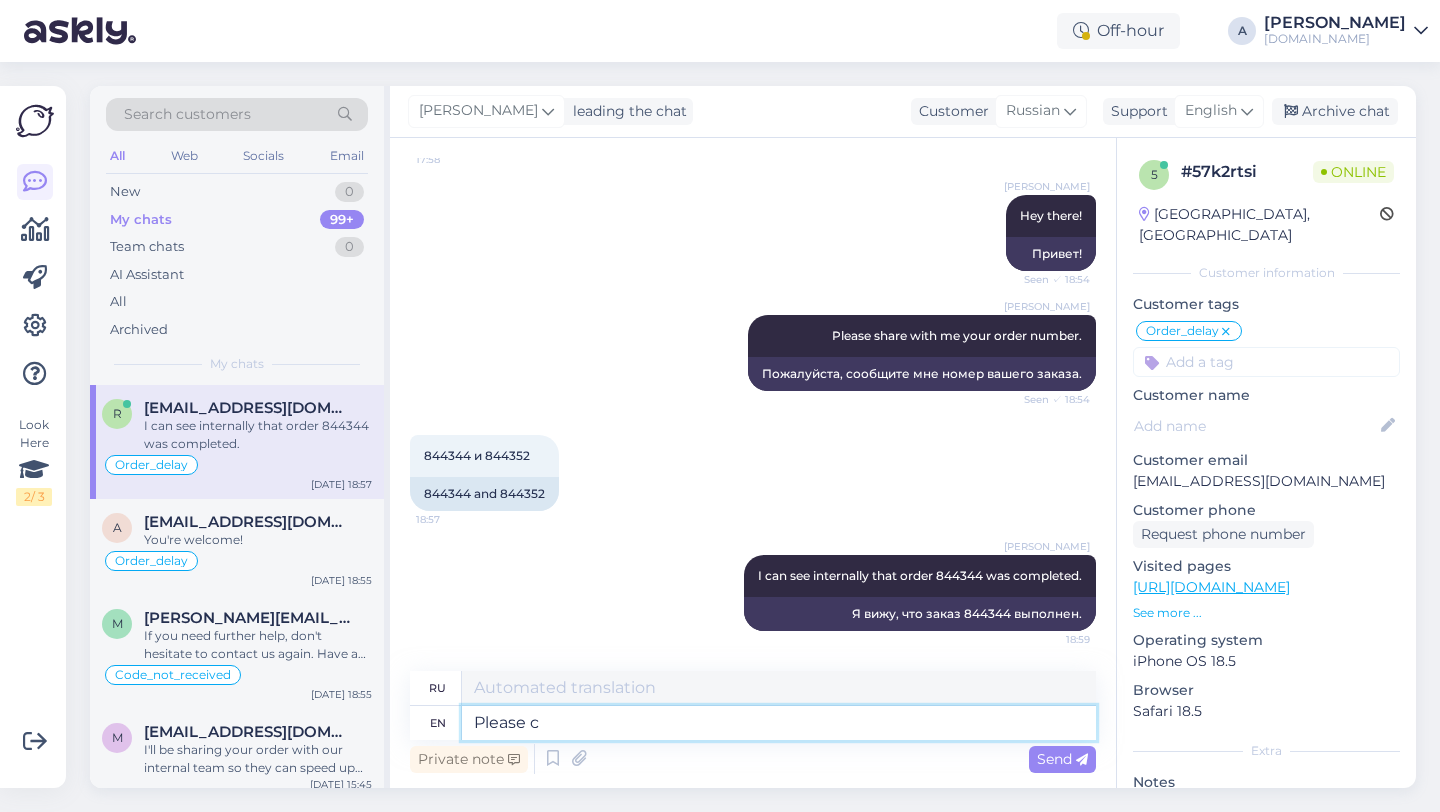 type on "Пожалуйста" 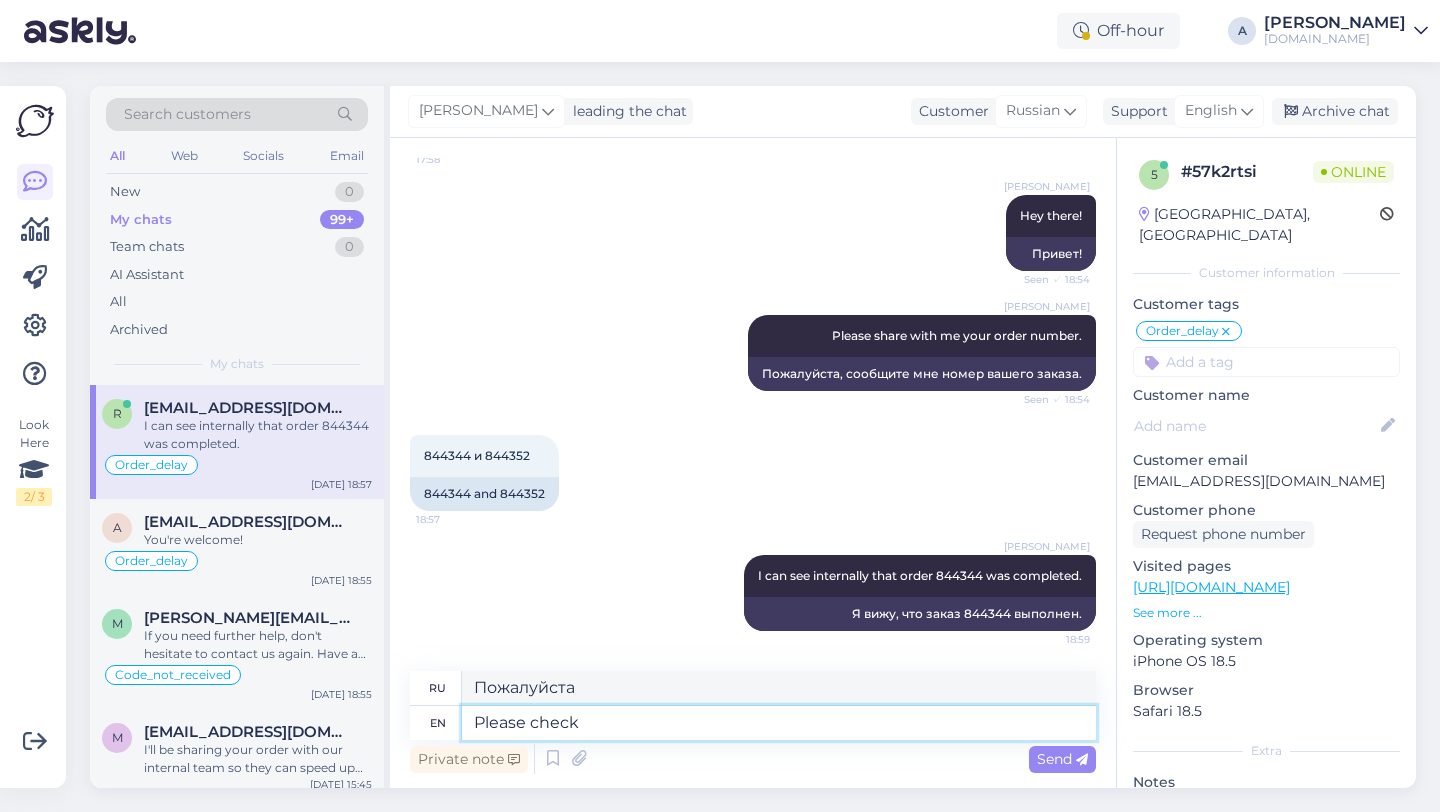 type on "Please check" 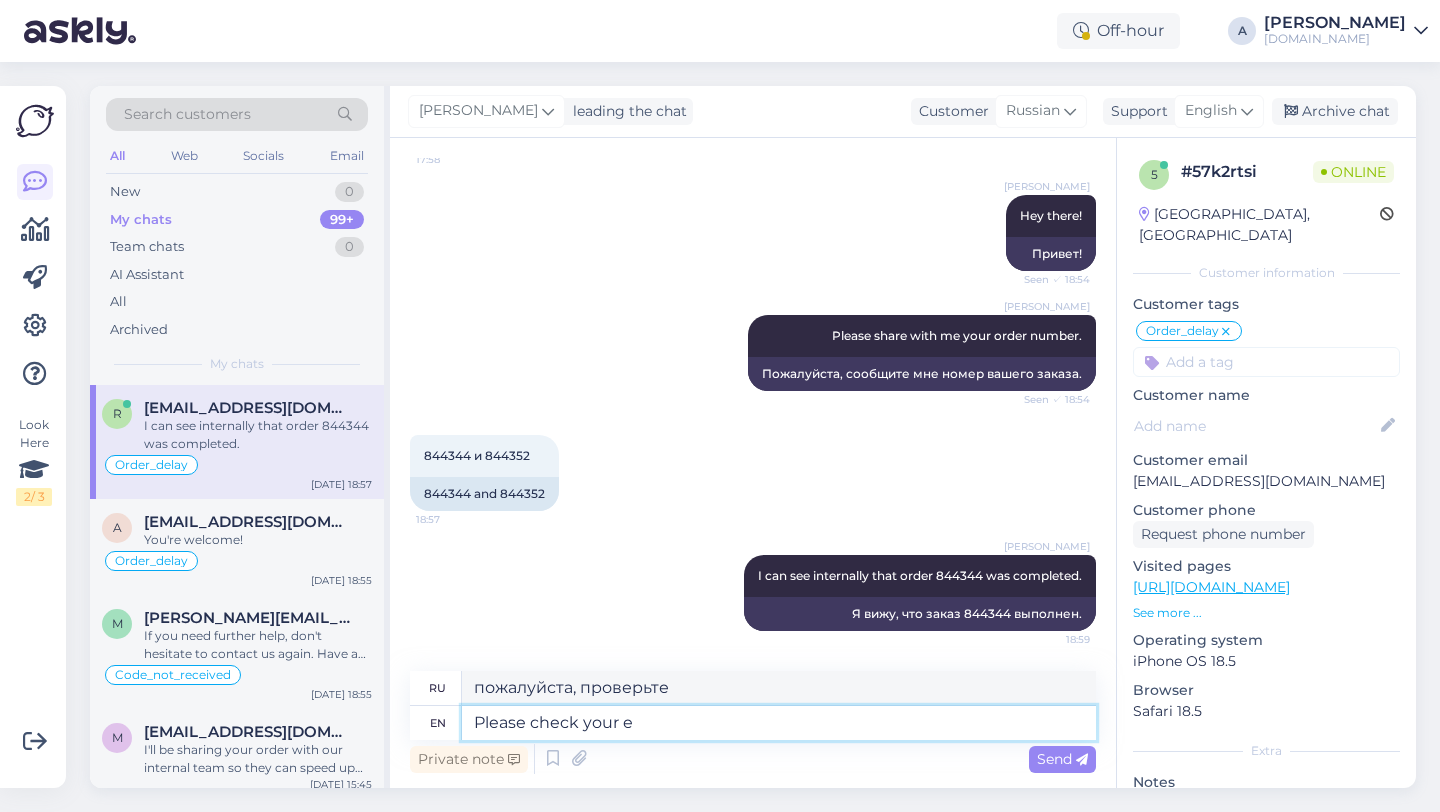 type on "Please check your em" 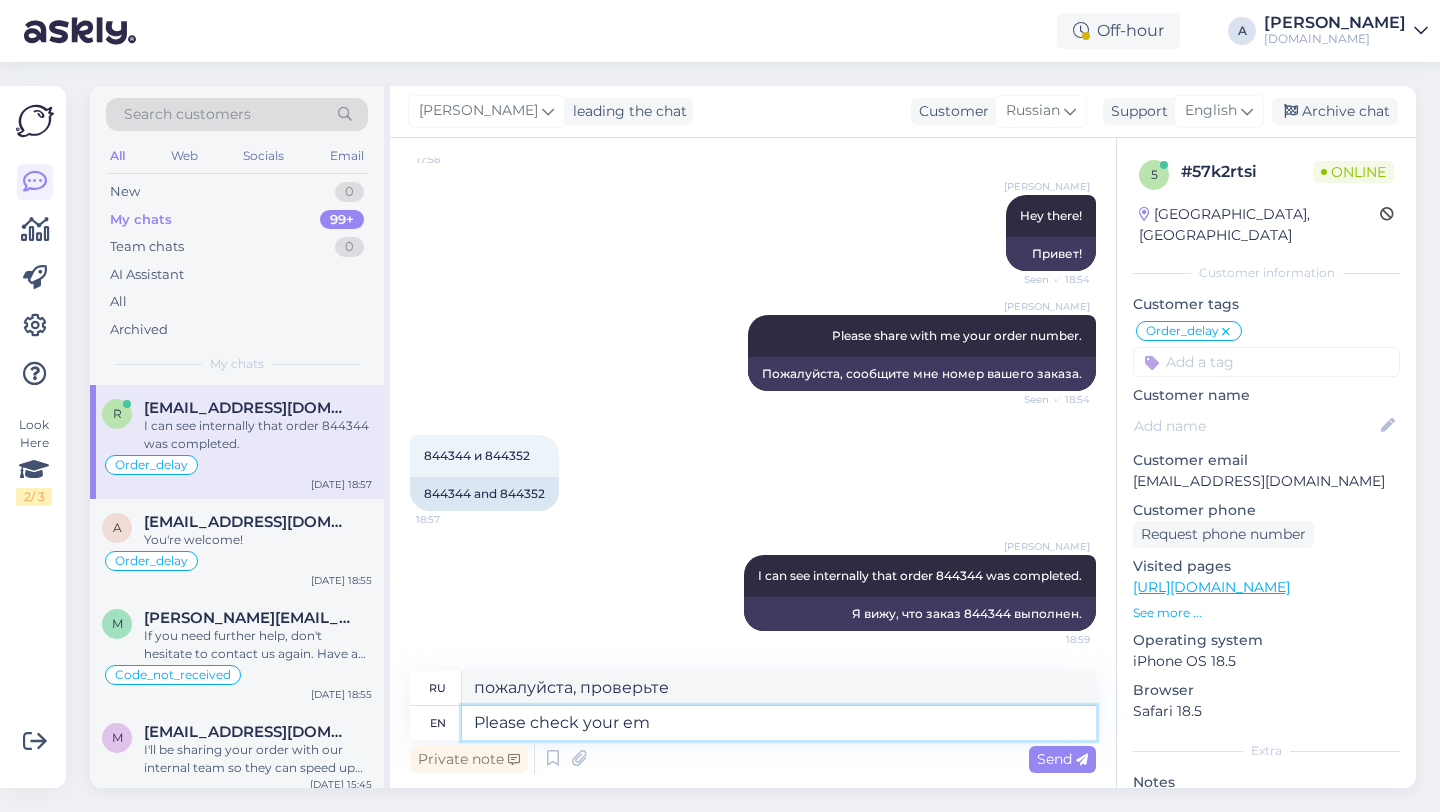type on "Пожалуйста, проверьте ваш" 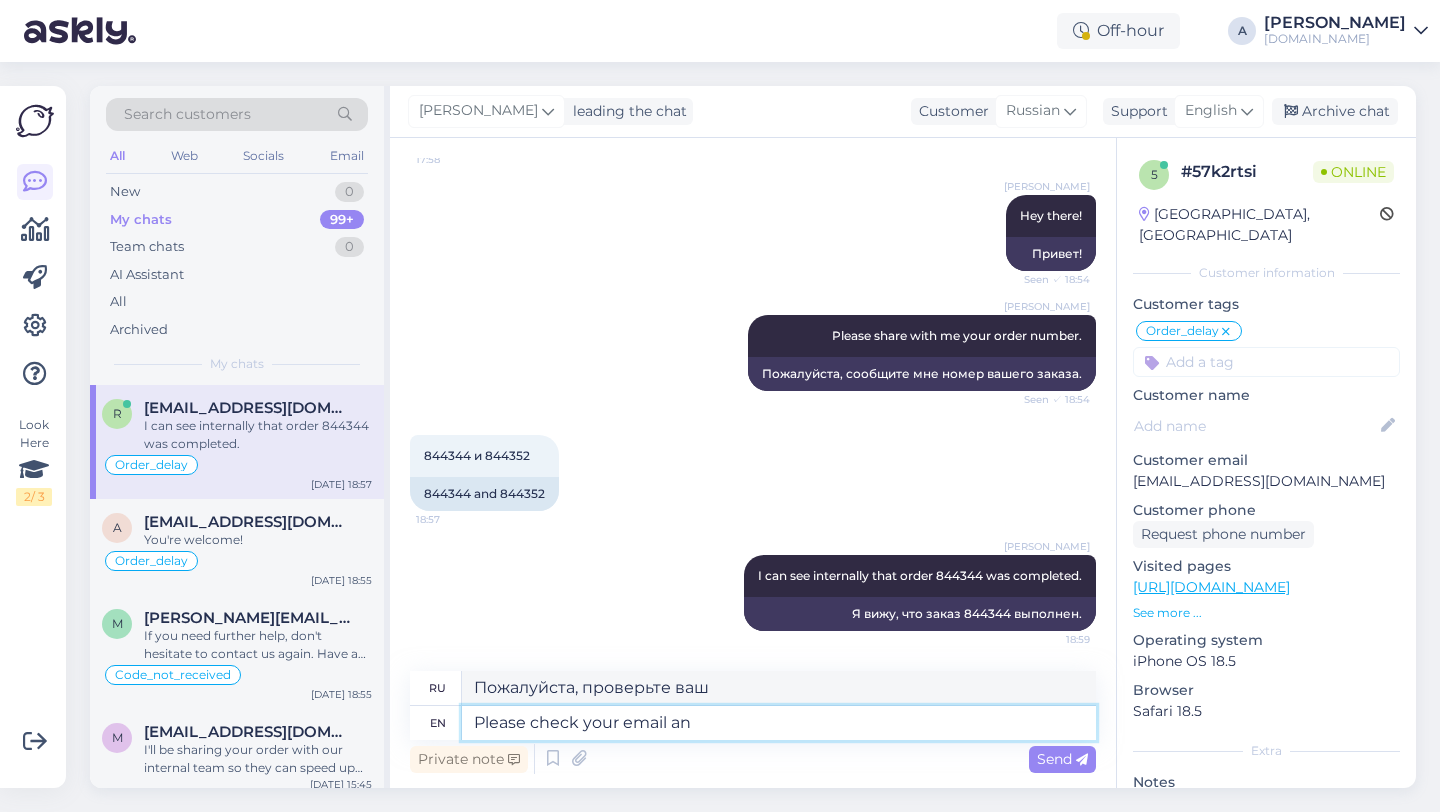 type on "Please check your email and" 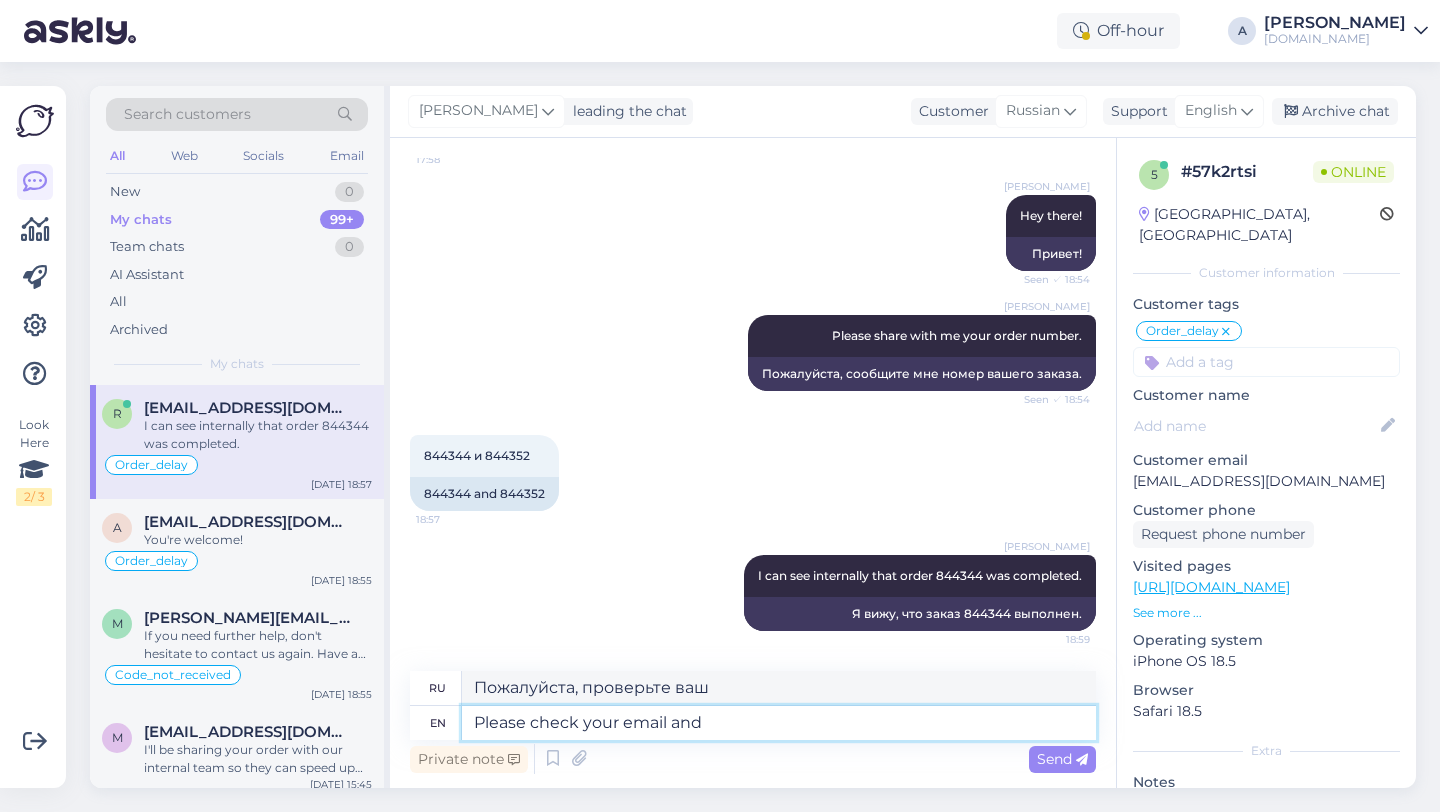 type on "Пожалуйста, проверьте свою электронную почту." 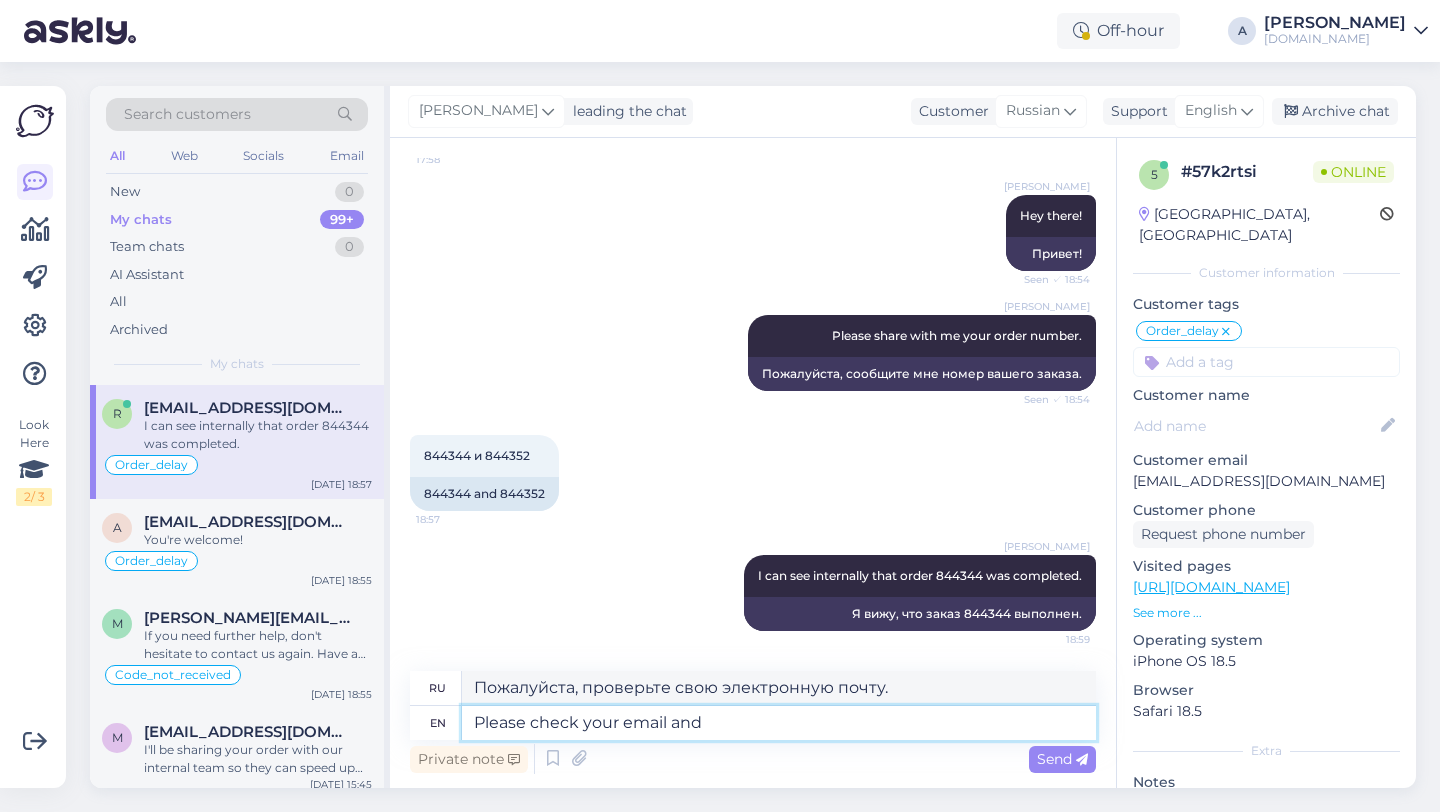type on "Please check your email and" 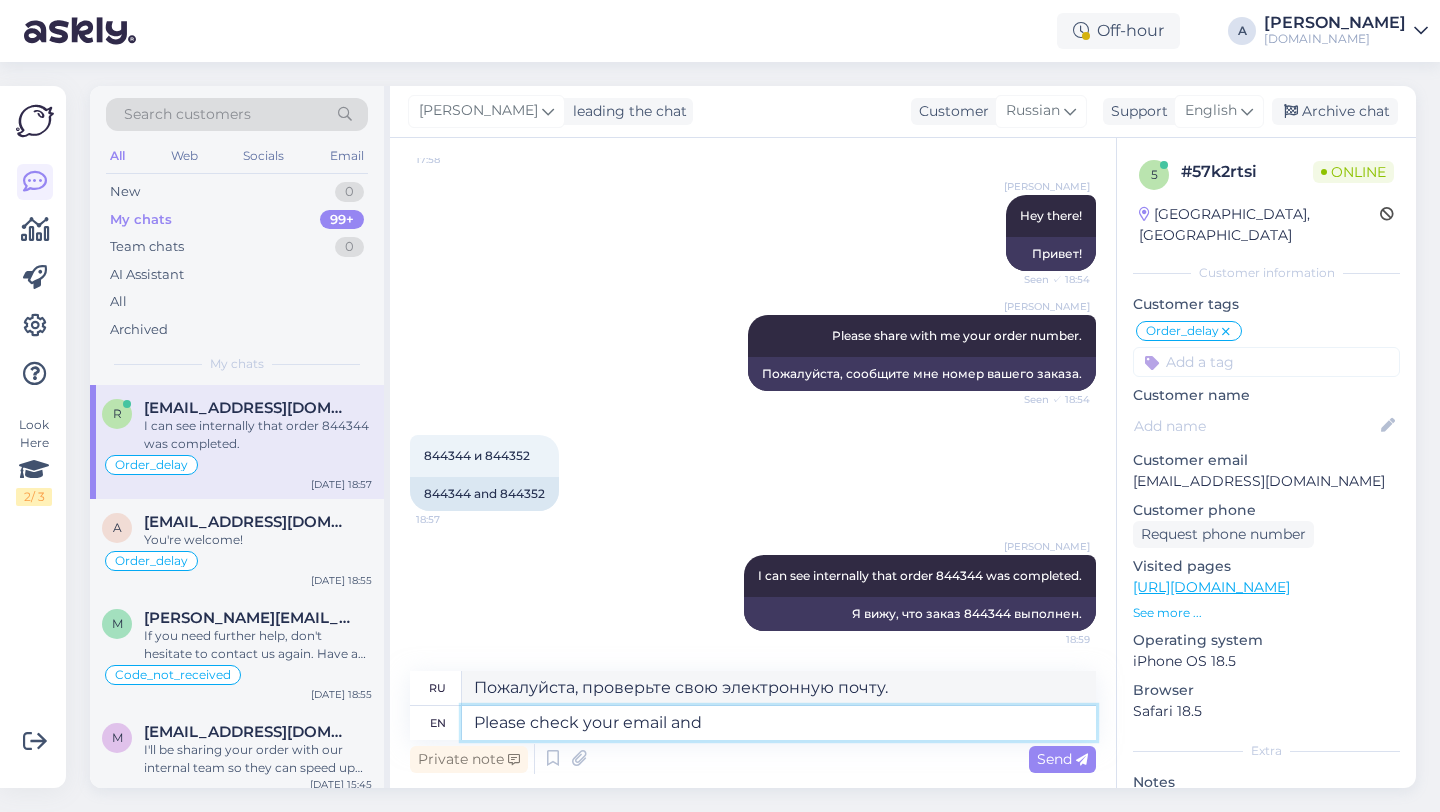 type on "Пожалуйста, проверьте свою электронную почту и" 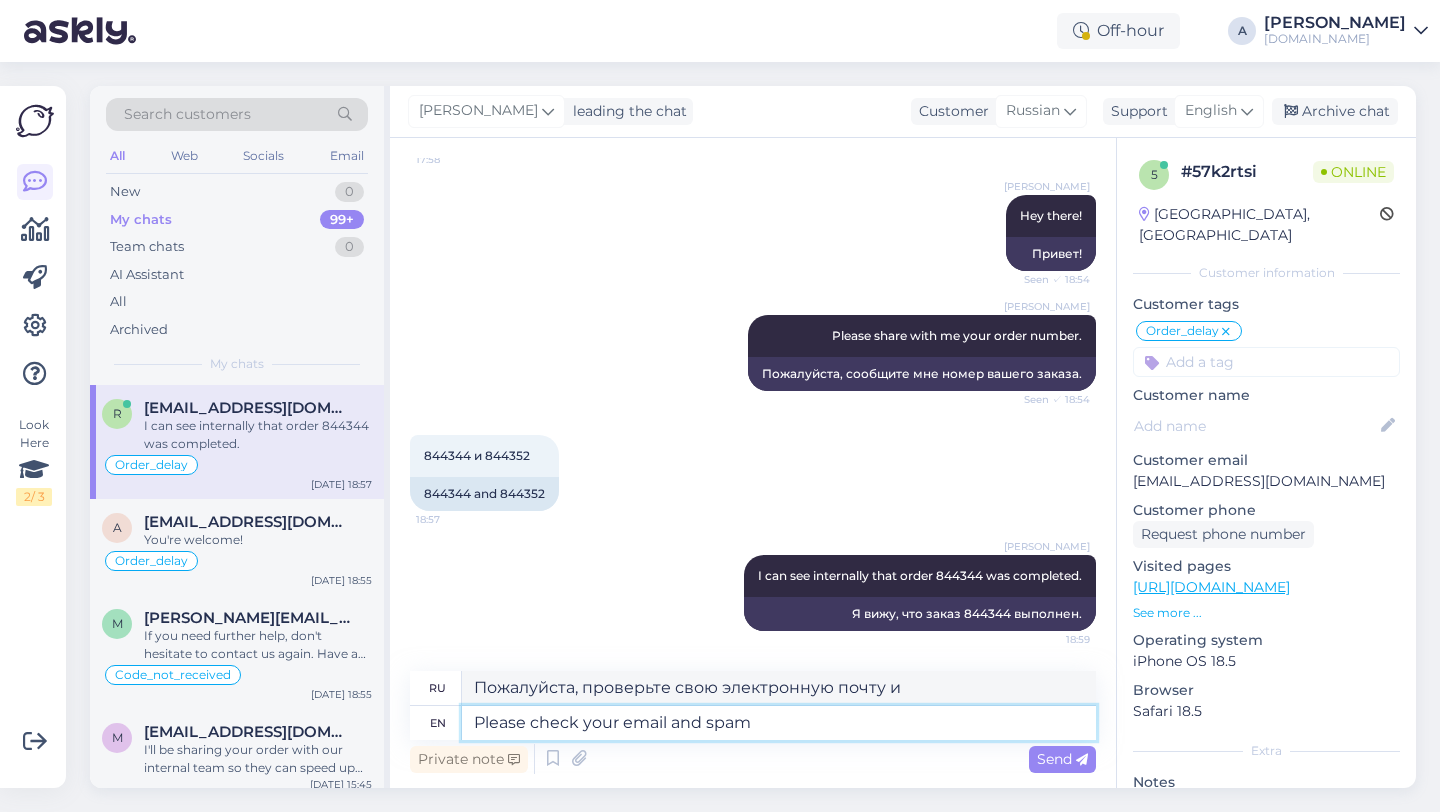 type on "Please check your email and spam" 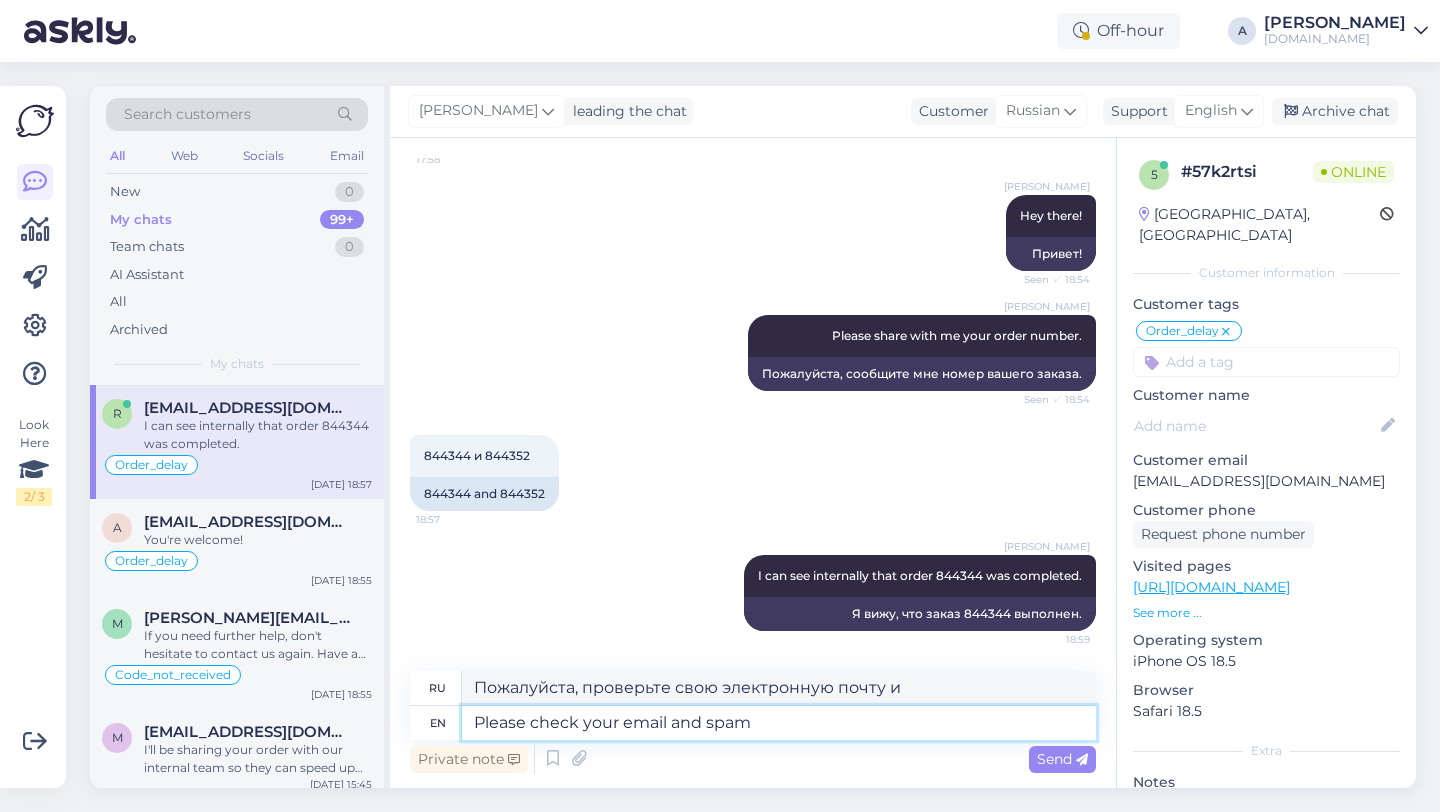 type on "Пожалуйста, проверьте свою электронную почту и спам." 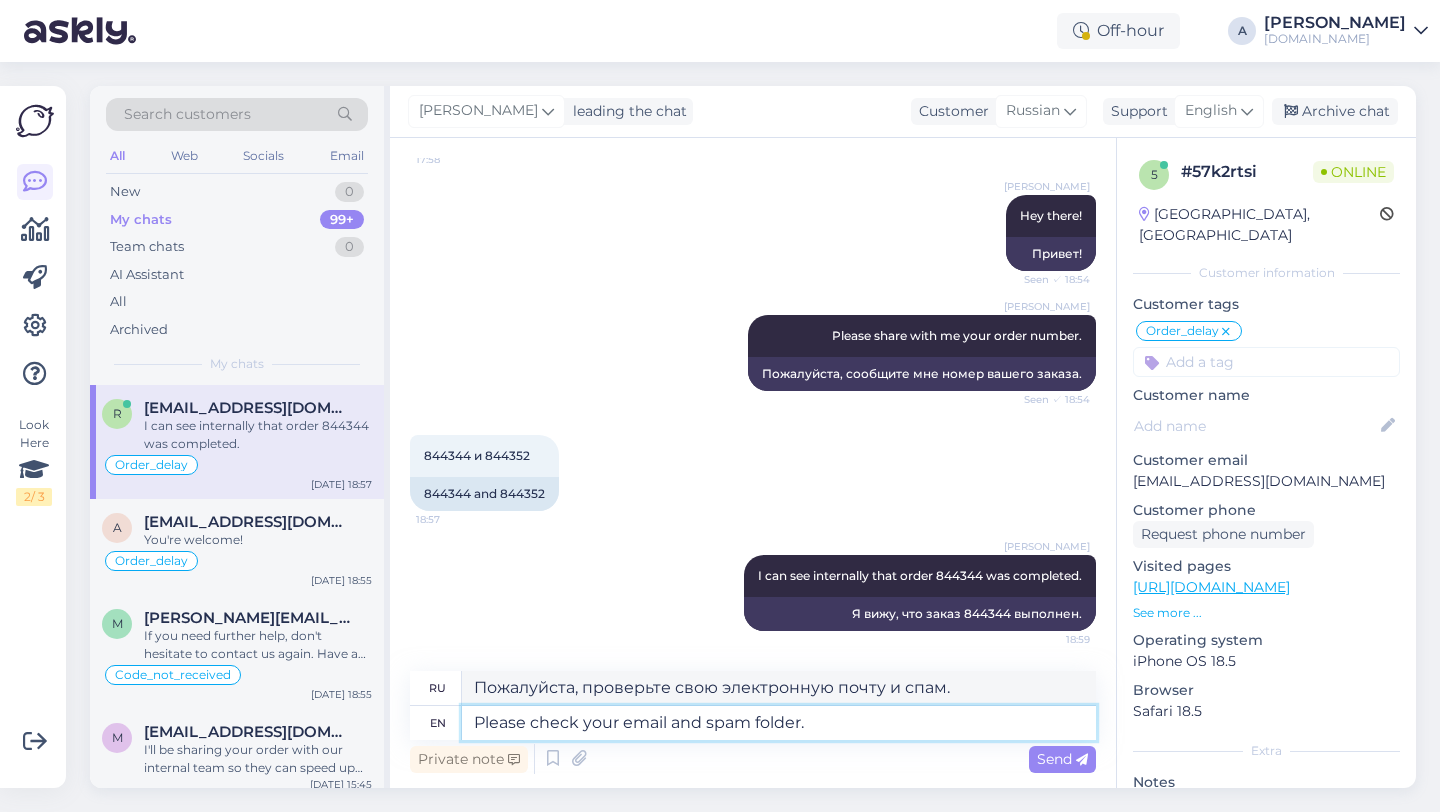 type on "Please check your email and spam folder." 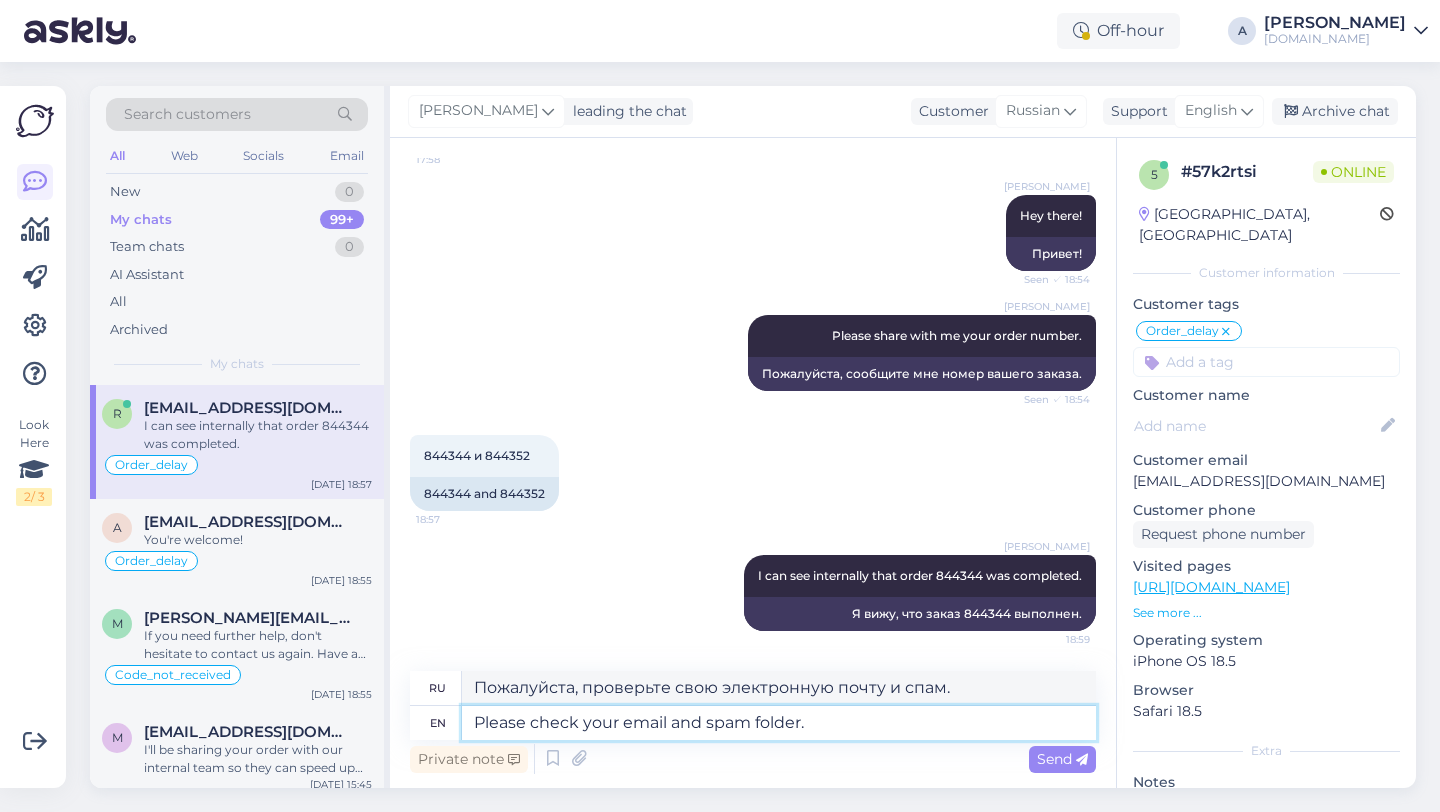 type on "Пожалуйста, проверьте вашу электронную почту и папку со спамом." 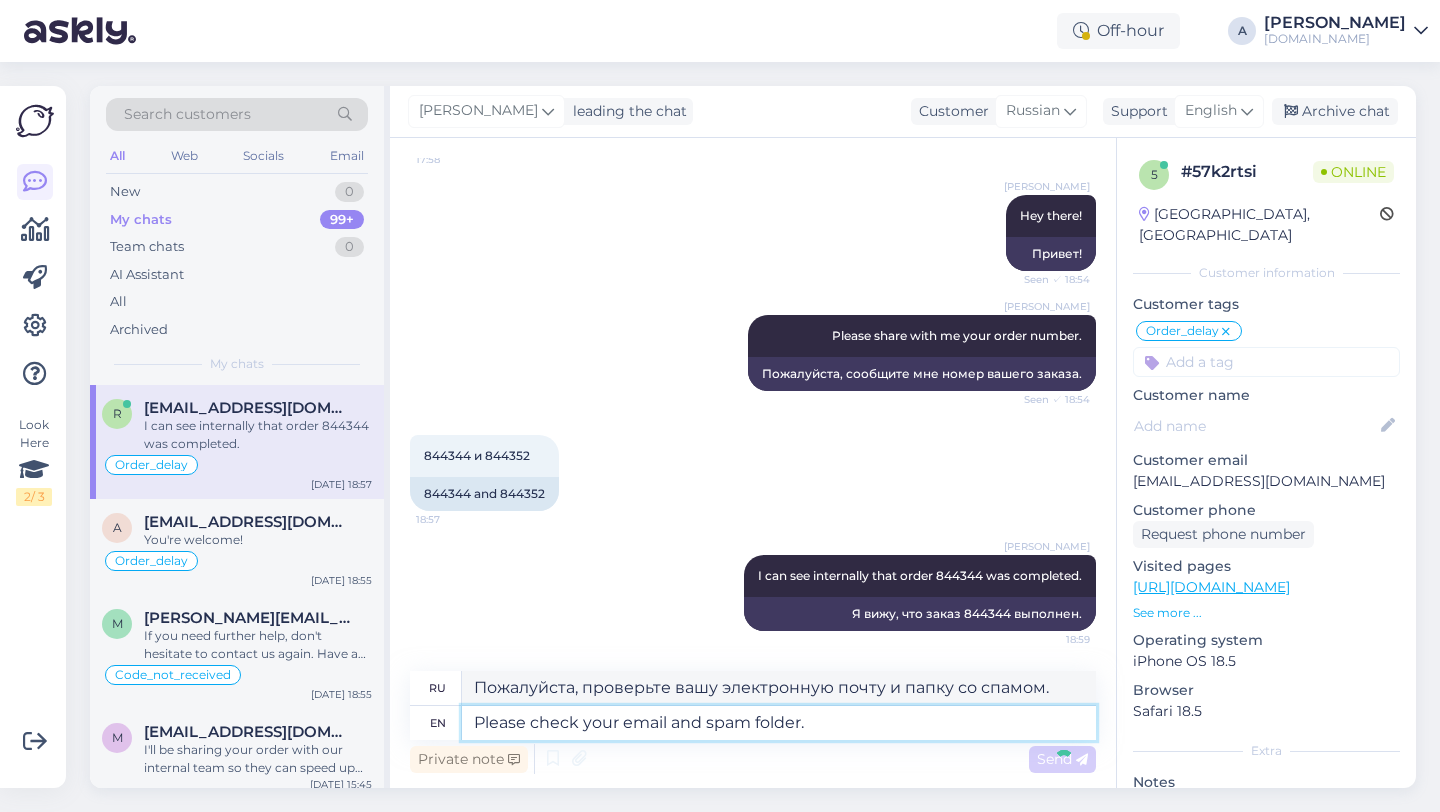 type 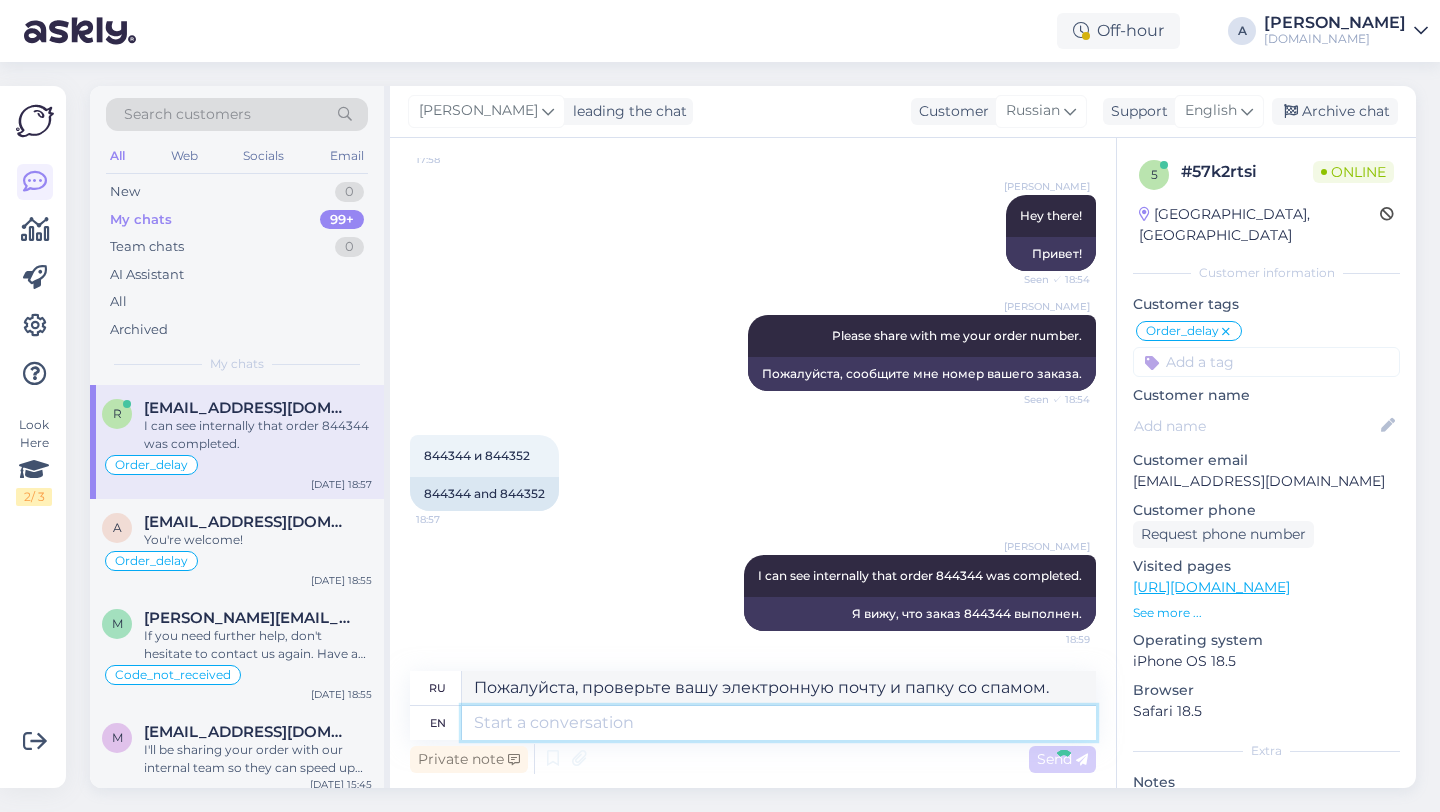 type 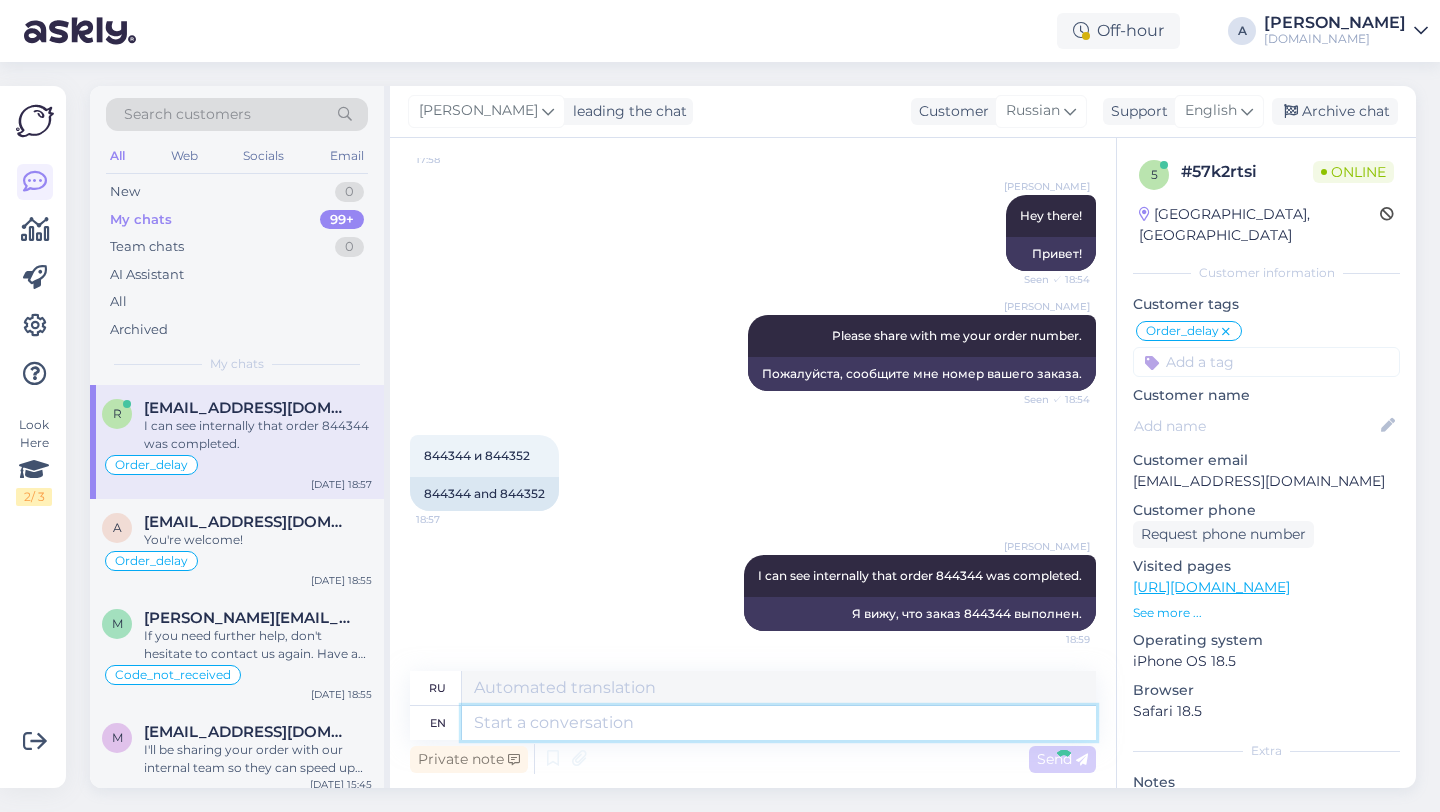 scroll, scrollTop: 2109, scrollLeft: 0, axis: vertical 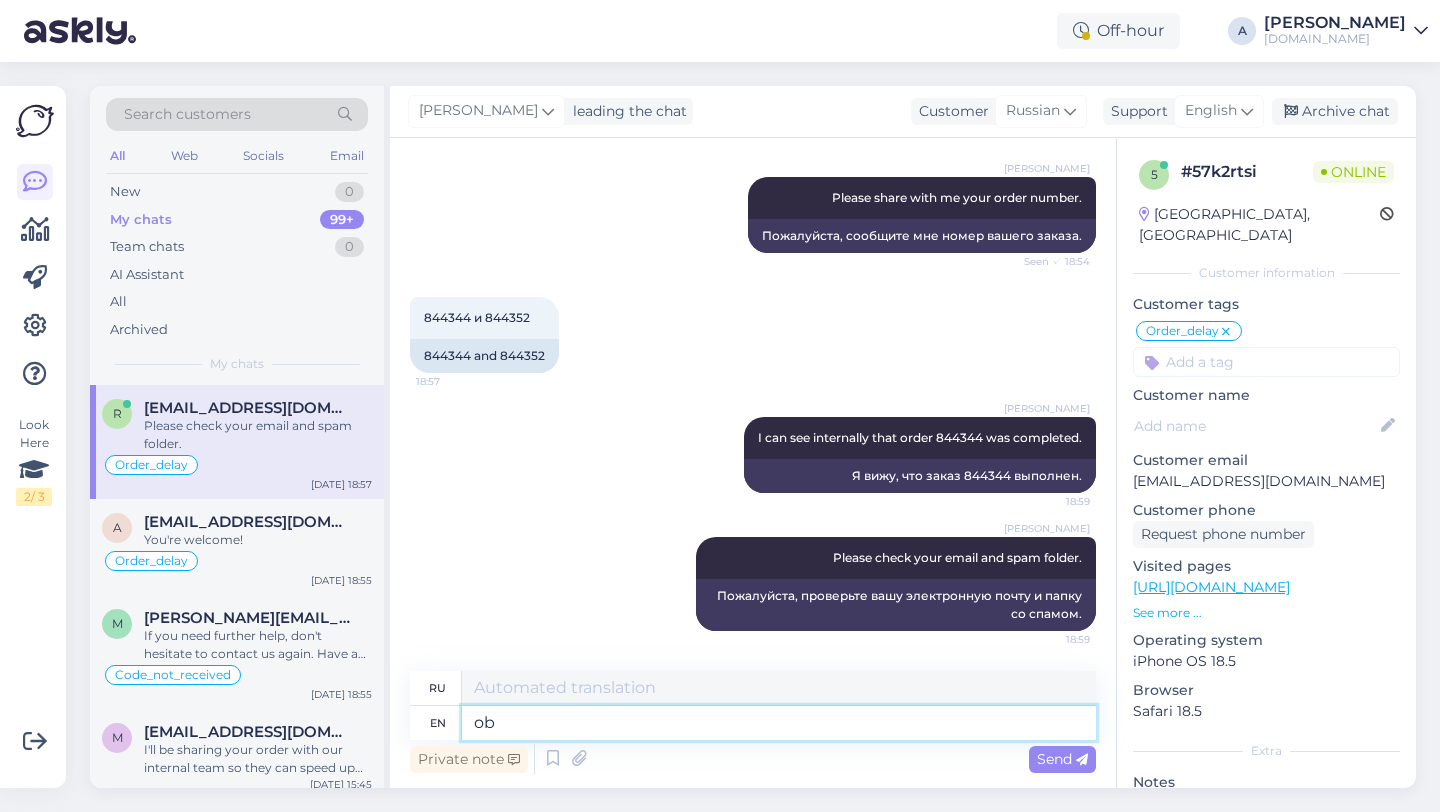 type on "o" 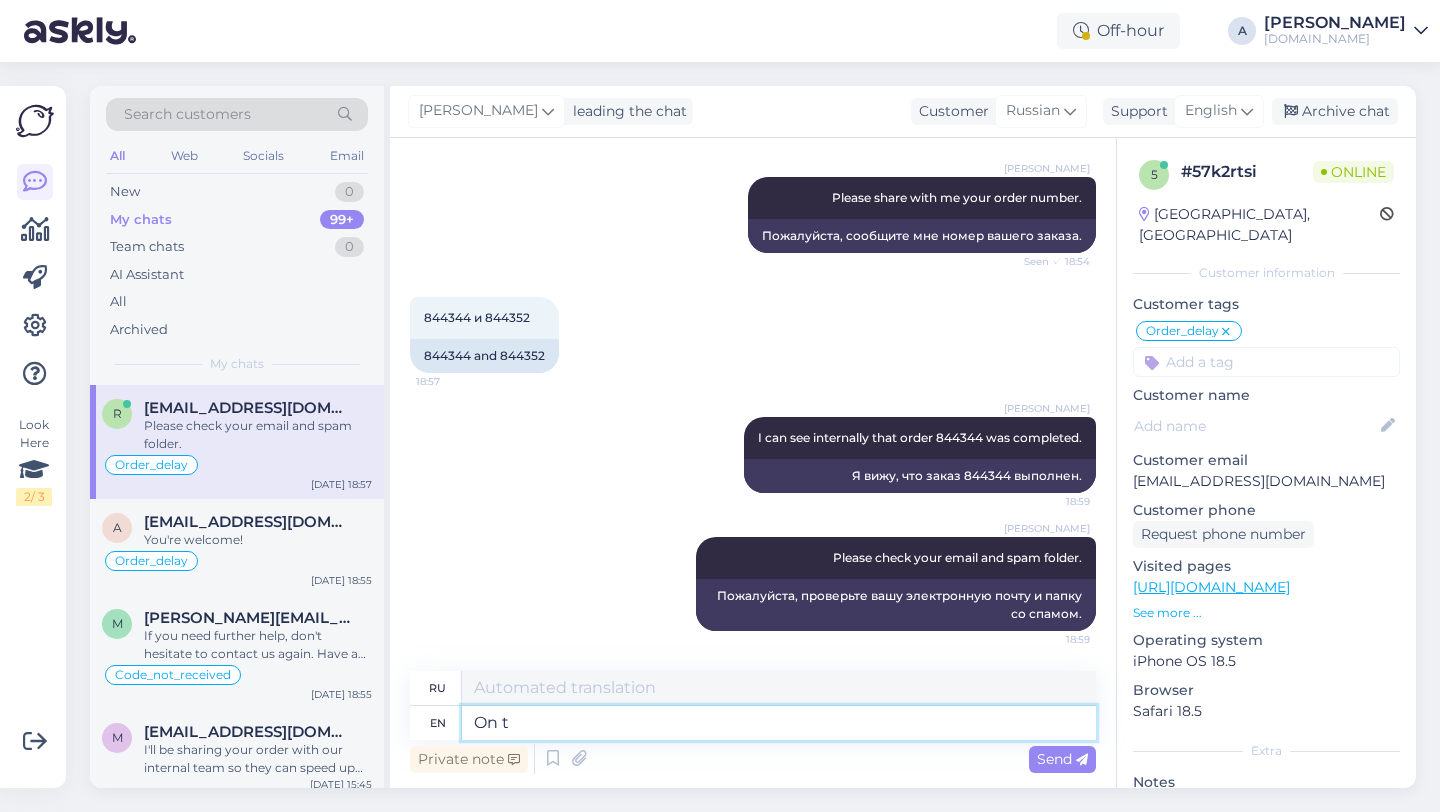 type on "On th" 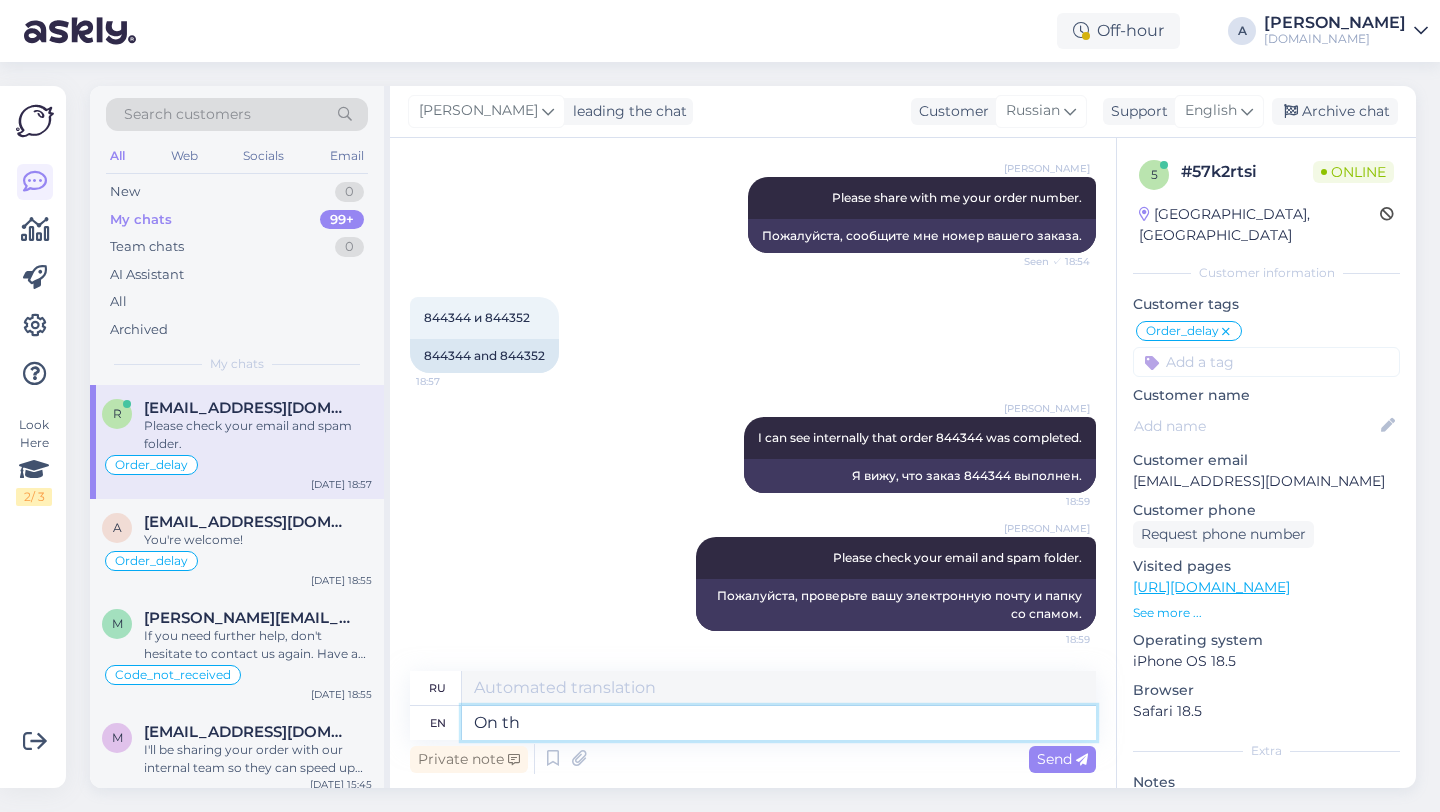 type on "На" 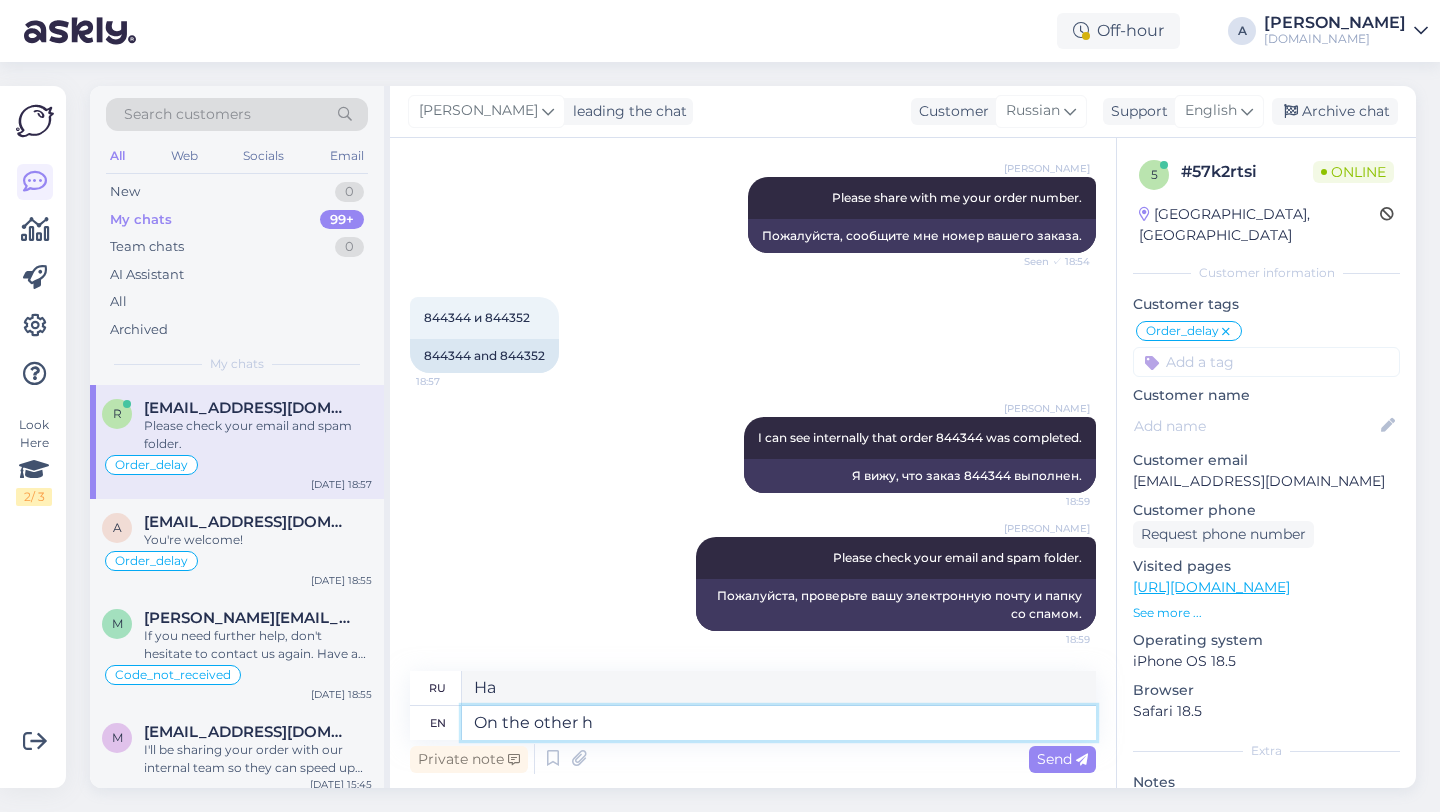 type on "On the other ha" 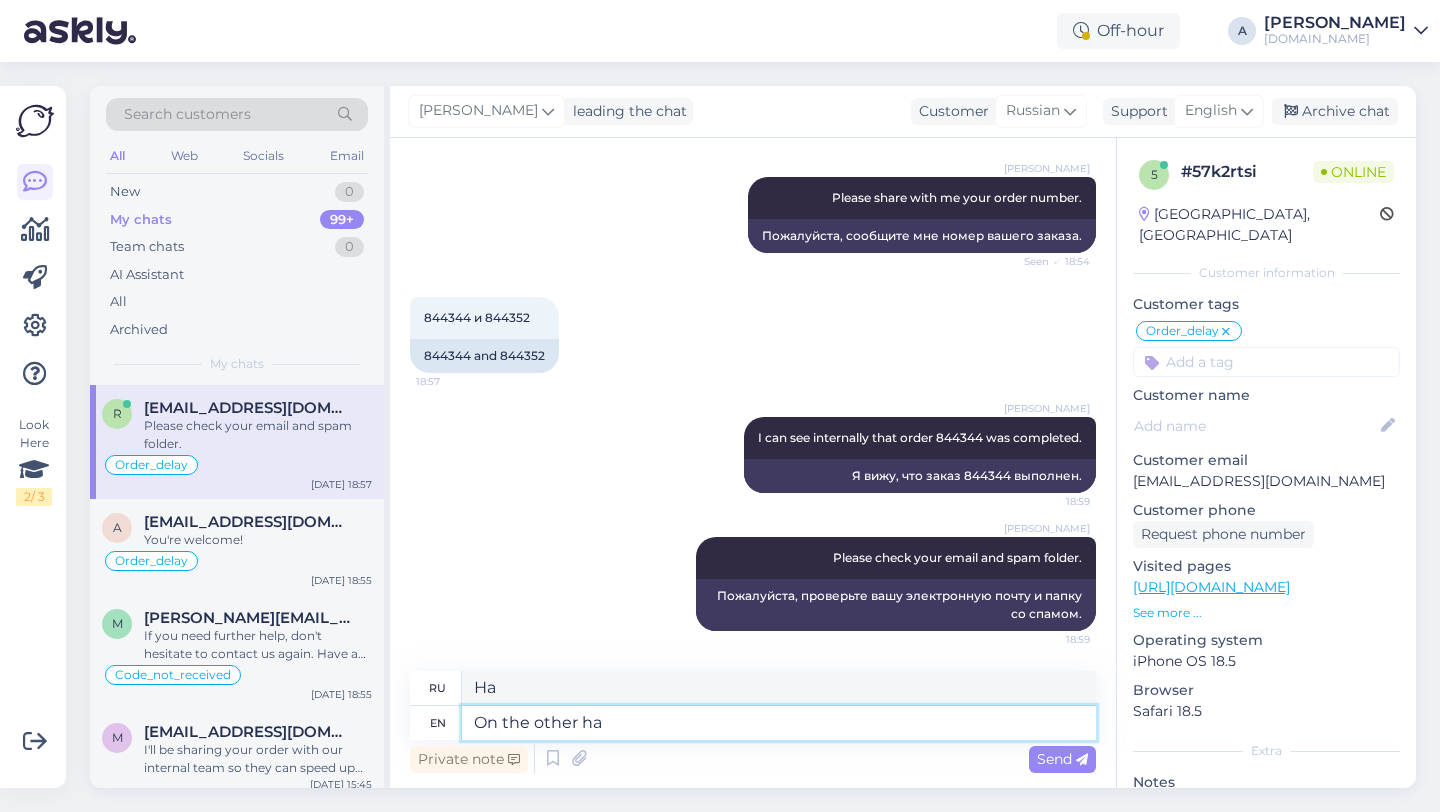 type on "С другой стороны" 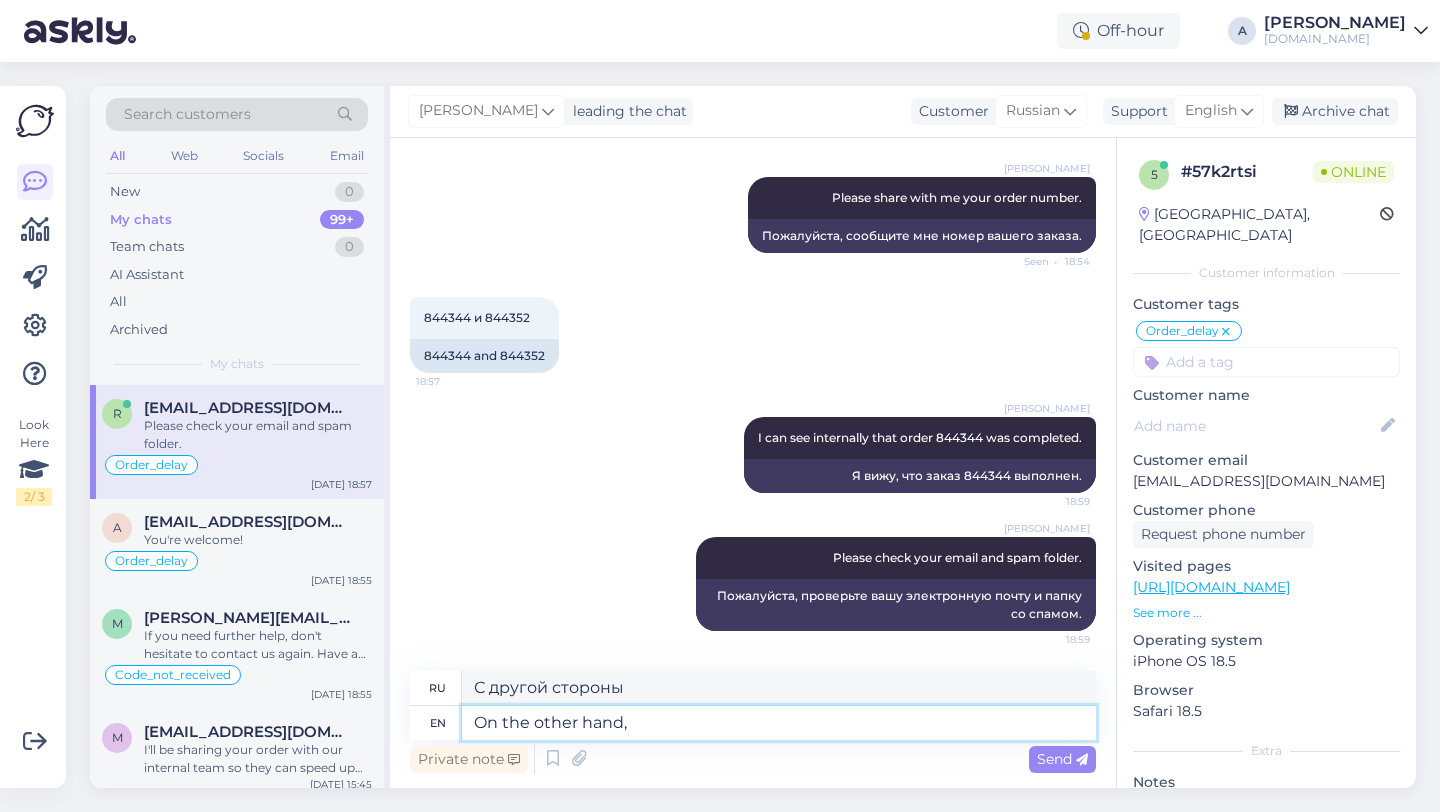 type on "On the other hand," 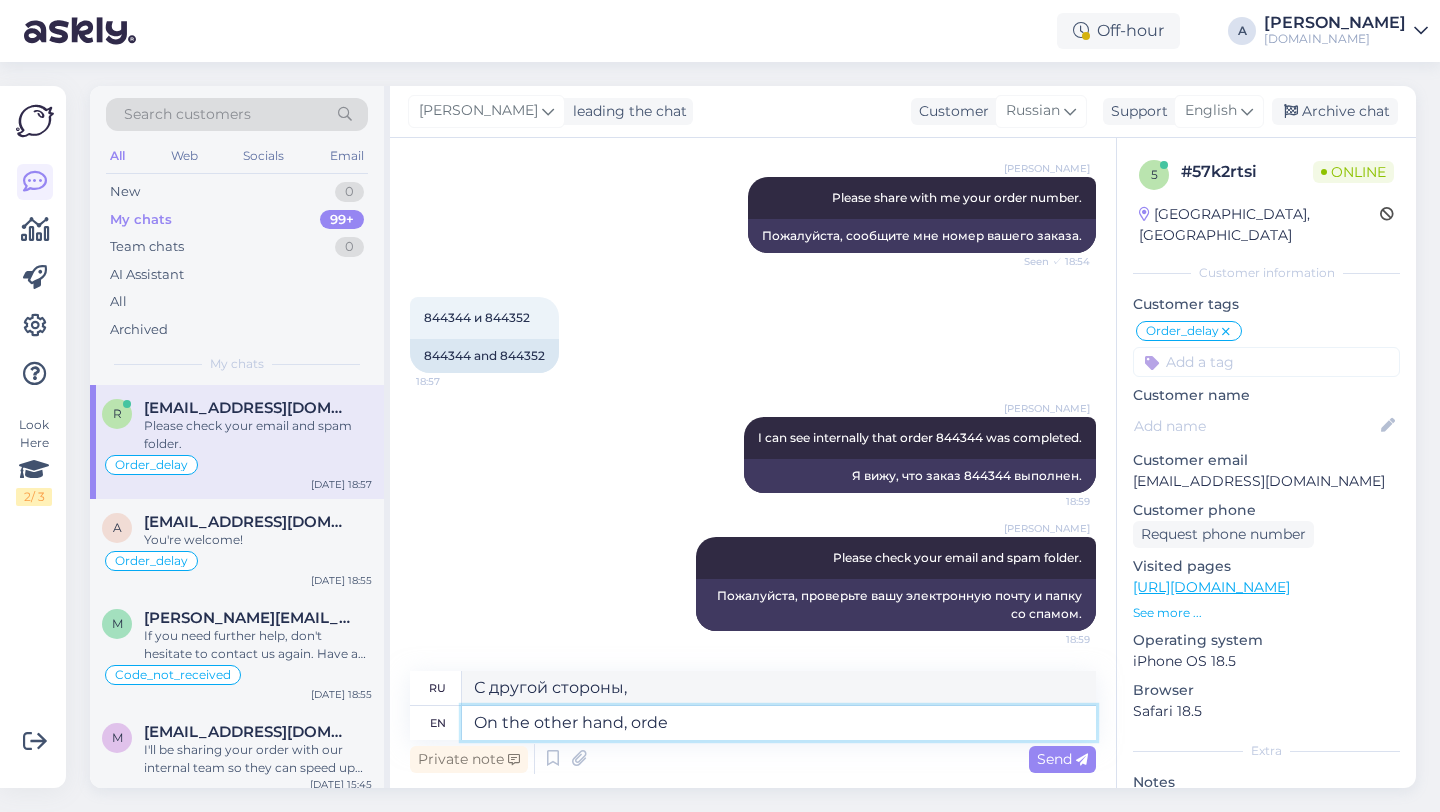 type on "On the other hand, order" 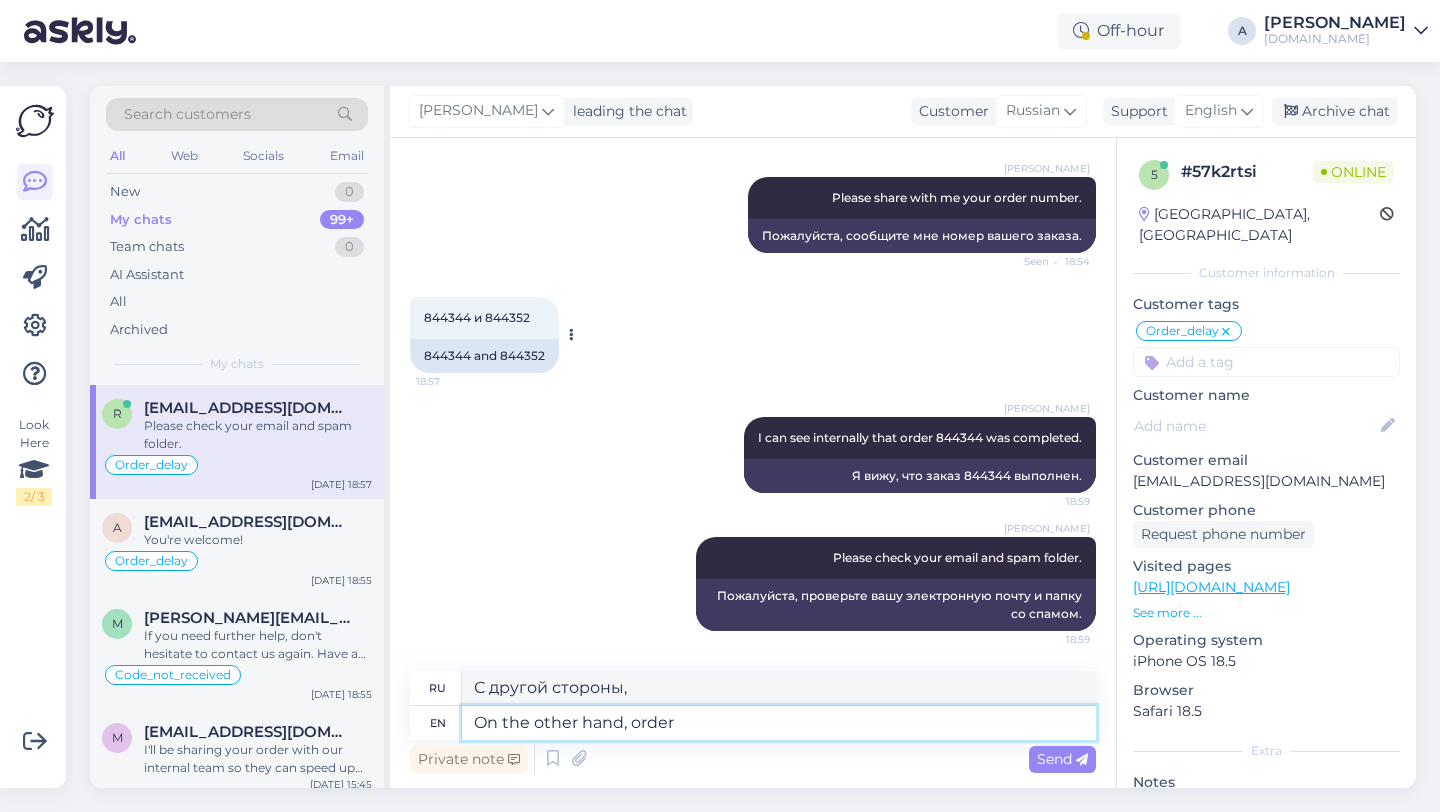 type on "С другой стороны, заказ" 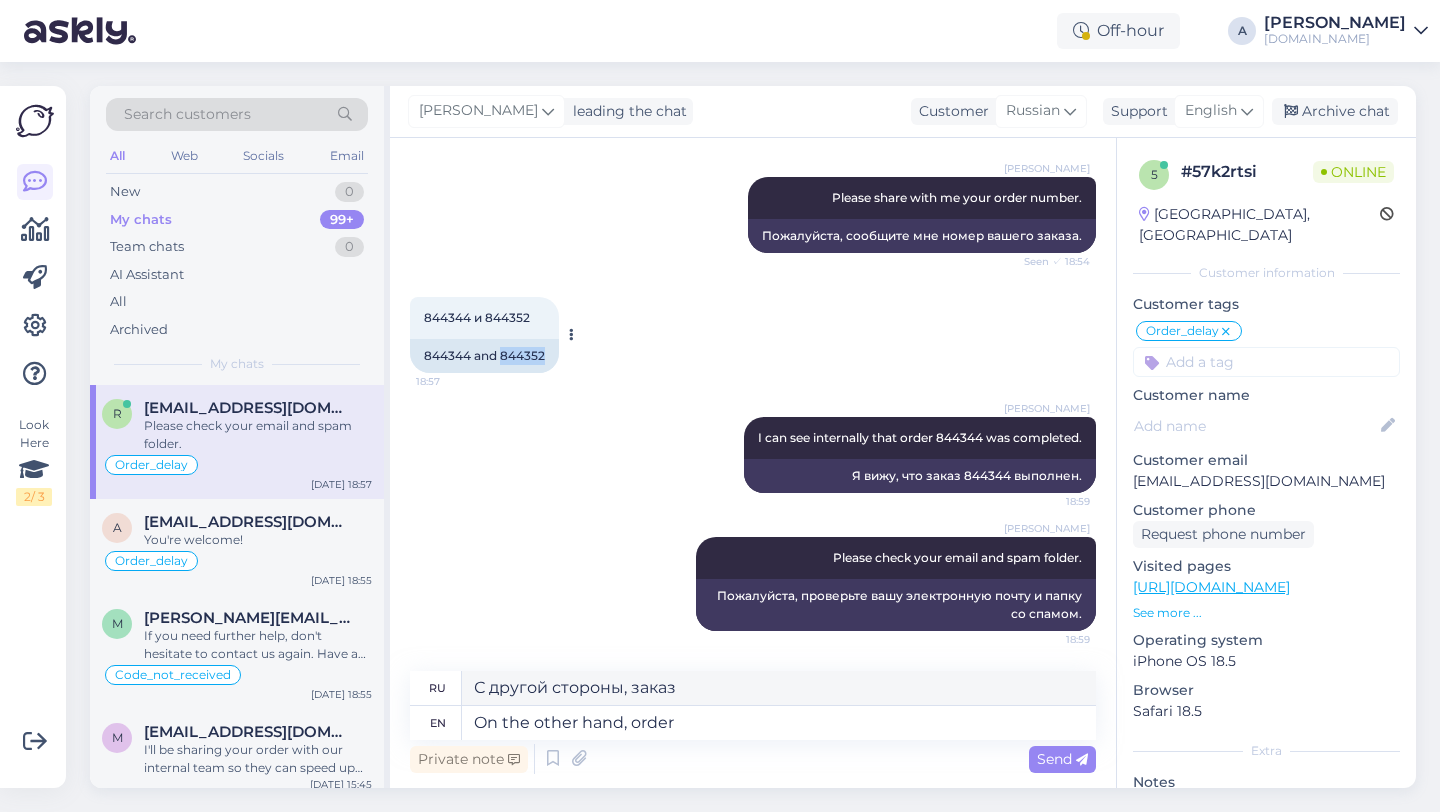 drag, startPoint x: 546, startPoint y: 352, endPoint x: 504, endPoint y: 353, distance: 42.0119 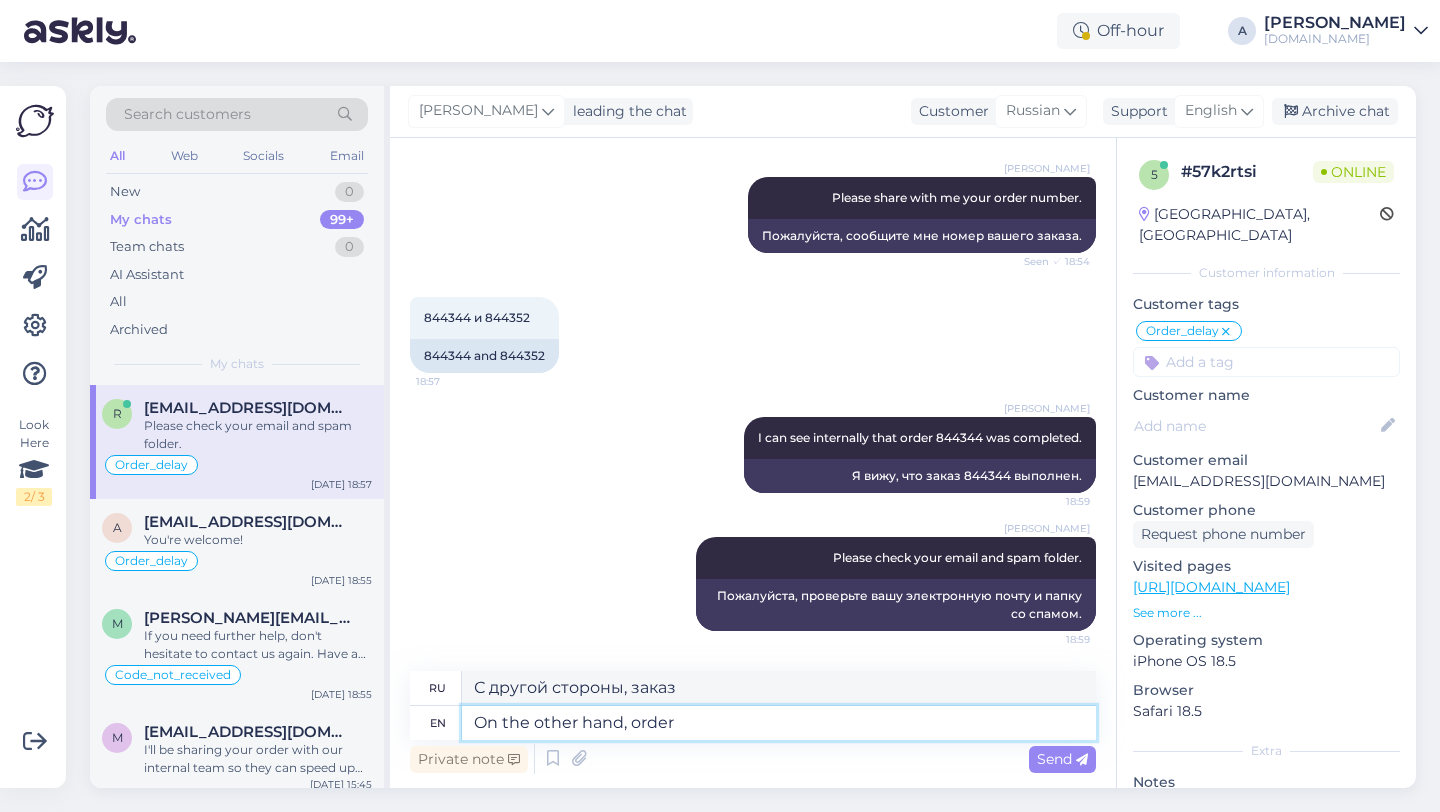 click on "On the other hand, order" at bounding box center (779, 723) 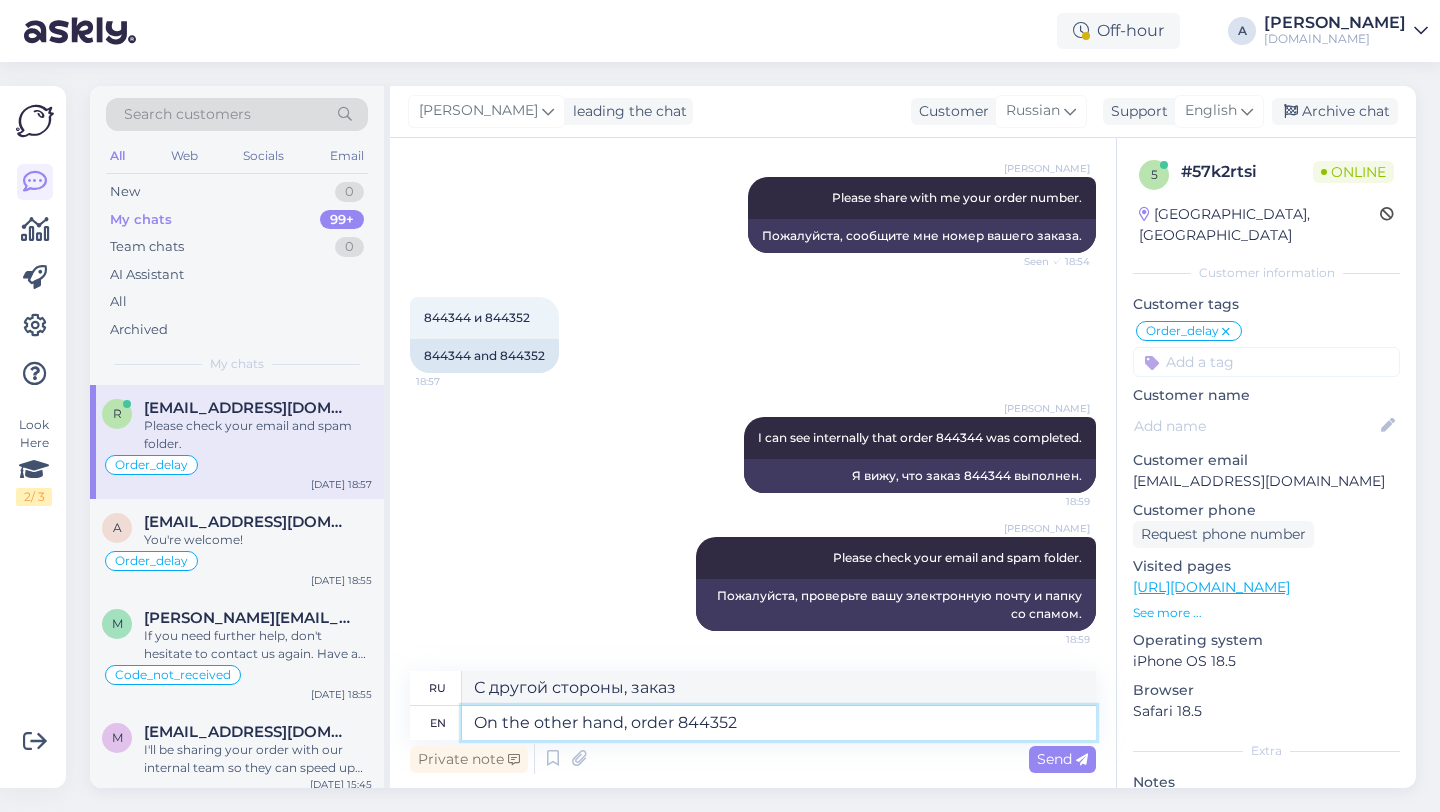 type on "On the other hand, order 844352" 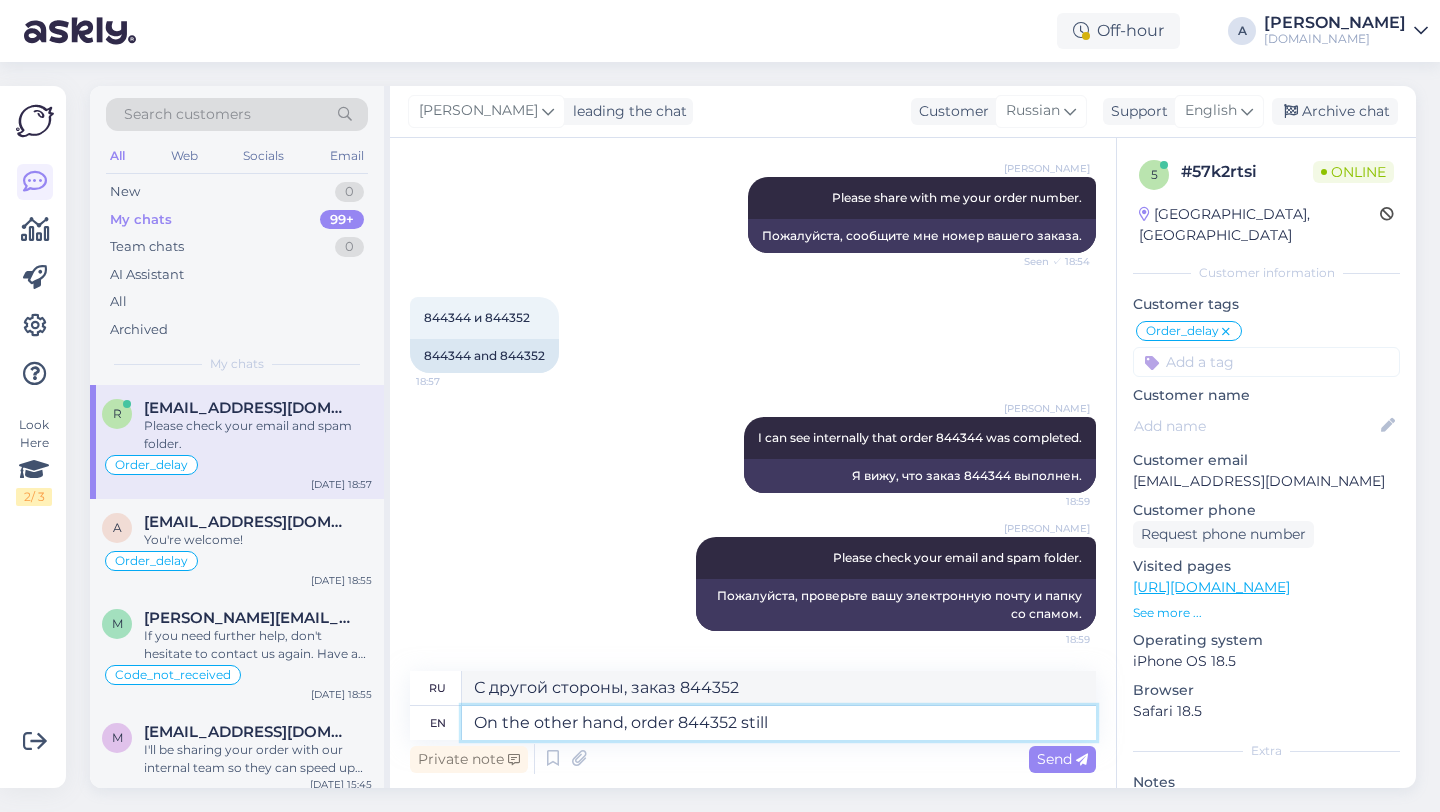 type on "On the other hand, order 844352 still i" 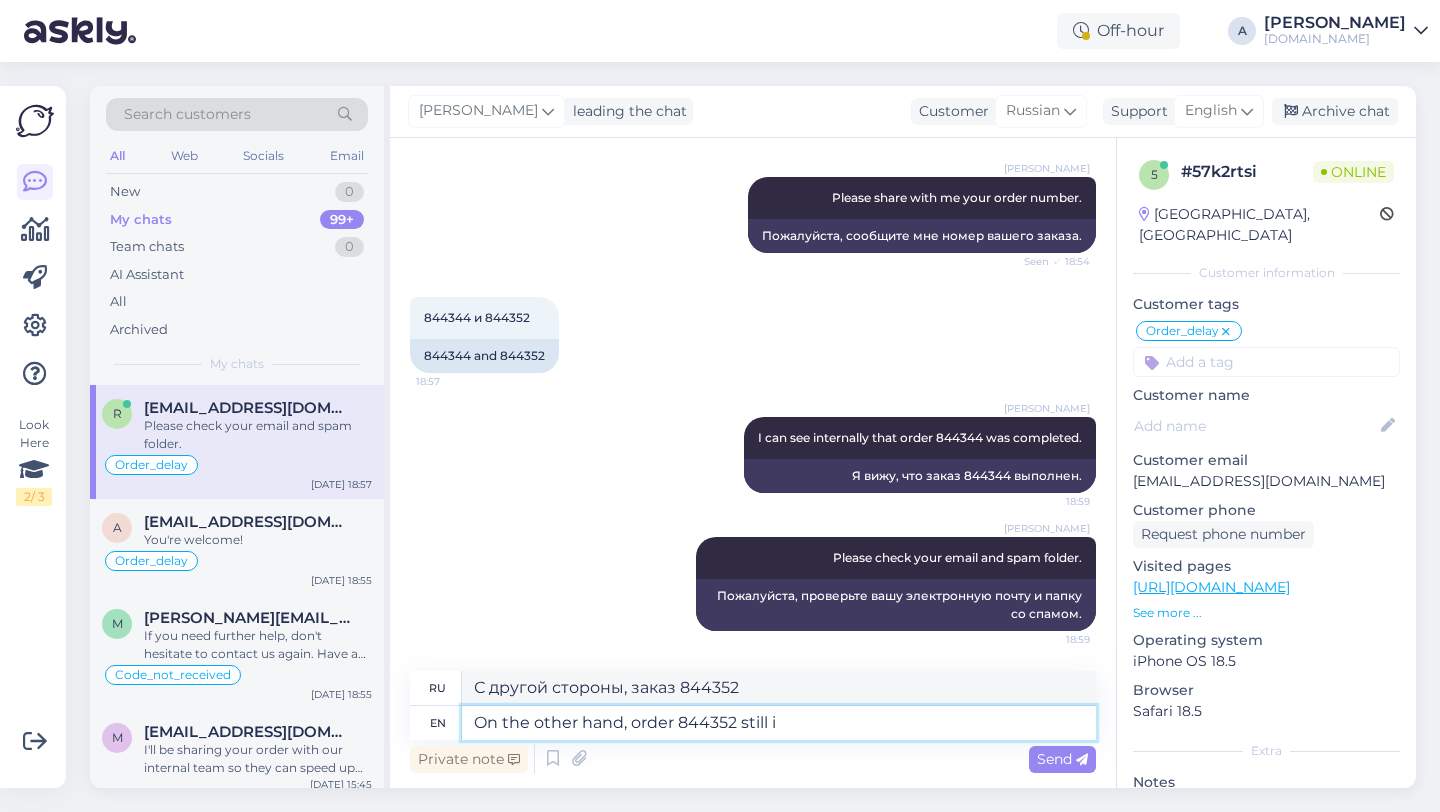 type on "С другой стороны, заказ 844352 все еще" 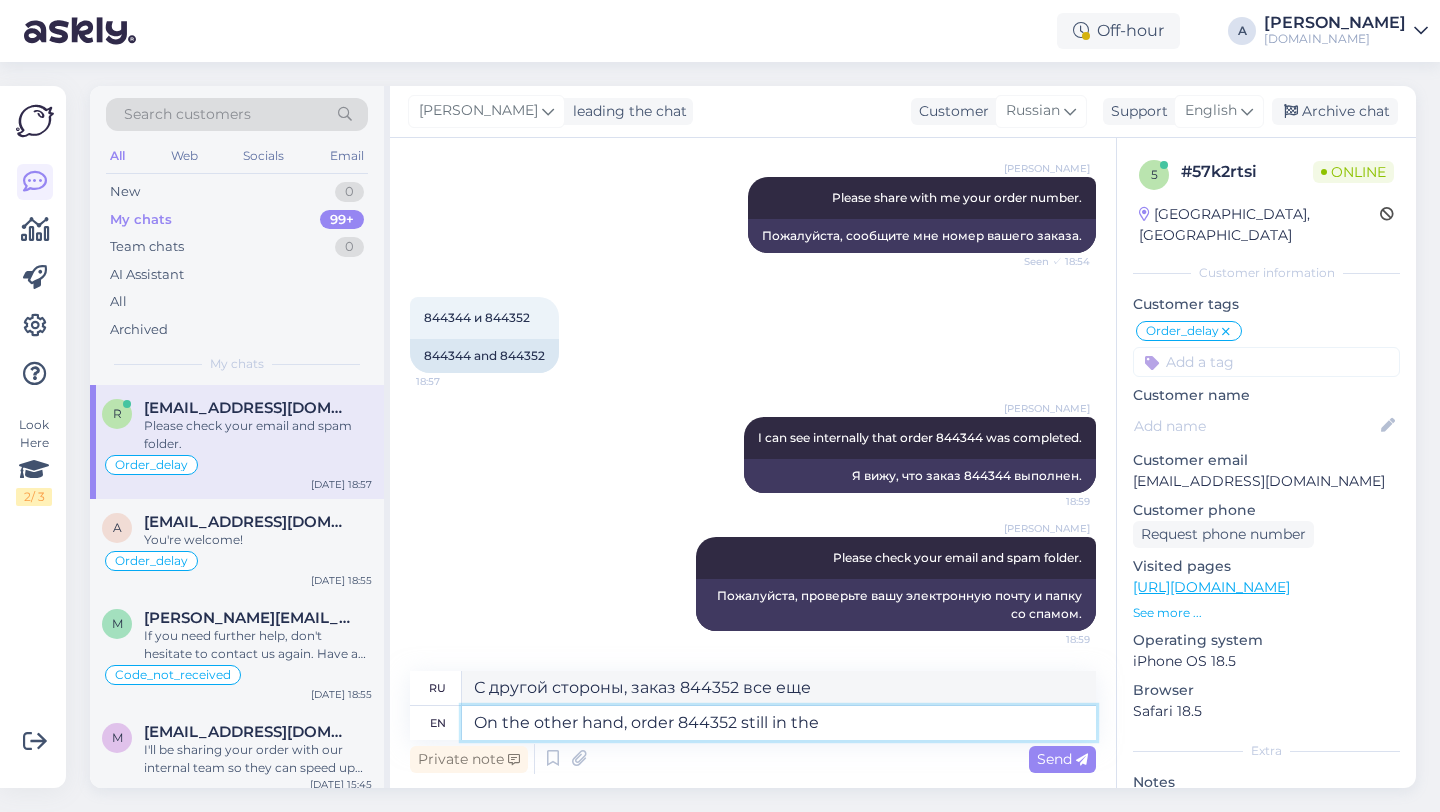 type on "On the other hand, order 844352 still in the" 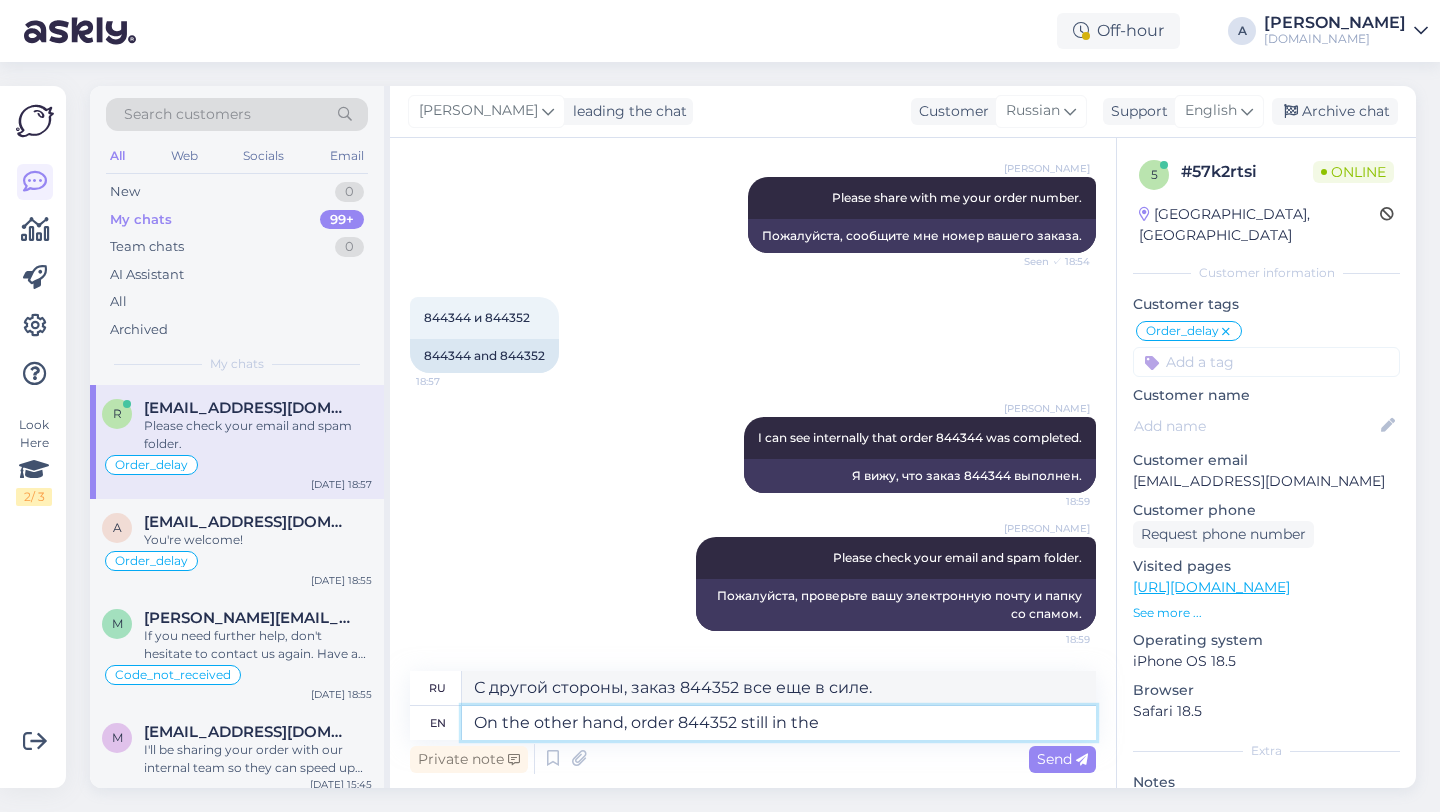 type on "С другой стороны, заказ 844352 все еще находится в" 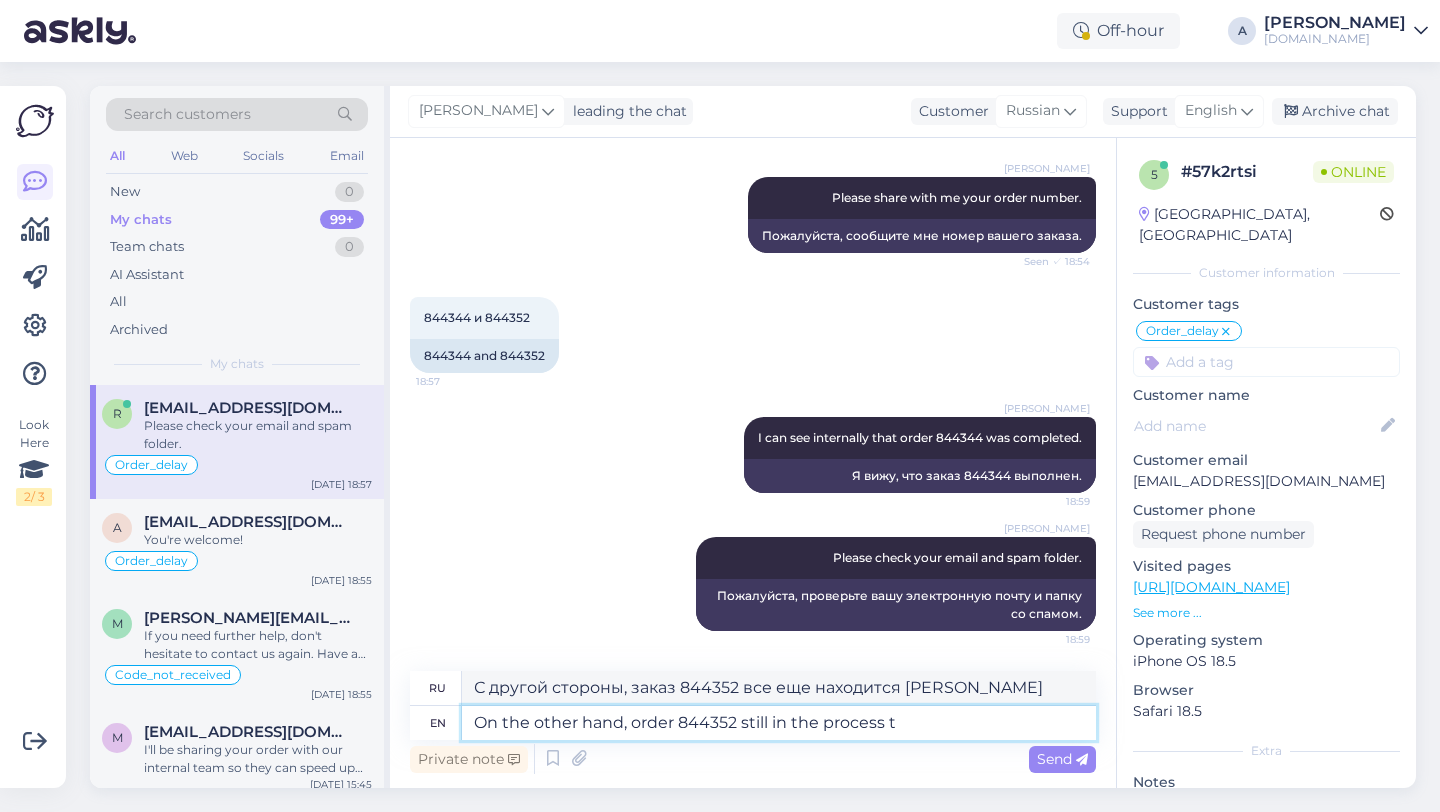type on "On the other hand, order 844352 still in the process to" 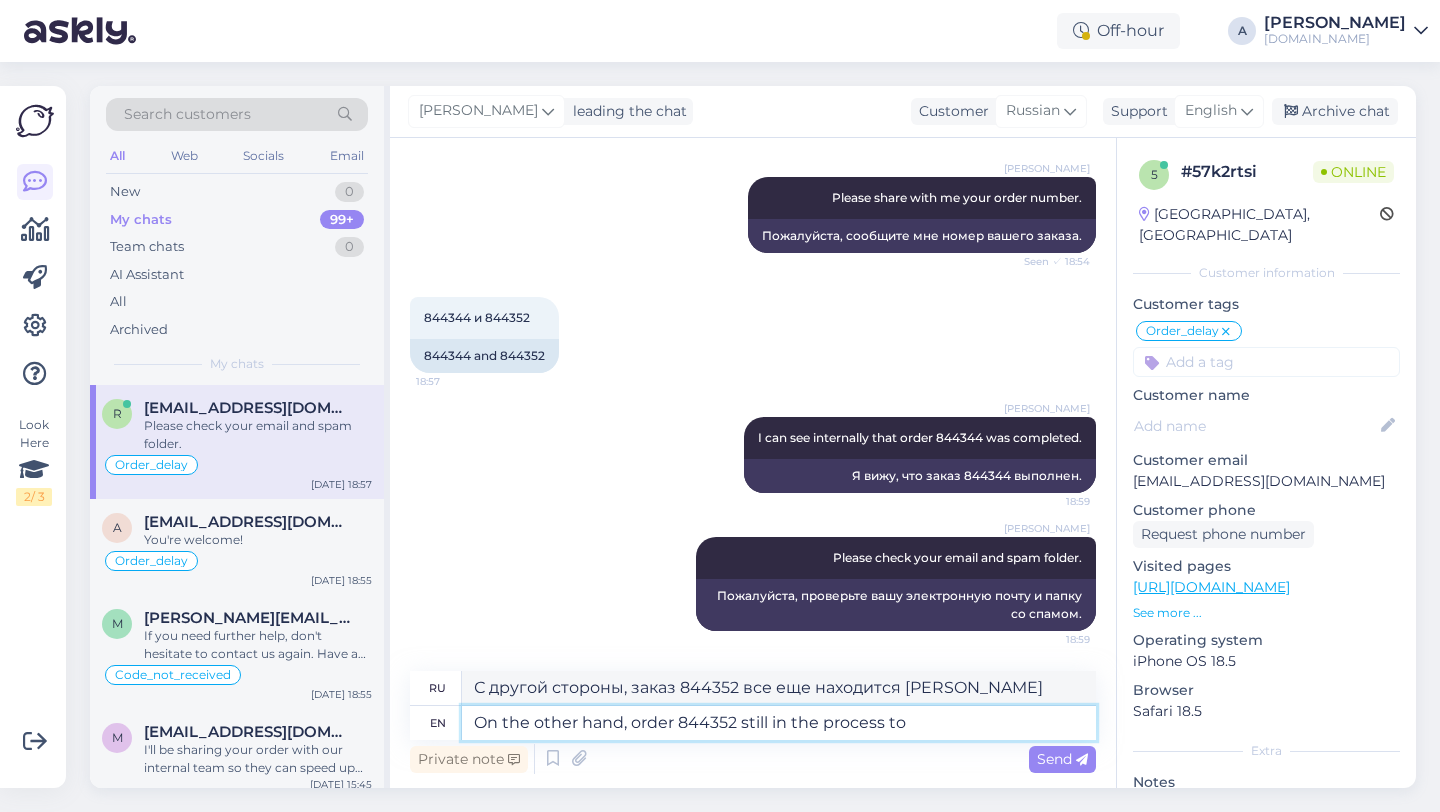 type on "С другой стороны, заказ 844352 все еще в процессе выполнения." 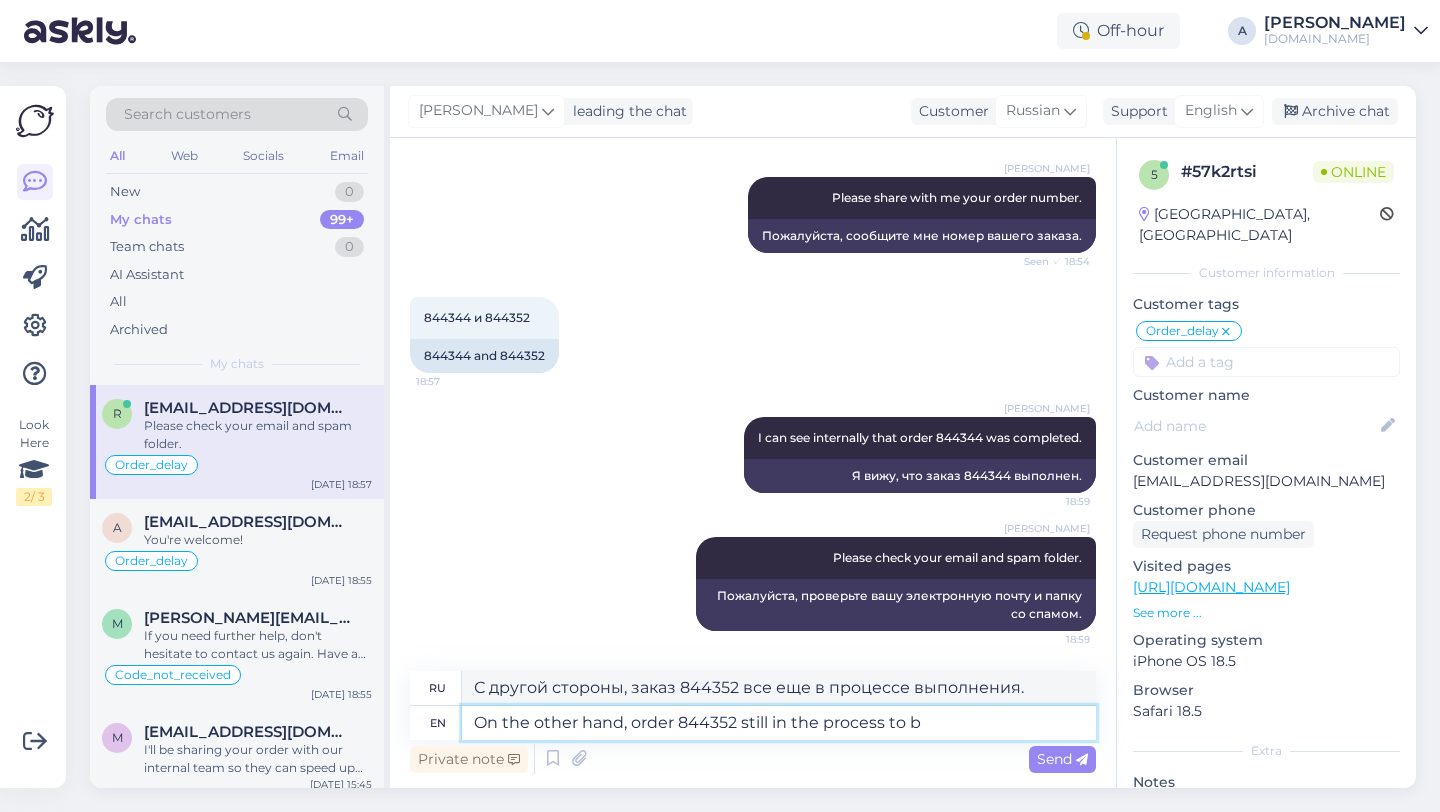 type on "On the other hand, order 844352 still in the process to be" 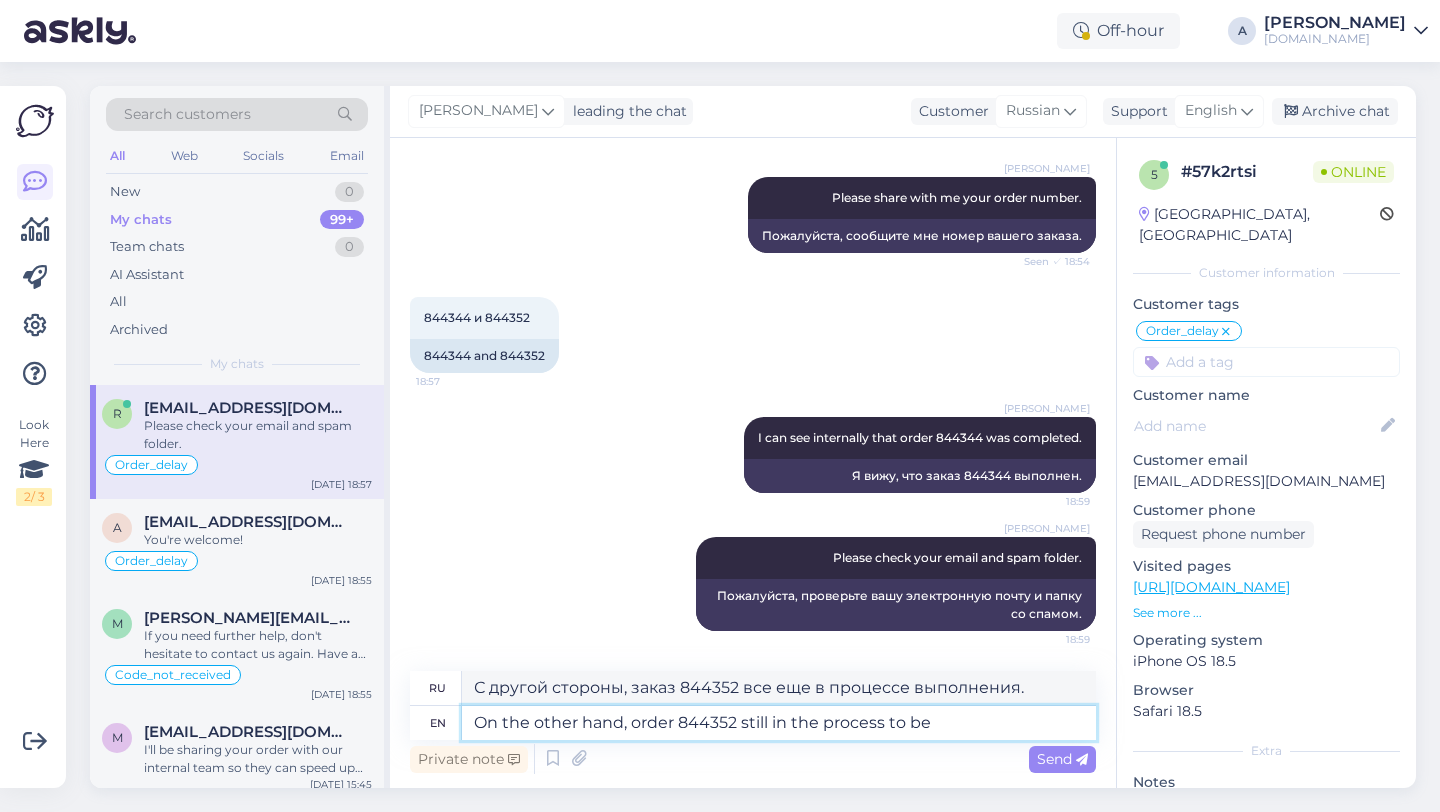 type on "С другой стороны, заказ 844352 все еще находится в процессе выполнения." 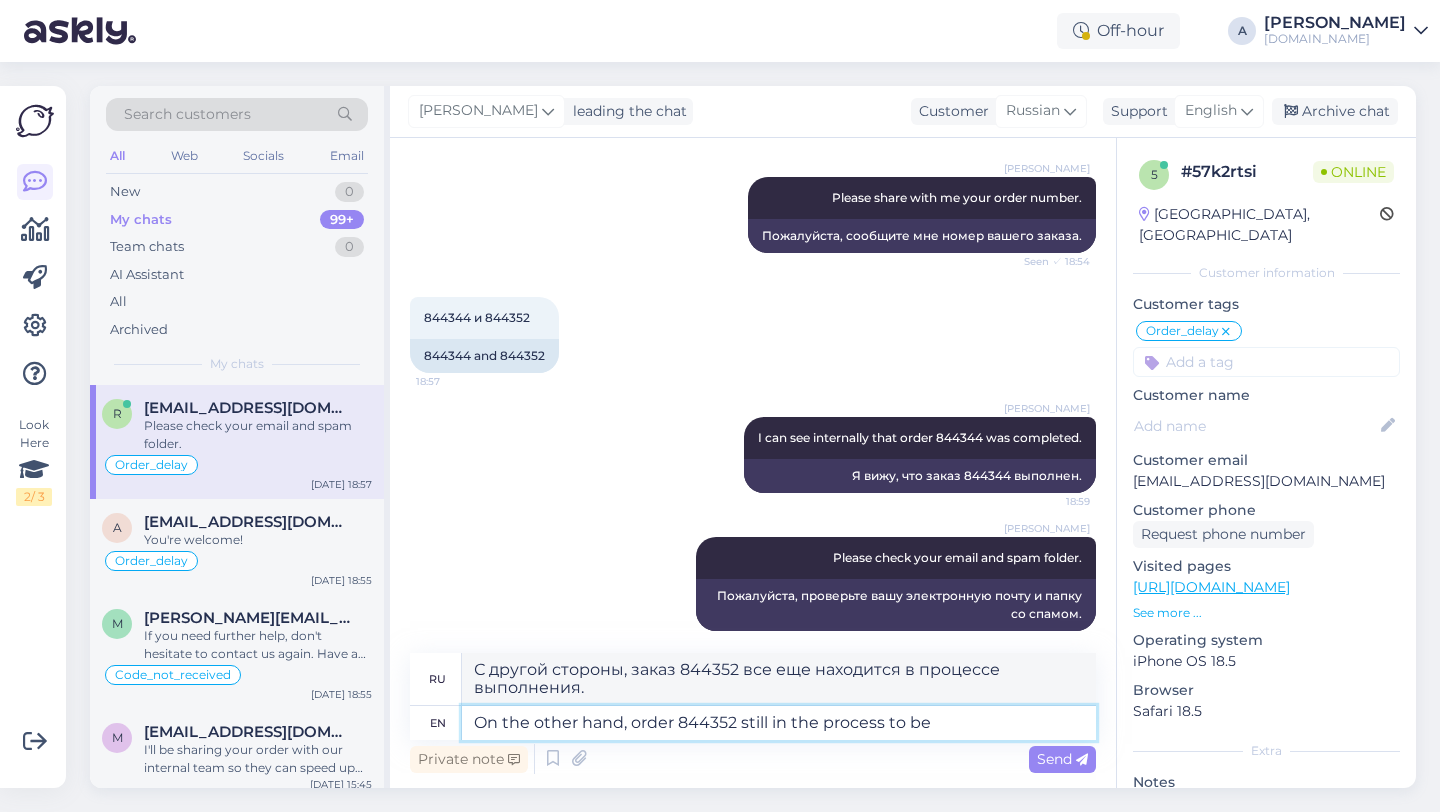 type on "On the other hand, order 844352 still in the process to be s" 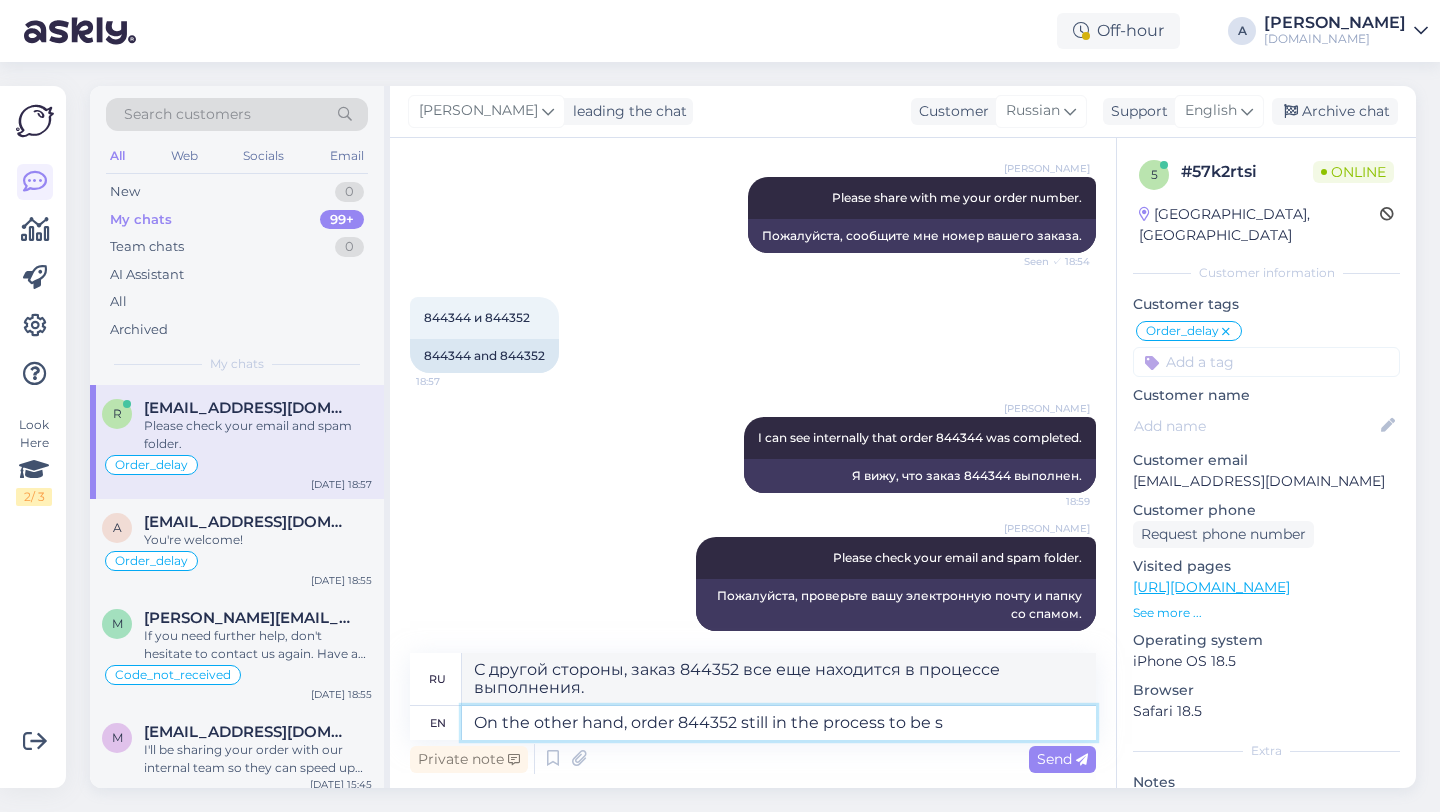 type on "С другой стороны, заказ 844352 все еще находится в процессе исполнения." 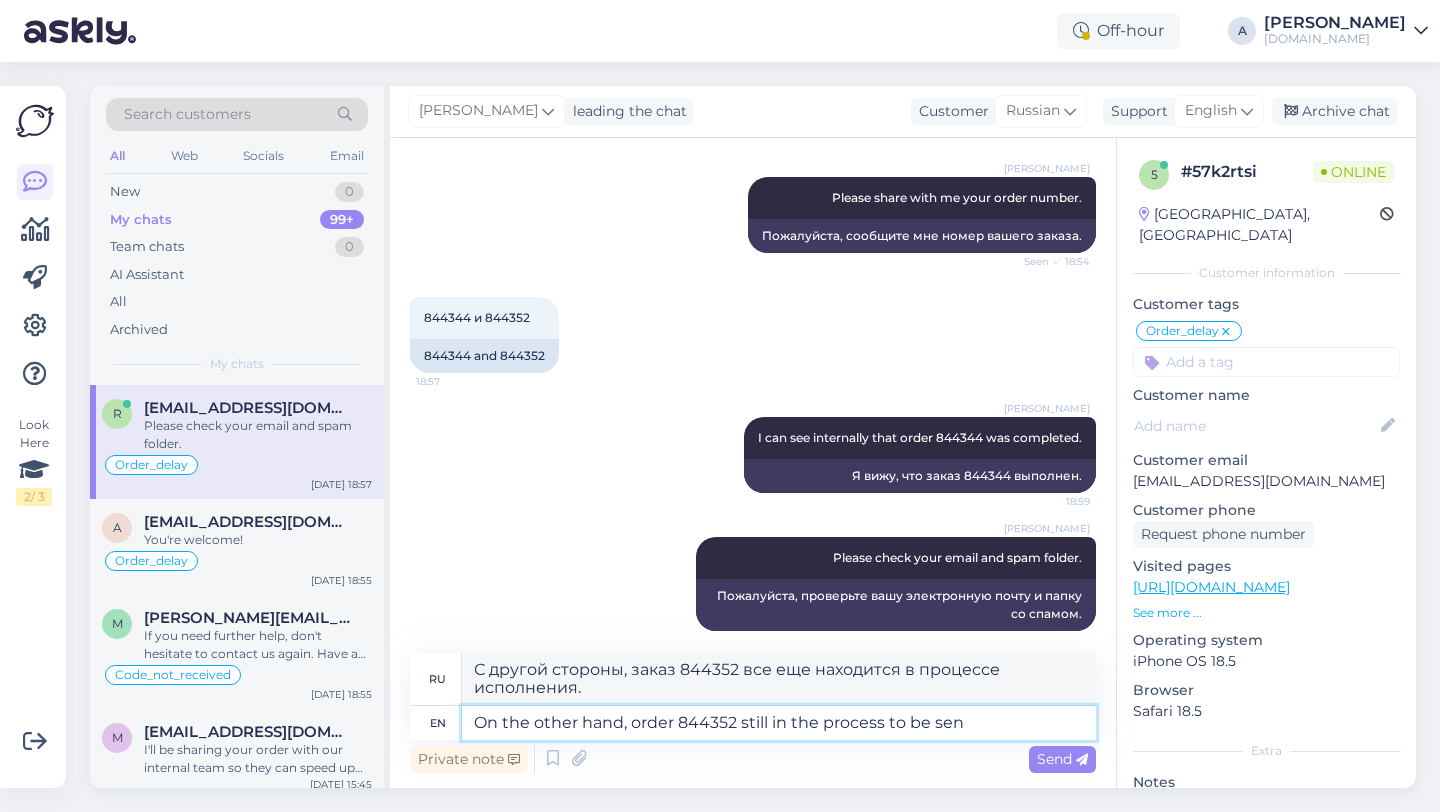 type on "On the other hand, order 844352 still in the process to be send" 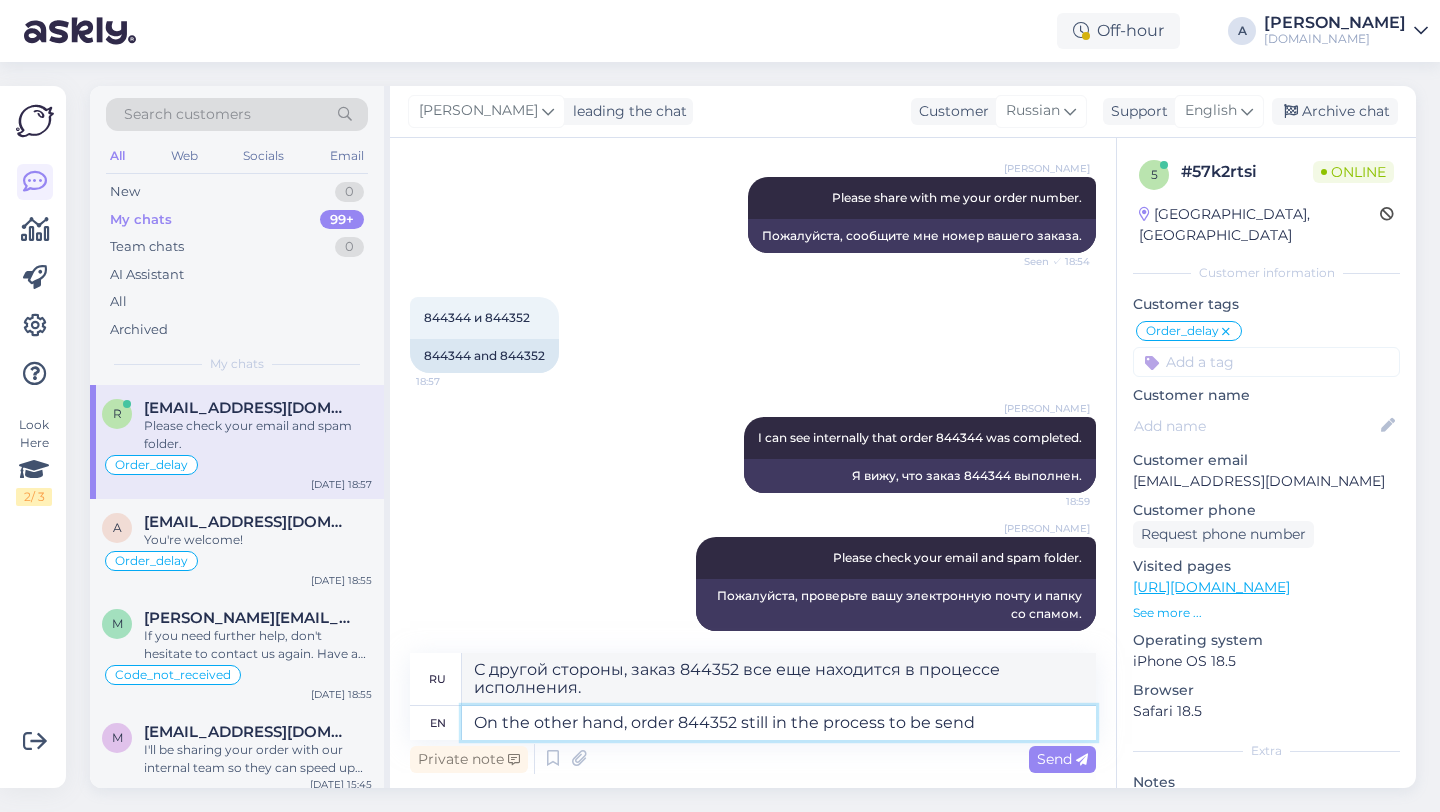 type on "С другой стороны, заказ 844352 все еще находится в процессе отправки." 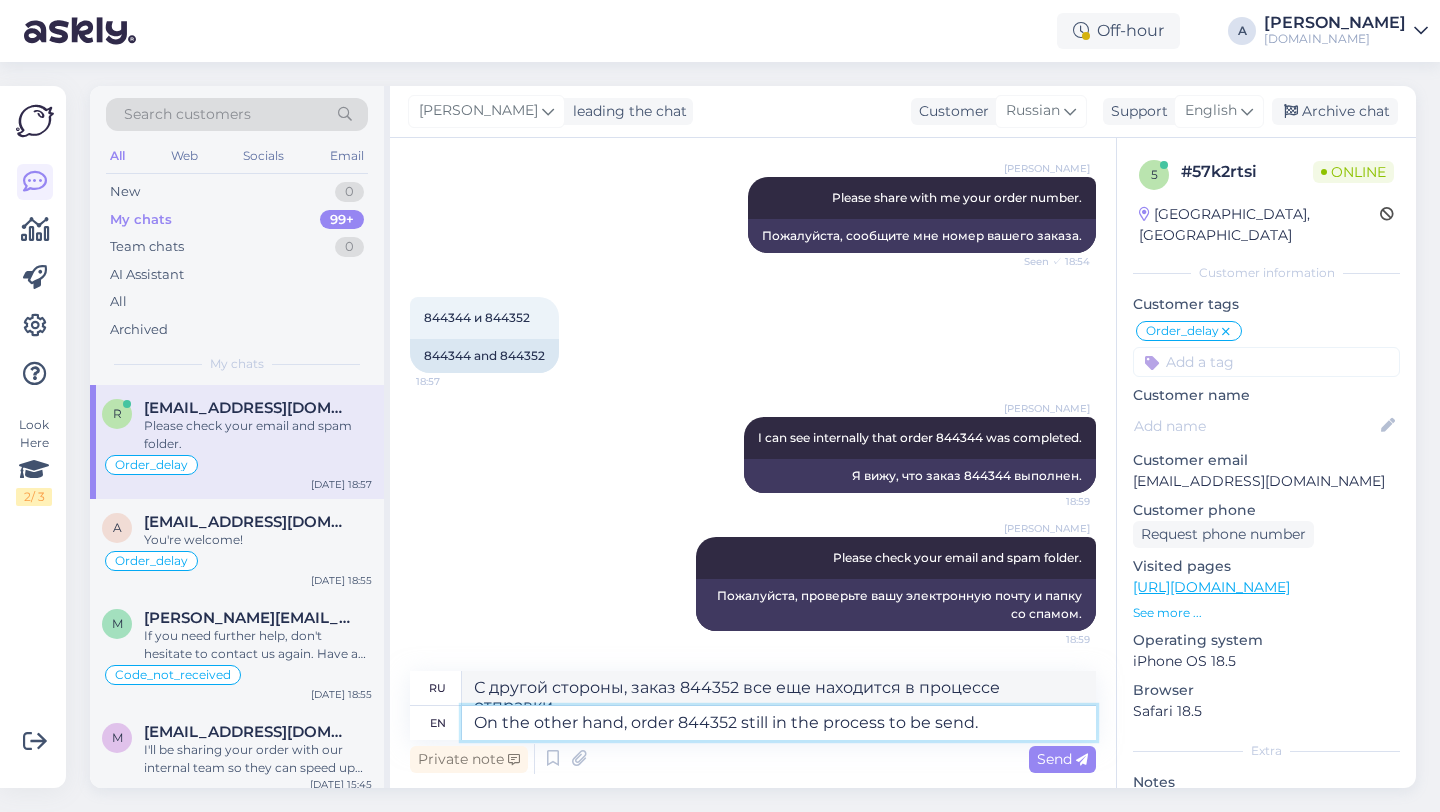 type on "On the other hand, order 844352 still in the process to be send." 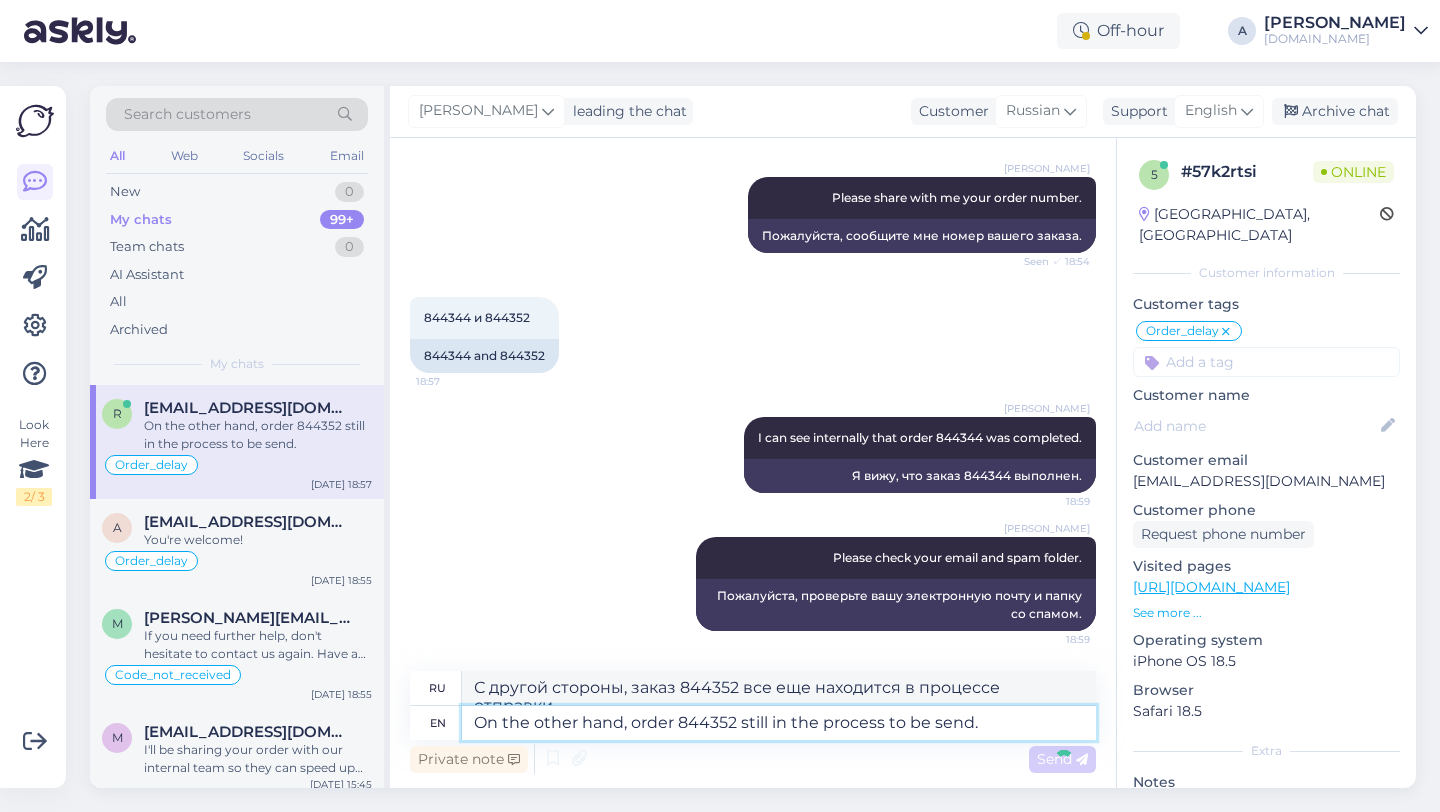 type 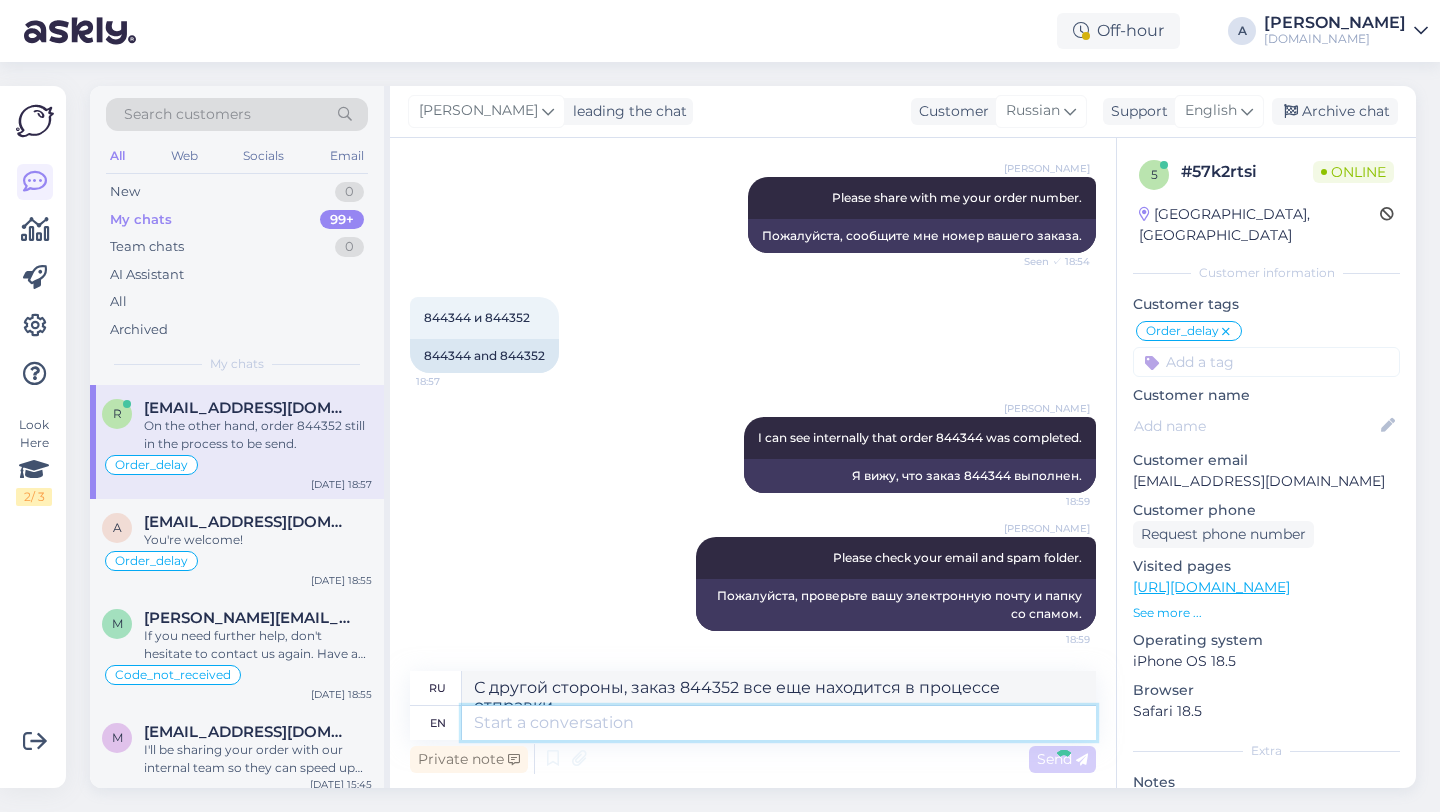 type 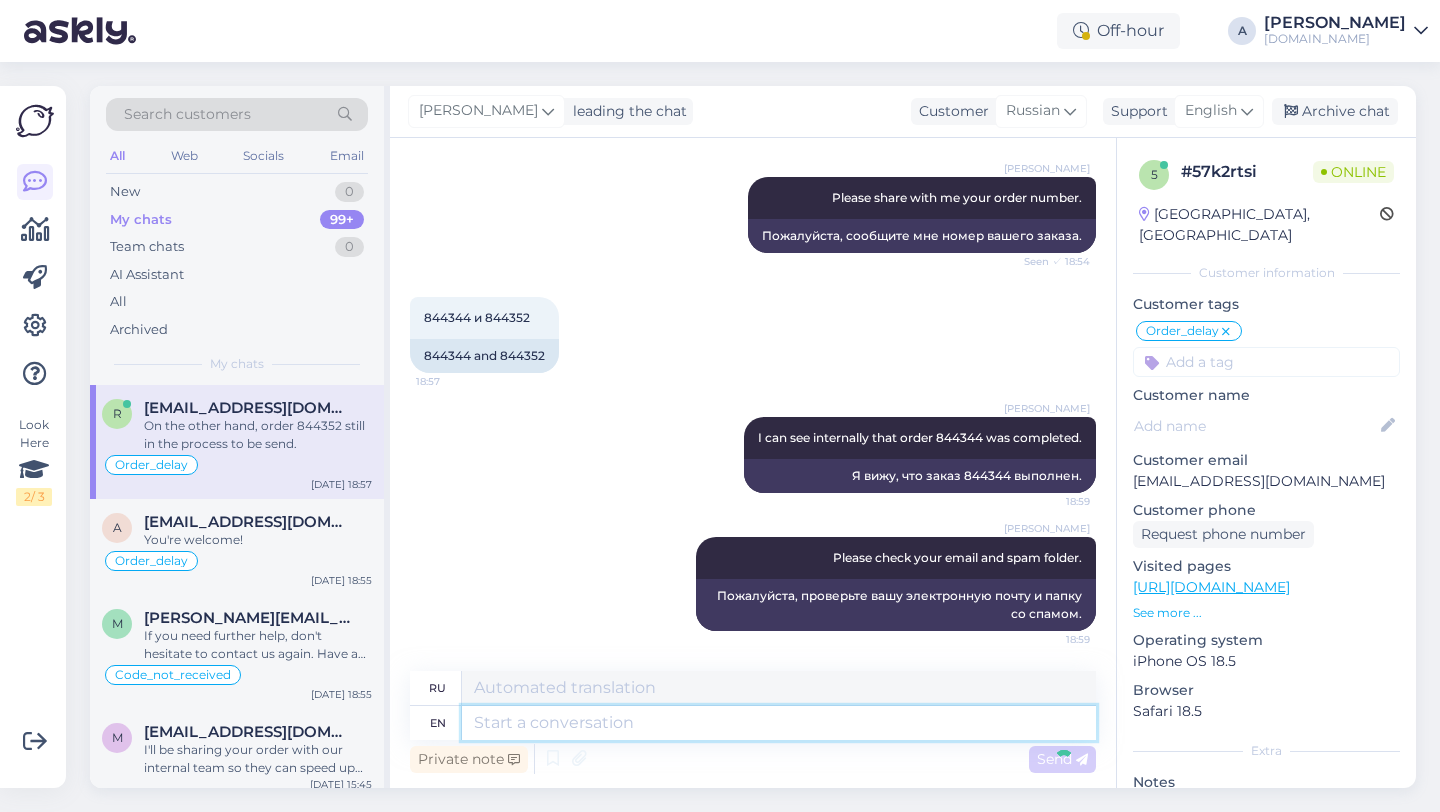 scroll, scrollTop: 2265, scrollLeft: 0, axis: vertical 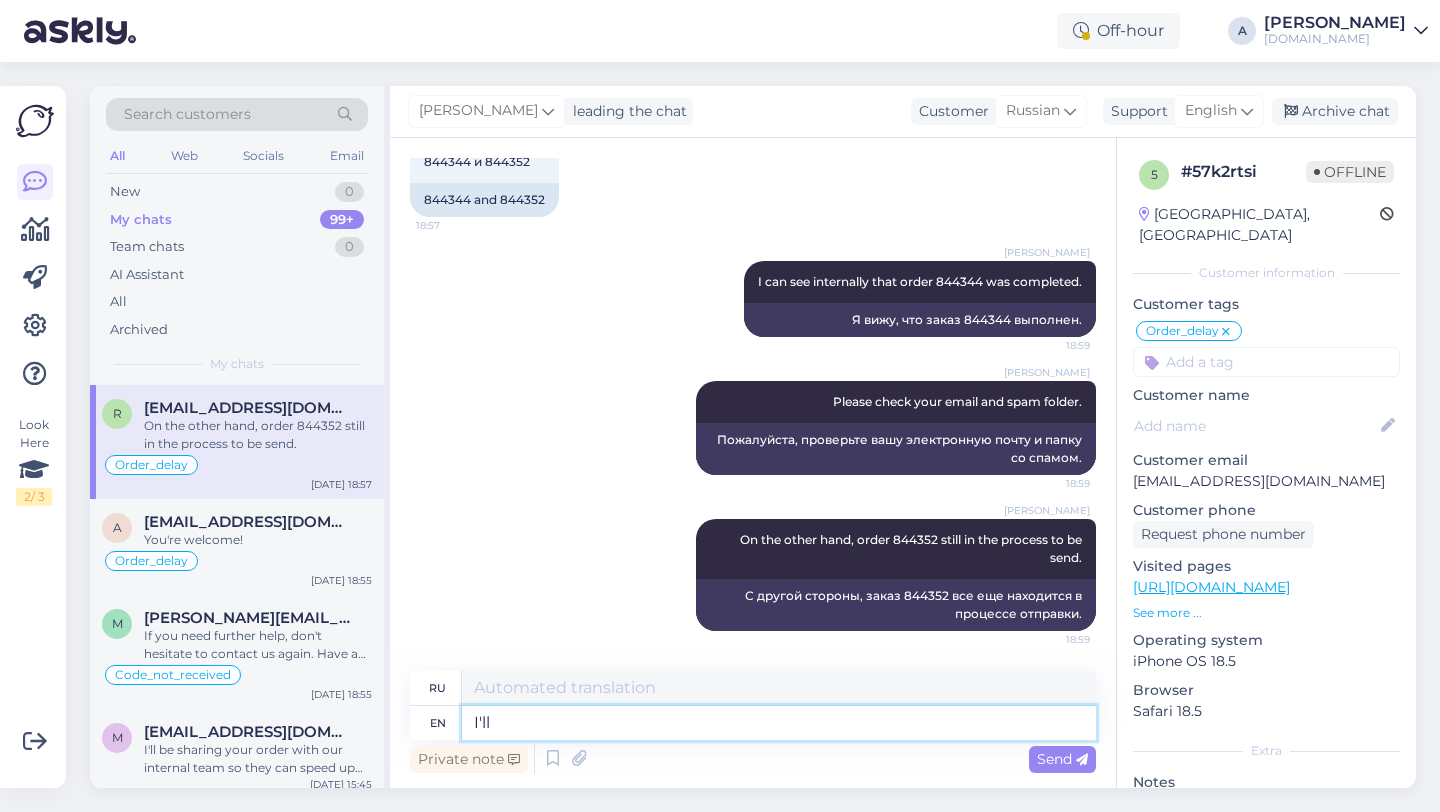 type on "I'll" 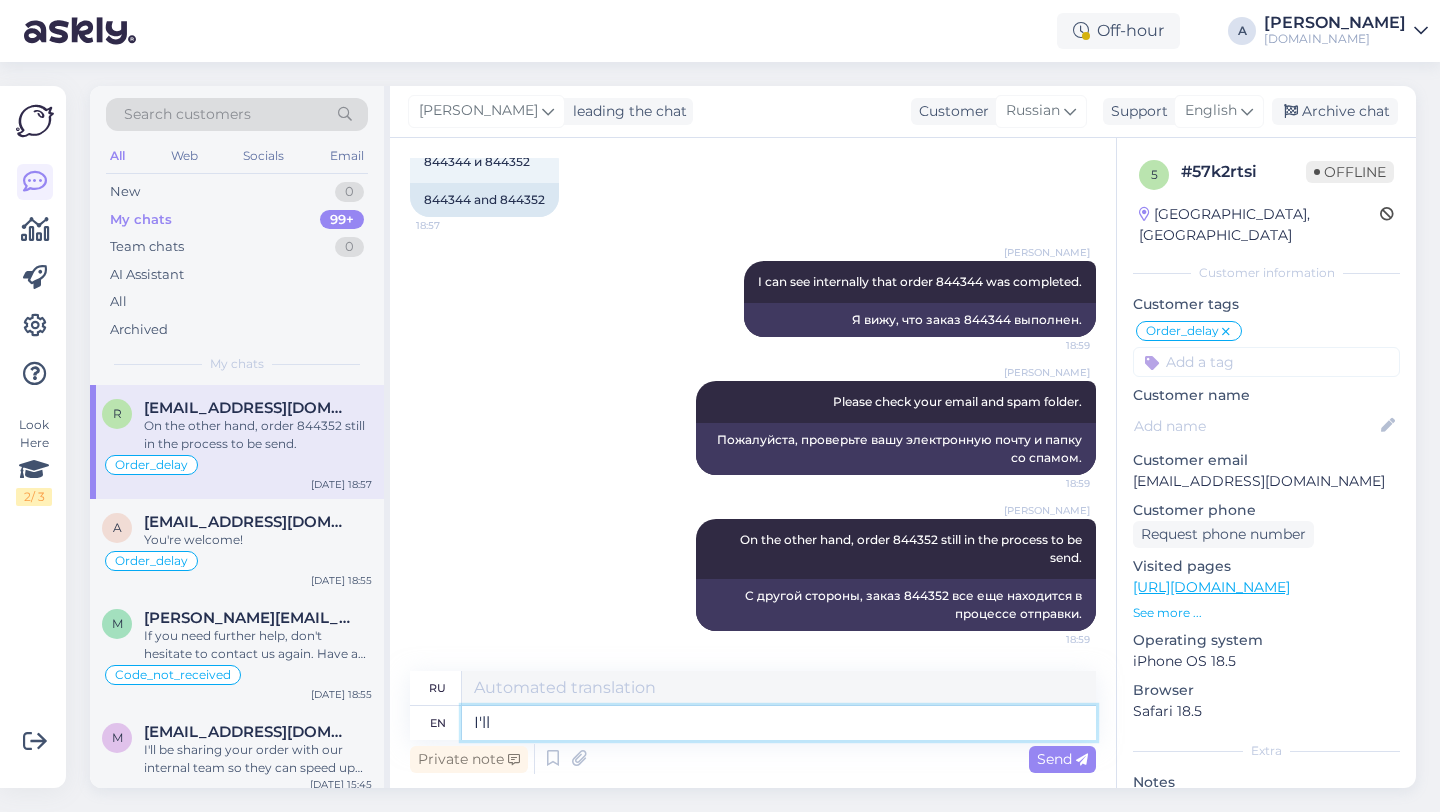 type on "Больной" 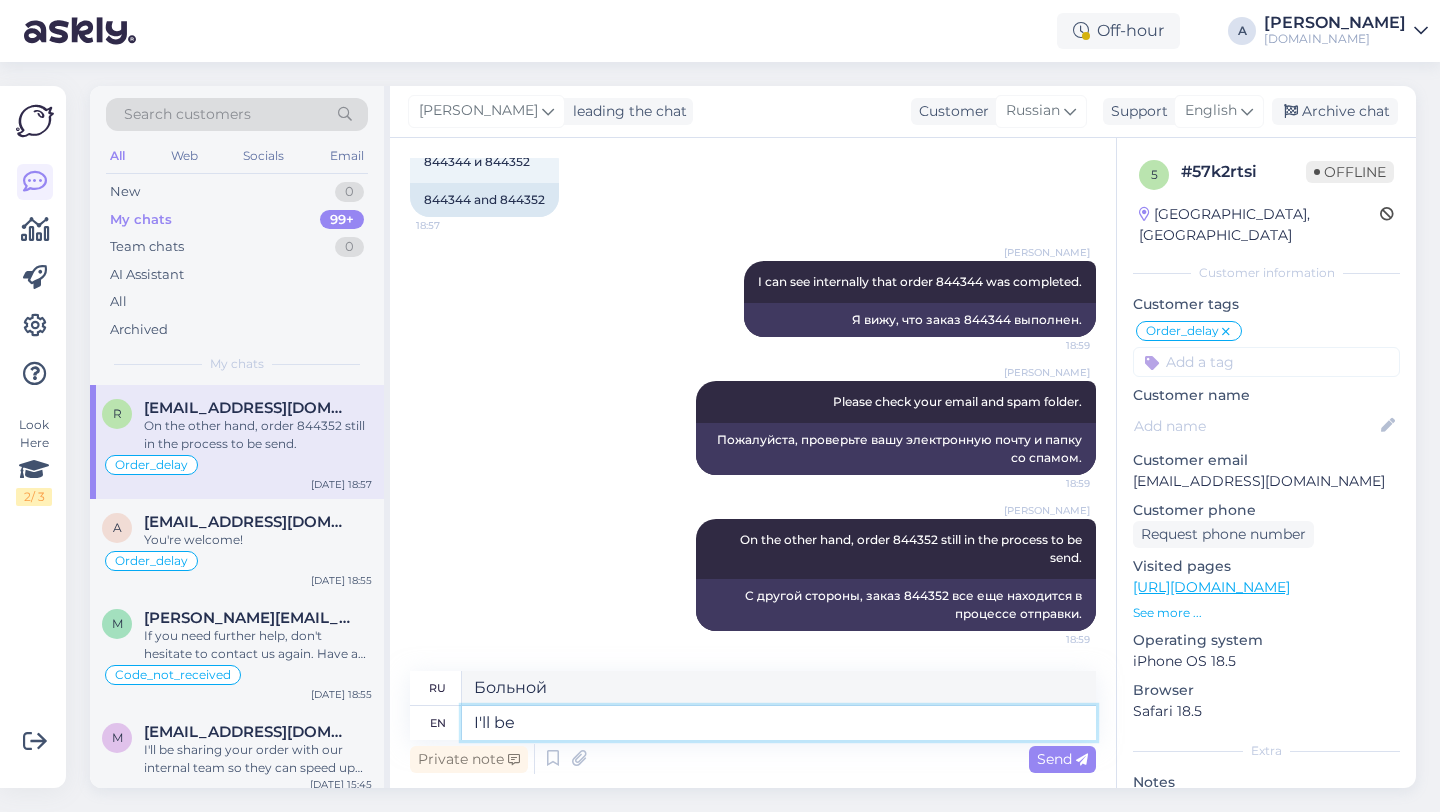 type on "I'll be r" 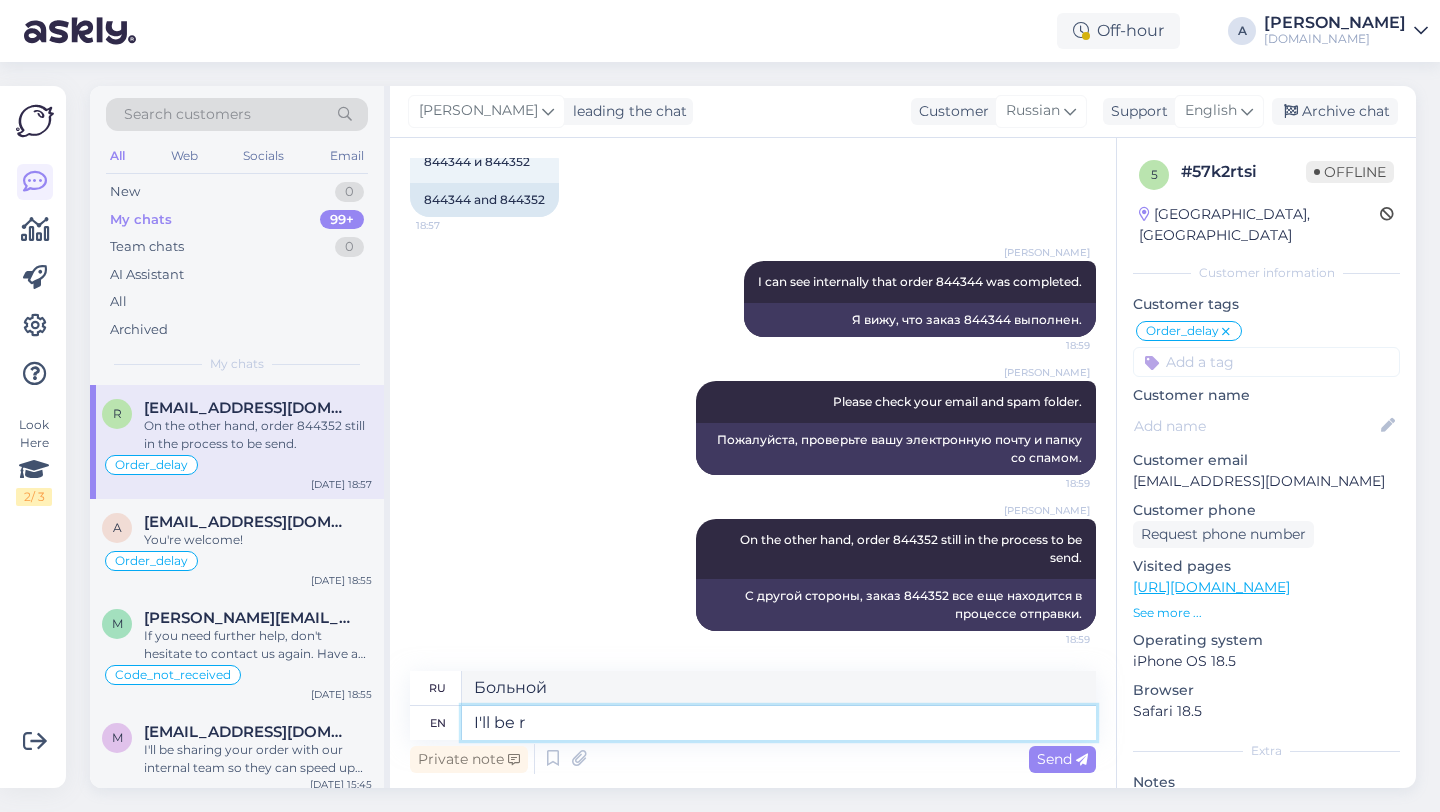 type on "Я буду" 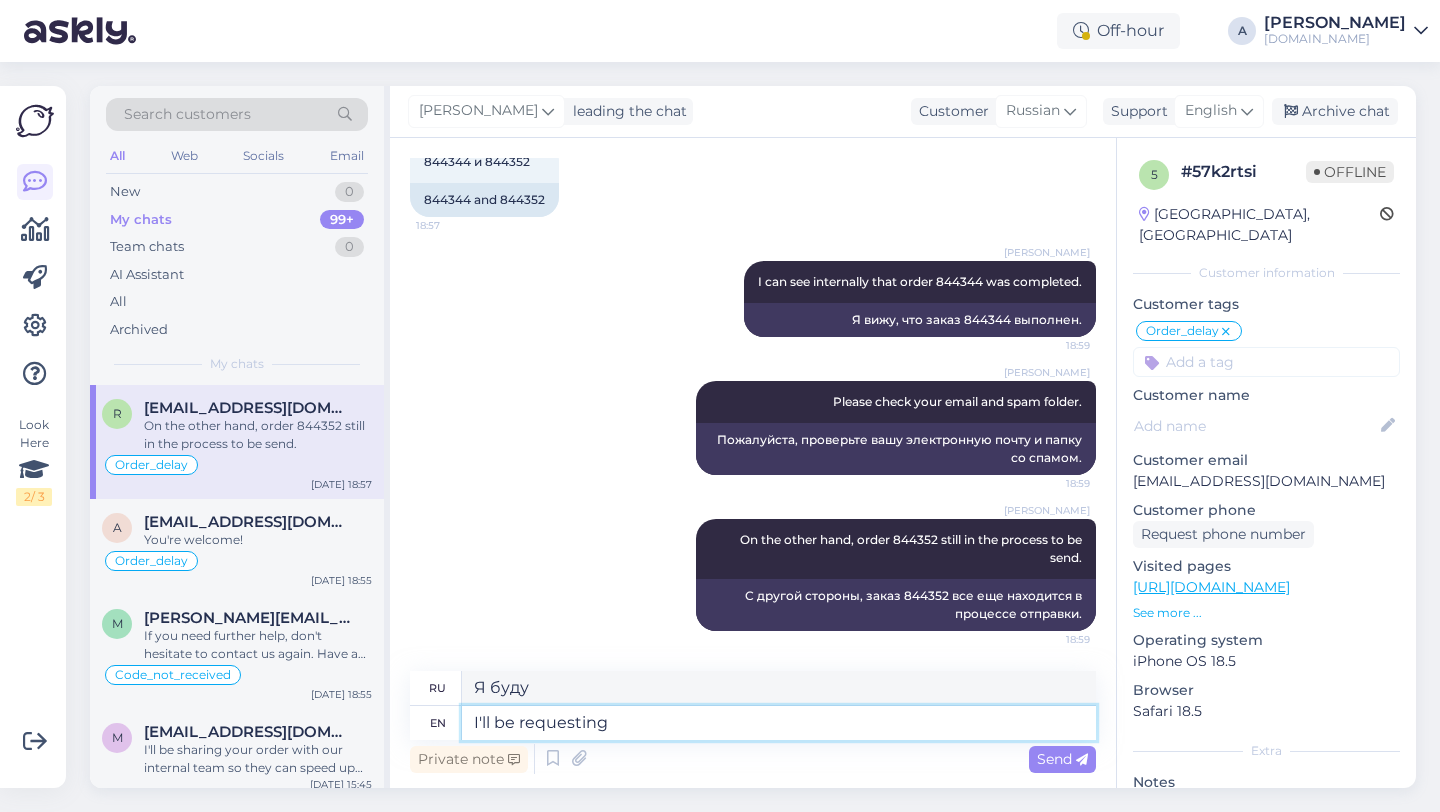 type on "I'll be requesting" 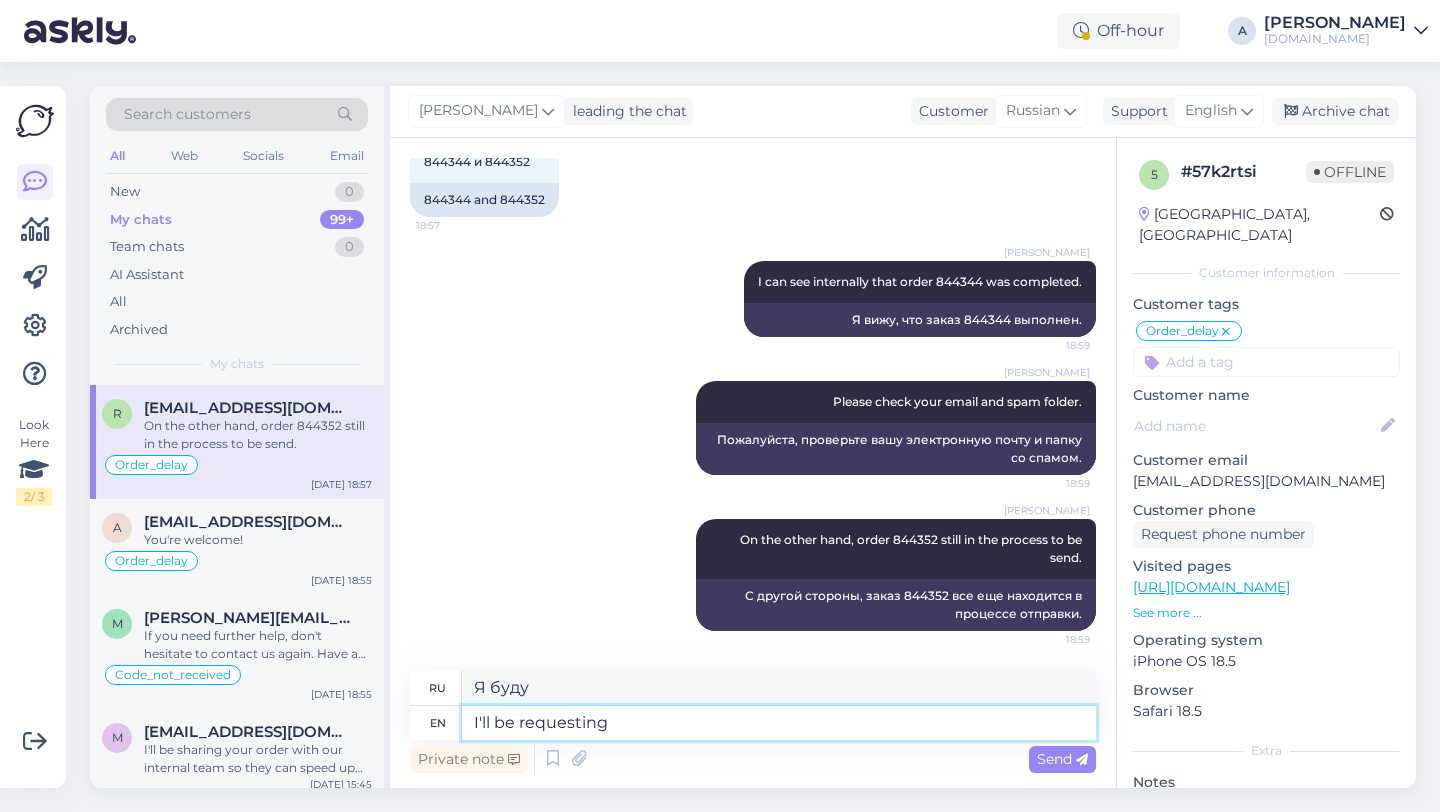 type on "Я буду просить" 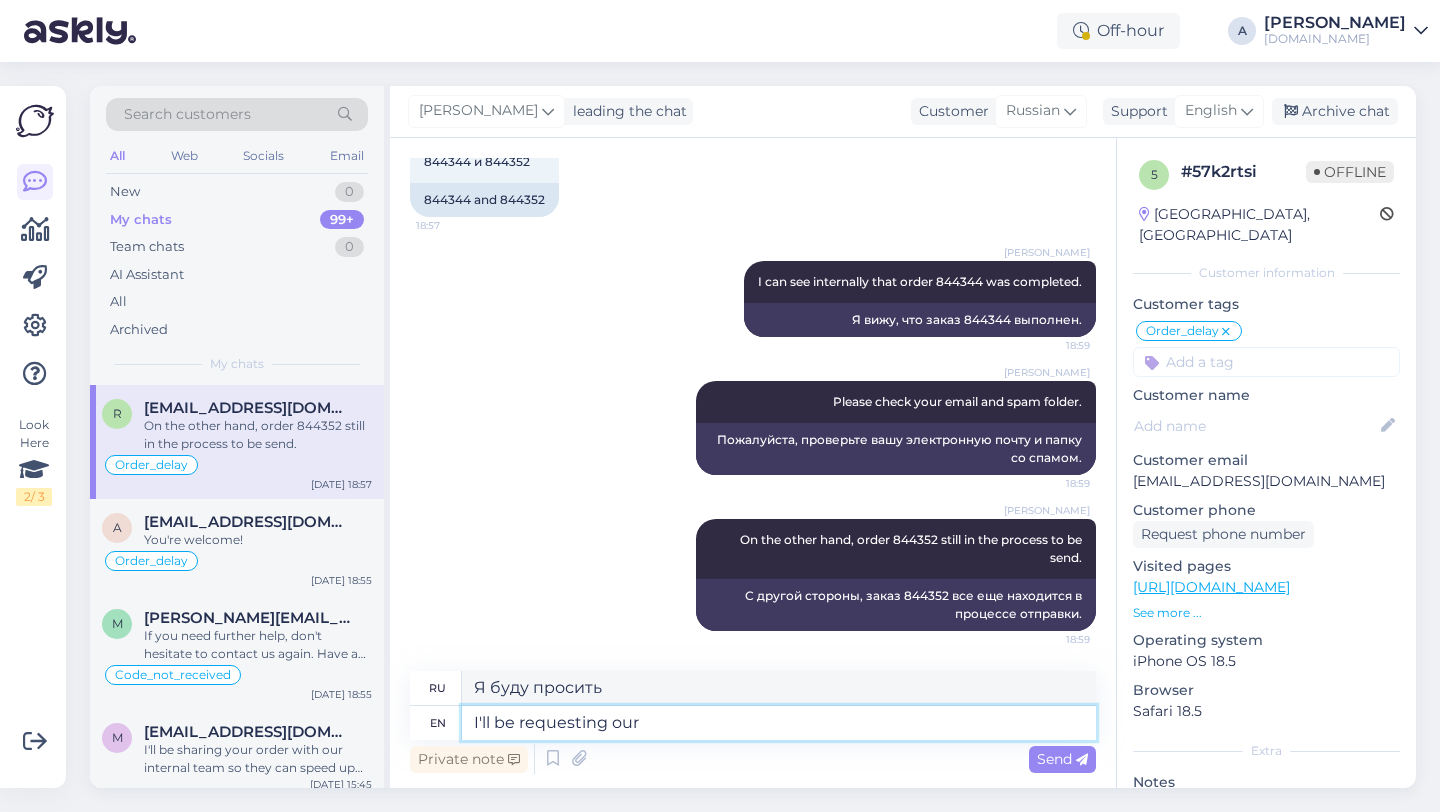 type on "I'll be requesting our i" 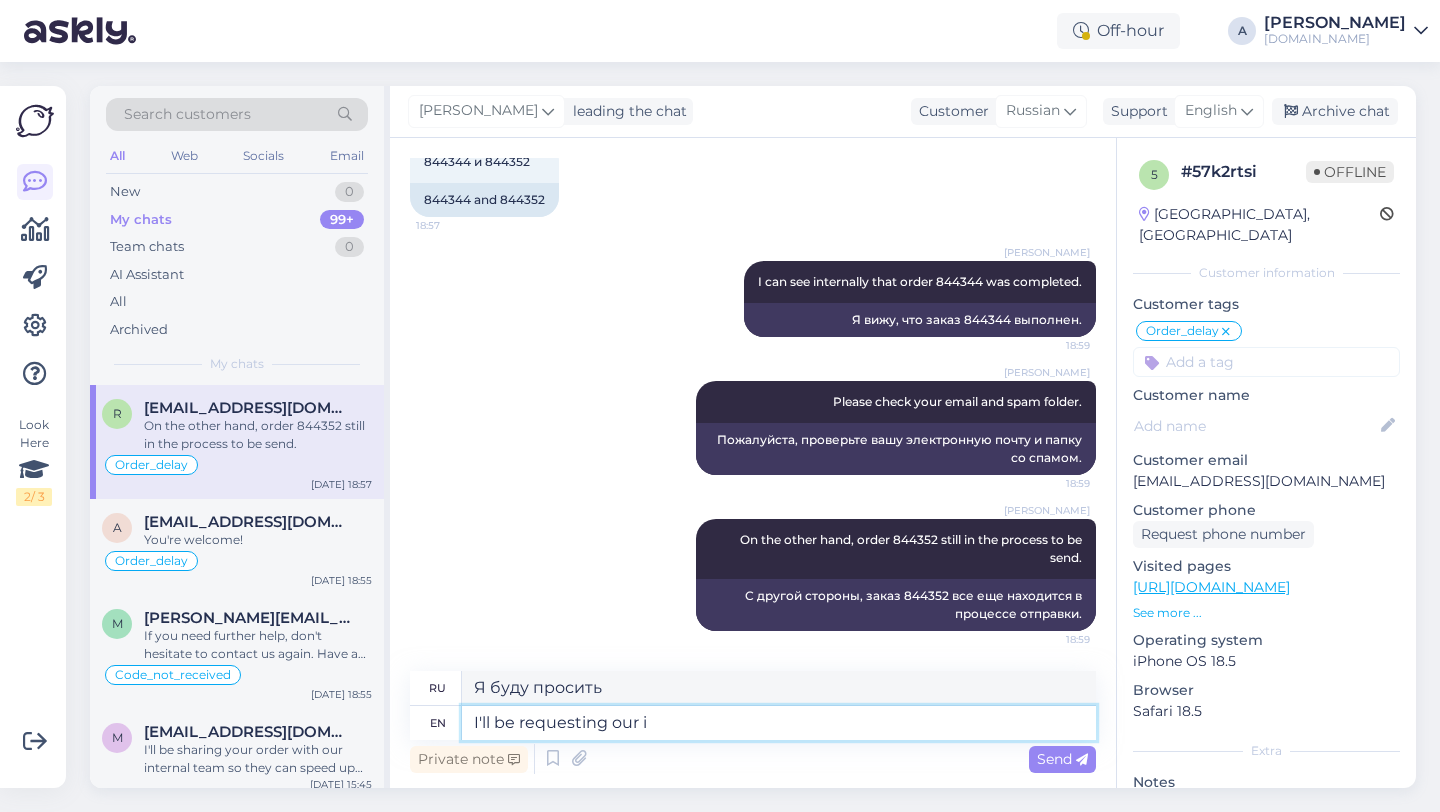 type on "Я буду запрашивать наши" 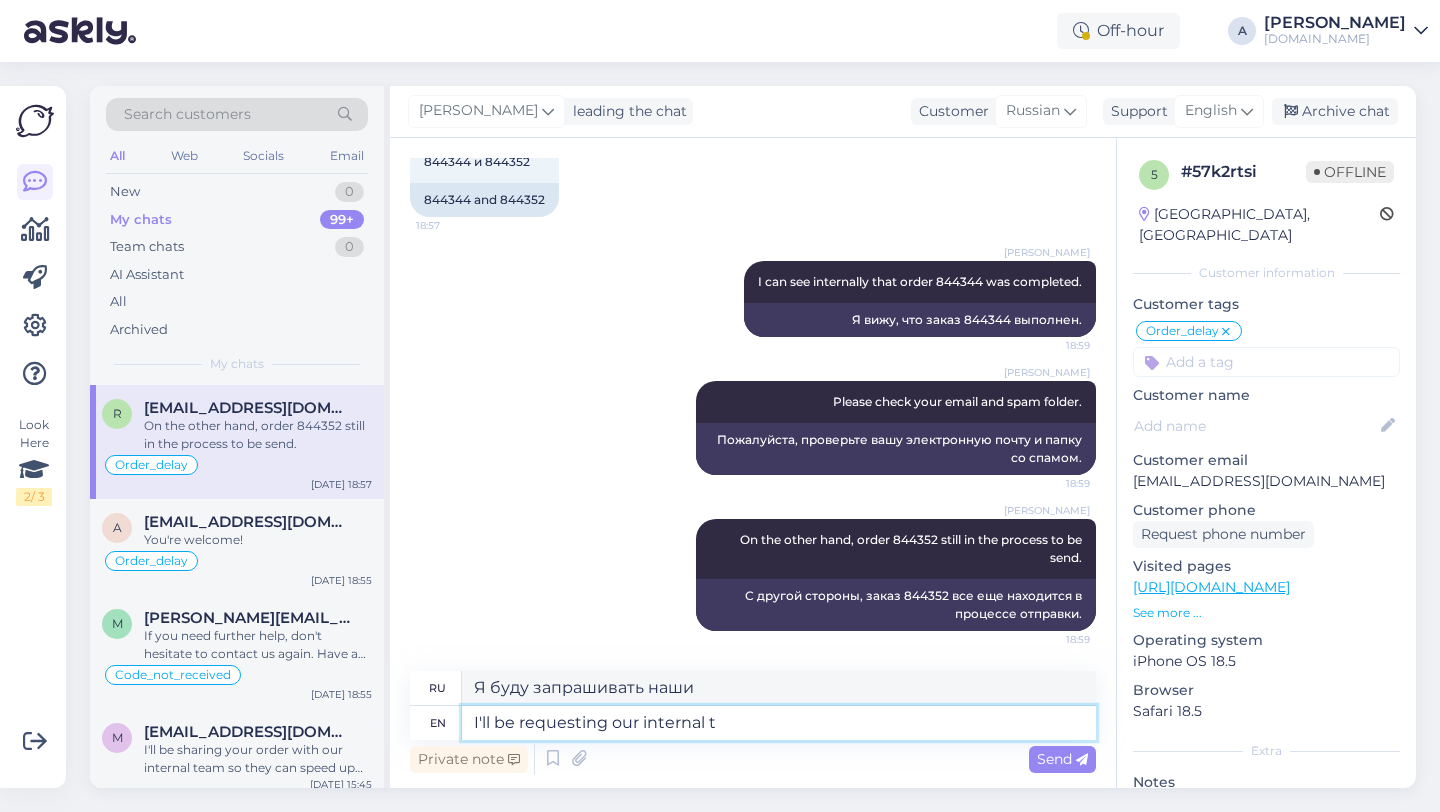 type on "I'll be requesting our internal te" 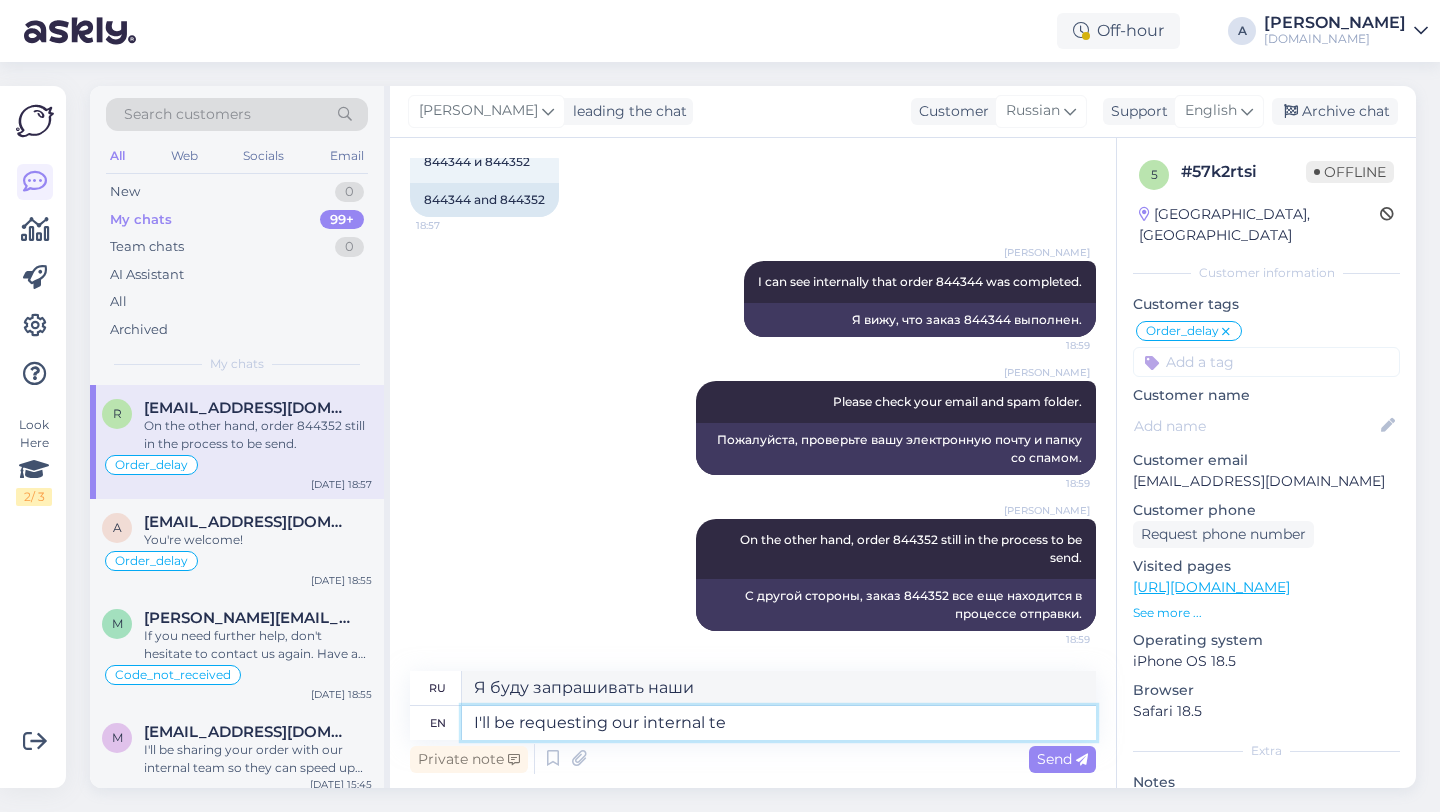 type on "Я буду запрашивать наш внутренний" 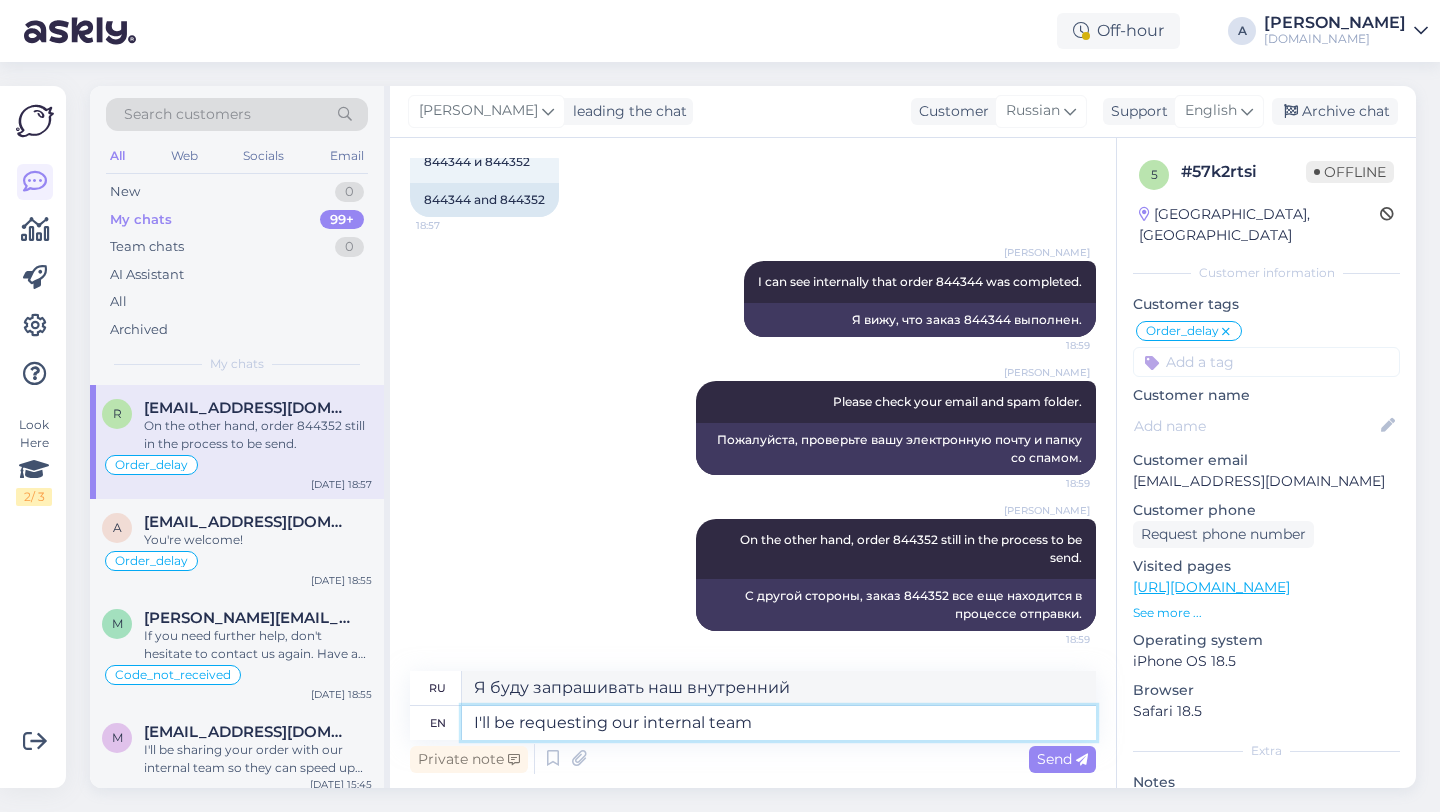 type on "I'll be requesting our internal team" 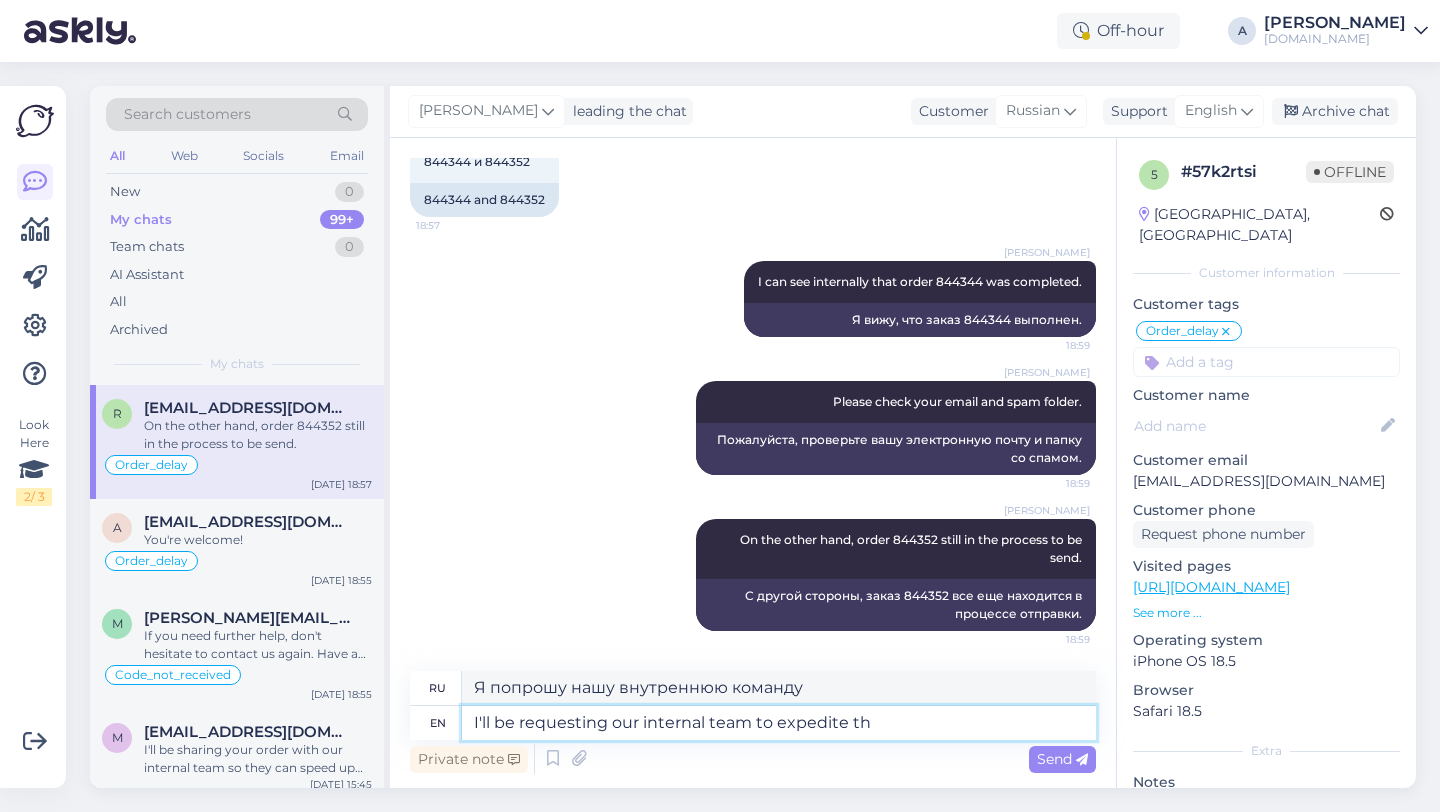 type on "I'll be requesting our internal team to expedite the" 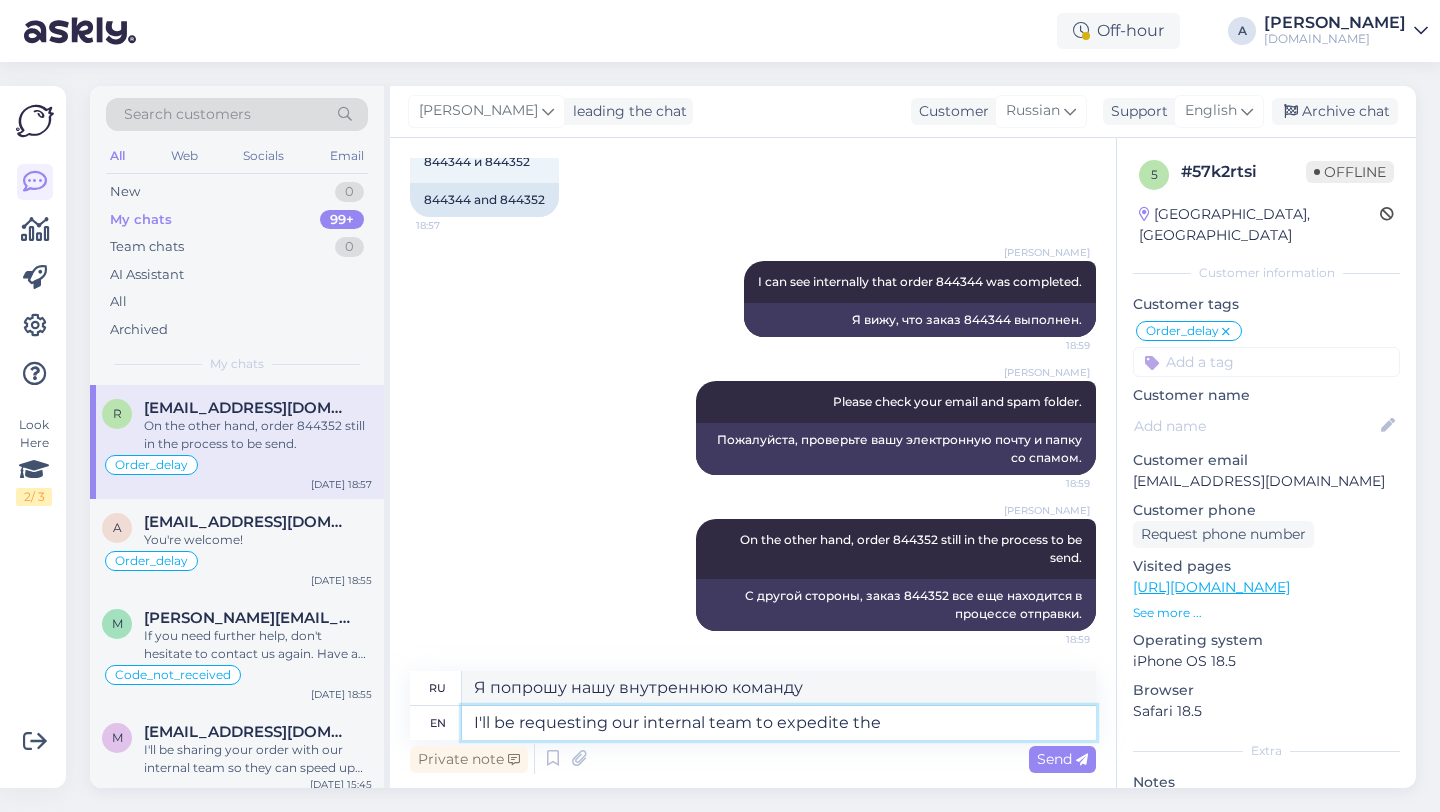 type on "Я попрошу нашу внутреннюю команду ускорить" 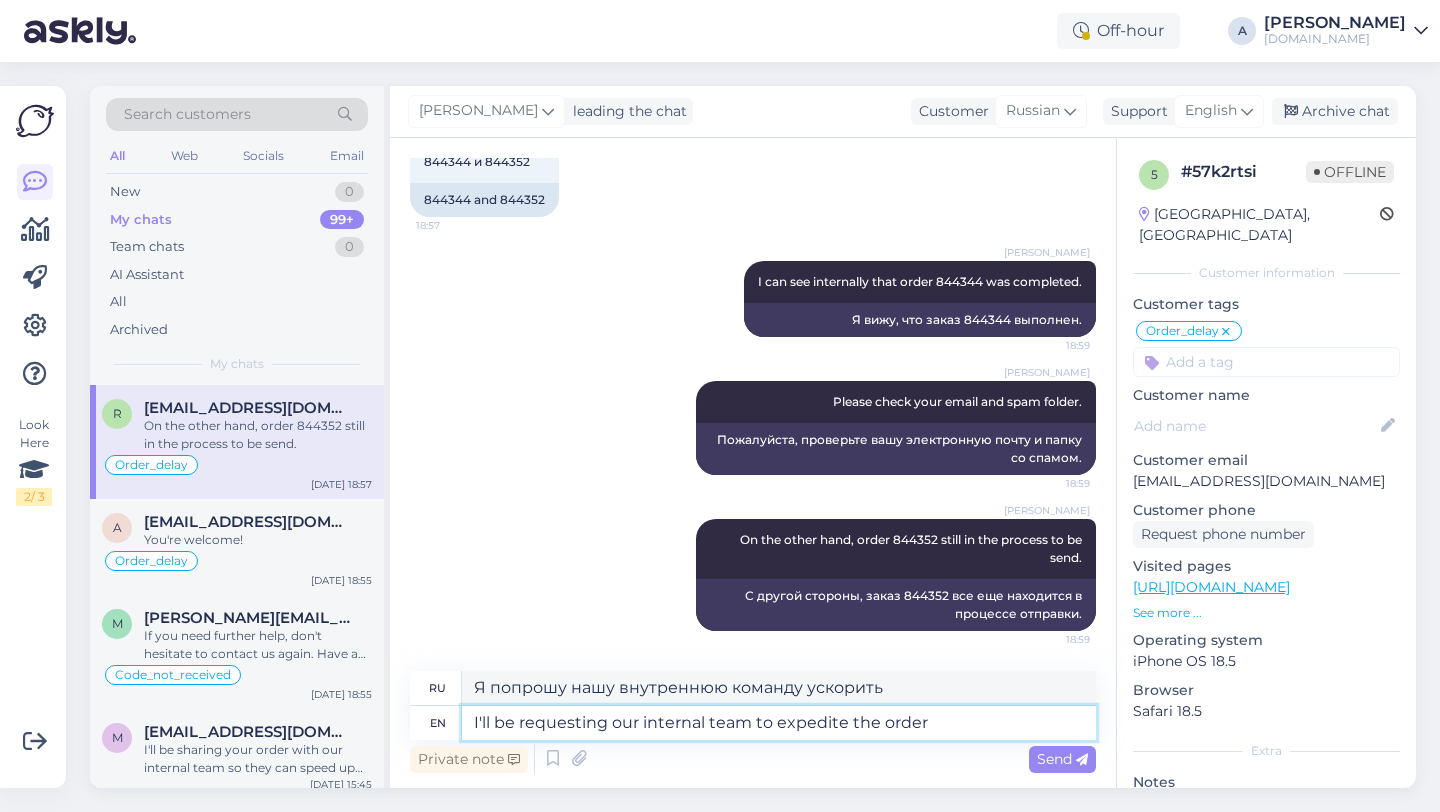 type on "I'll be requesting our internal team to expedite the order" 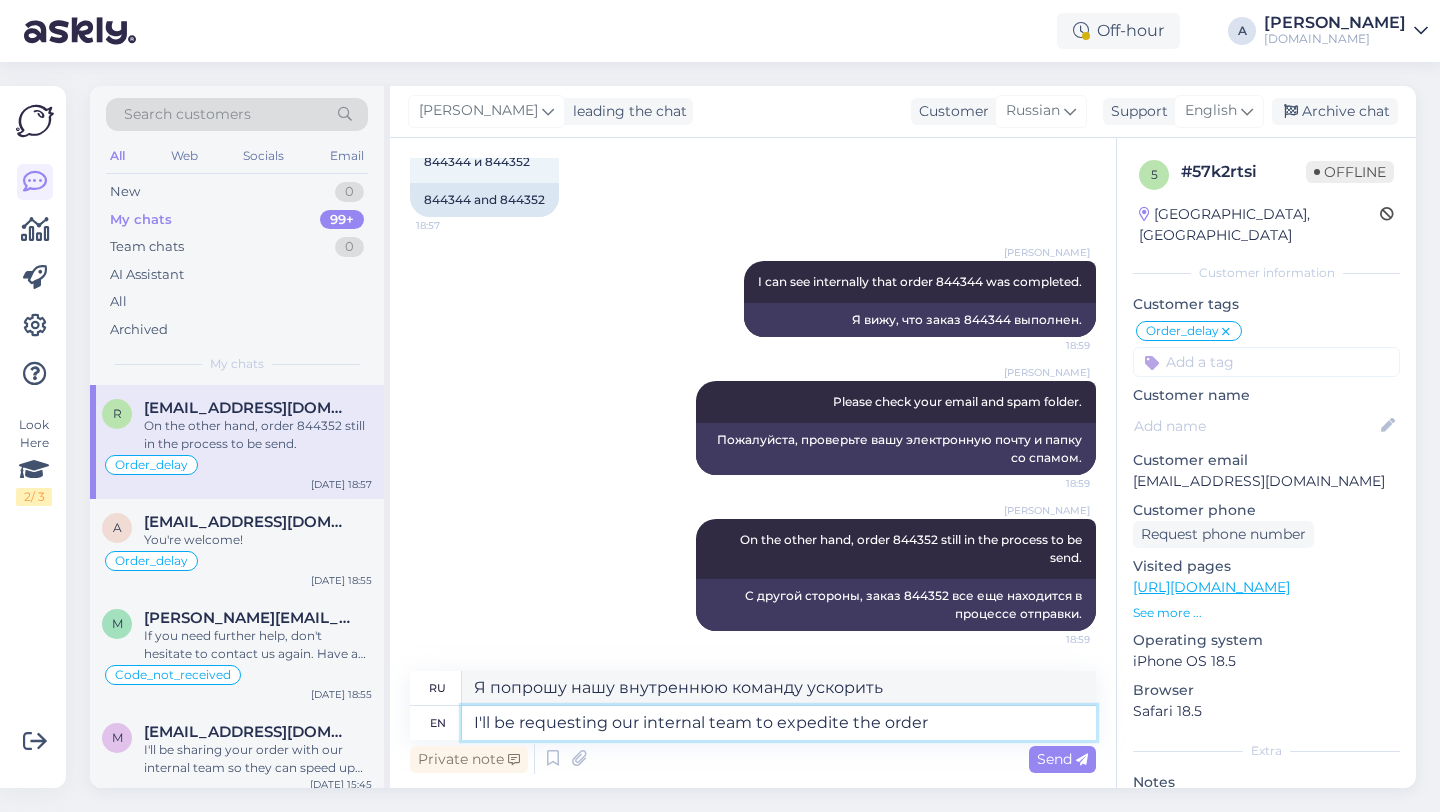 type on "Я попрошу нашу внутреннюю команду ускорить выполнение заказа." 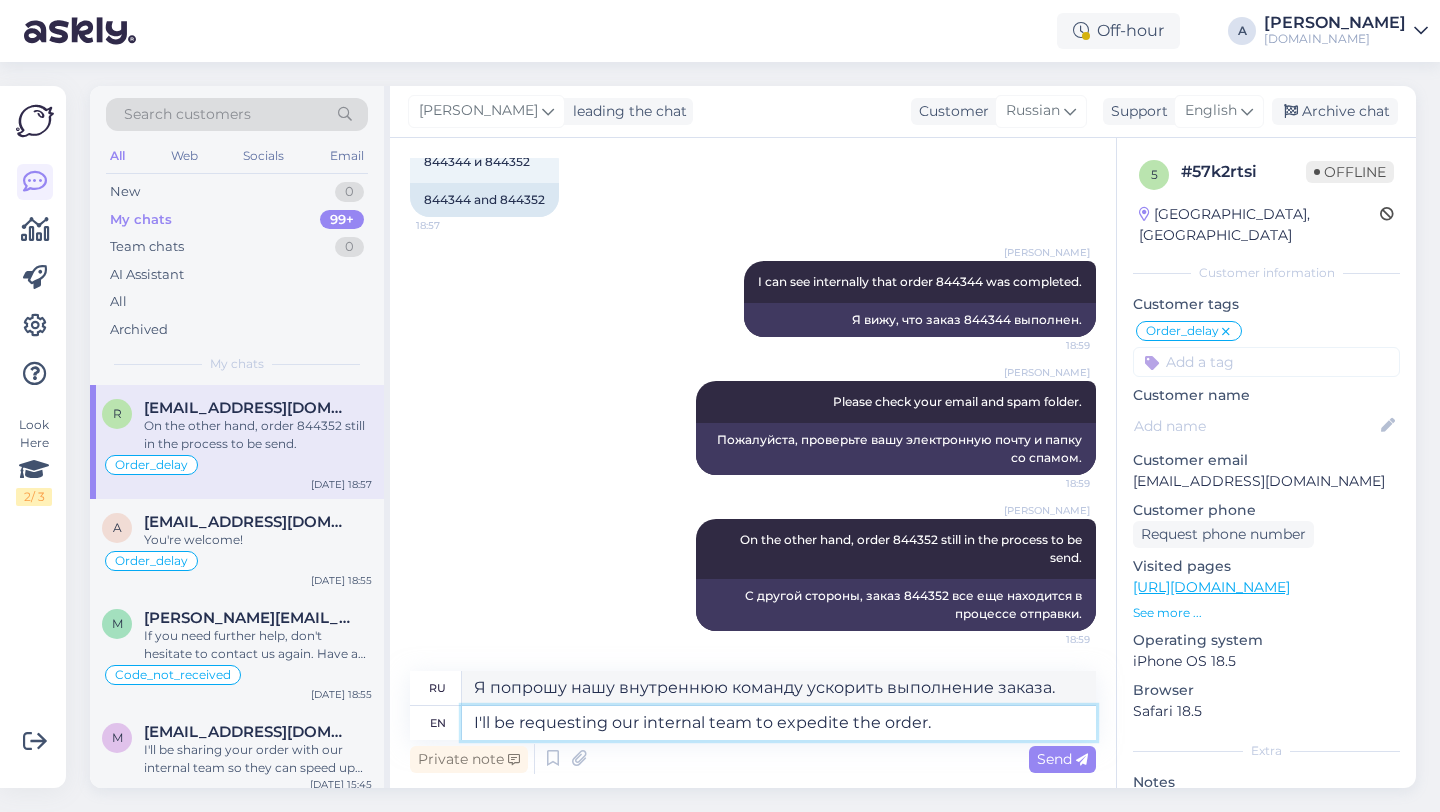 type on "I'll be requesting our internal team to expedite the order." 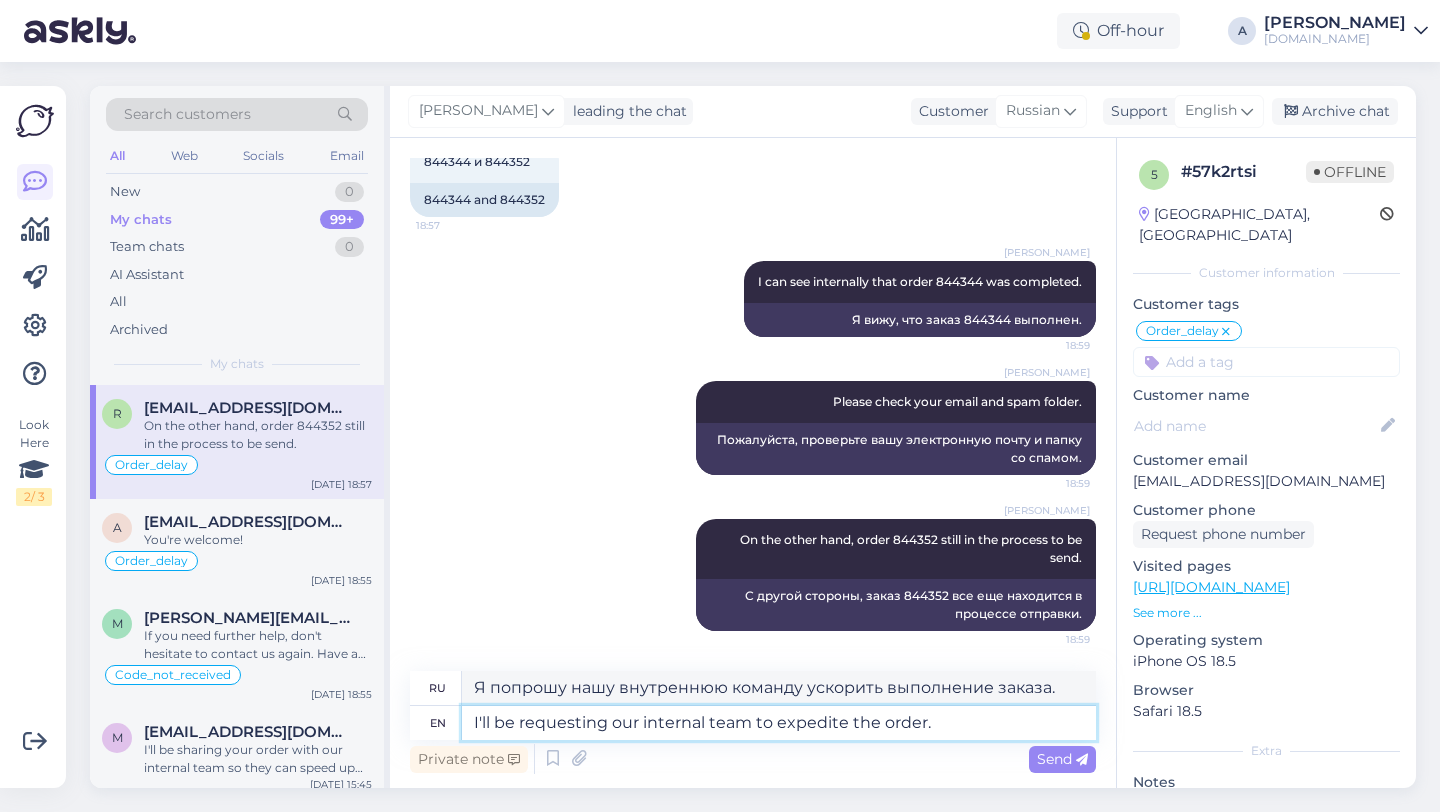 type 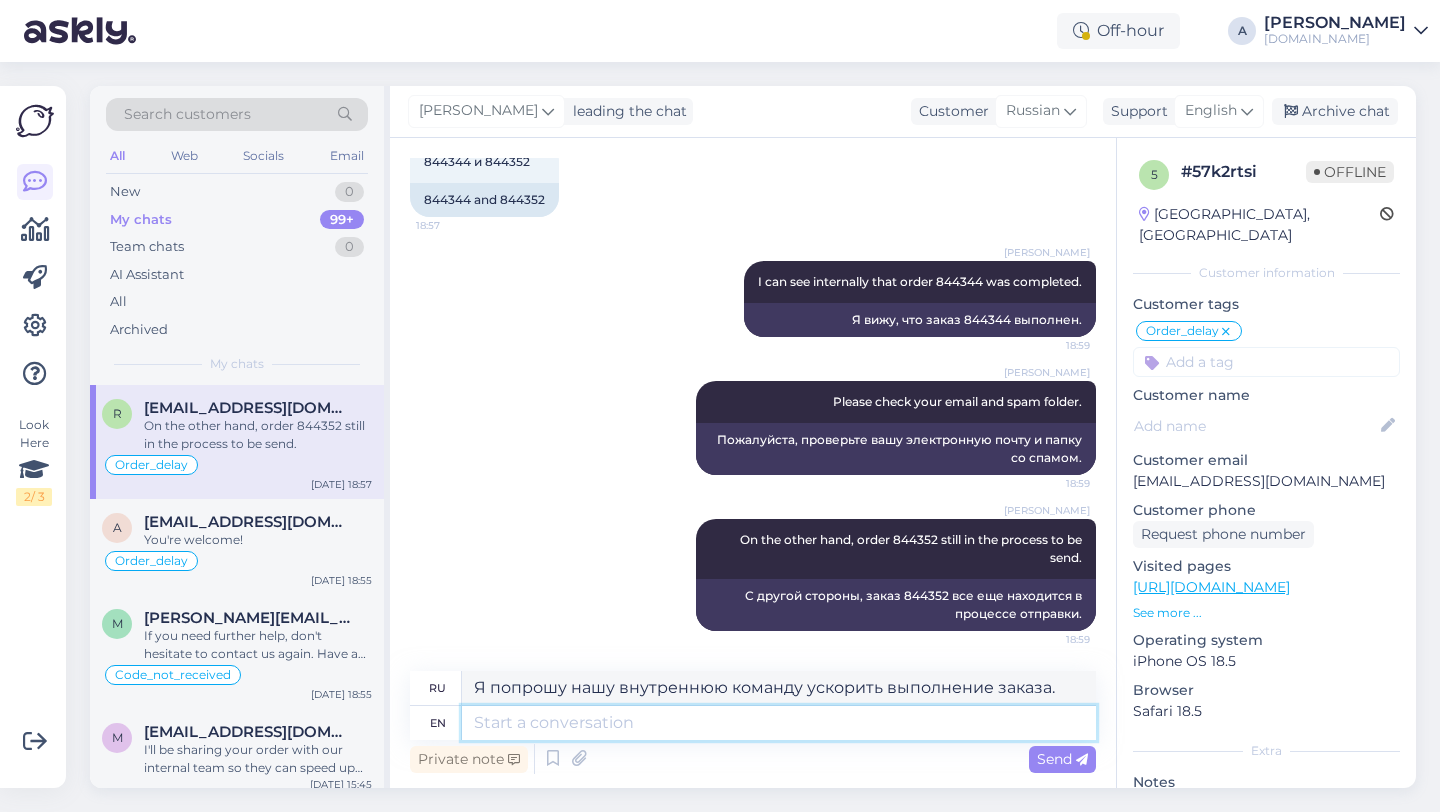 type 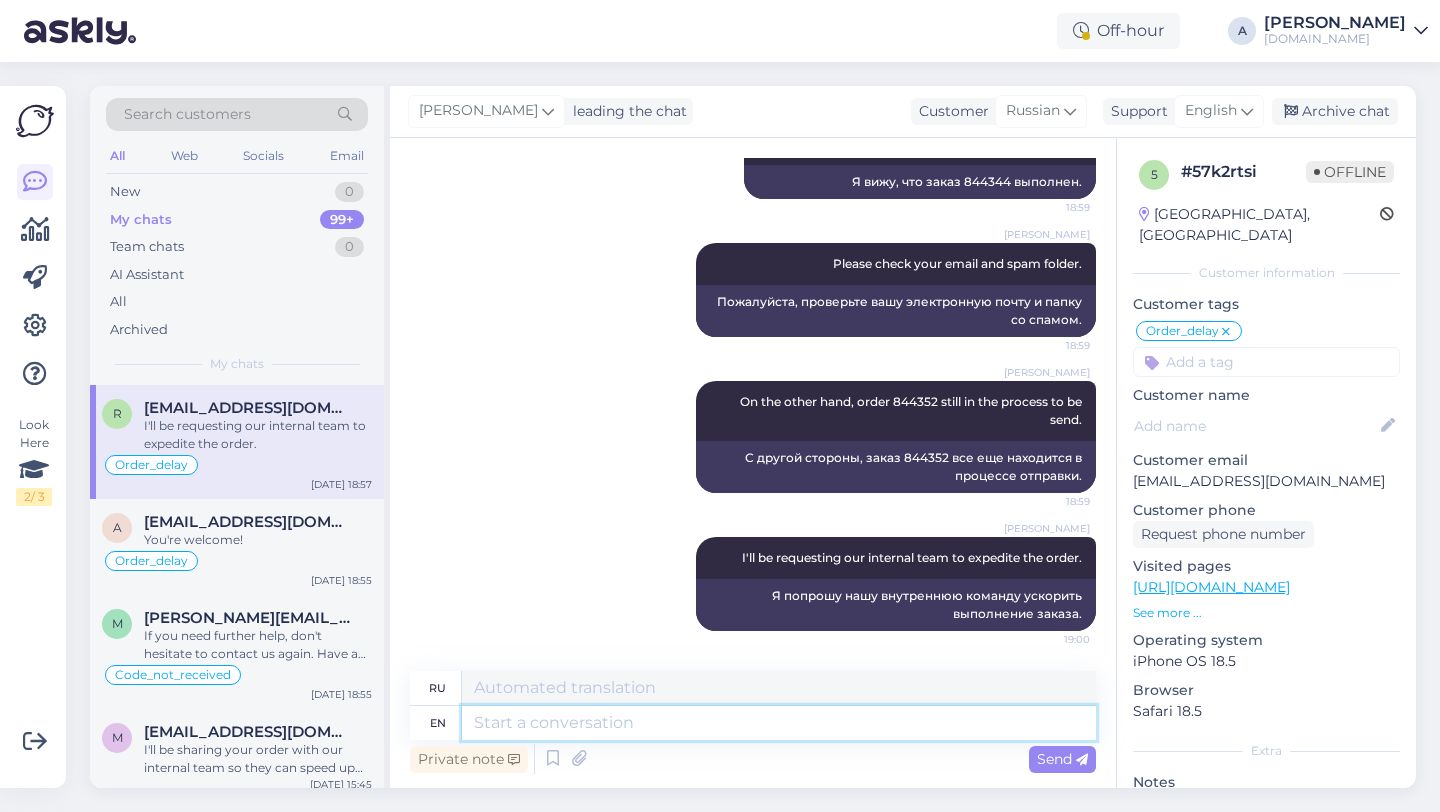 scroll, scrollTop: 2236, scrollLeft: 0, axis: vertical 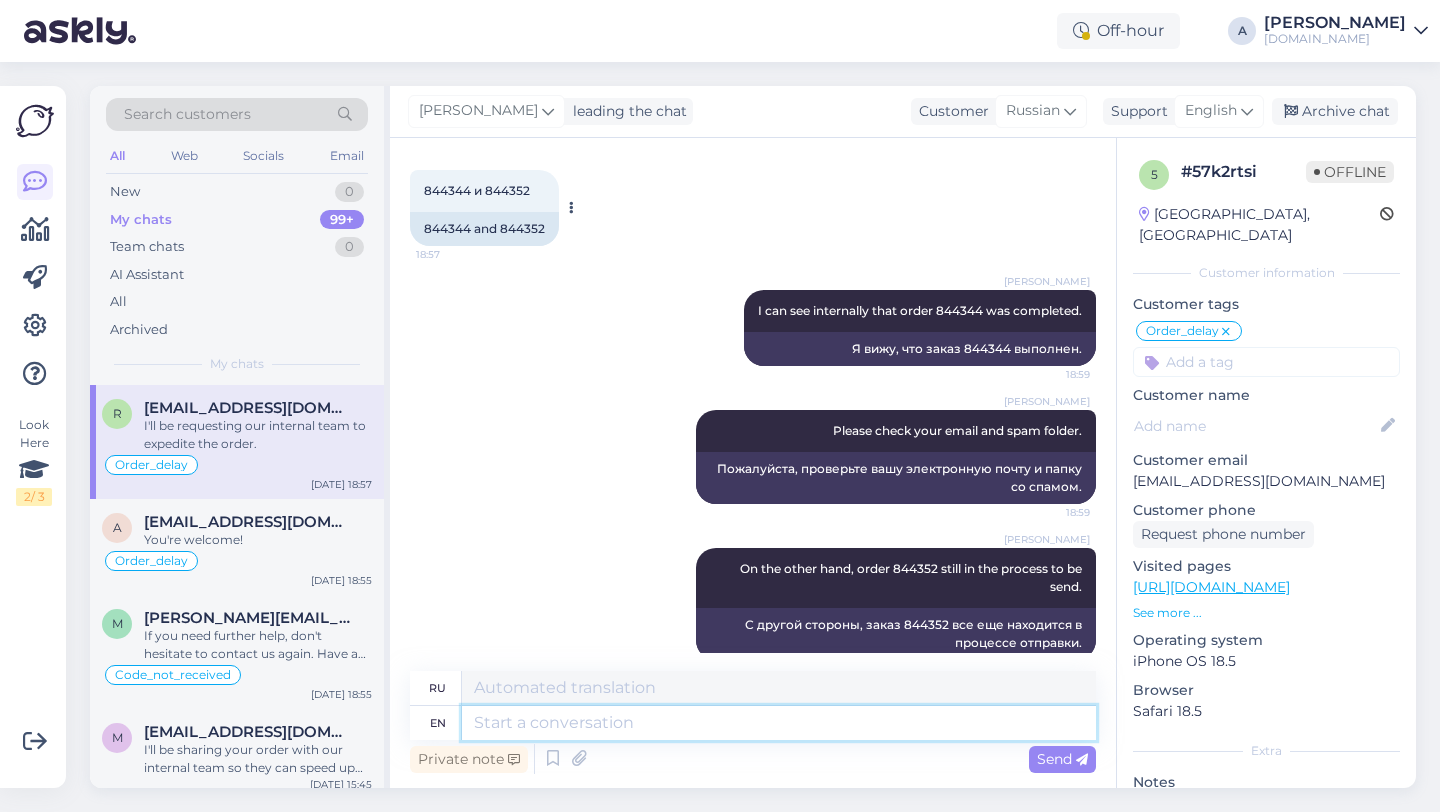 type 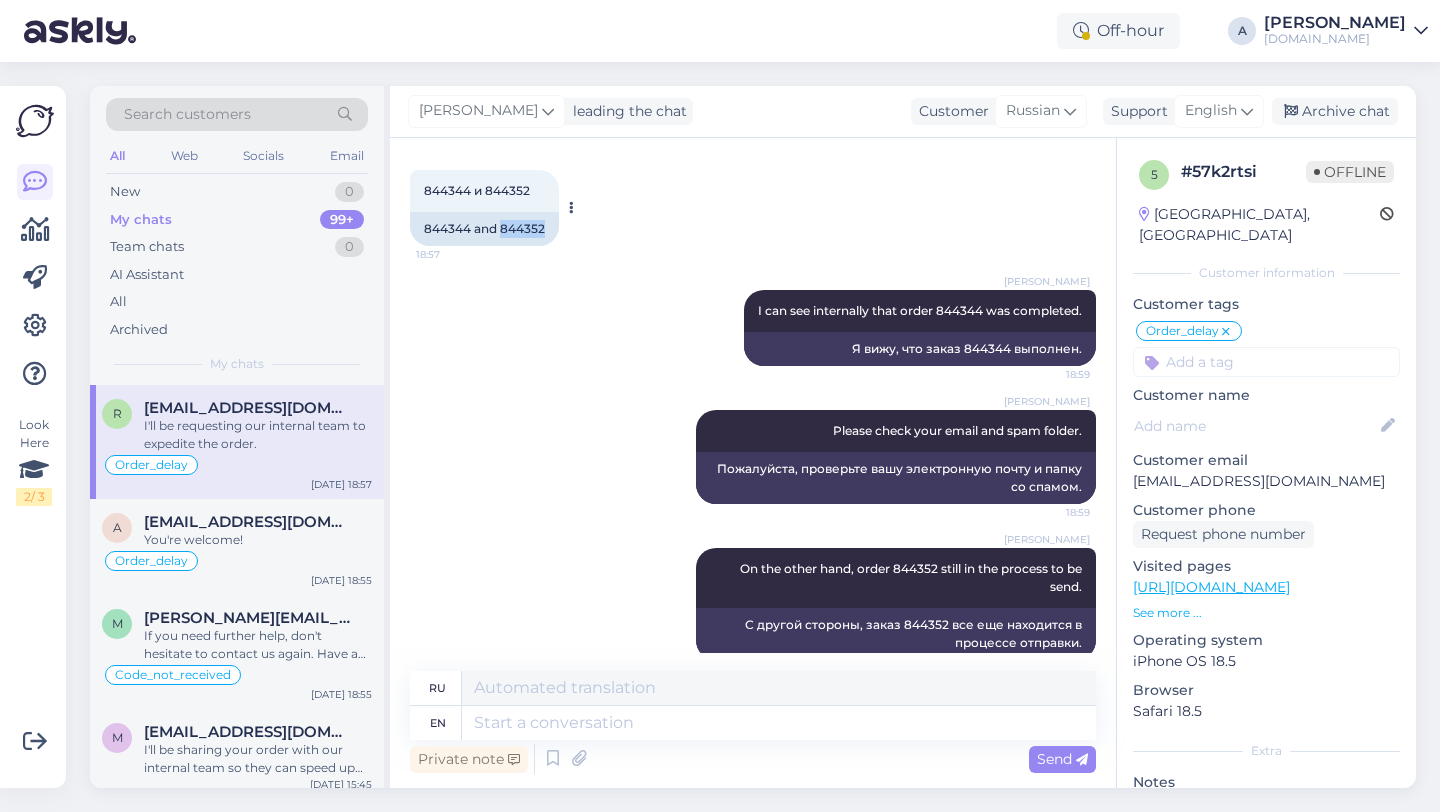 drag, startPoint x: 545, startPoint y: 229, endPoint x: 507, endPoint y: 227, distance: 38.052597 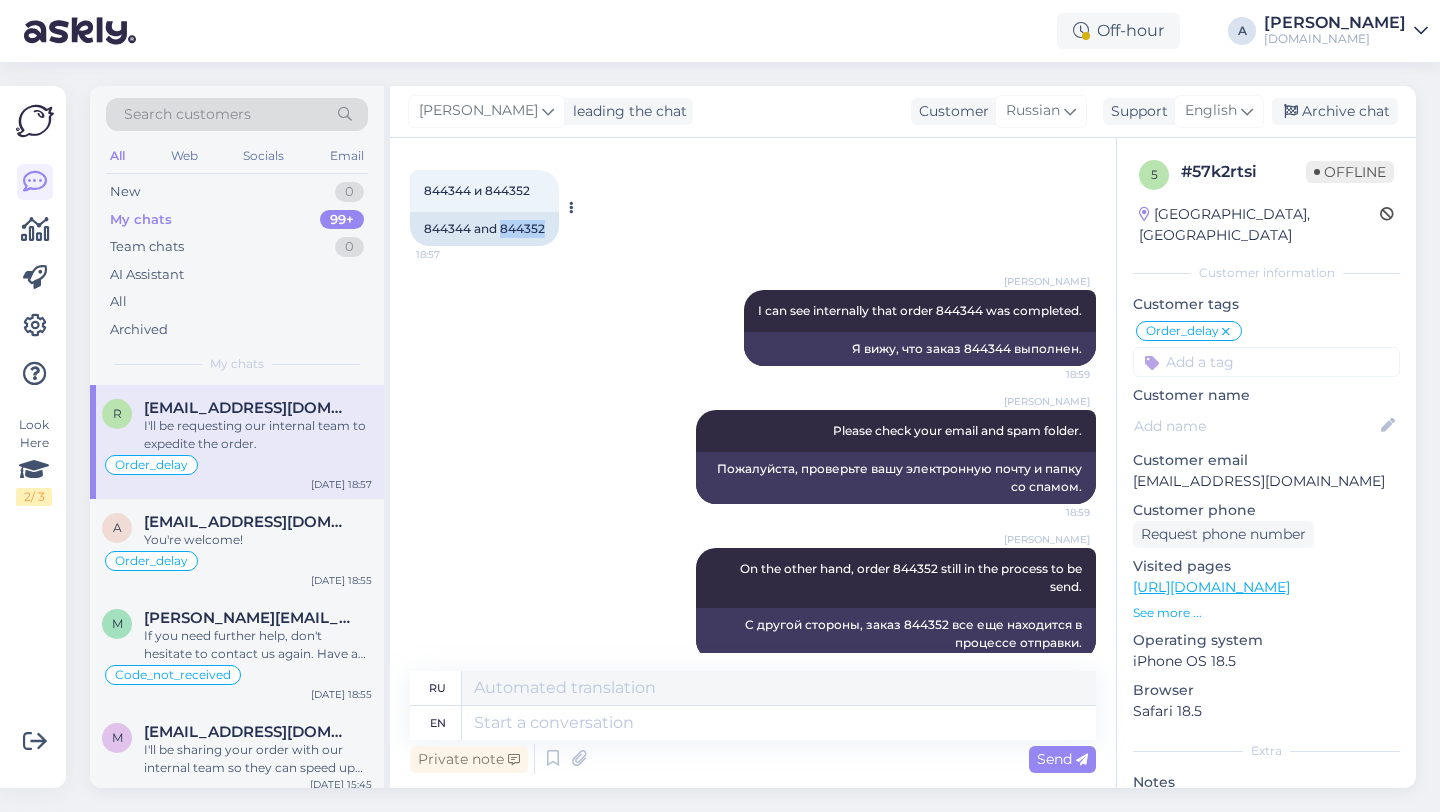 copy on "844352" 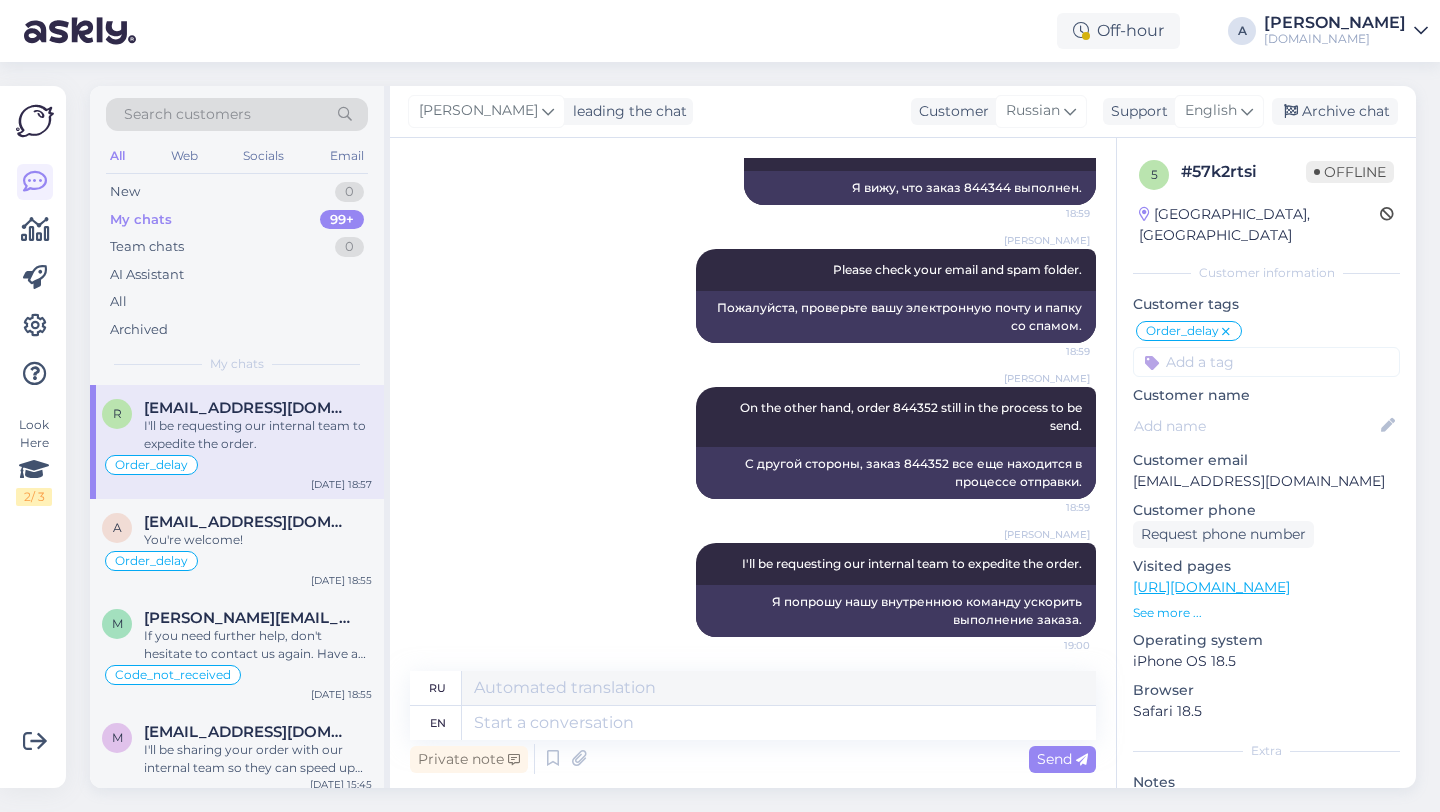 scroll, scrollTop: 2403, scrollLeft: 0, axis: vertical 